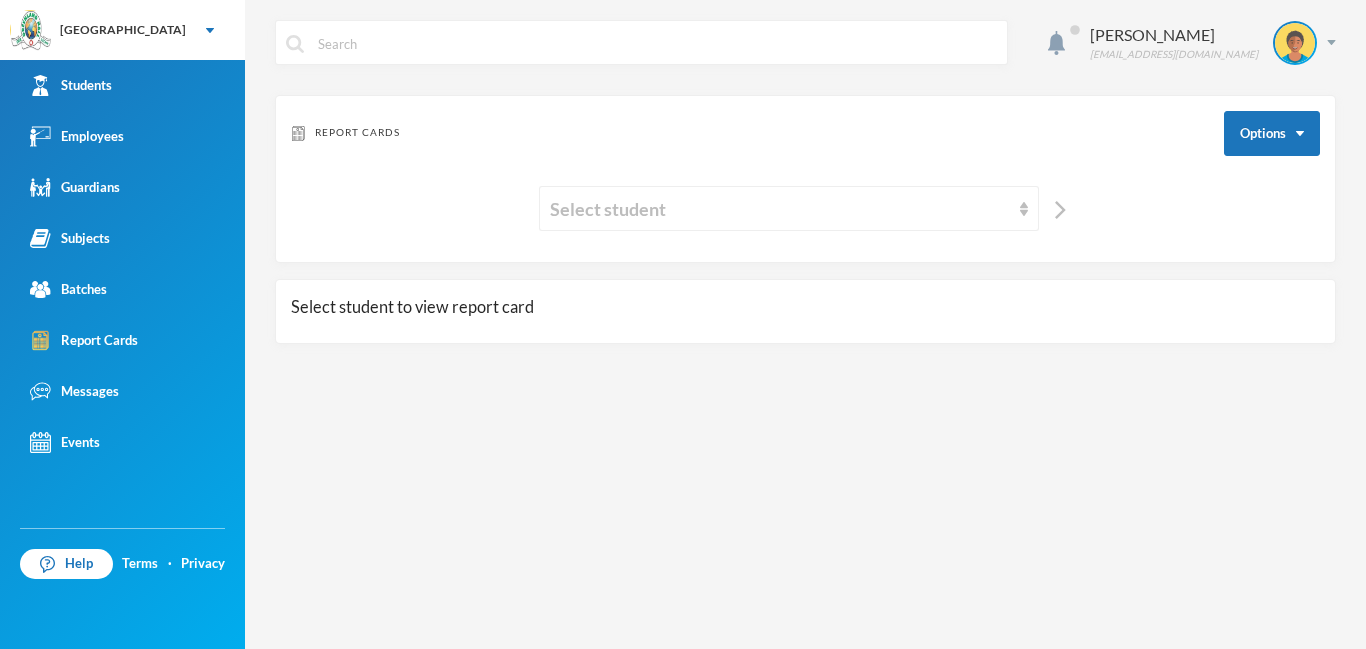 scroll, scrollTop: 0, scrollLeft: 0, axis: both 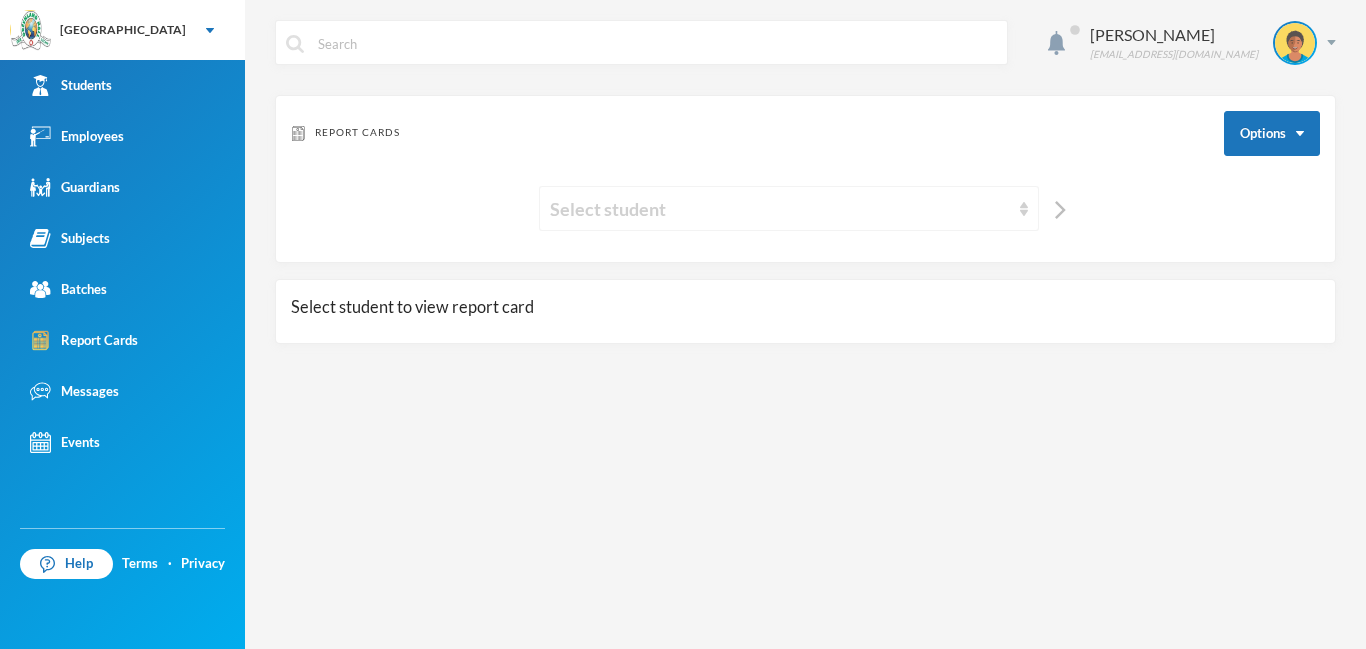 click on "Select student" at bounding box center (780, 209) 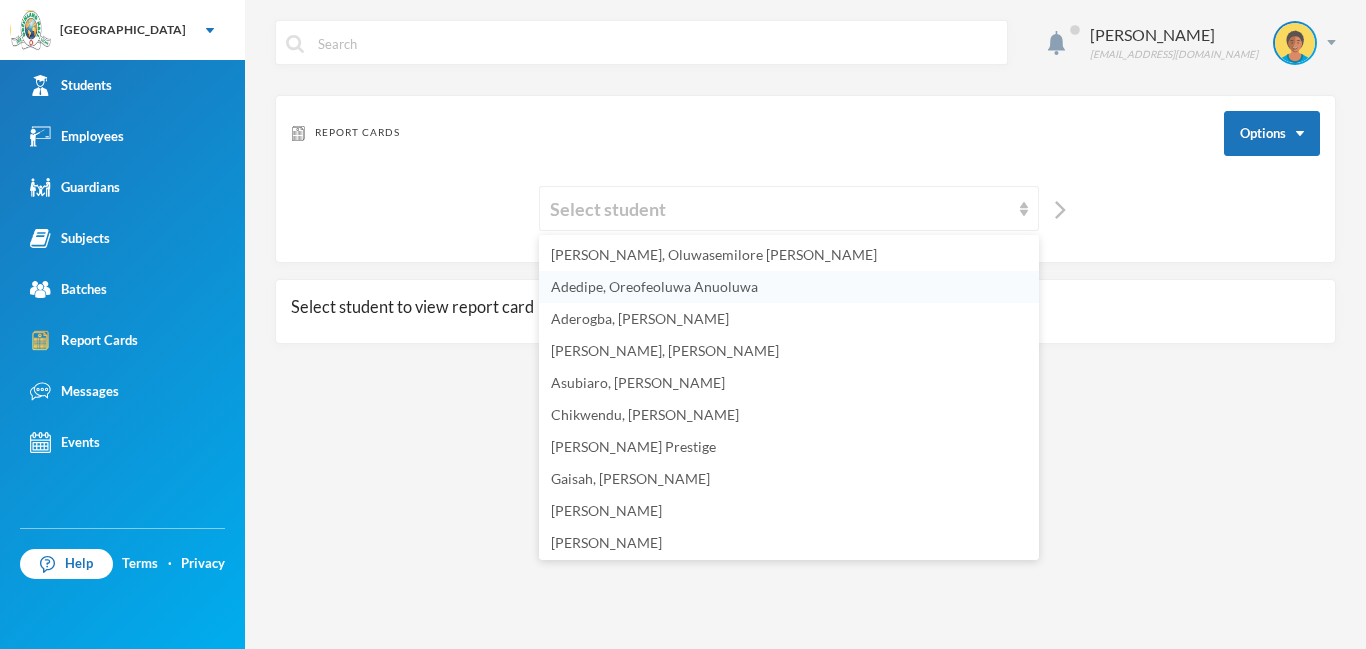 click on "Adedipe, Oreofeoluwa Anuoluwa" at bounding box center (654, 286) 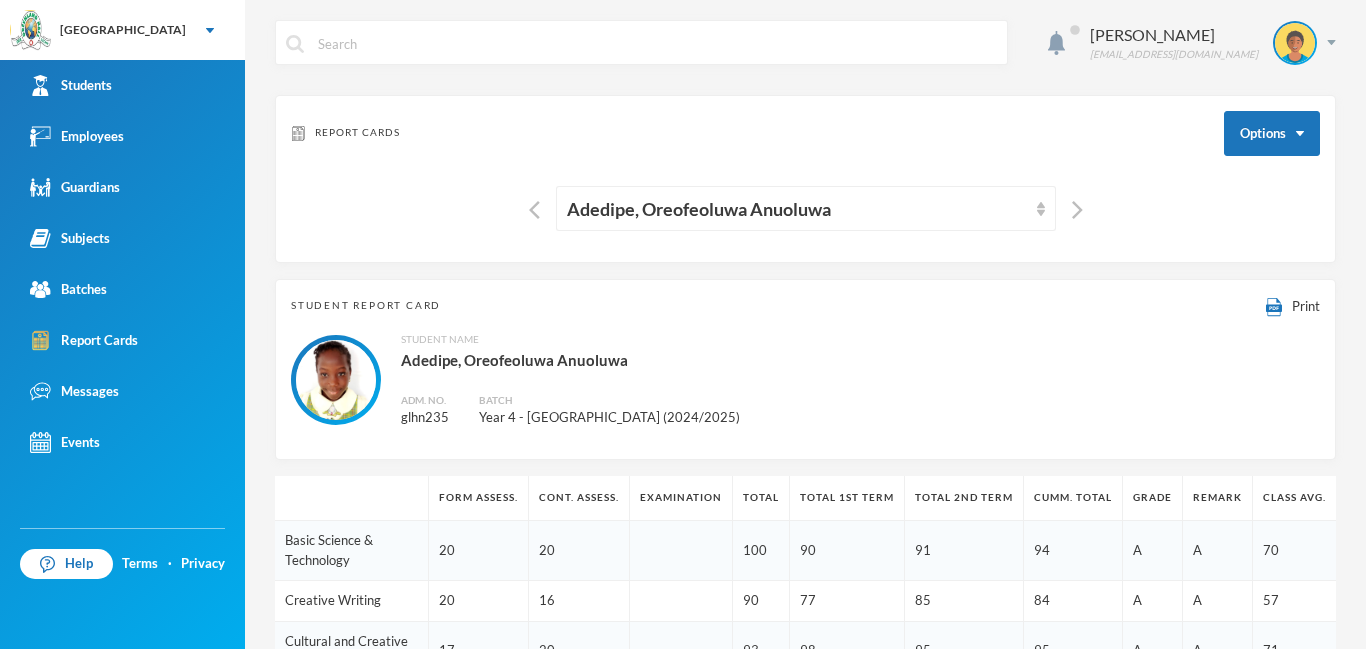 scroll, scrollTop: 88, scrollLeft: 0, axis: vertical 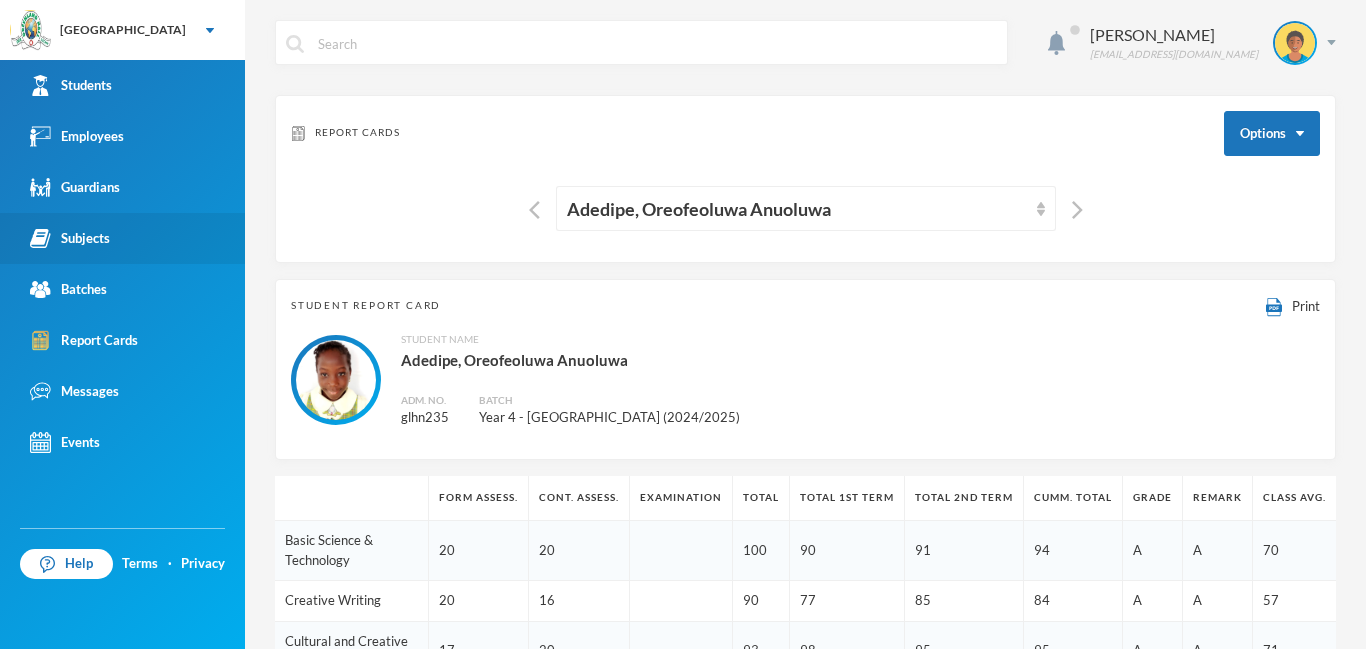 click on "Subjects" at bounding box center [70, 238] 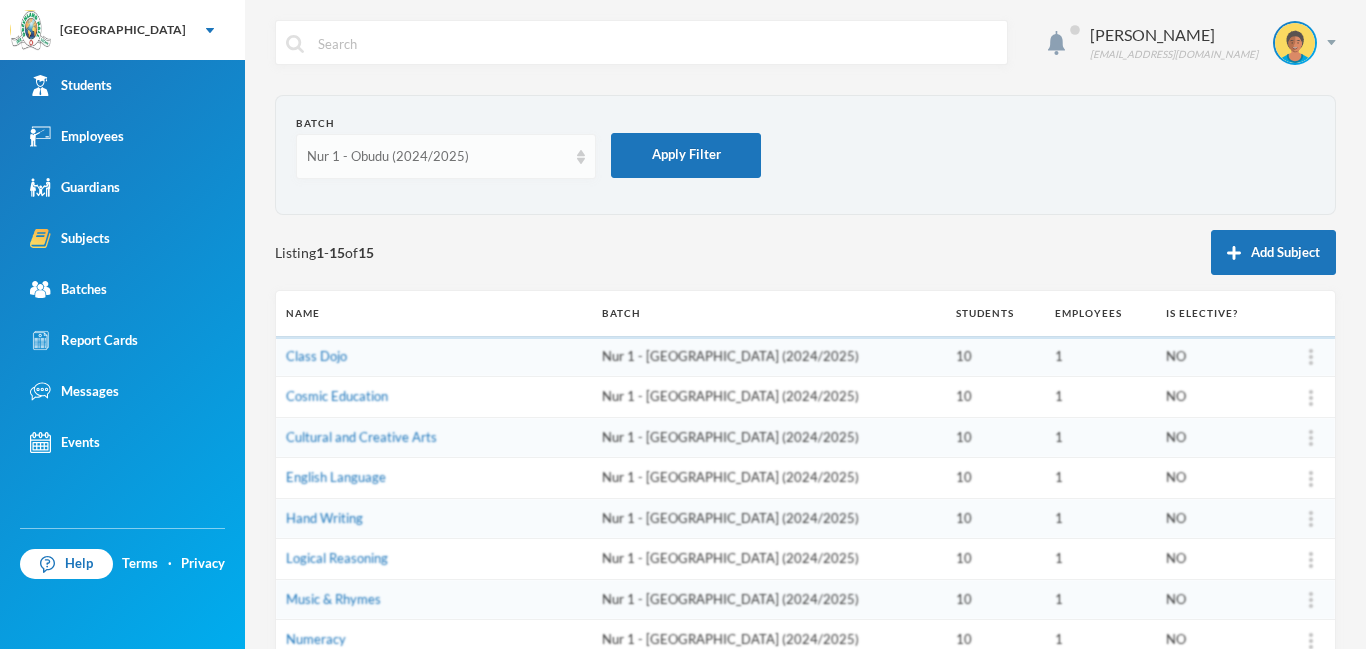 click on "Nur 1 - Obudu (2024/2025)" at bounding box center [437, 157] 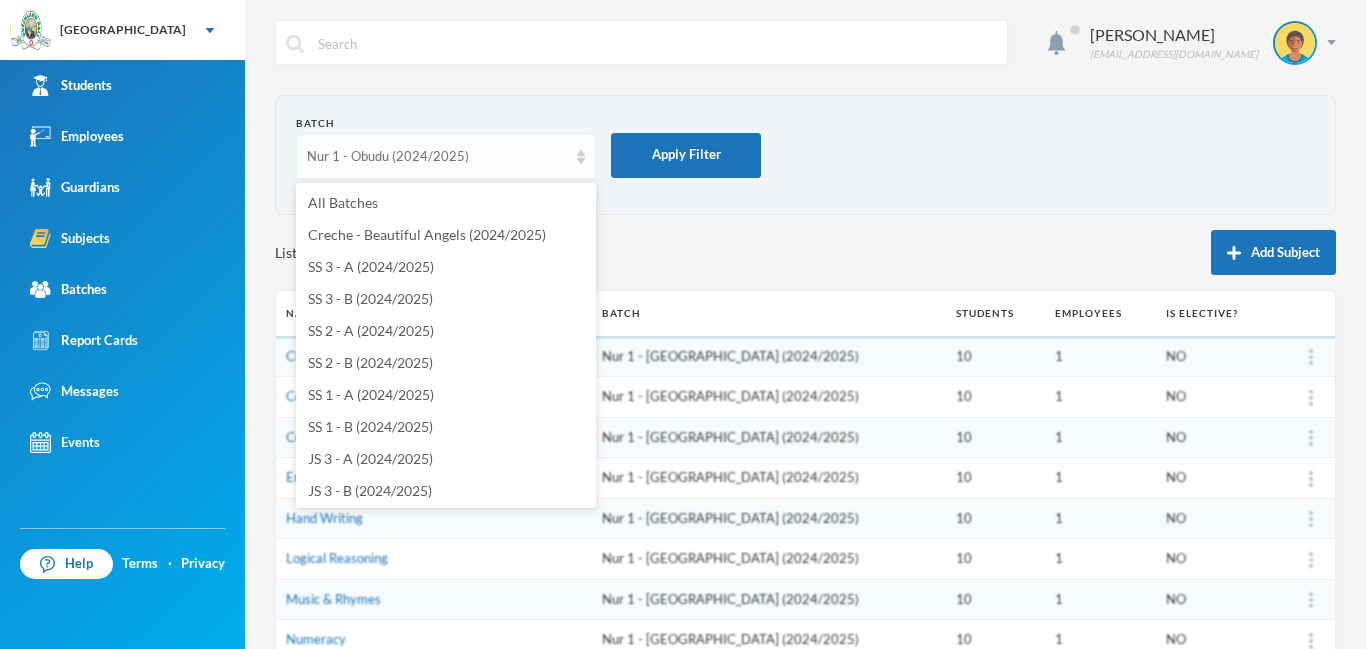 click on "Nur 1 - Obudu (2024/2025)" at bounding box center (437, 157) 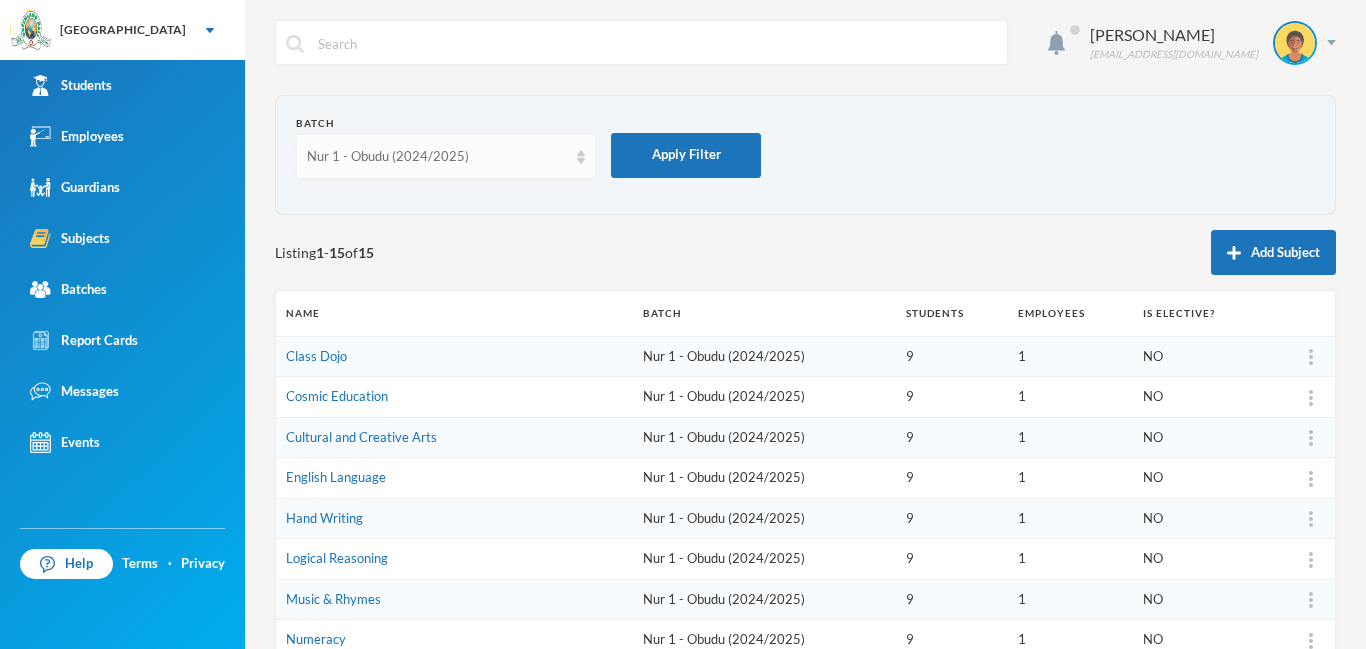 click on "Nur 1 - Obudu (2024/2025)" at bounding box center (437, 157) 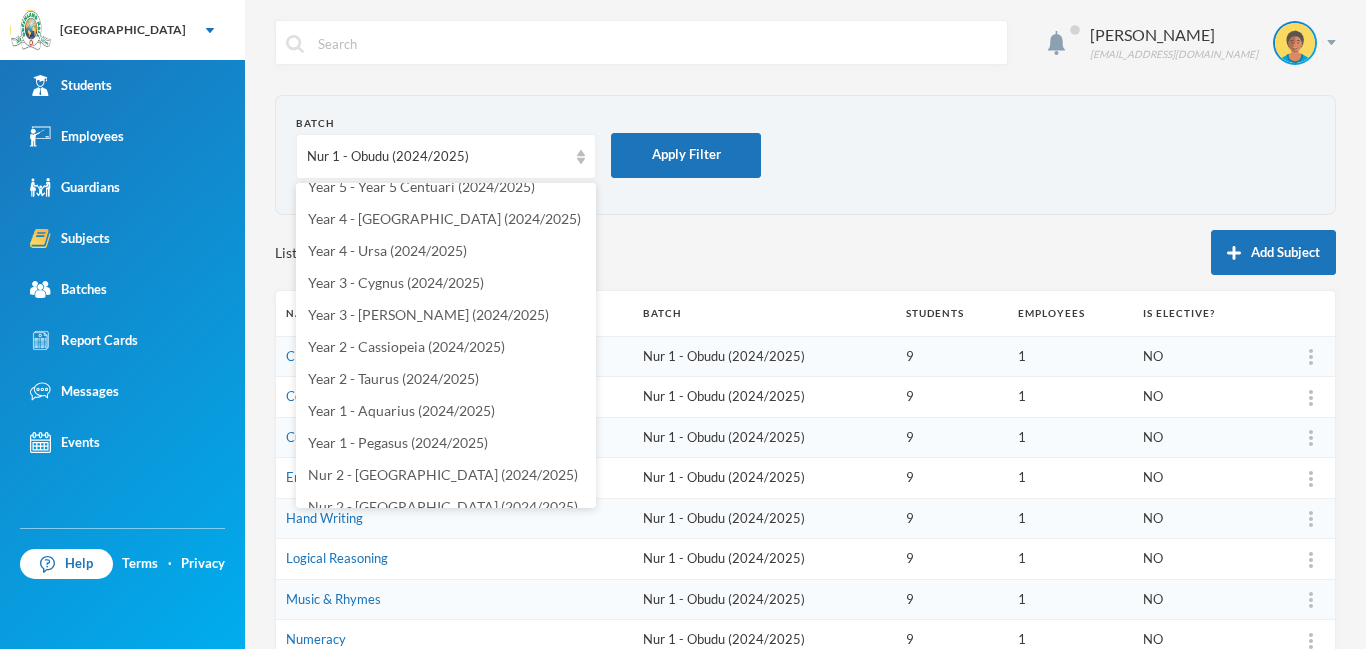 scroll, scrollTop: 515, scrollLeft: 0, axis: vertical 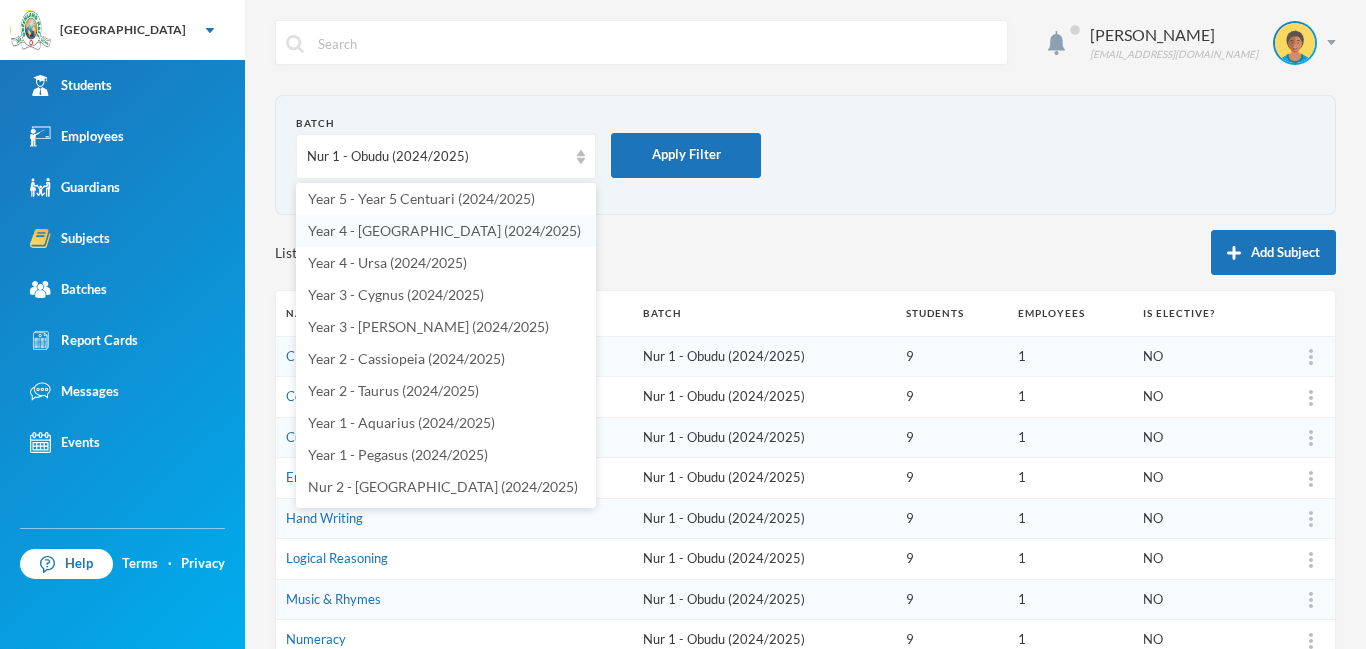 click on "Year 4 - [GEOGRAPHIC_DATA] (2024/2025)" at bounding box center [444, 230] 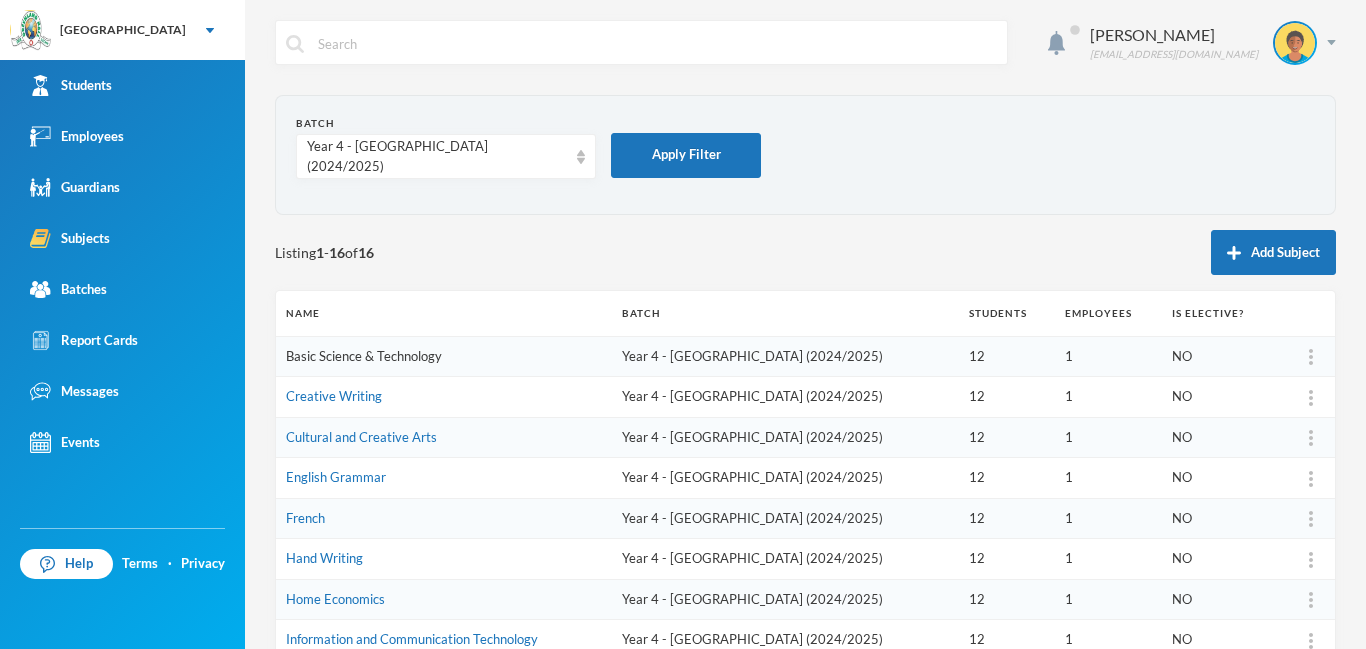 click on "Basic Science & Technology" at bounding box center [364, 356] 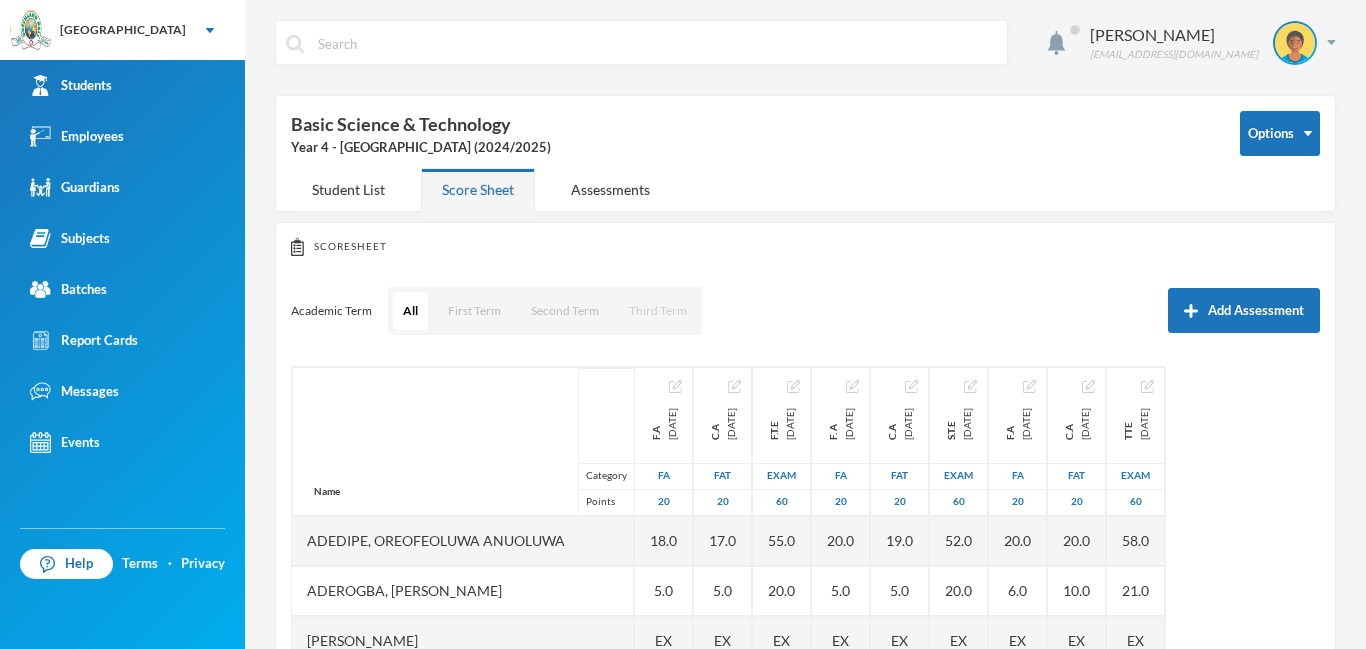 click on "Third Term" at bounding box center [658, 311] 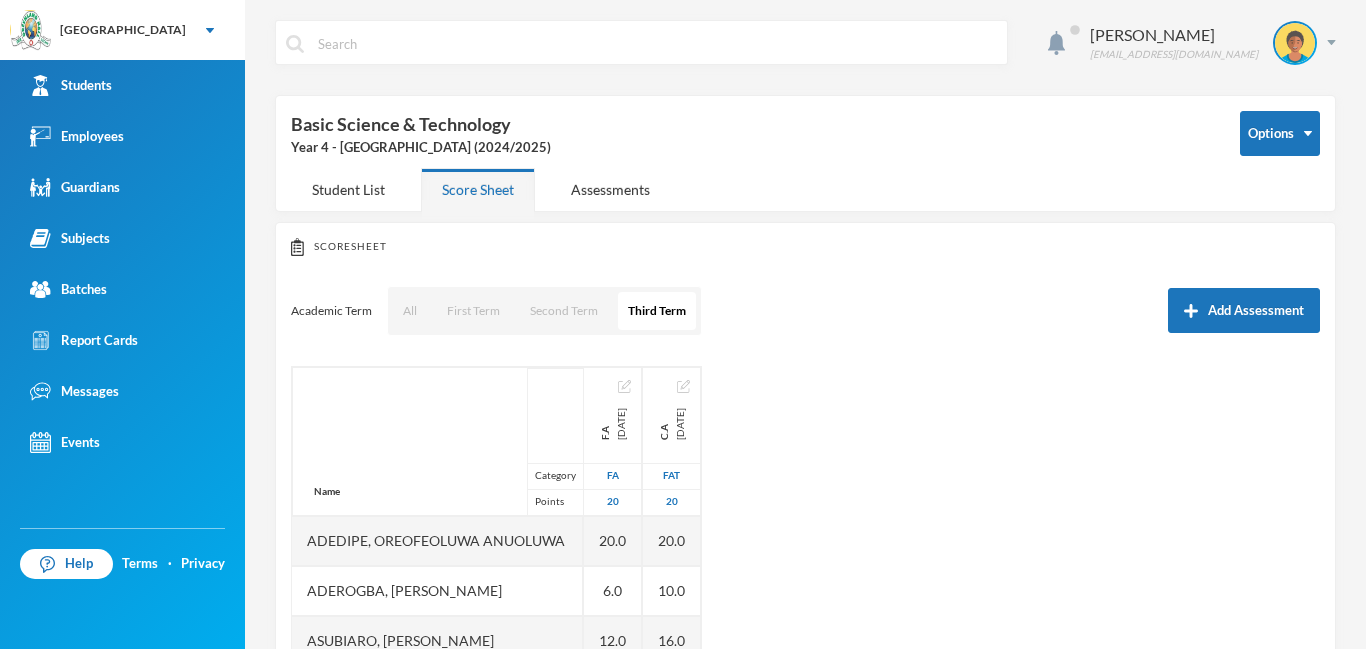 click on "Name   Category Points Adedipe, Oreofeoluwa Anuoluwa Aderogba, Adesola Benedict Asubiaro, Khaleed Owolabi Daniel, Faith Prestige Hassan, Faidat Ashake Ibitoye, Daniel Inioluwa Ilelaboye, Adeayo Emmanuel Nwojiji, Marvelous Chisom Owolabi, Faariha Iremide Oyebanji, Mutmainnah Titilope Oyenekan, Emmanuella Oreoluwa Shekoni, Ganiyat Anjola F.A 2025-05-23 FA 20 20.0 6.0 12.0 18.0 8.0 19.0 11.0 8.0 20.0 20.0 18.0 19.0 C.A 2025-06-26 FAT 20 20.0 10.0 16.0 20.0 10.0 20.0 15.0 12.0 20.0 20.0 20.0 20.0" at bounding box center (805, 616) 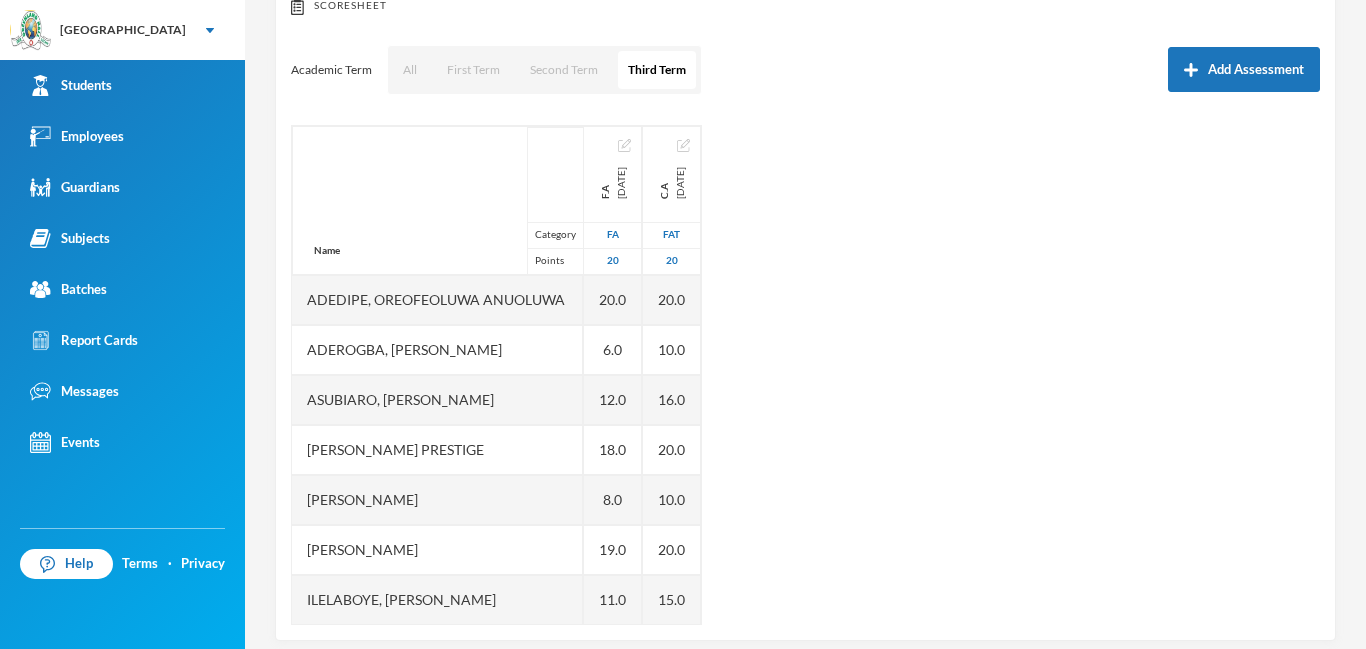 scroll, scrollTop: 263, scrollLeft: 0, axis: vertical 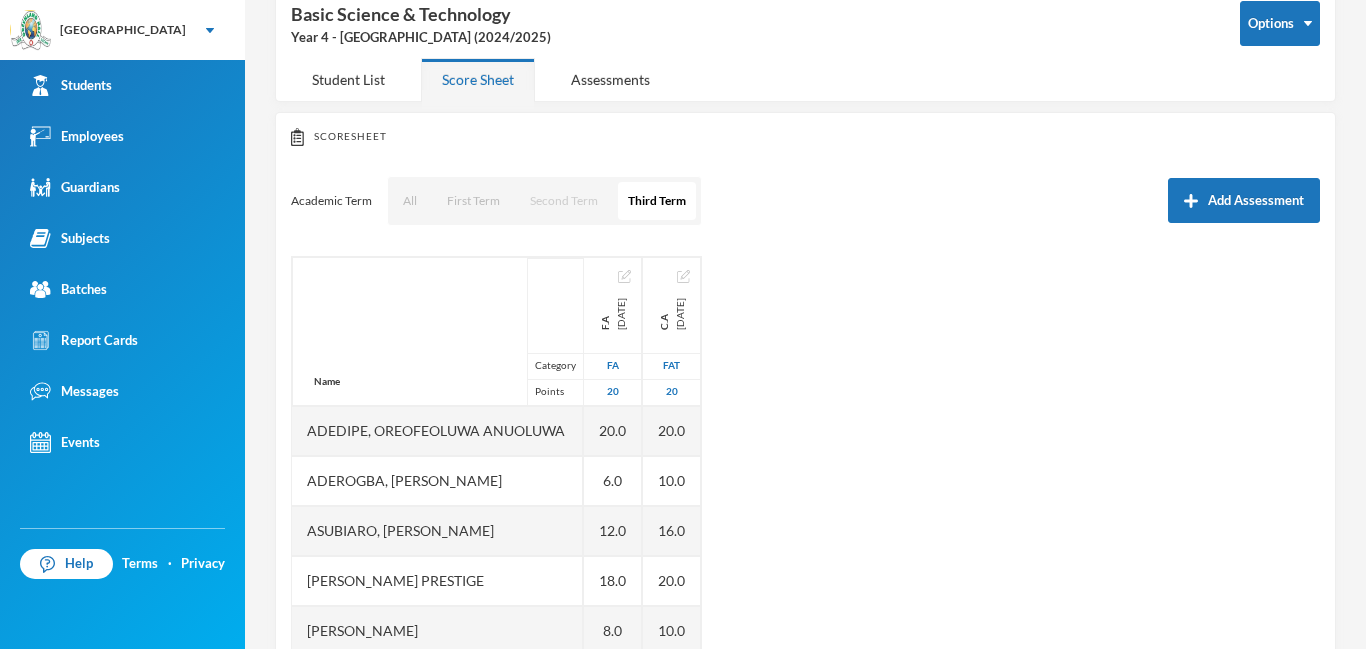 click on "Second Term" at bounding box center (564, 201) 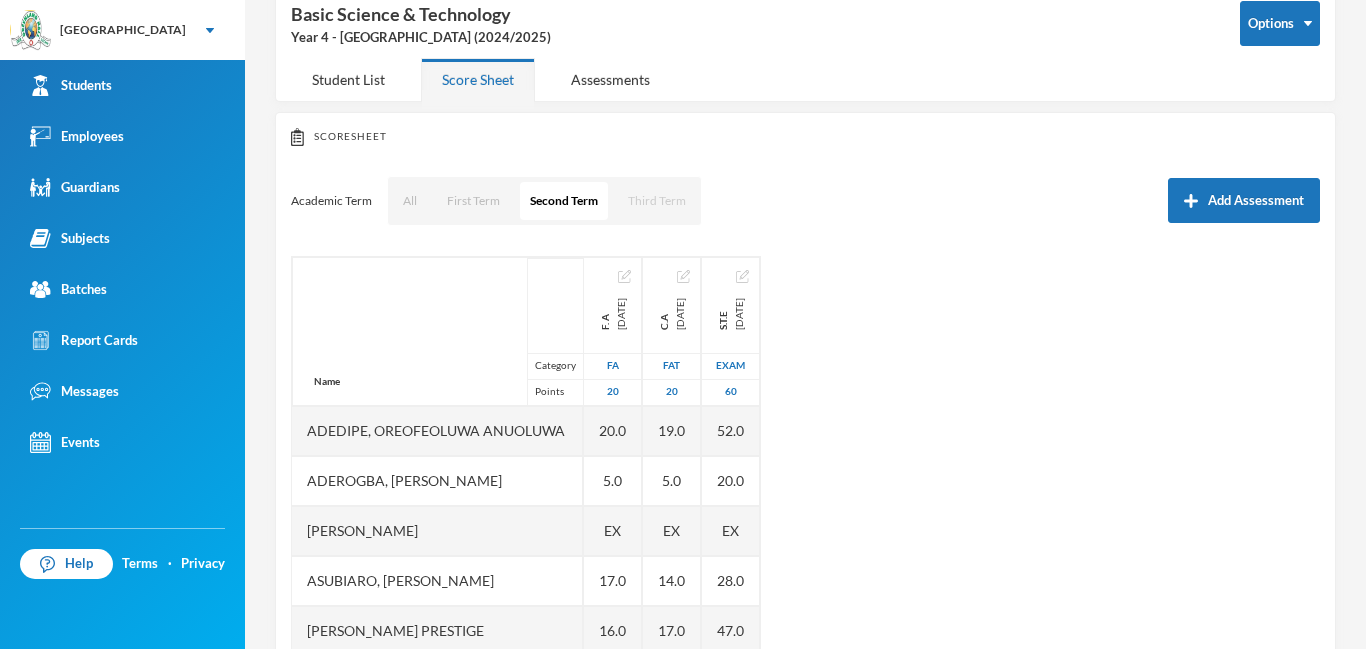 click on "Third Term" at bounding box center (657, 201) 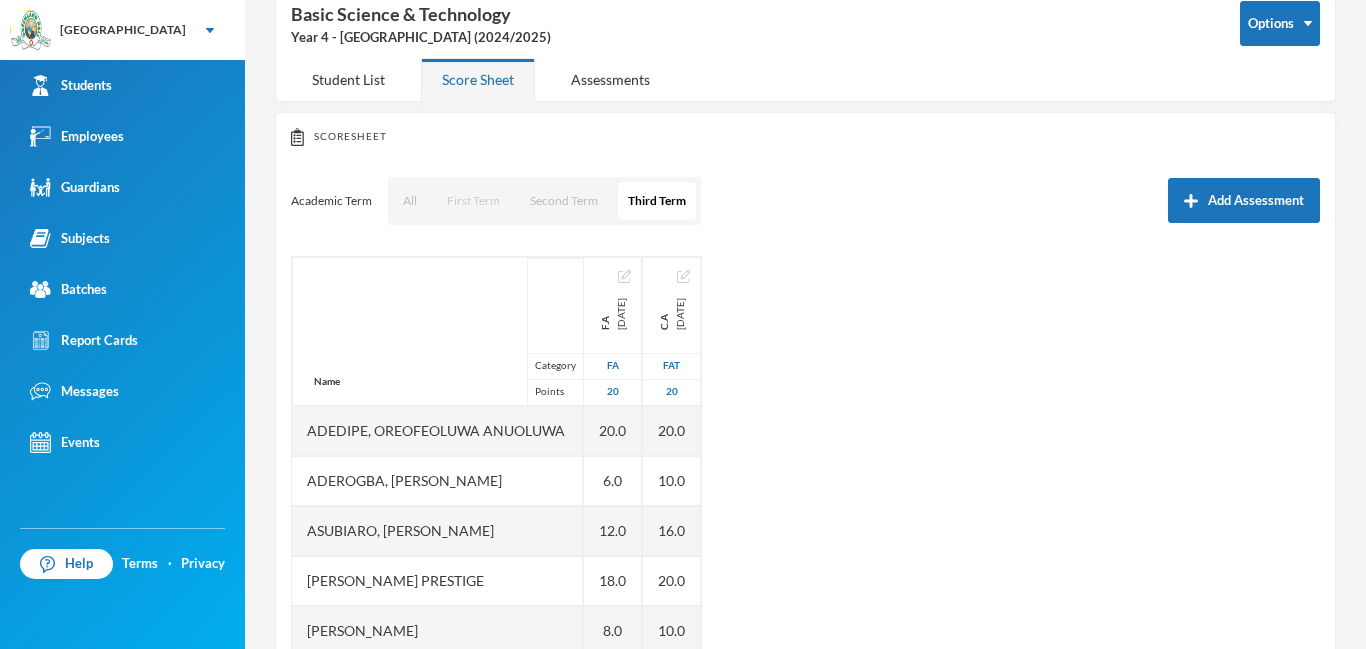 click on "First Term" at bounding box center (473, 201) 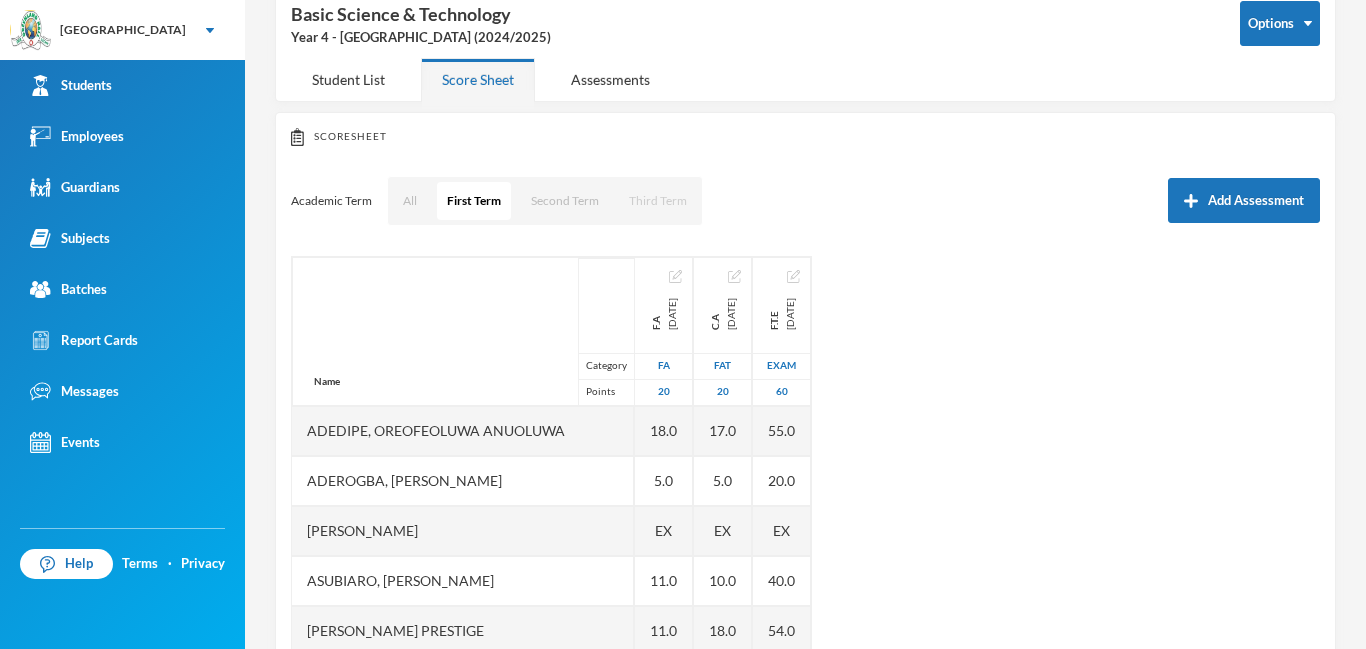 click on "Third Term" at bounding box center (658, 201) 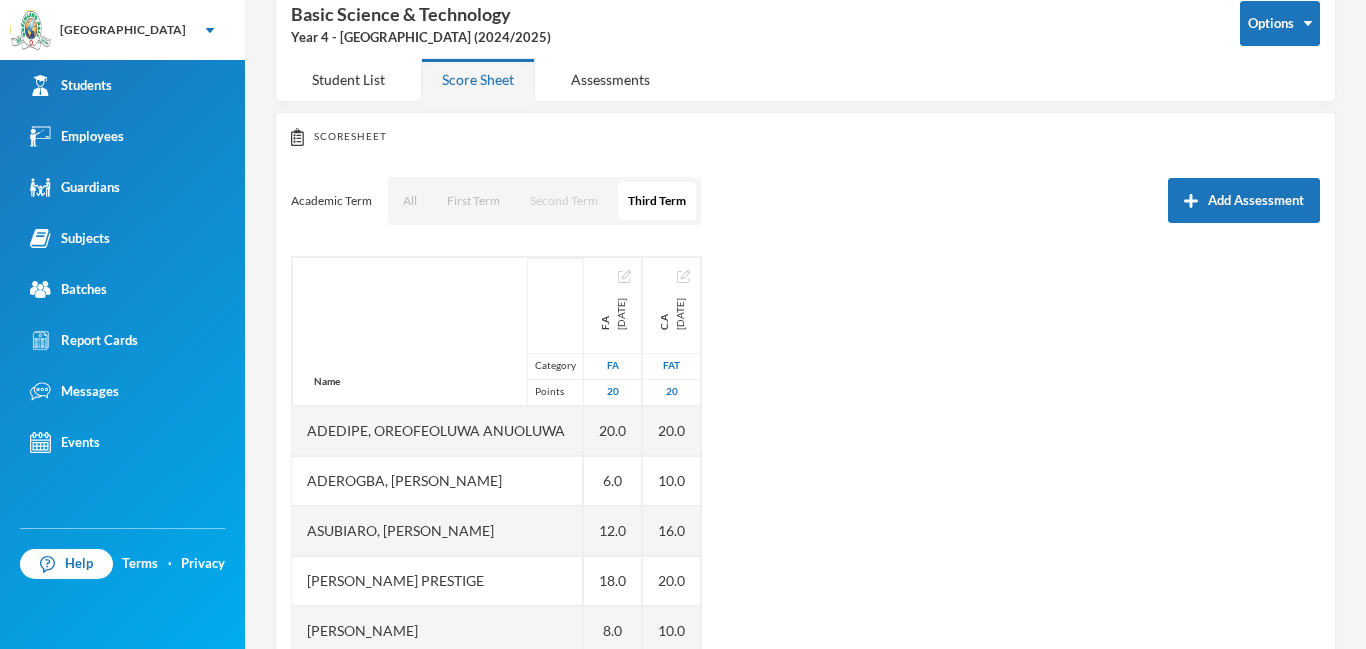 click on "Second Term" at bounding box center (564, 201) 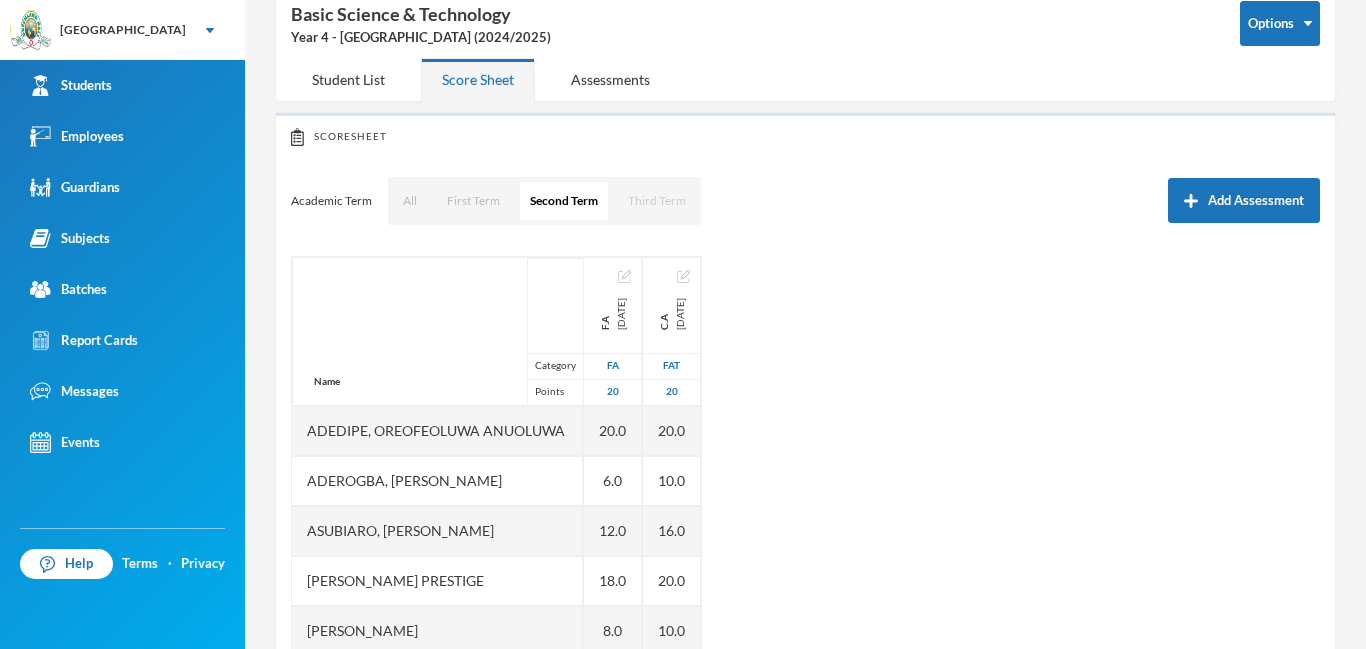 click on "Third Term" at bounding box center (657, 201) 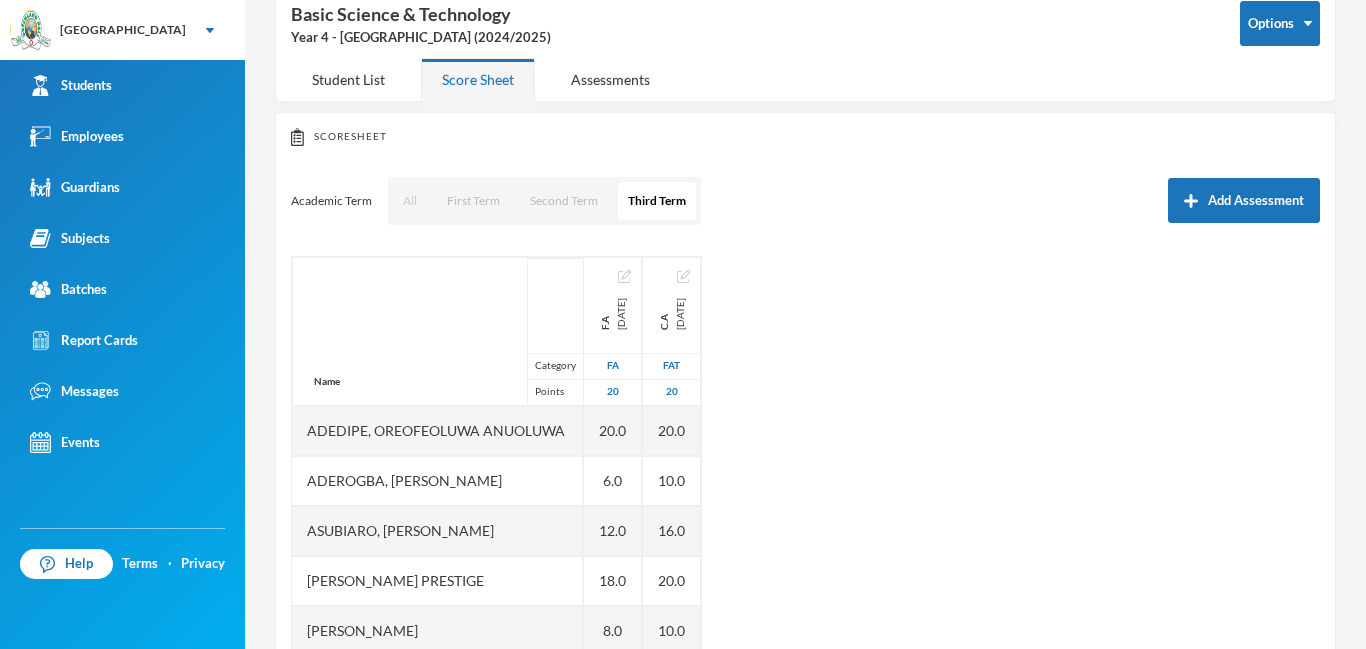 click on "All" at bounding box center [410, 201] 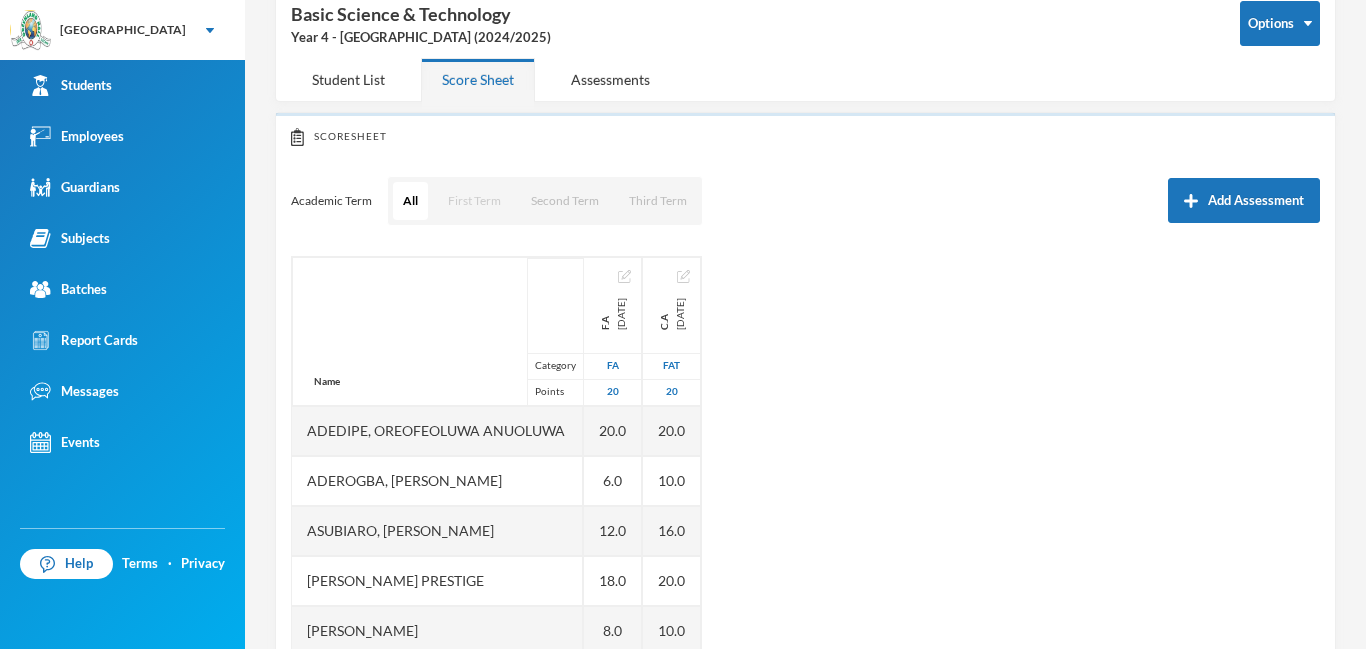 click on "First Term" at bounding box center (474, 201) 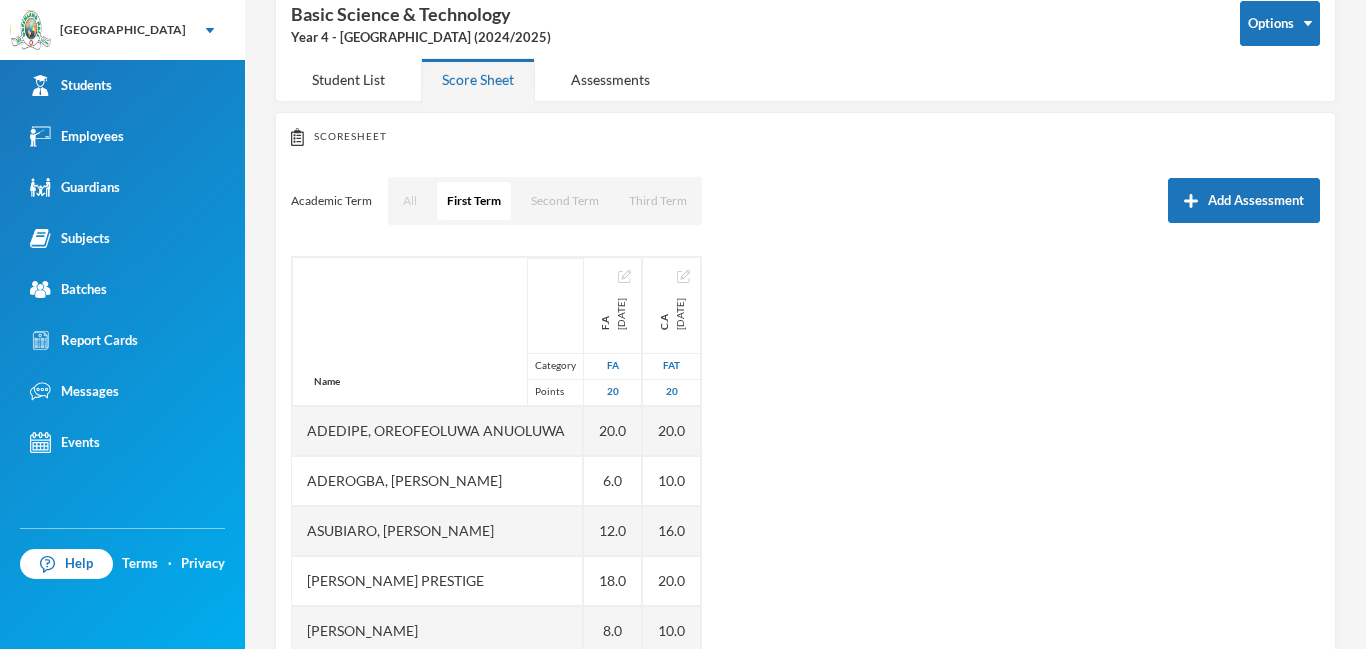 click on "All" at bounding box center (410, 201) 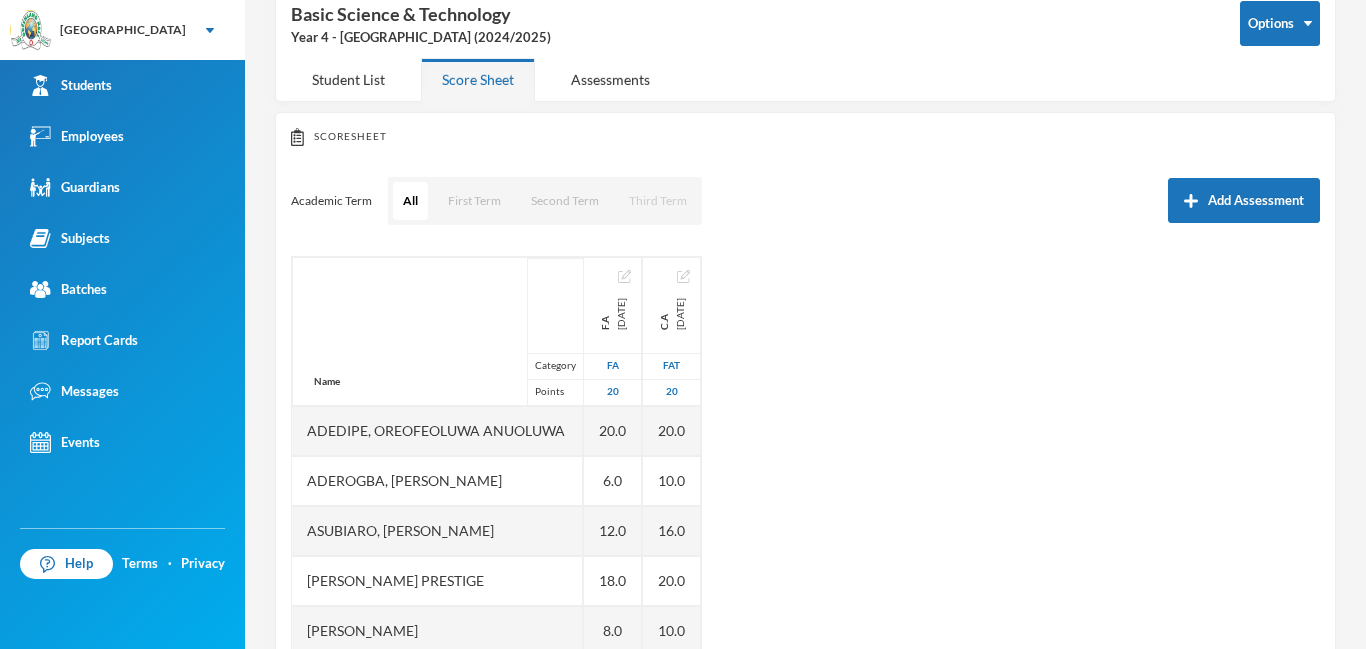 click on "Third Term" at bounding box center (658, 201) 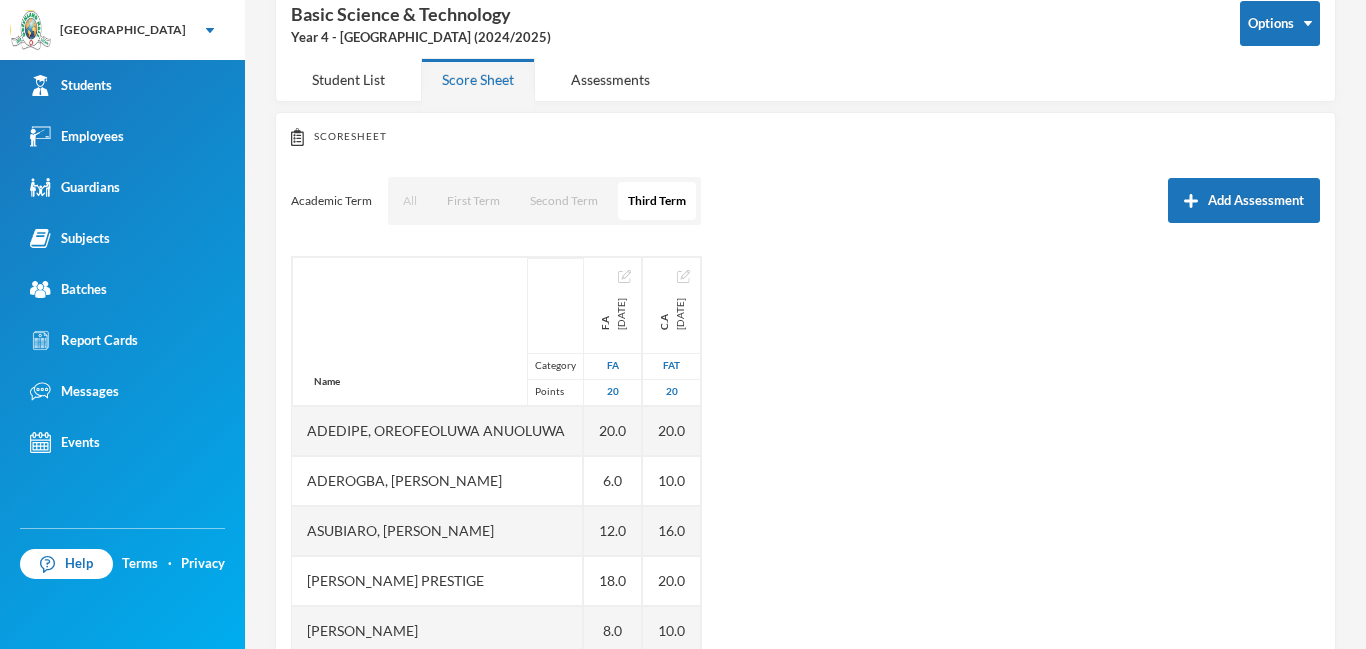 click on "All" at bounding box center [410, 201] 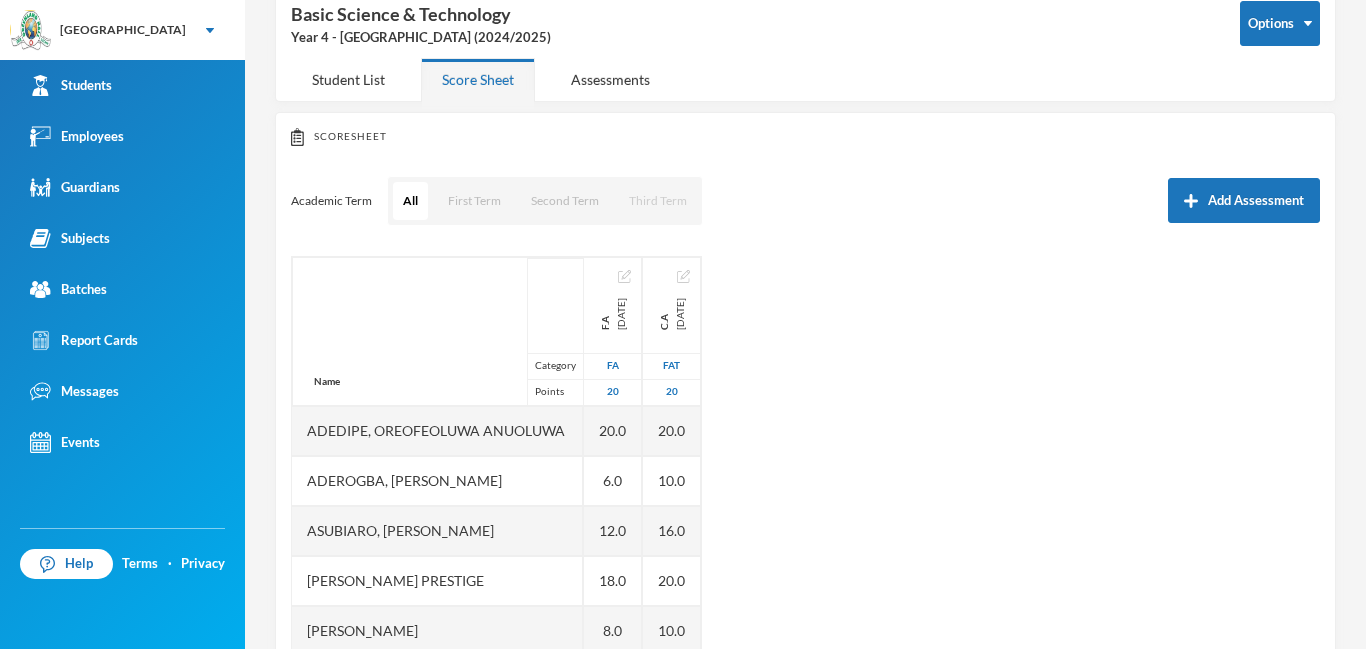 click on "Third Term" at bounding box center (658, 201) 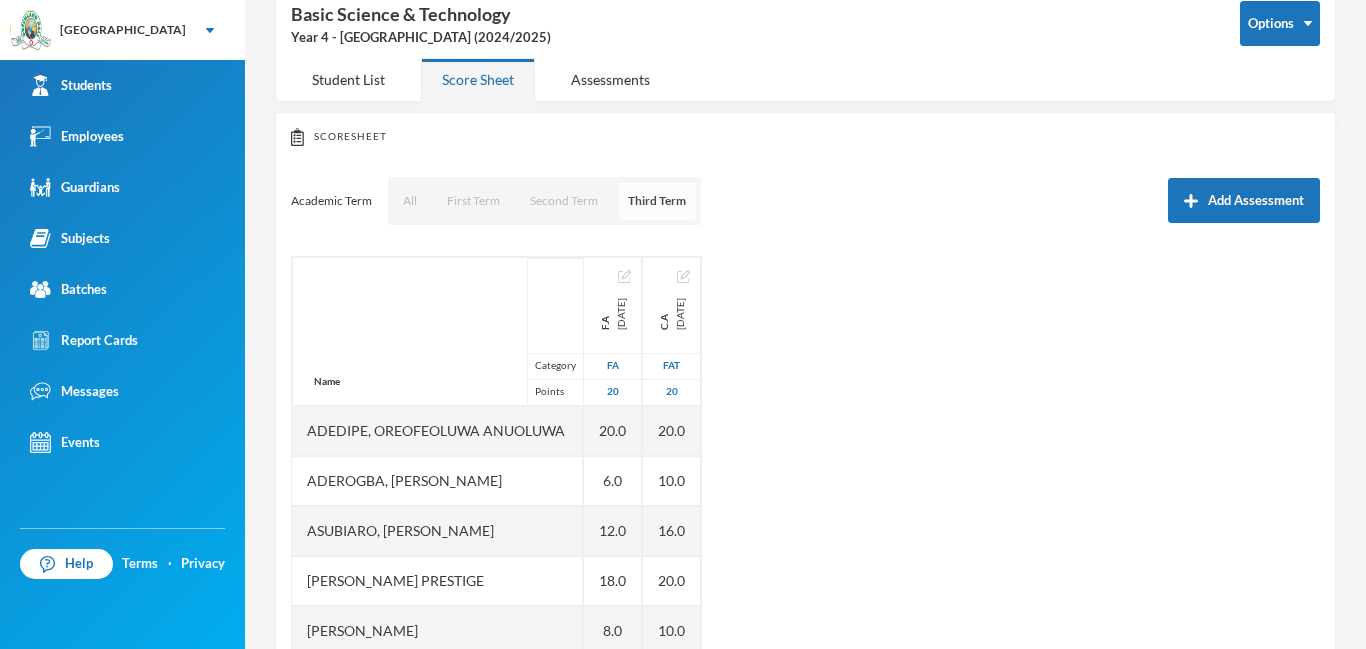 click on "Third Term" at bounding box center (657, 201) 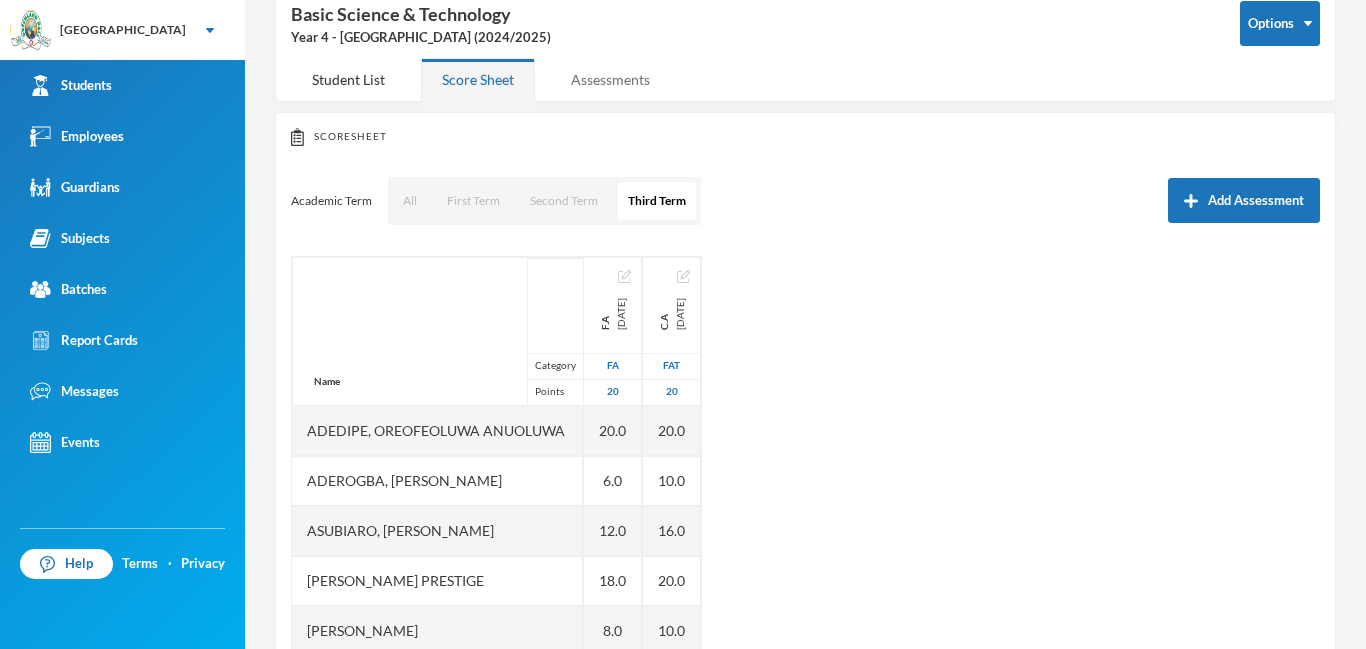 click on "Assessments" at bounding box center (610, 79) 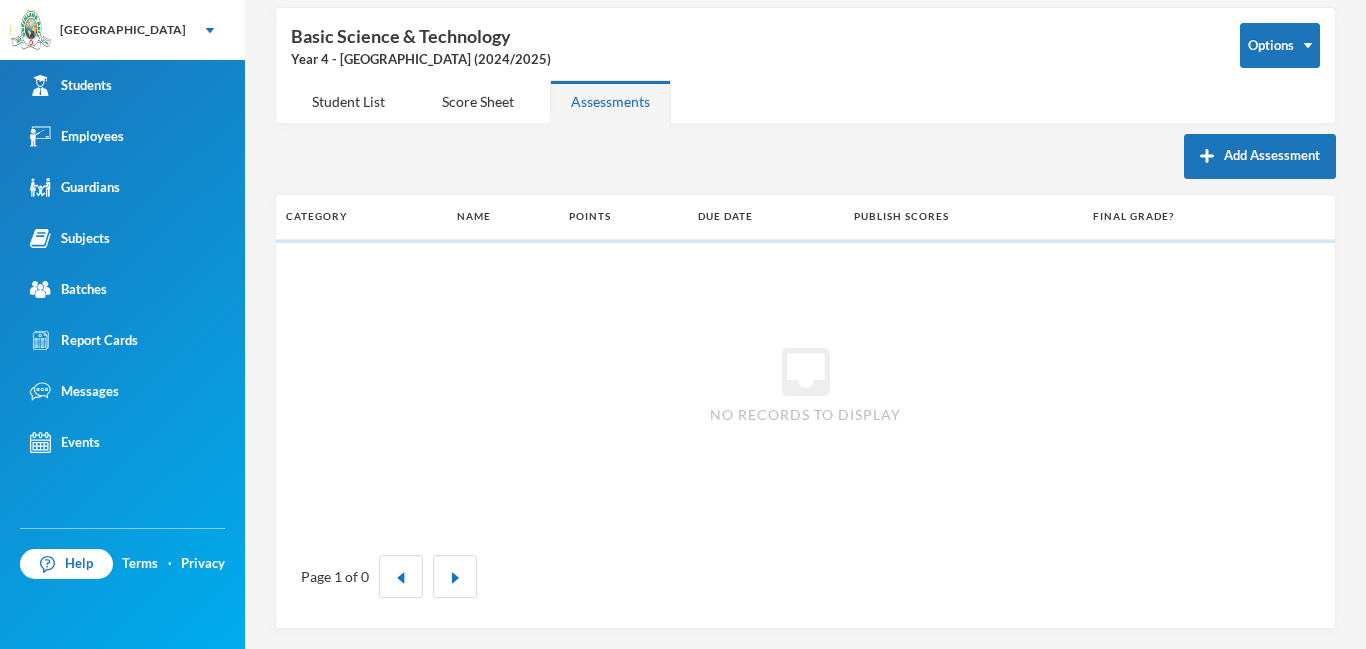 scroll, scrollTop: 88, scrollLeft: 0, axis: vertical 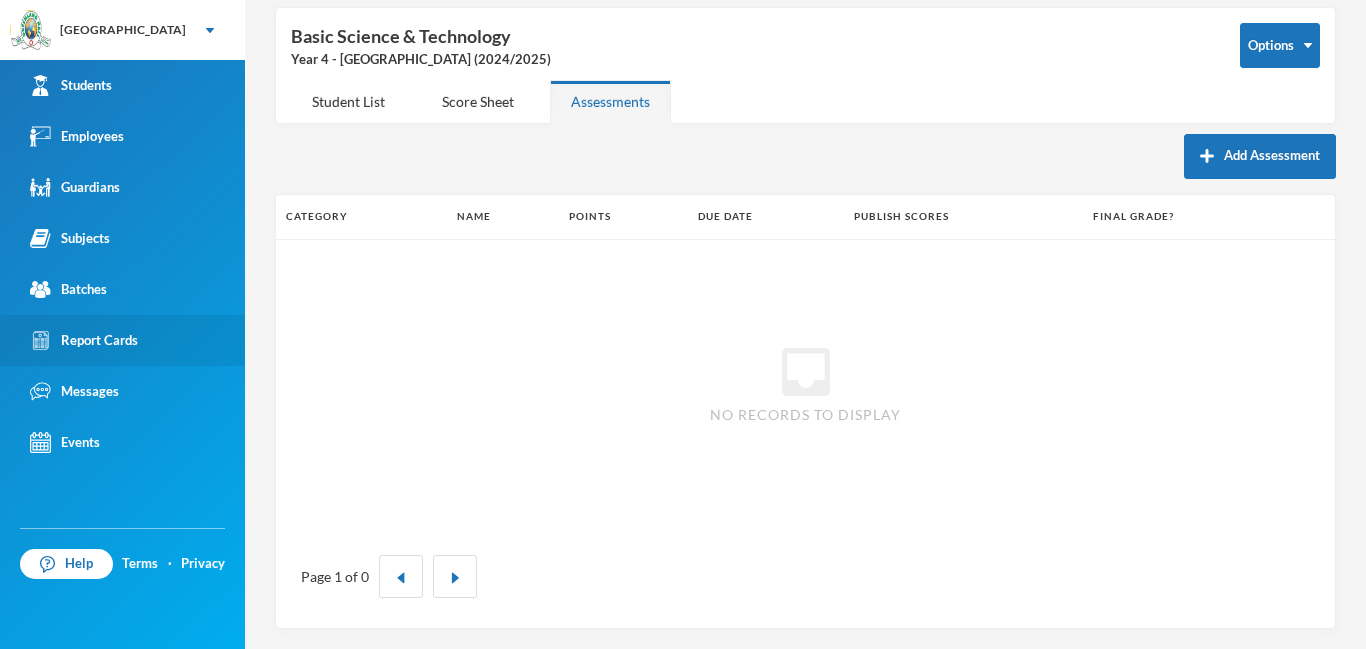 click on "Report Cards" at bounding box center (122, 340) 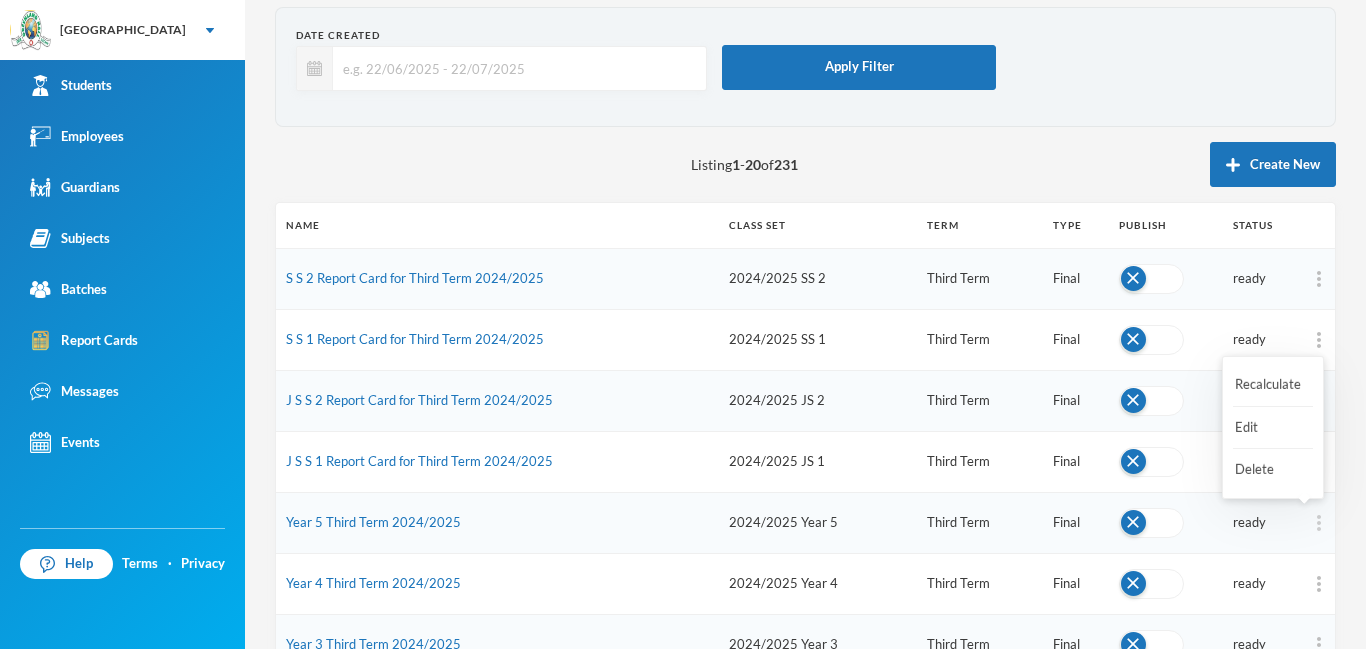 click at bounding box center [1319, 523] 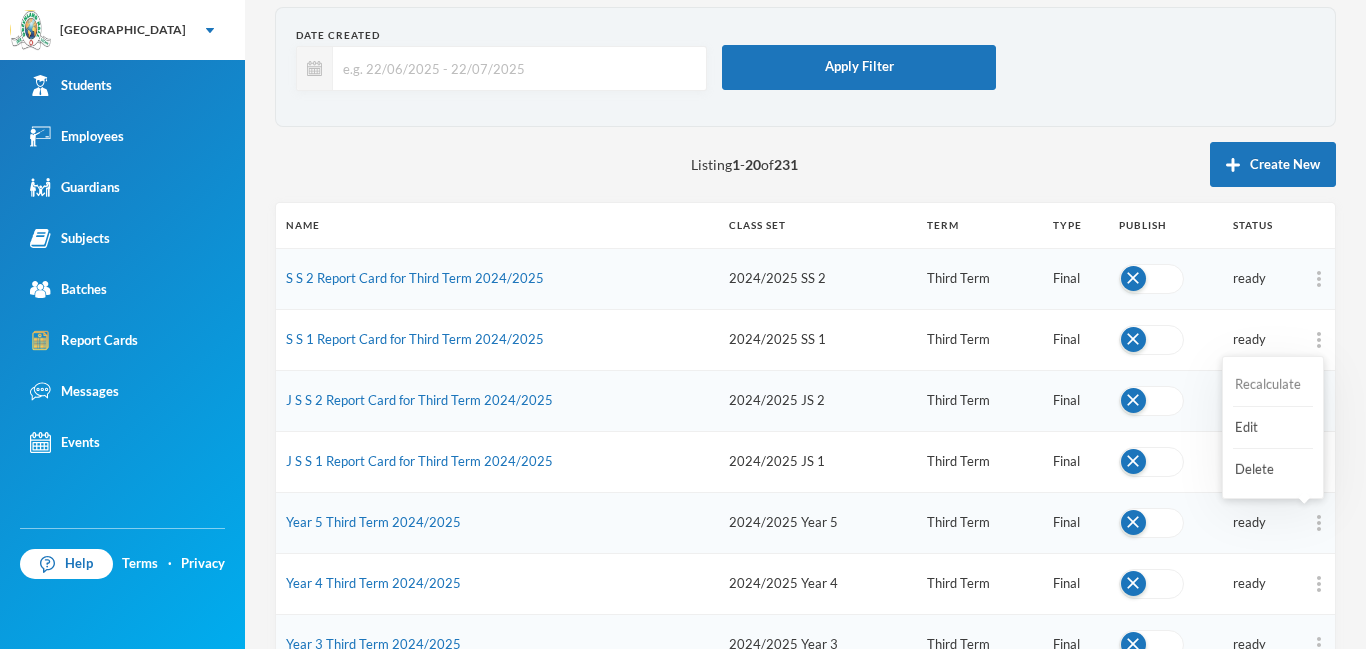 click on "Recalculate" at bounding box center (1273, 385) 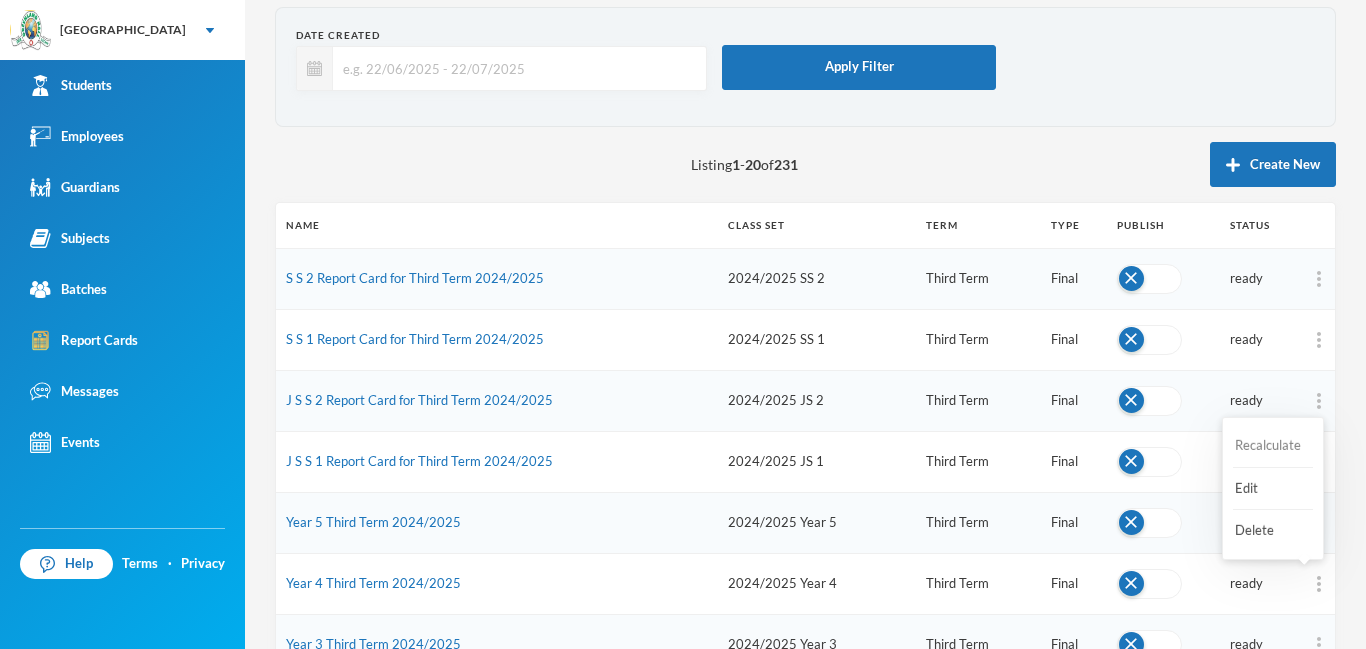 click on "Recalculate" at bounding box center [1273, 446] 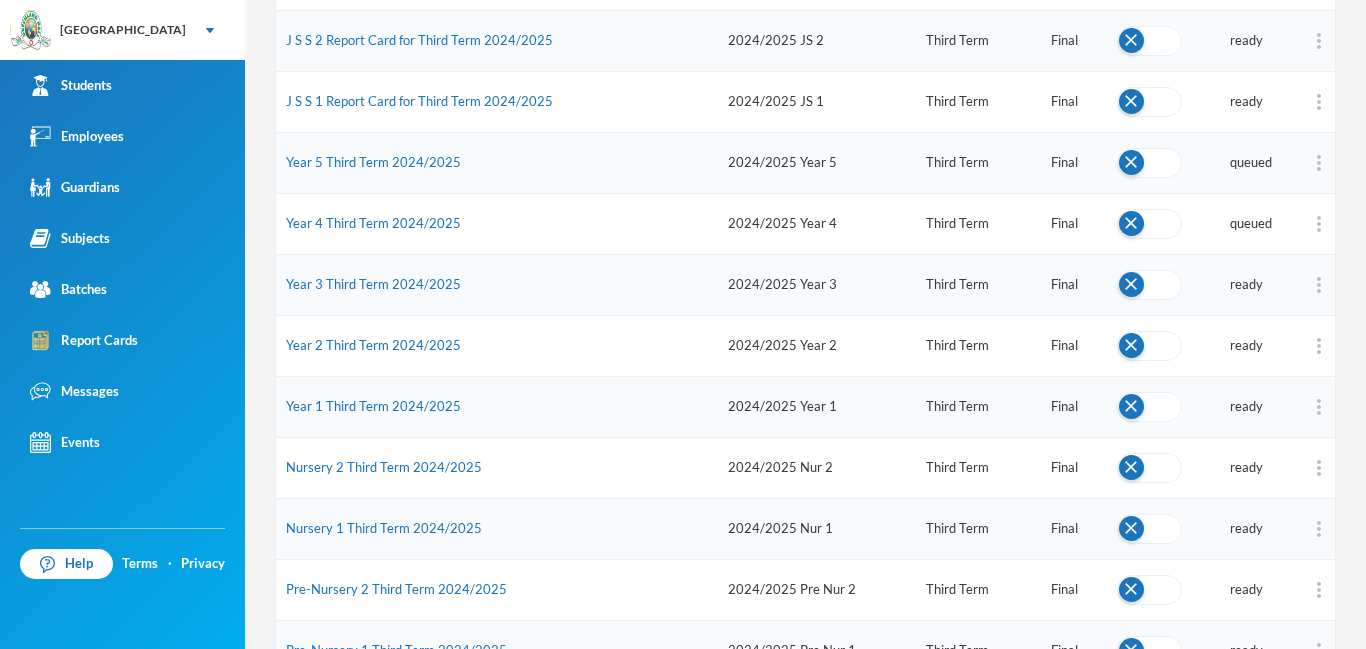 scroll, scrollTop: 557, scrollLeft: 0, axis: vertical 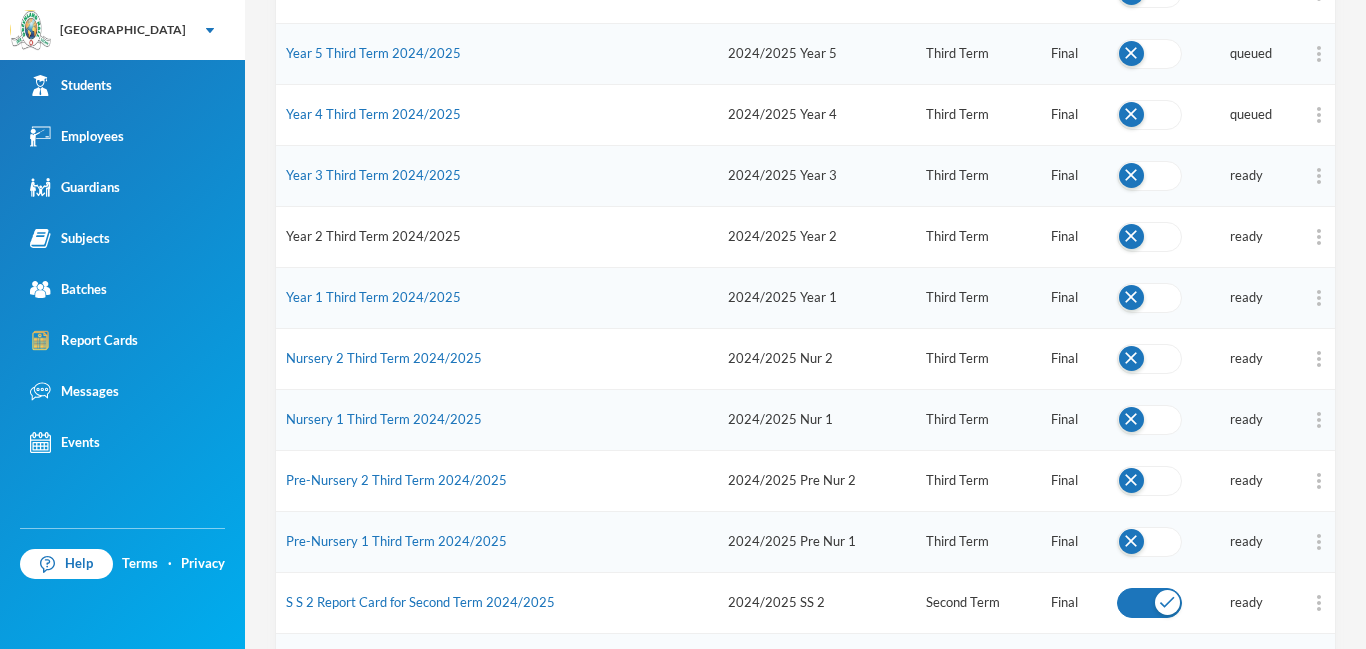 click on "Year 2  Third Term 2024/2025" at bounding box center [373, 236] 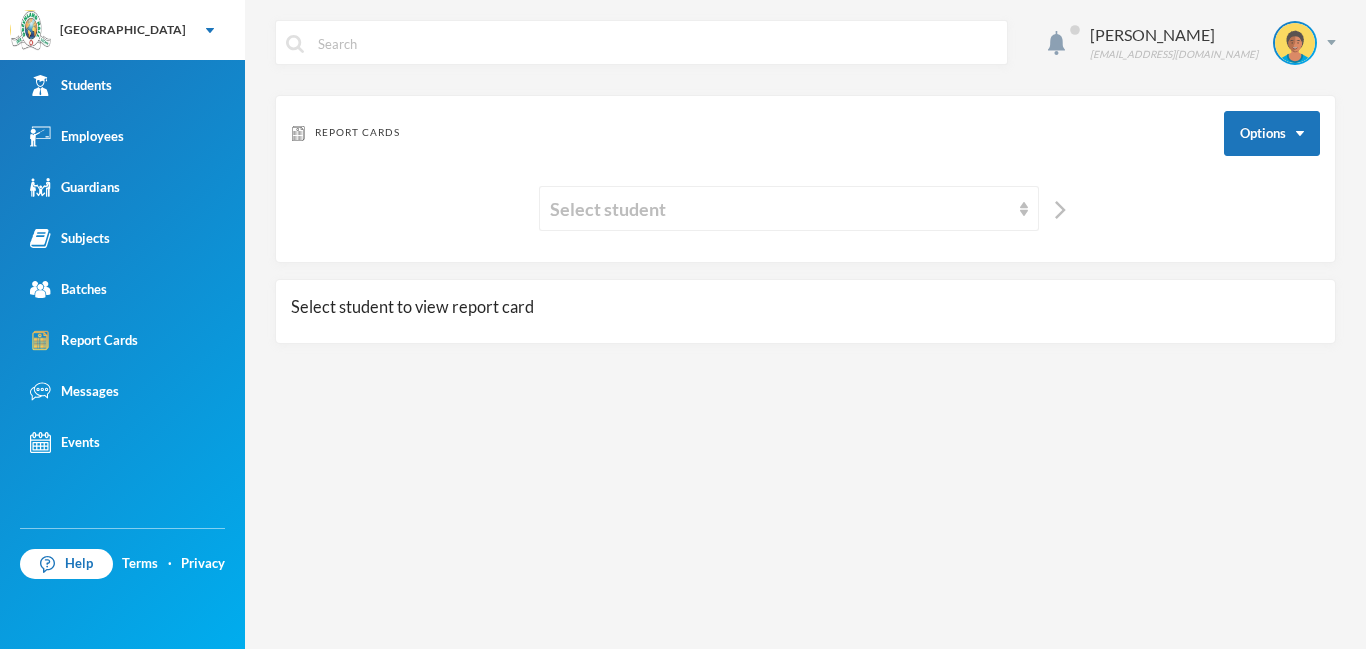 scroll, scrollTop: 0, scrollLeft: 0, axis: both 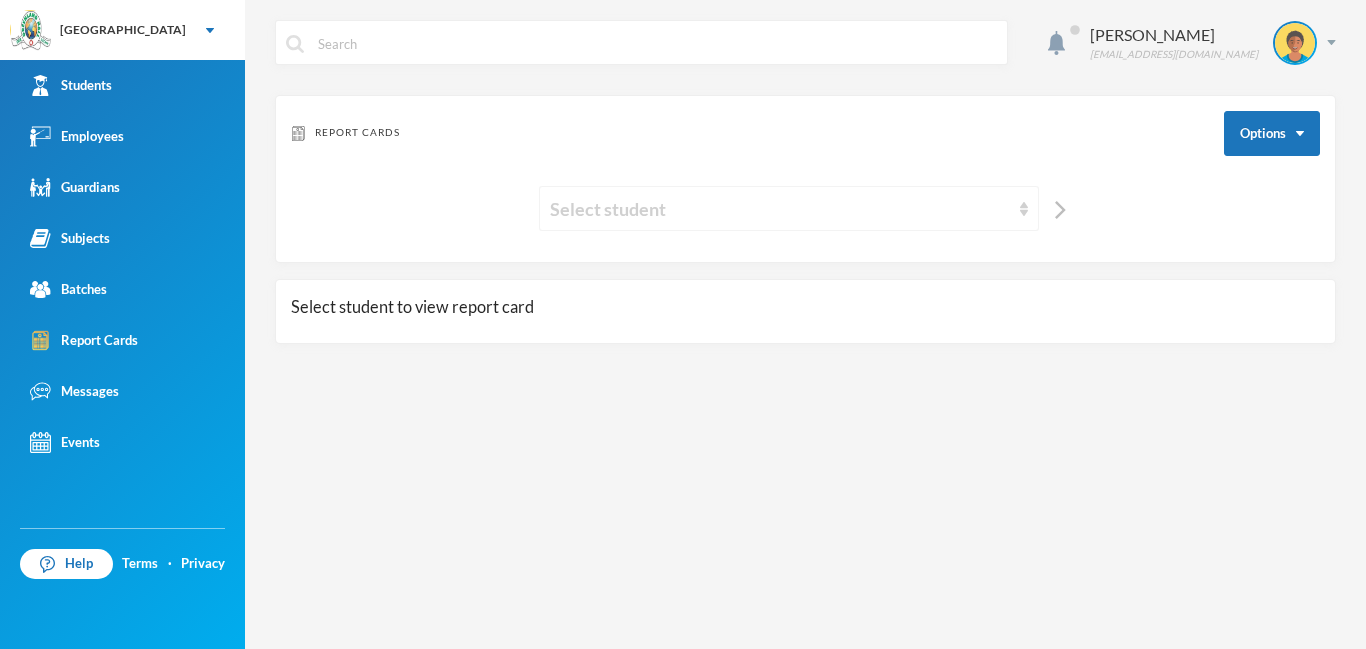 click on "Select student" at bounding box center (780, 209) 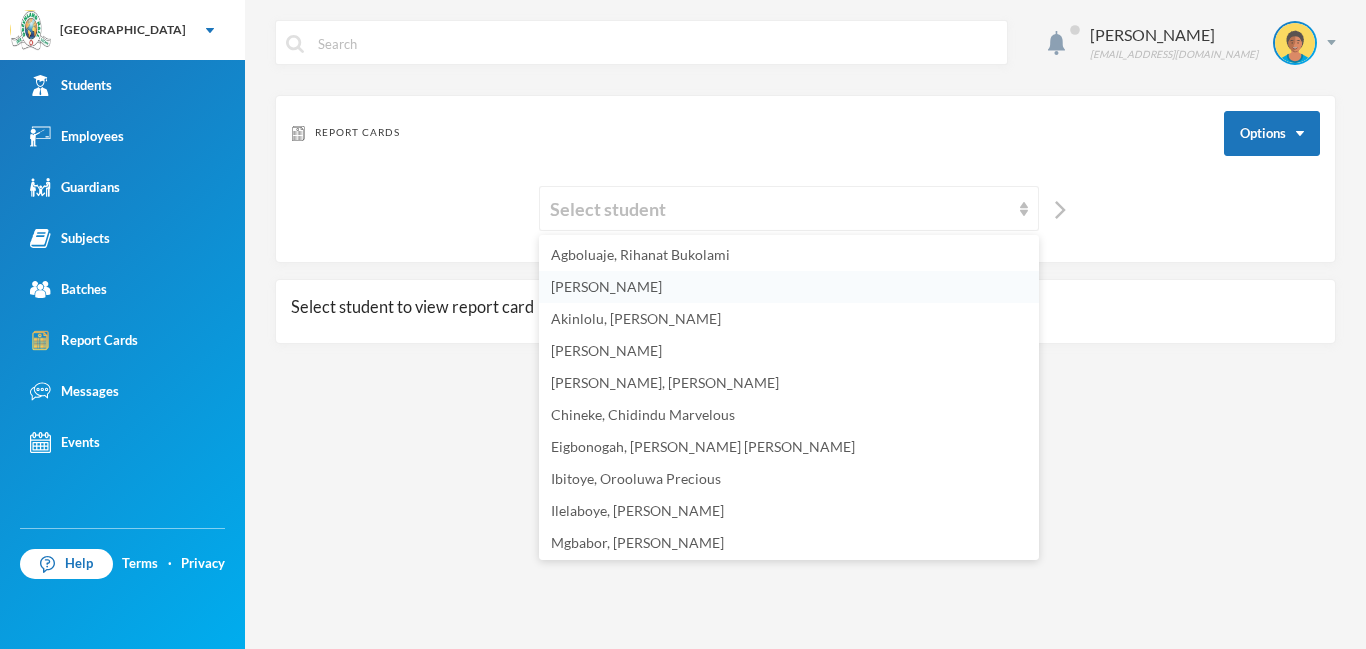 click on "Ajayi, Rhoda Oluwafemi" at bounding box center [606, 286] 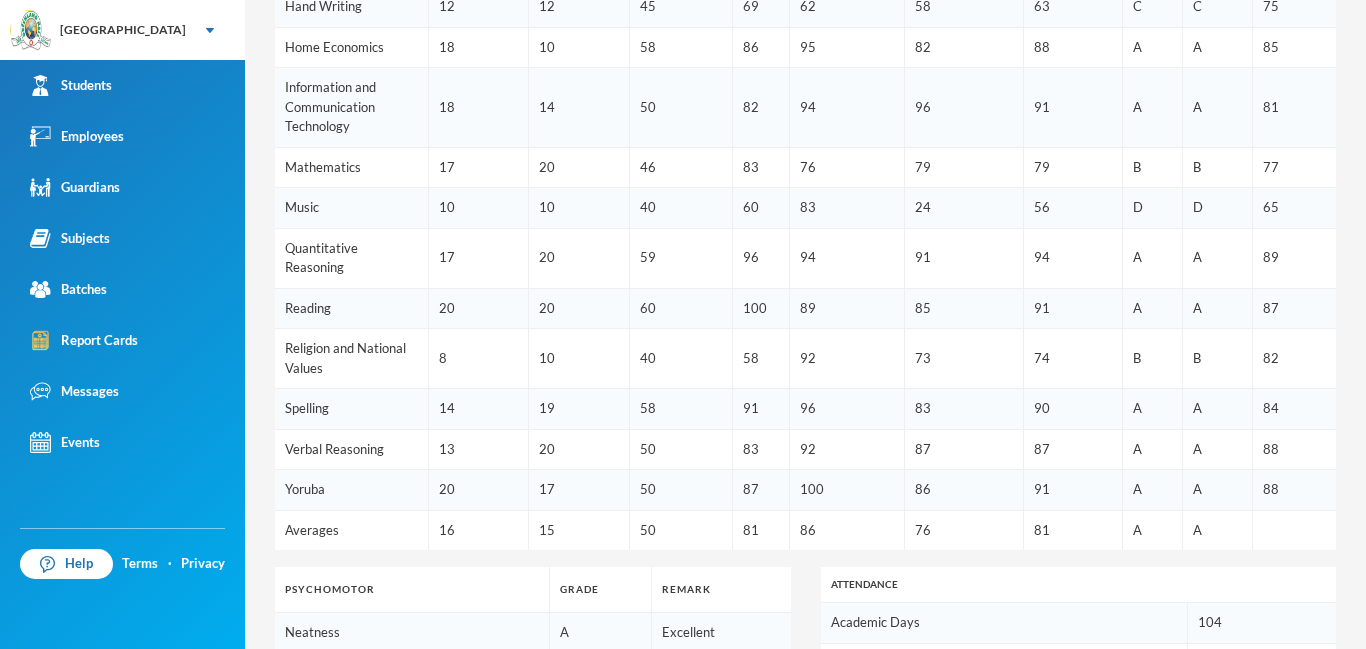 scroll, scrollTop: 834, scrollLeft: 0, axis: vertical 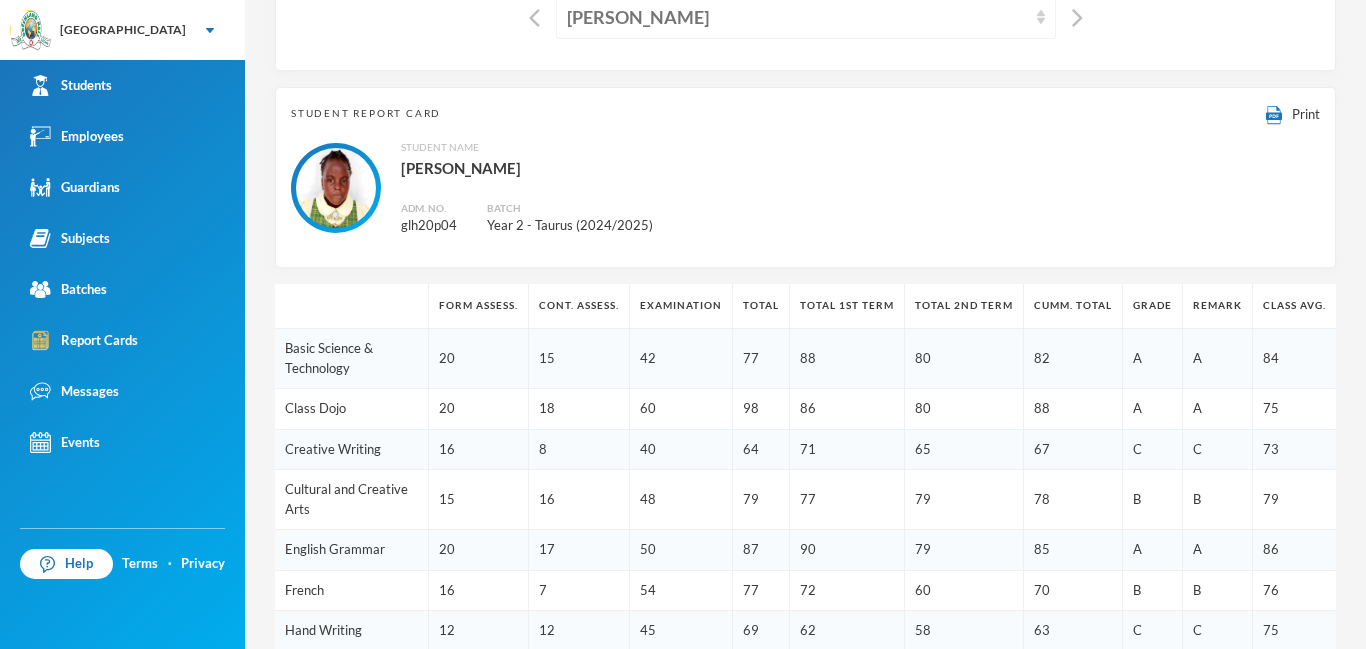 click on "Ajayi, Rhoda Oluwafemi" at bounding box center [806, 16] 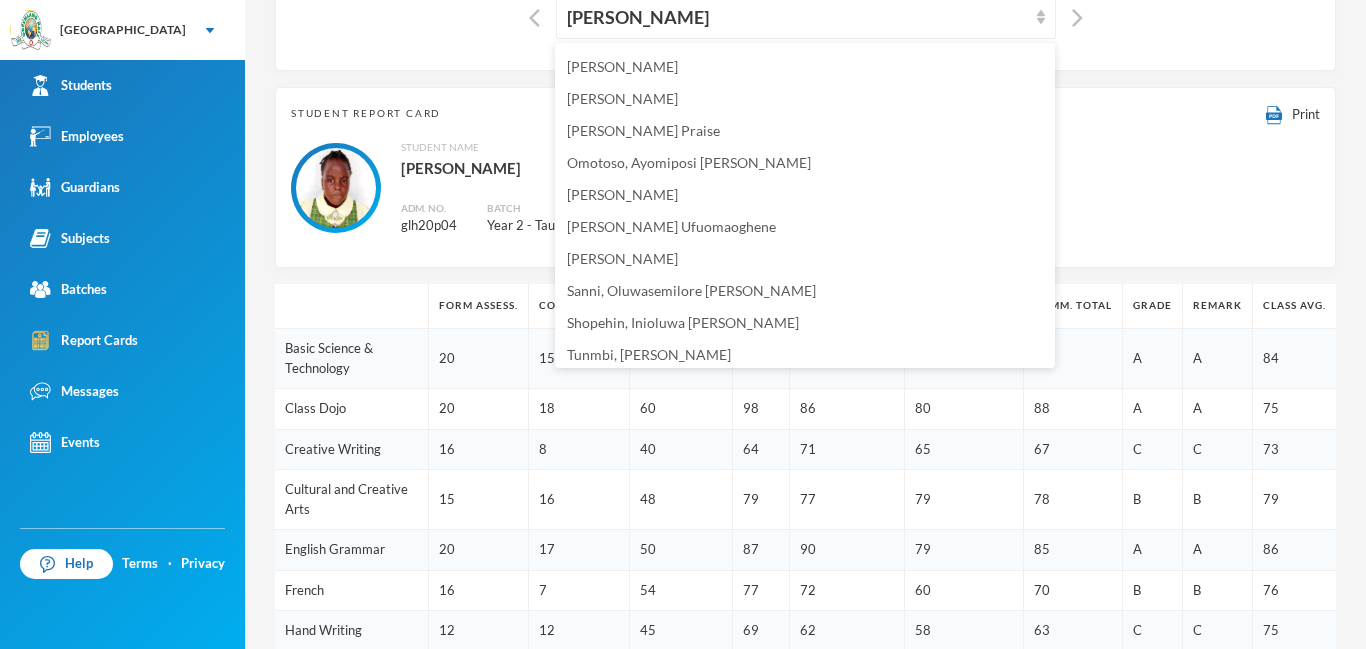 scroll, scrollTop: 323, scrollLeft: 0, axis: vertical 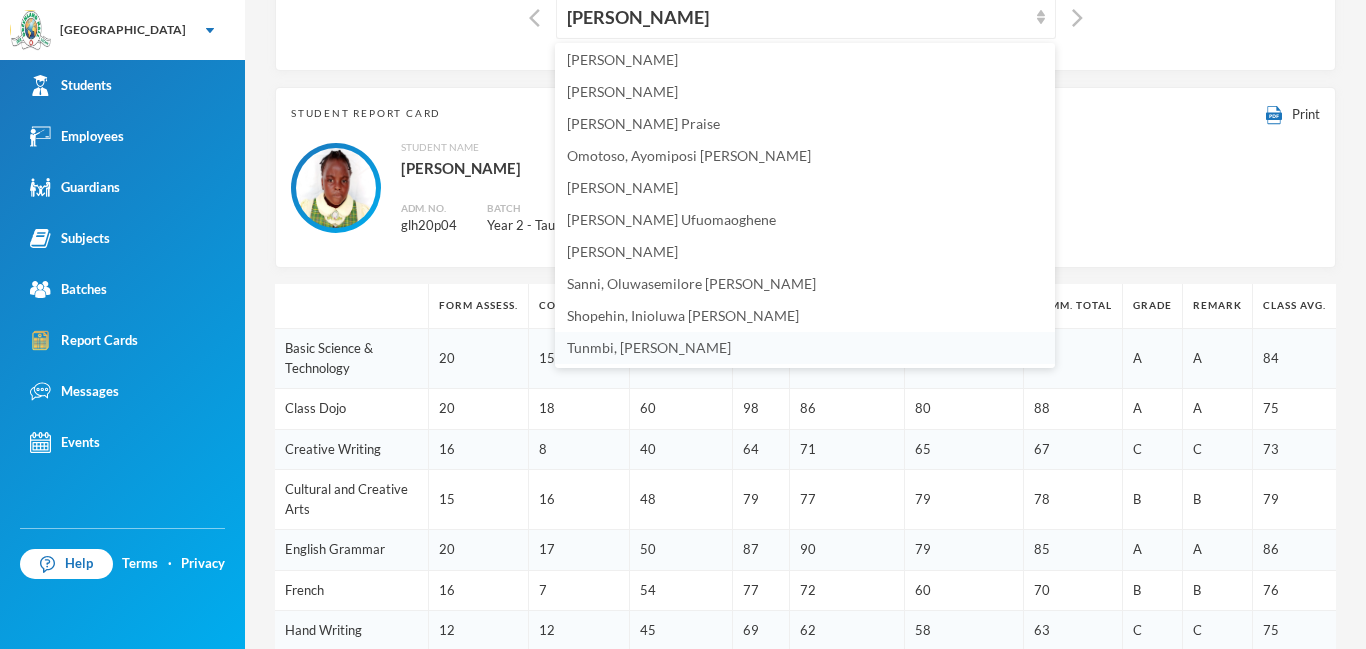 click on "Tunmbi, Gbemileke Donald" at bounding box center [649, 347] 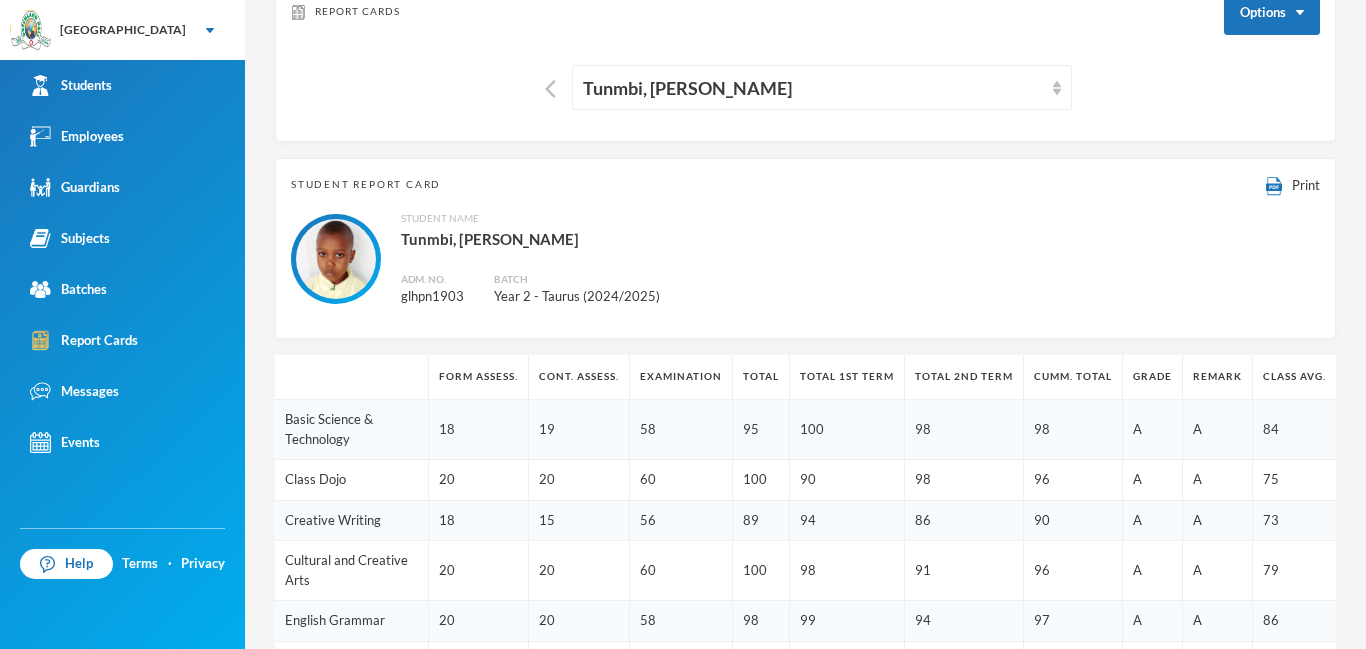 scroll, scrollTop: 22, scrollLeft: 0, axis: vertical 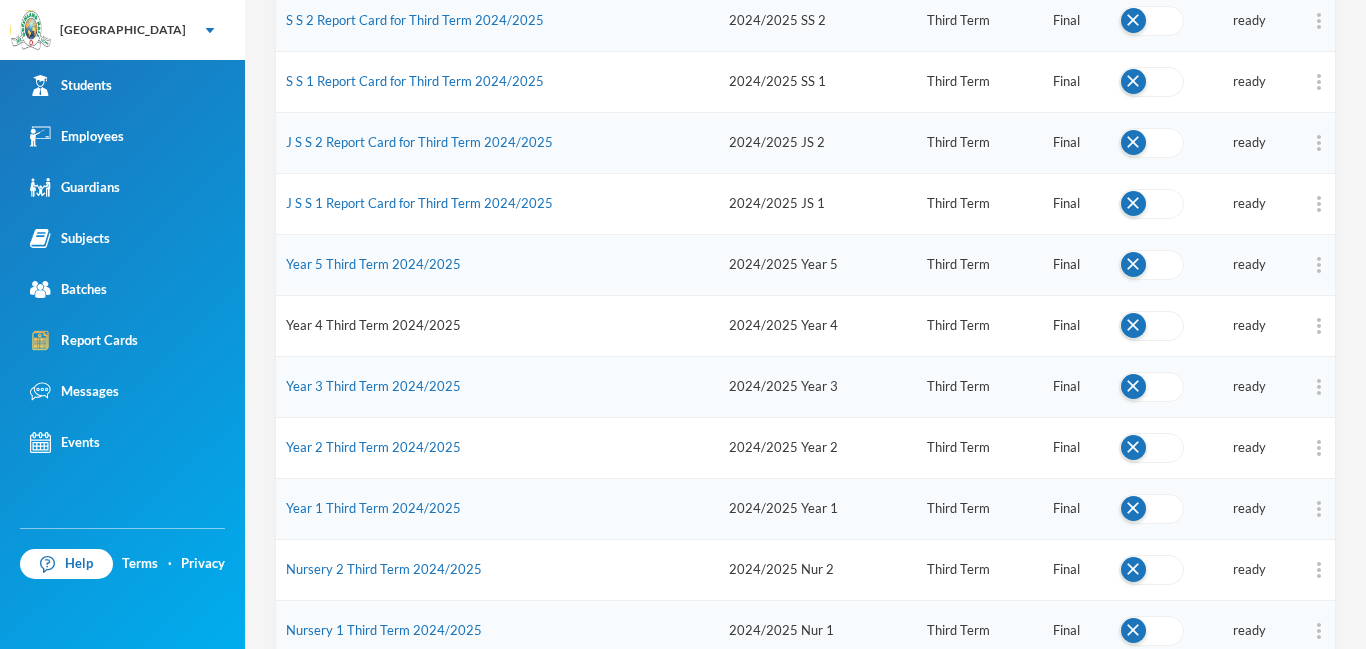 click on "Year 4 Third Term 2024/2025" at bounding box center [373, 325] 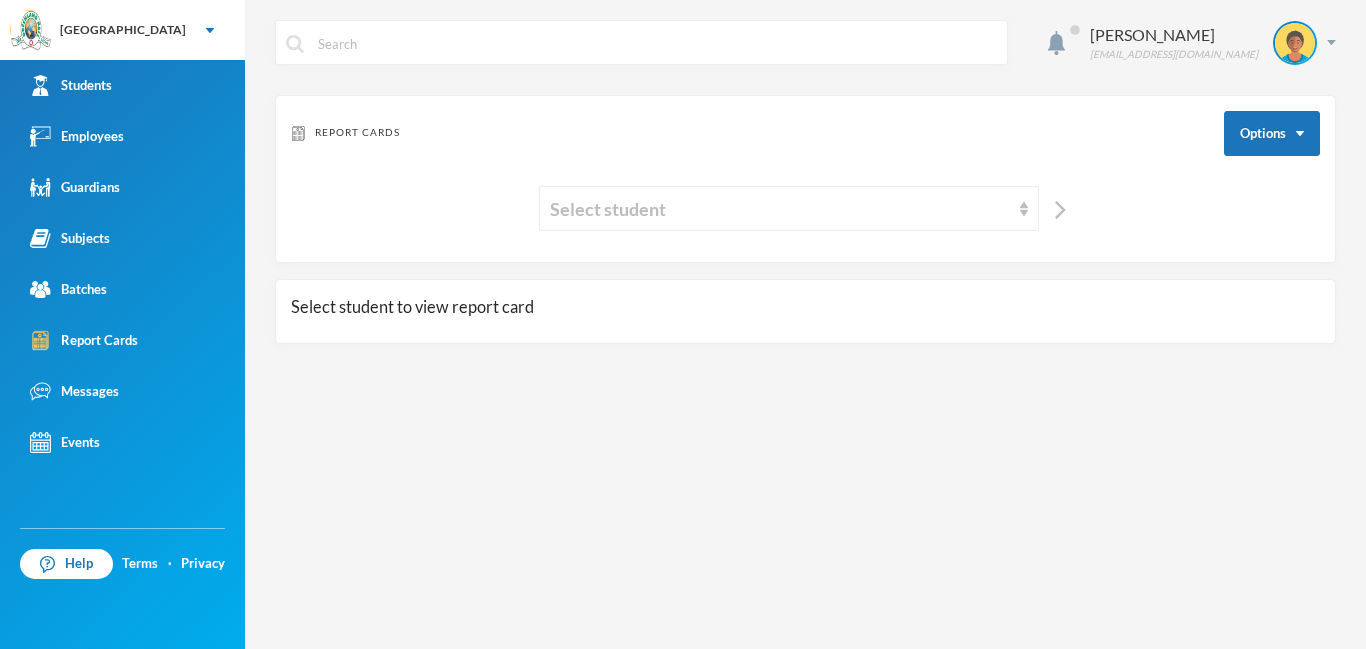 scroll, scrollTop: 0, scrollLeft: 0, axis: both 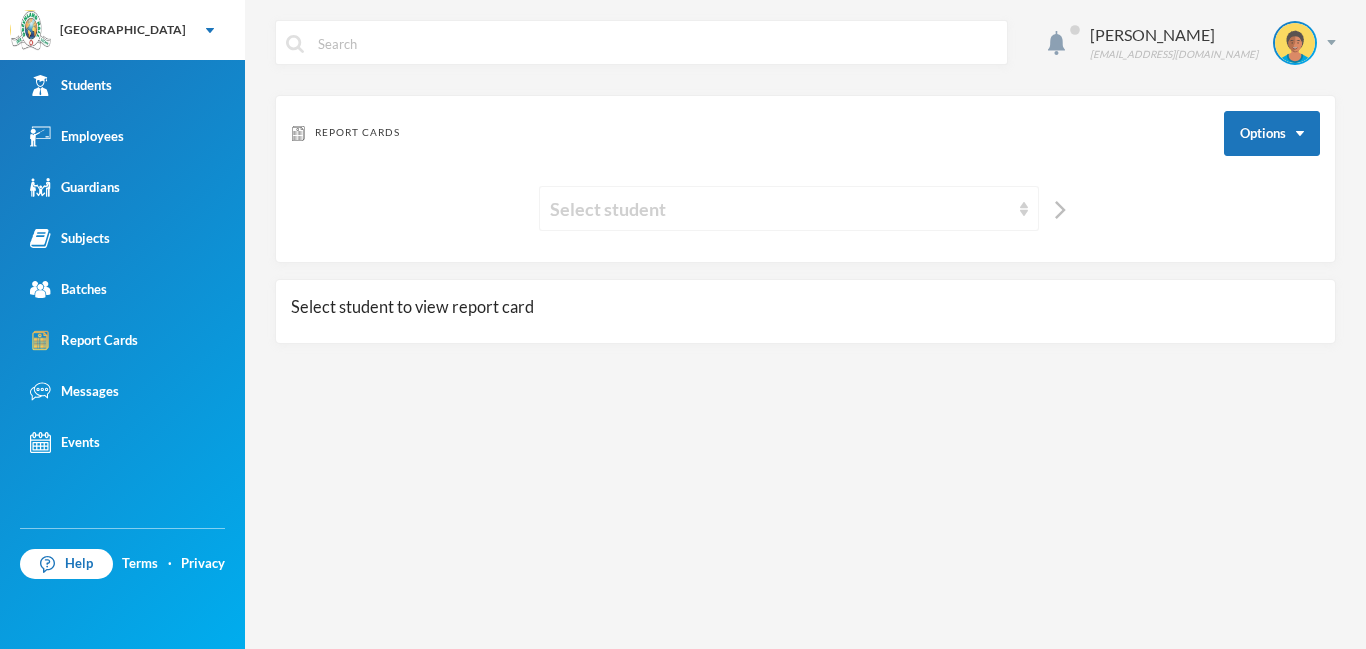 click on "Select student" at bounding box center (780, 209) 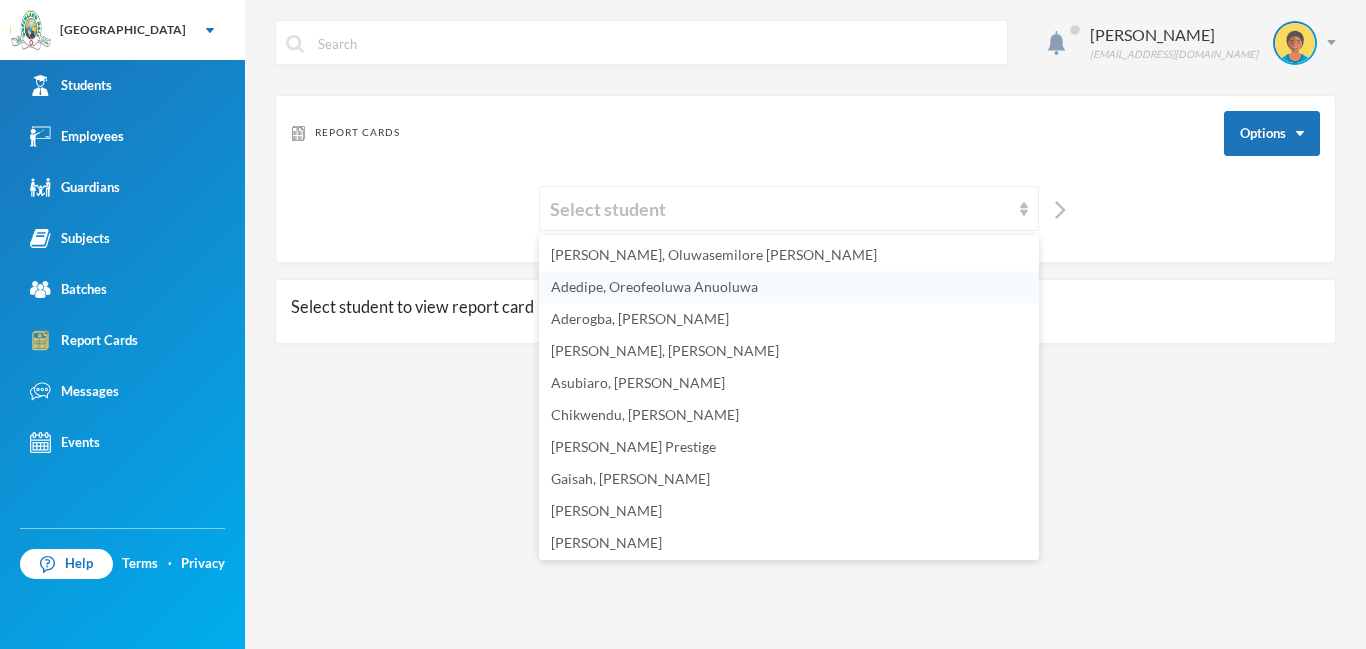 click on "Adedipe, Oreofeoluwa Anuoluwa" at bounding box center [789, 287] 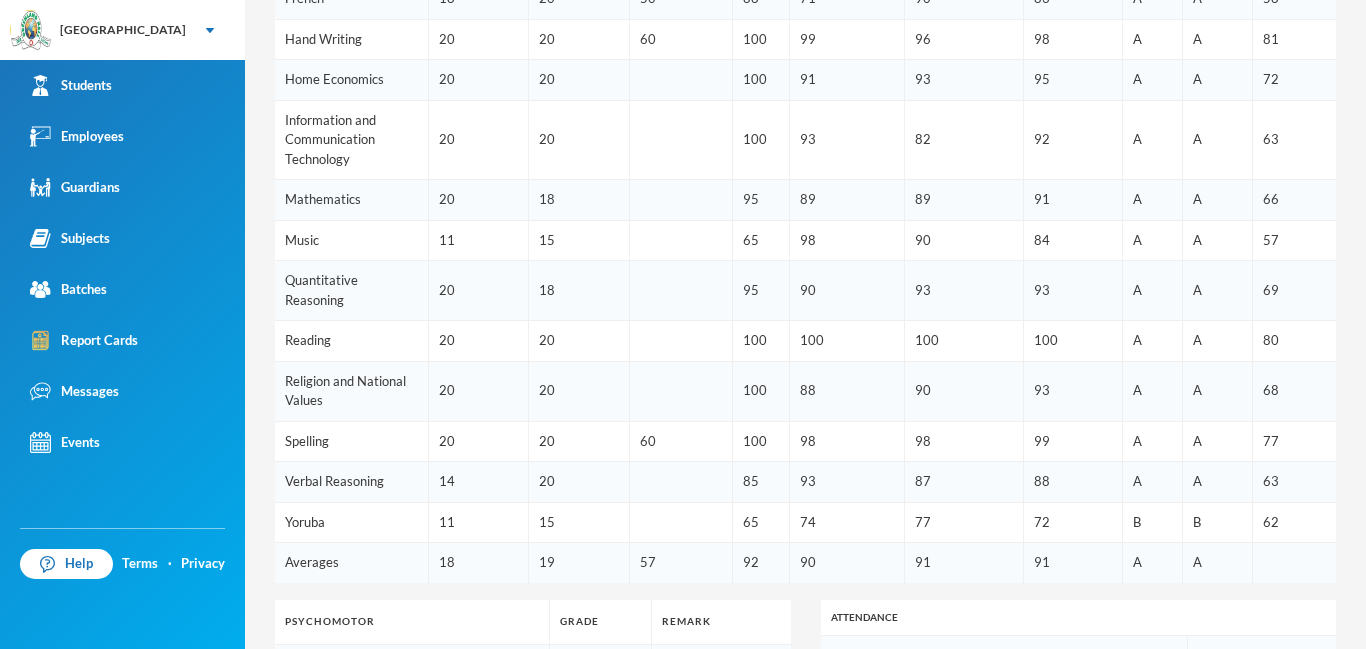 scroll, scrollTop: 723, scrollLeft: 0, axis: vertical 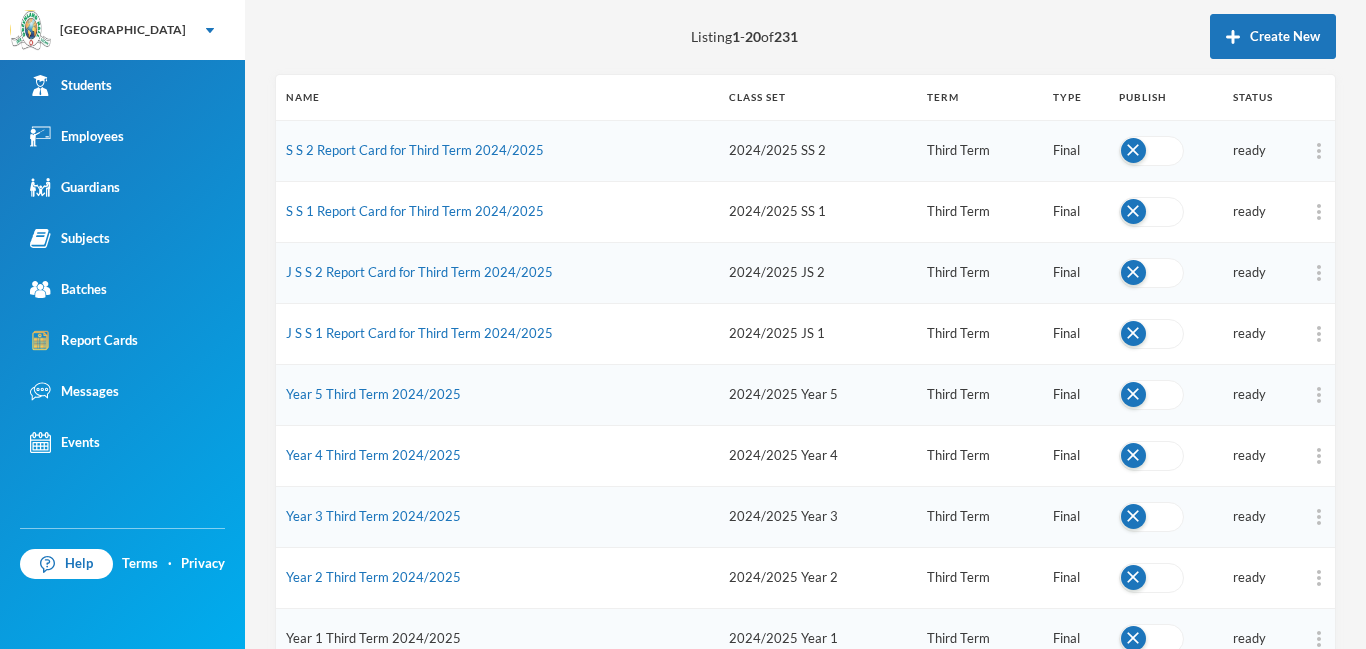 click on "Year 1 Third Term 2024/2025" at bounding box center (373, 638) 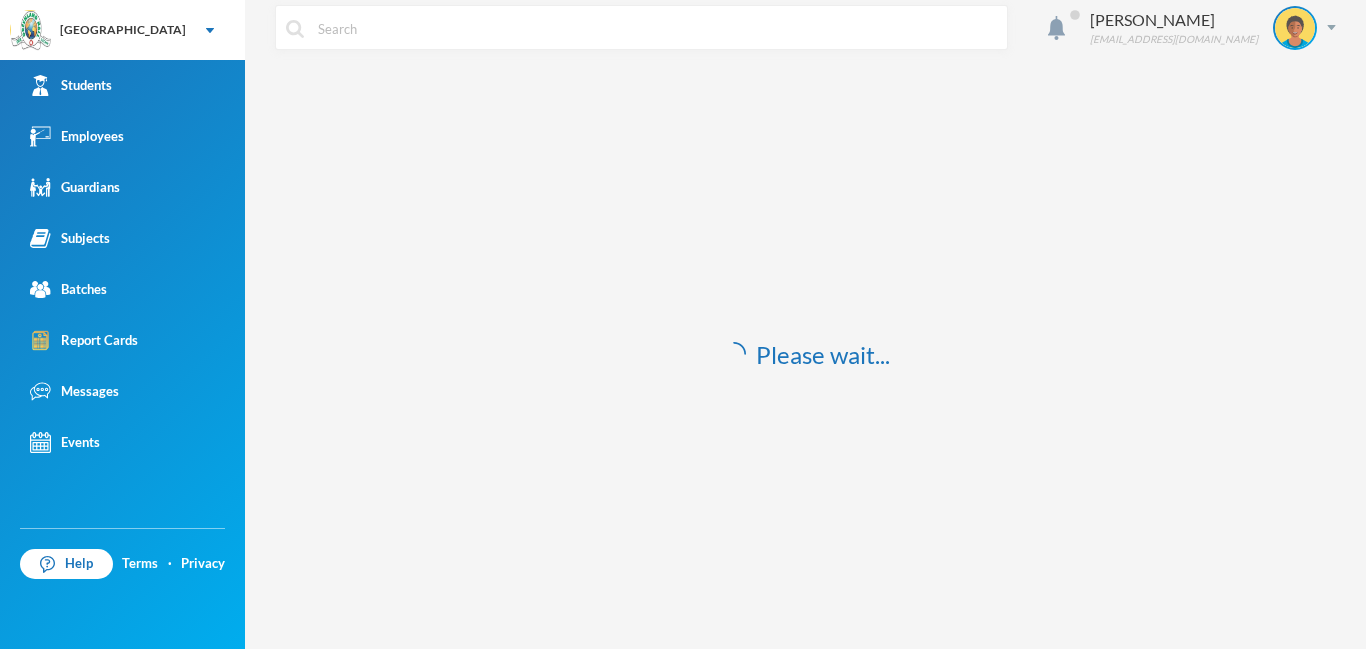 scroll, scrollTop: 15, scrollLeft: 0, axis: vertical 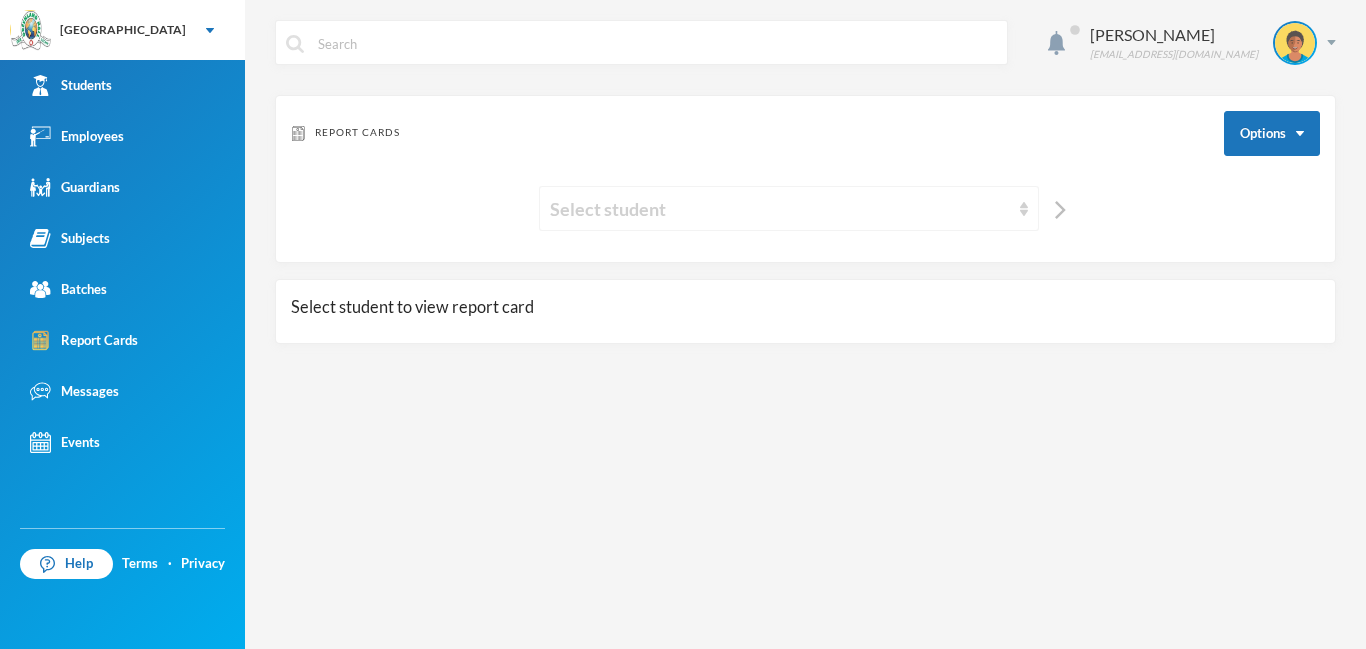 click on "Select student" at bounding box center [780, 209] 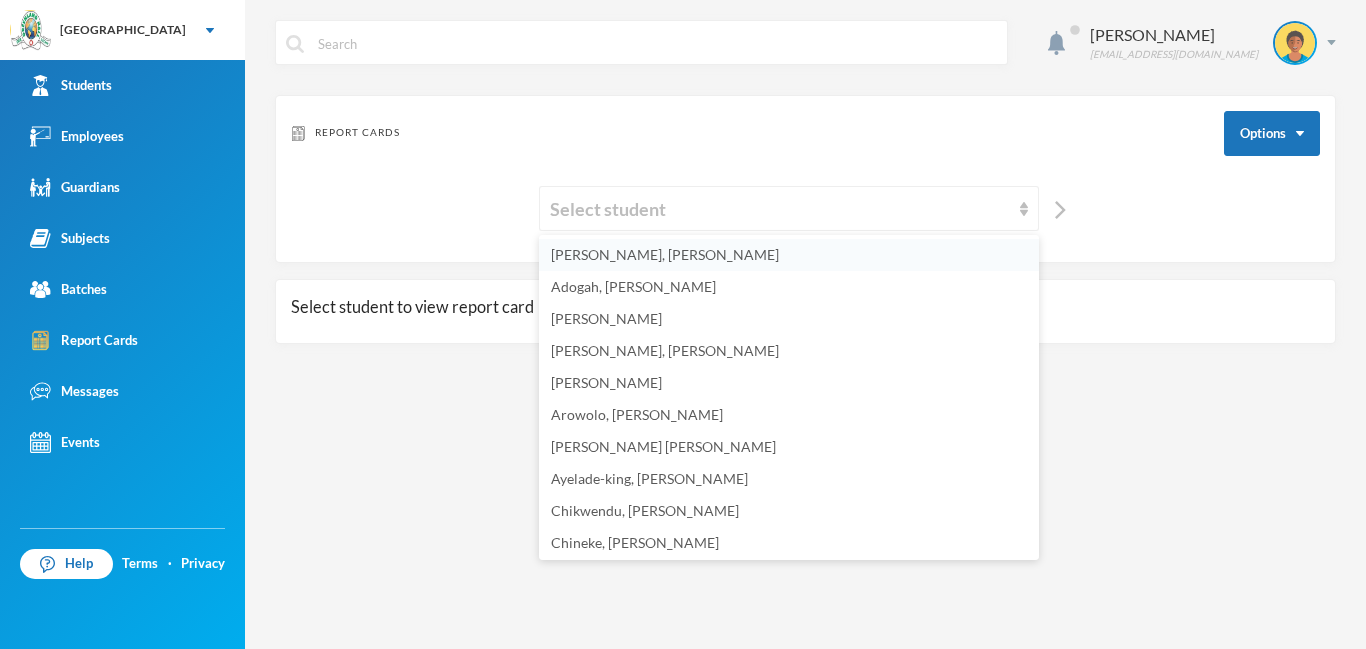 click on "Abiodun, Iremide Joshua" at bounding box center (789, 255) 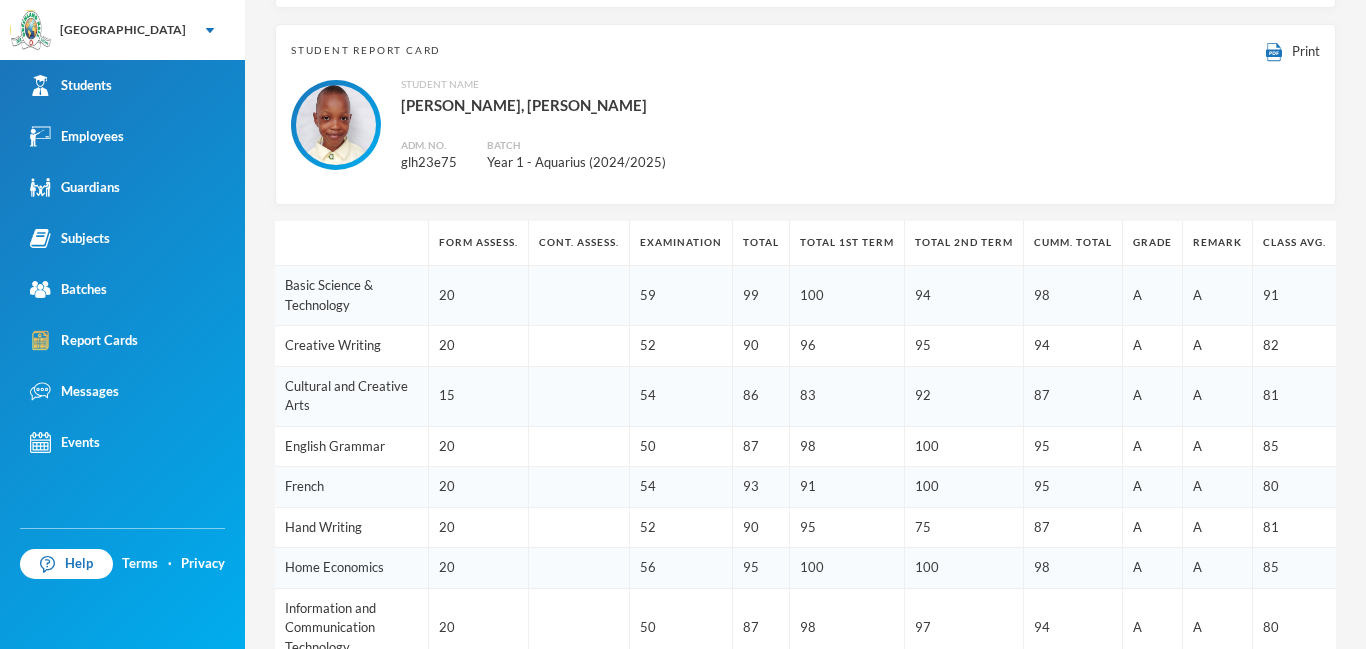 scroll, scrollTop: 0, scrollLeft: 0, axis: both 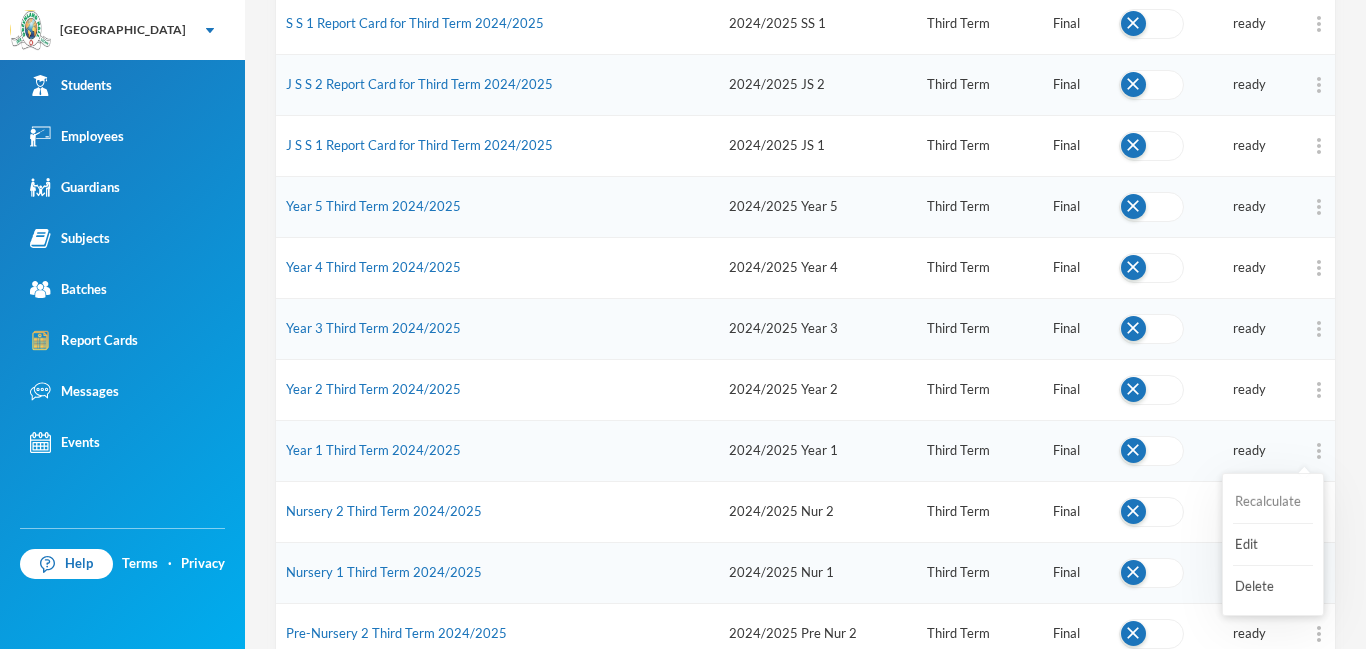 click on "Recalculate" at bounding box center [1273, 502] 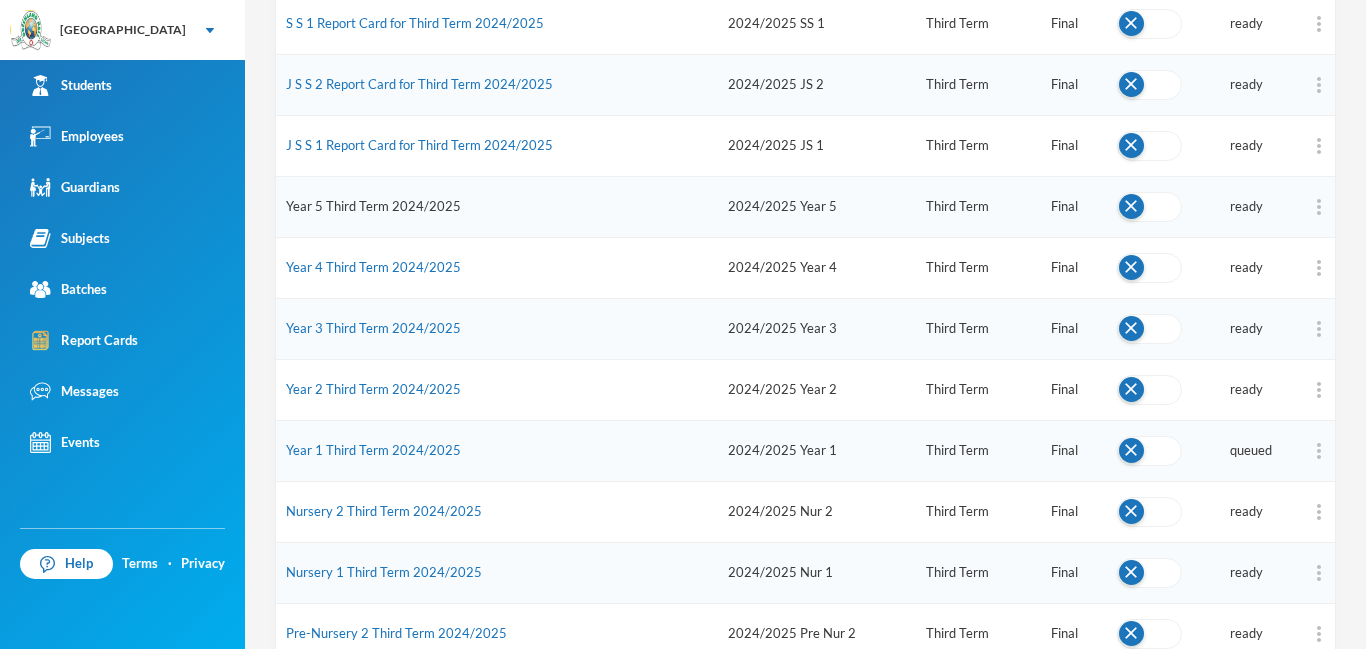 click on "Year  5 Third Term 2024/2025" at bounding box center (373, 206) 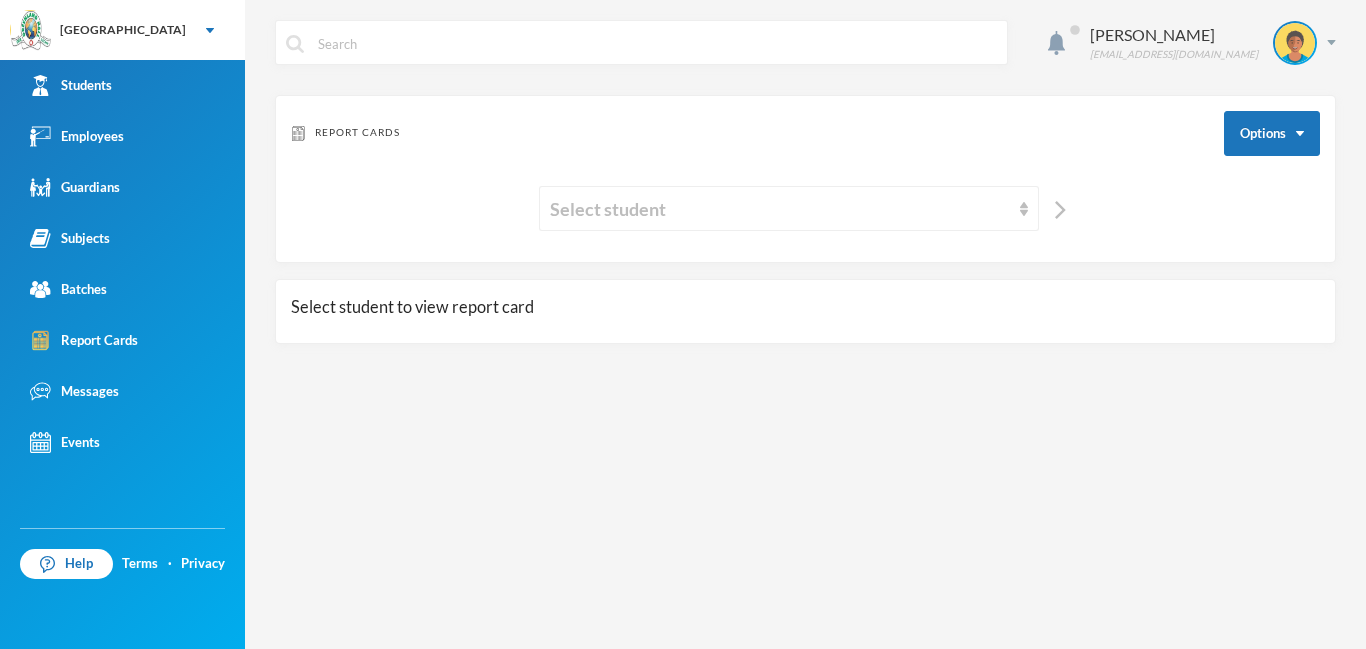 scroll, scrollTop: 0, scrollLeft: 0, axis: both 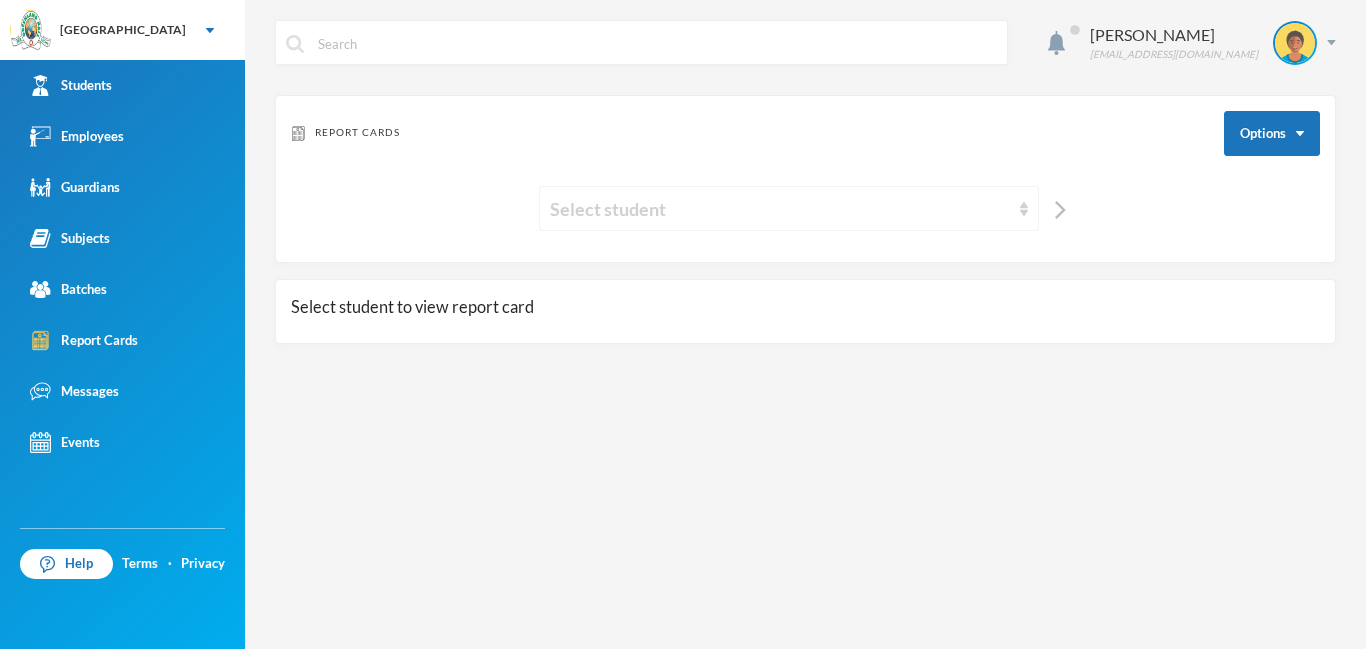 click on "Select student" at bounding box center (780, 209) 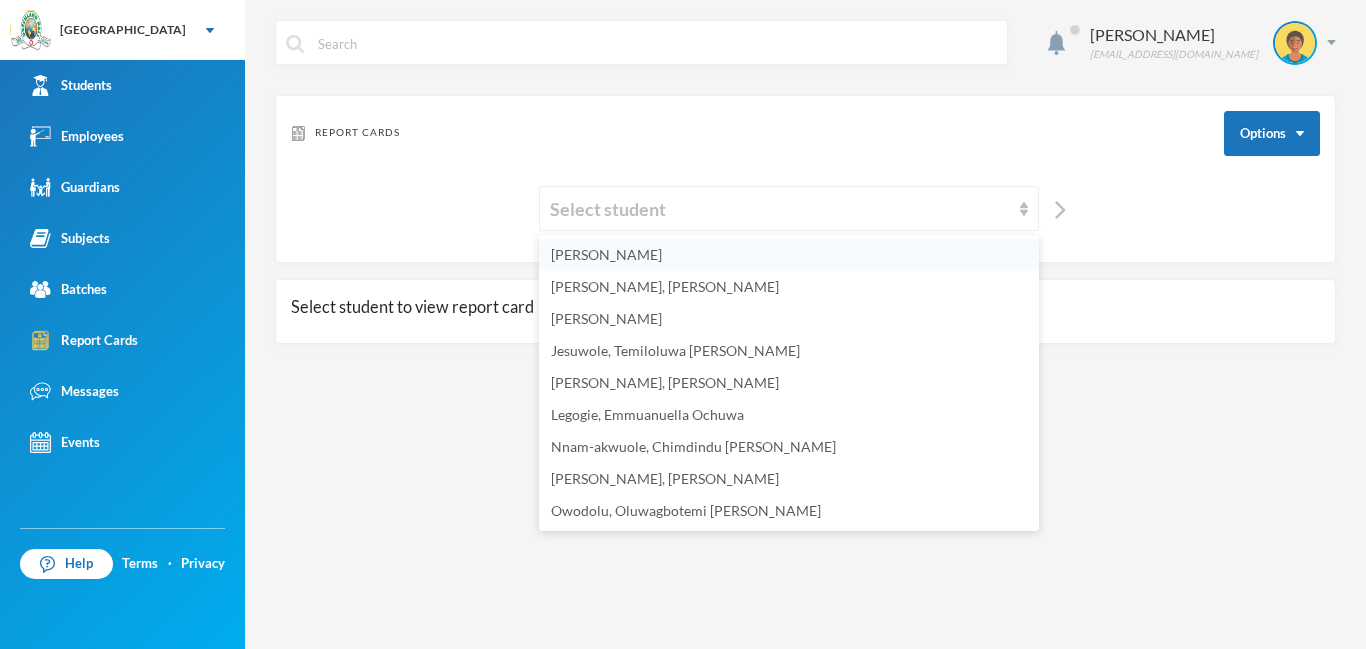 click on "Adegoke, Samuel Timileyin" at bounding box center [789, 255] 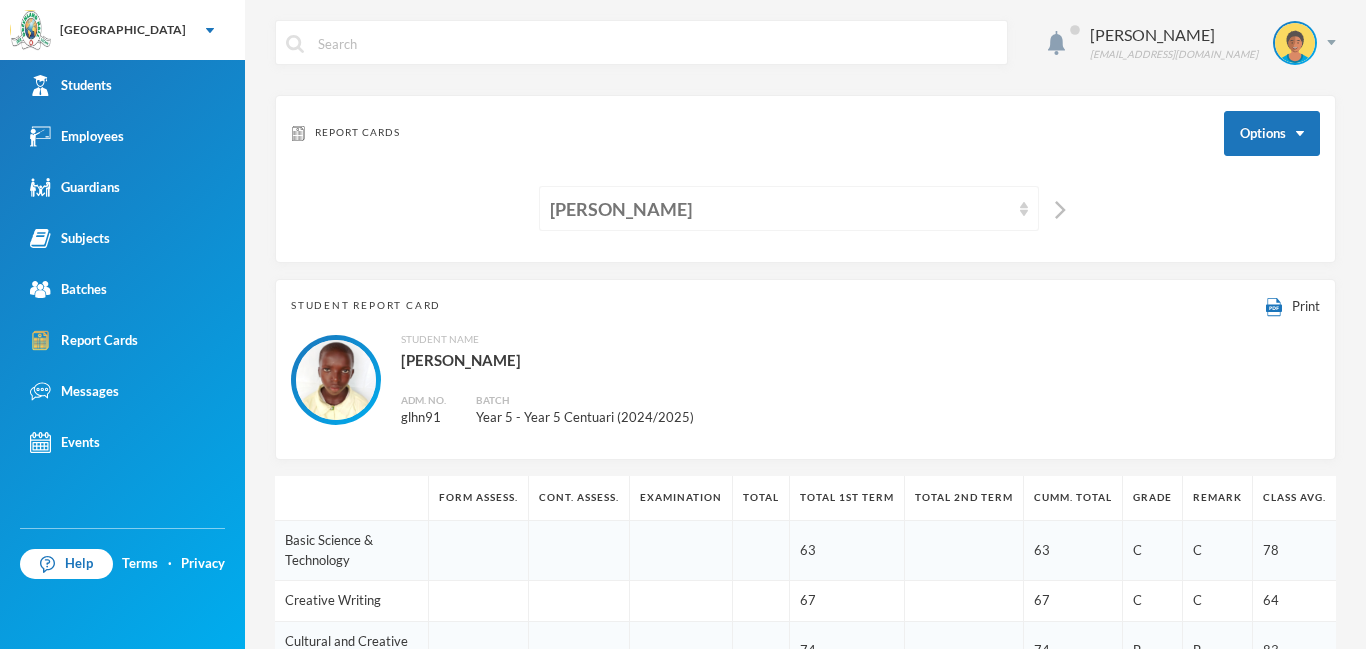 click on "Adegoke, Samuel Timileyin" at bounding box center (780, 209) 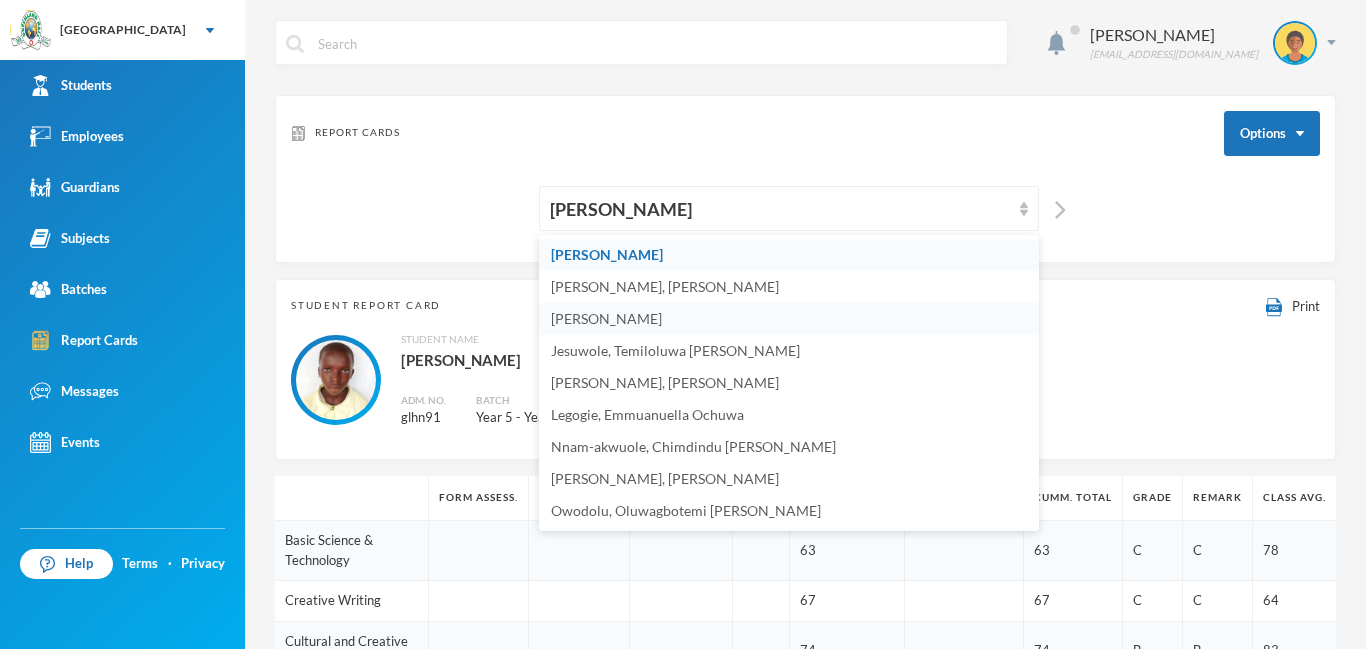 click on "Adeogun, Adebayo Fikayomi" at bounding box center [789, 319] 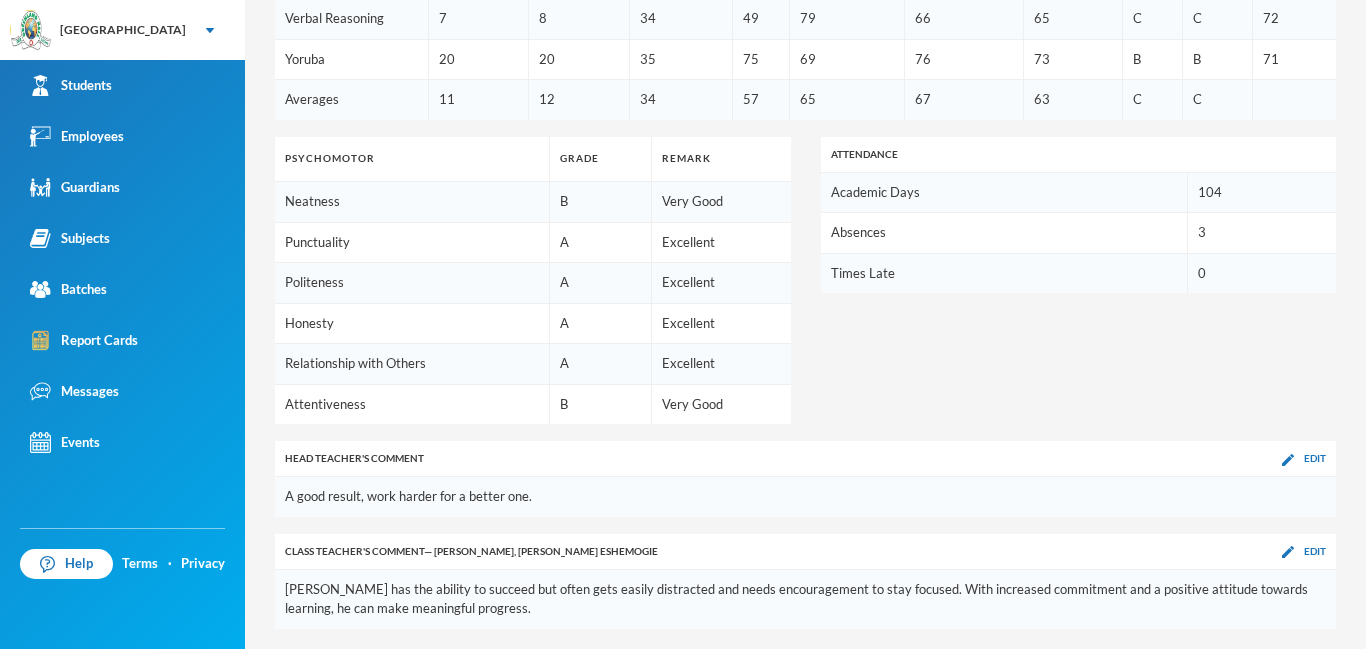 scroll, scrollTop: 1222, scrollLeft: 0, axis: vertical 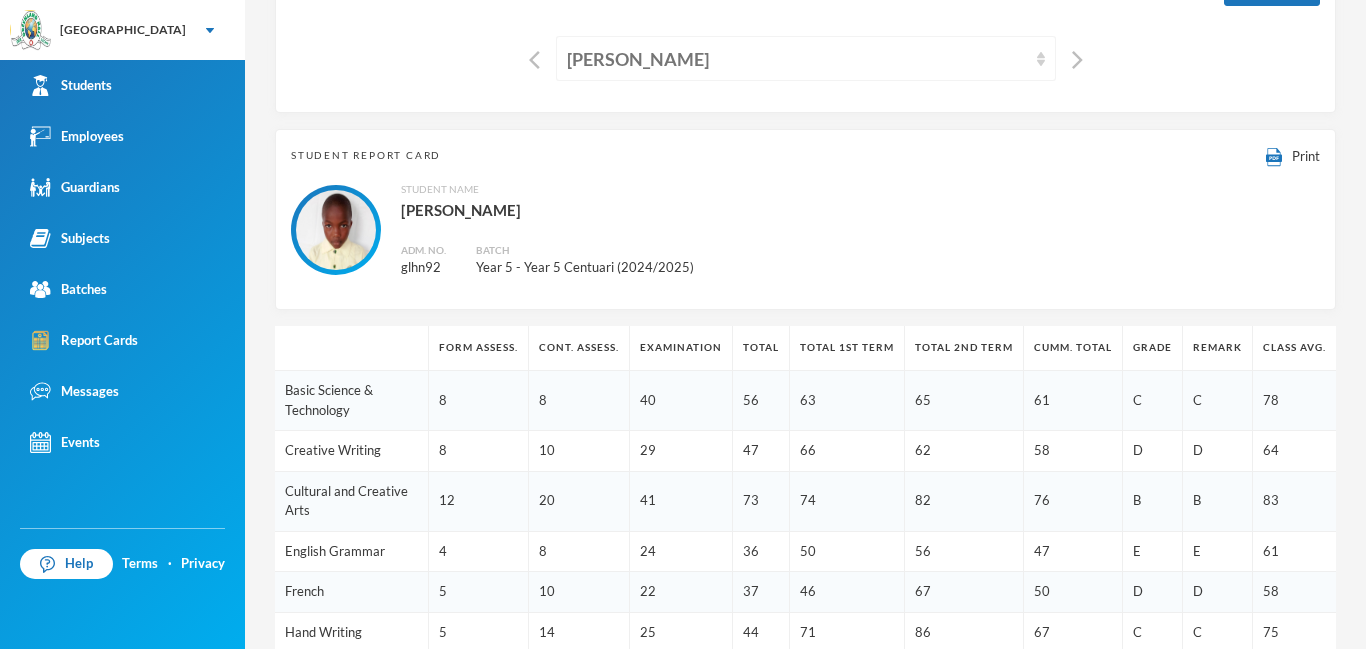 click on "Adeogun, Adebayo Fikayomi" at bounding box center [797, 59] 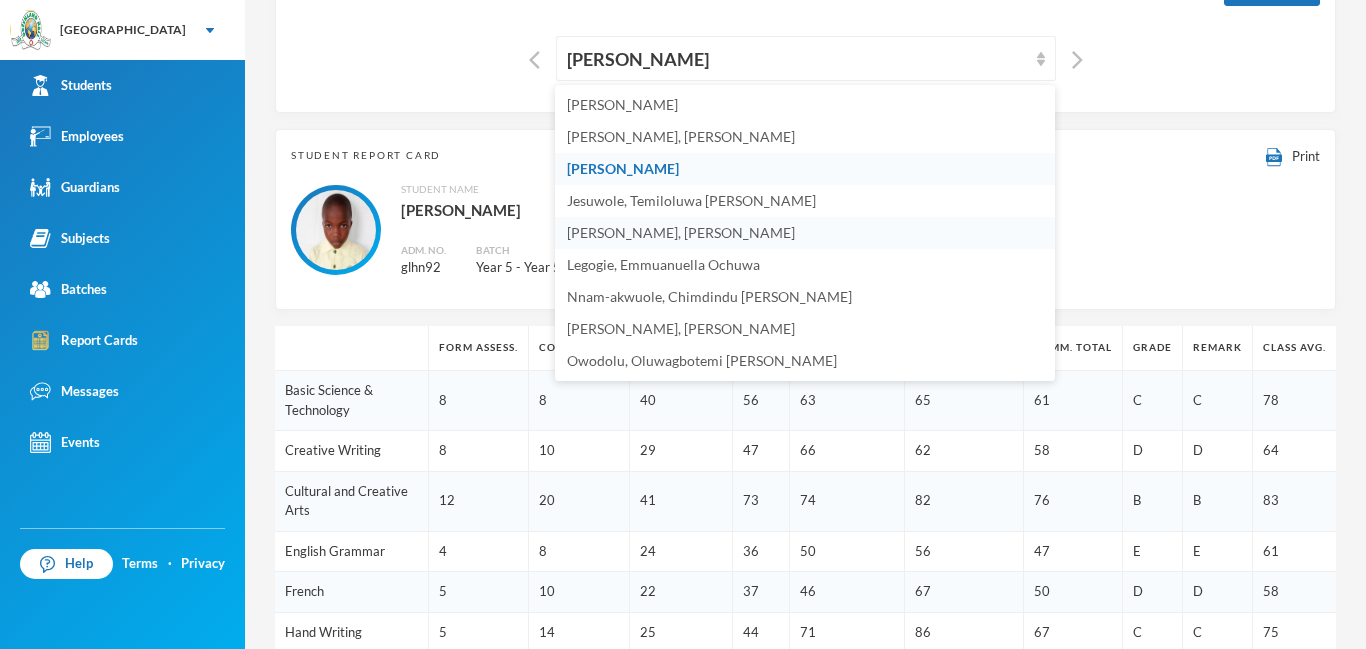 click on "Jonathan, Cherish Okeogene" at bounding box center (805, 233) 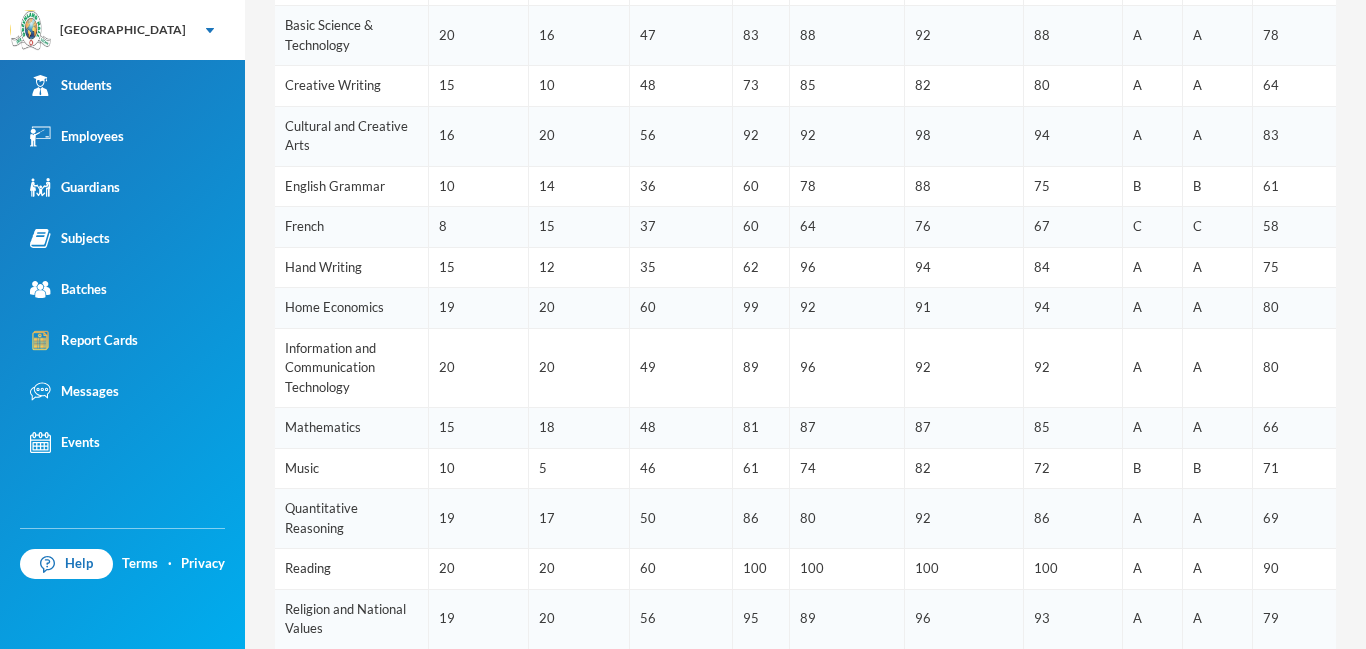 scroll, scrollTop: 169, scrollLeft: 0, axis: vertical 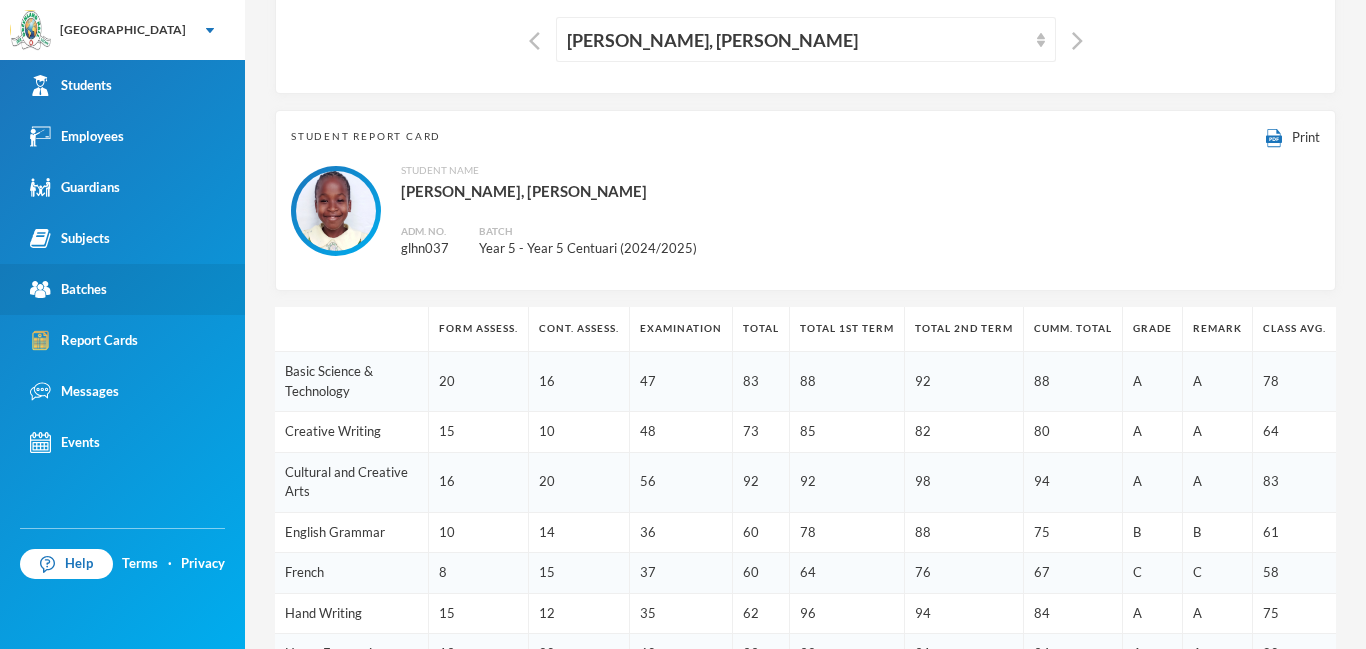 click on "Batches" at bounding box center [122, 289] 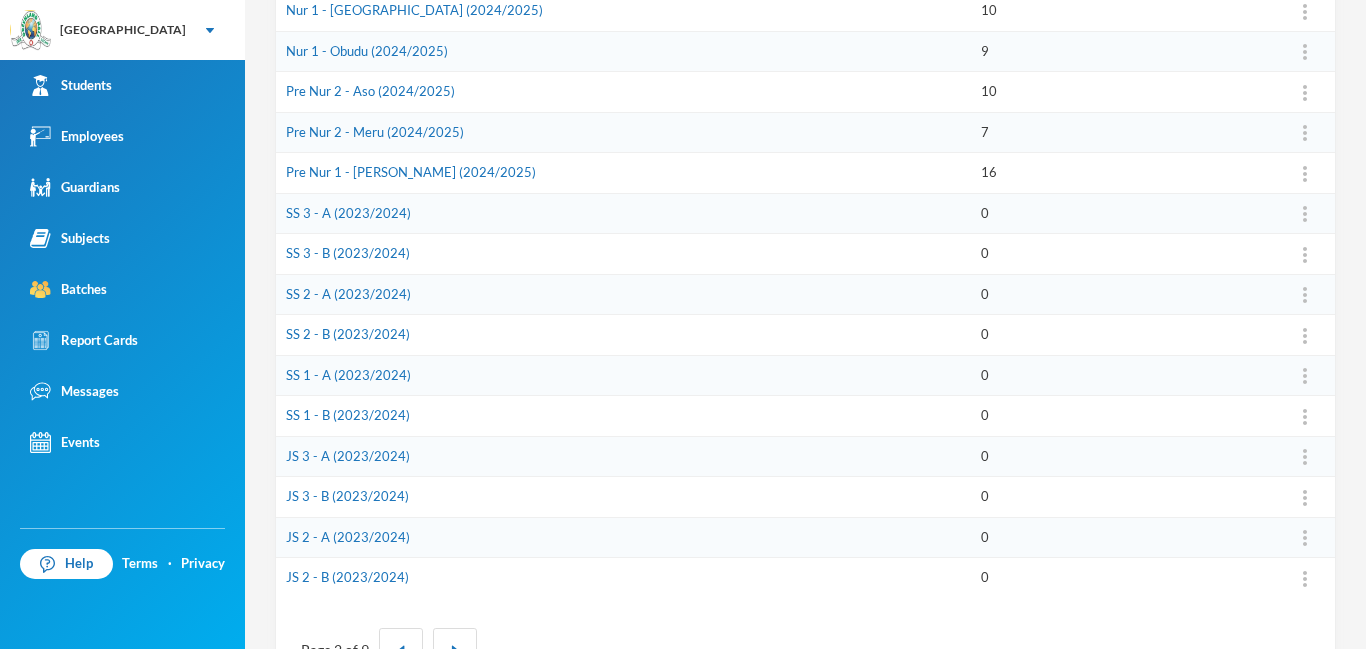 scroll, scrollTop: 558, scrollLeft: 0, axis: vertical 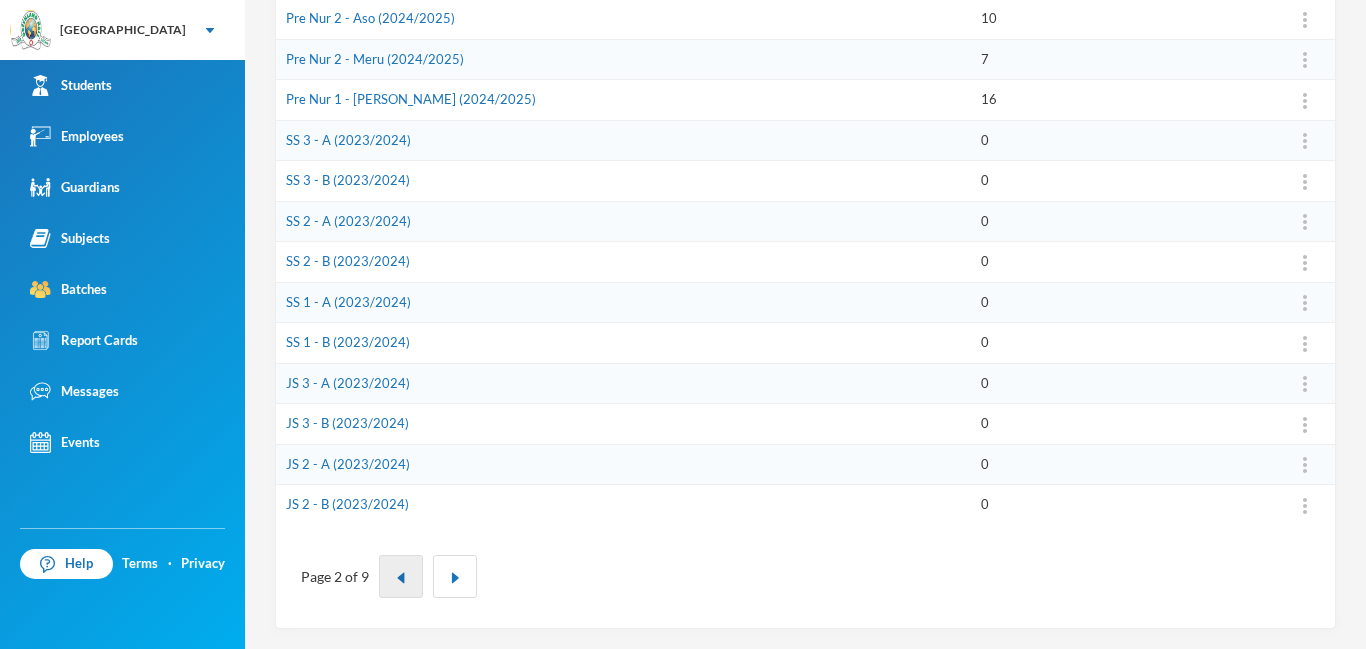 click at bounding box center [401, 576] 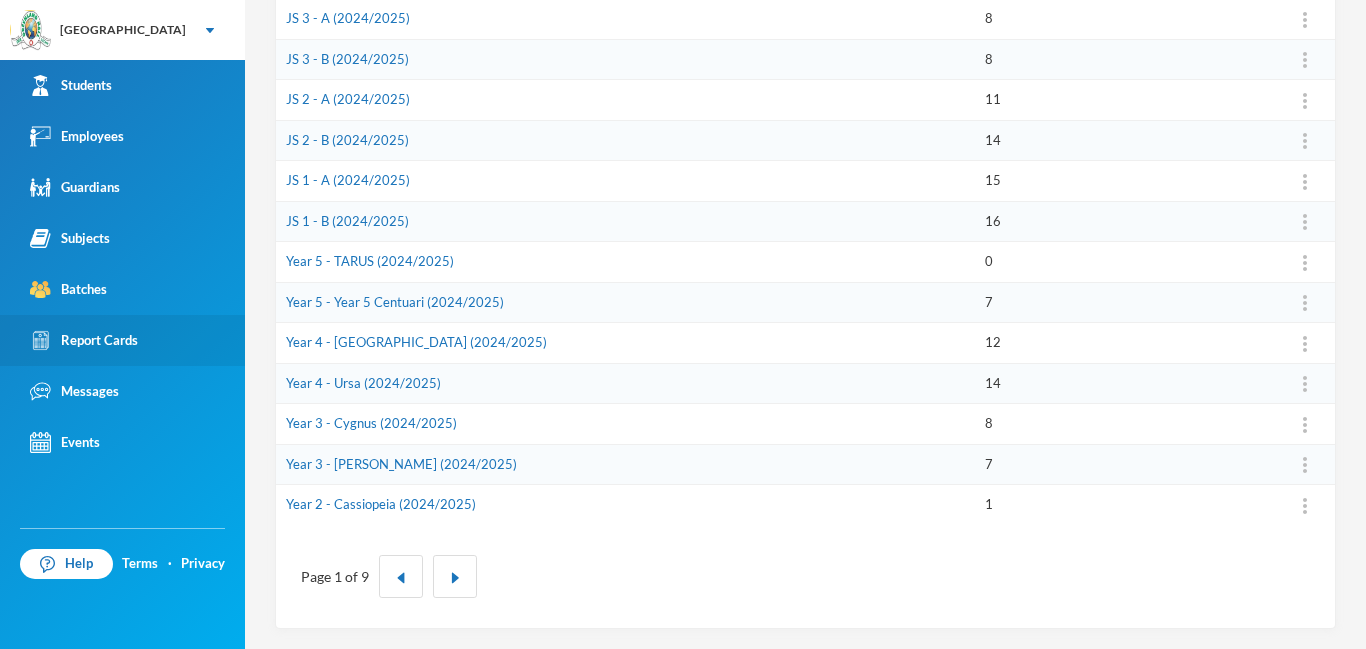 click on "Report Cards" at bounding box center (84, 340) 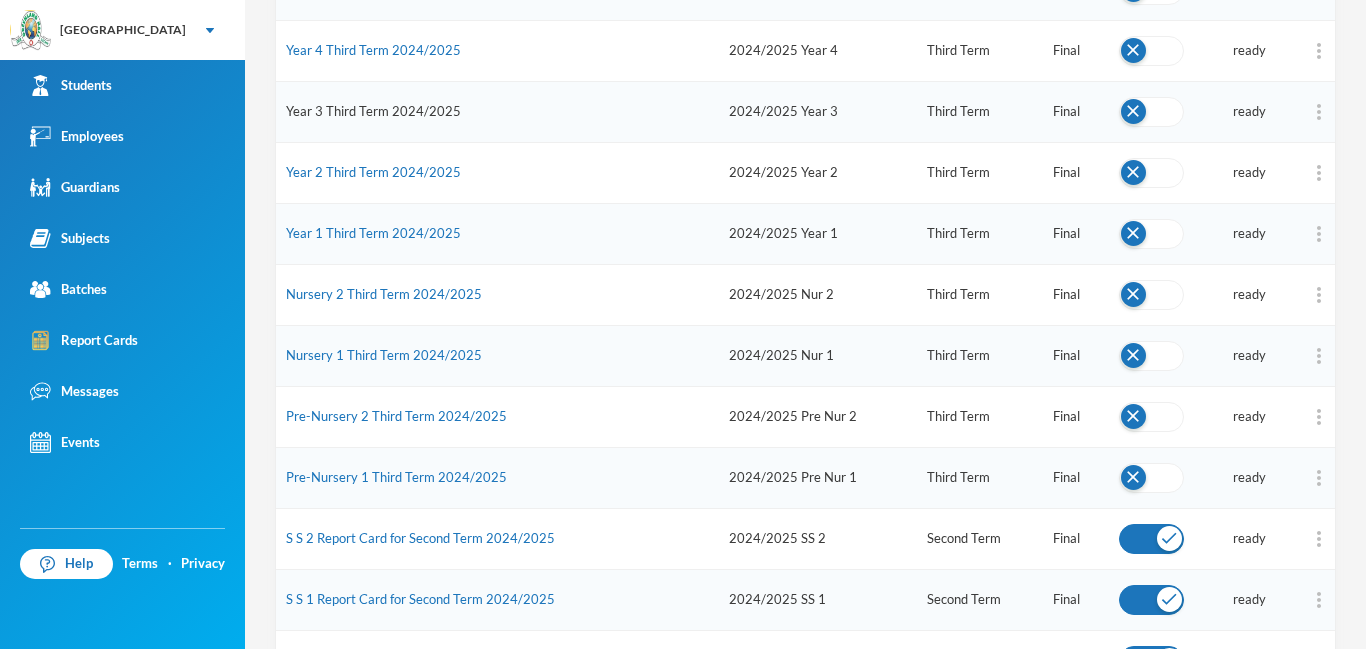 click on "Year 3 Third Term 2024/2025" at bounding box center (373, 111) 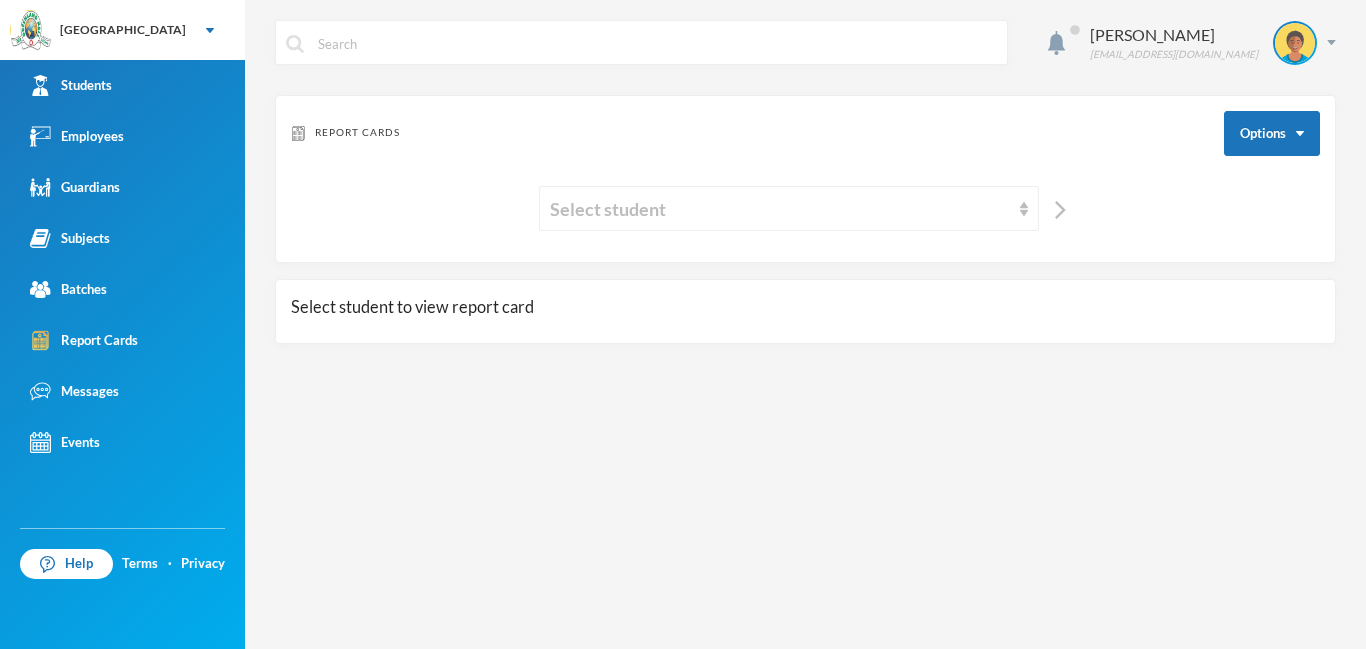 scroll, scrollTop: 0, scrollLeft: 0, axis: both 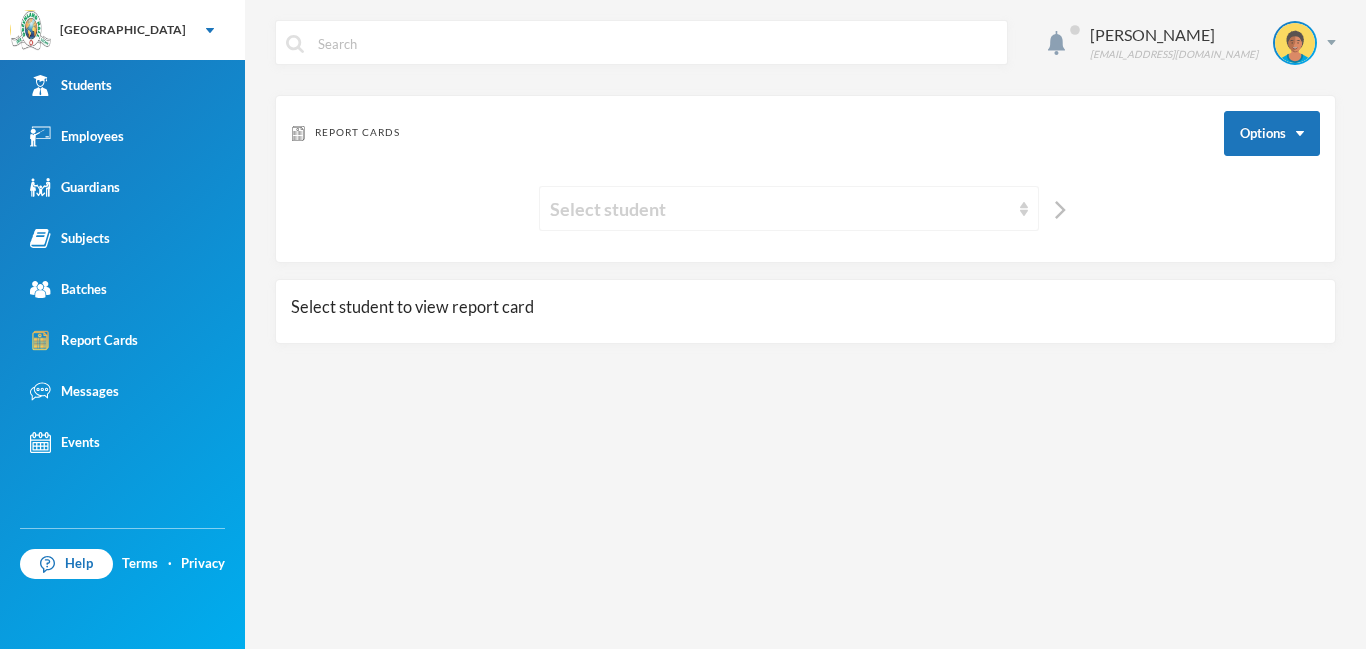 click on "Select student" at bounding box center (780, 209) 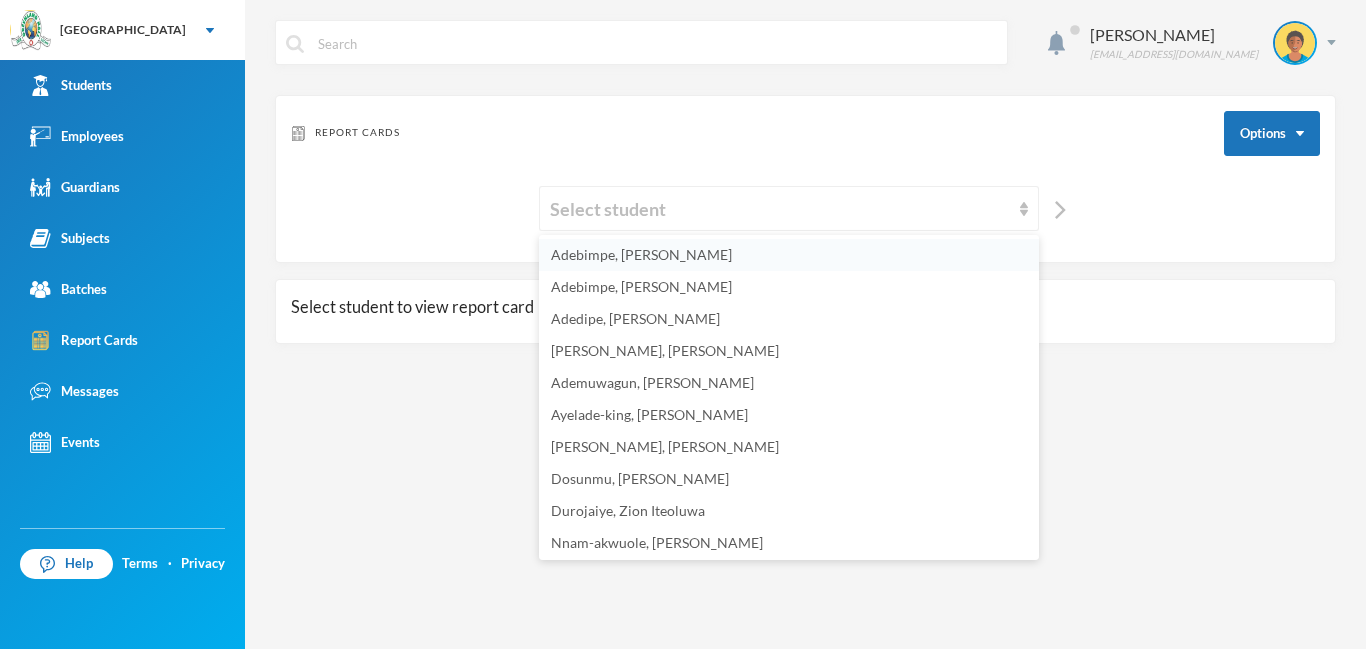 click on "Adebimpe, Kehinde Emmanuel" at bounding box center (641, 254) 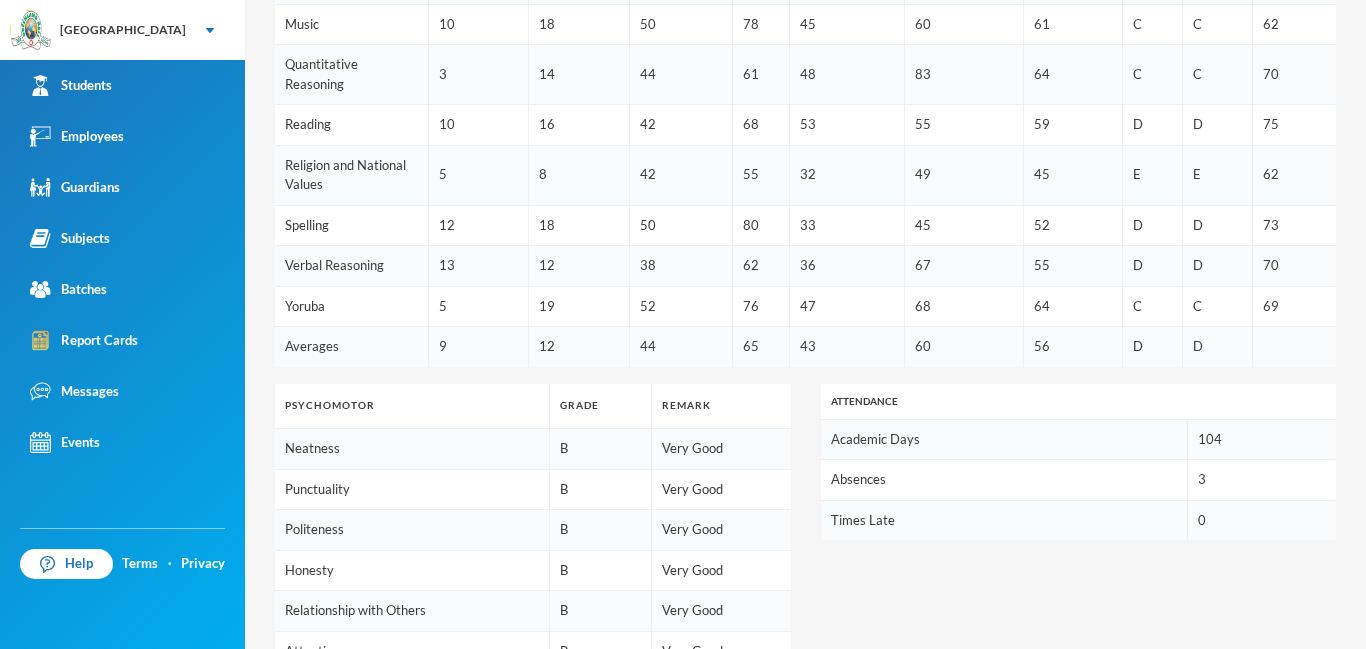 scroll, scrollTop: 1202, scrollLeft: 0, axis: vertical 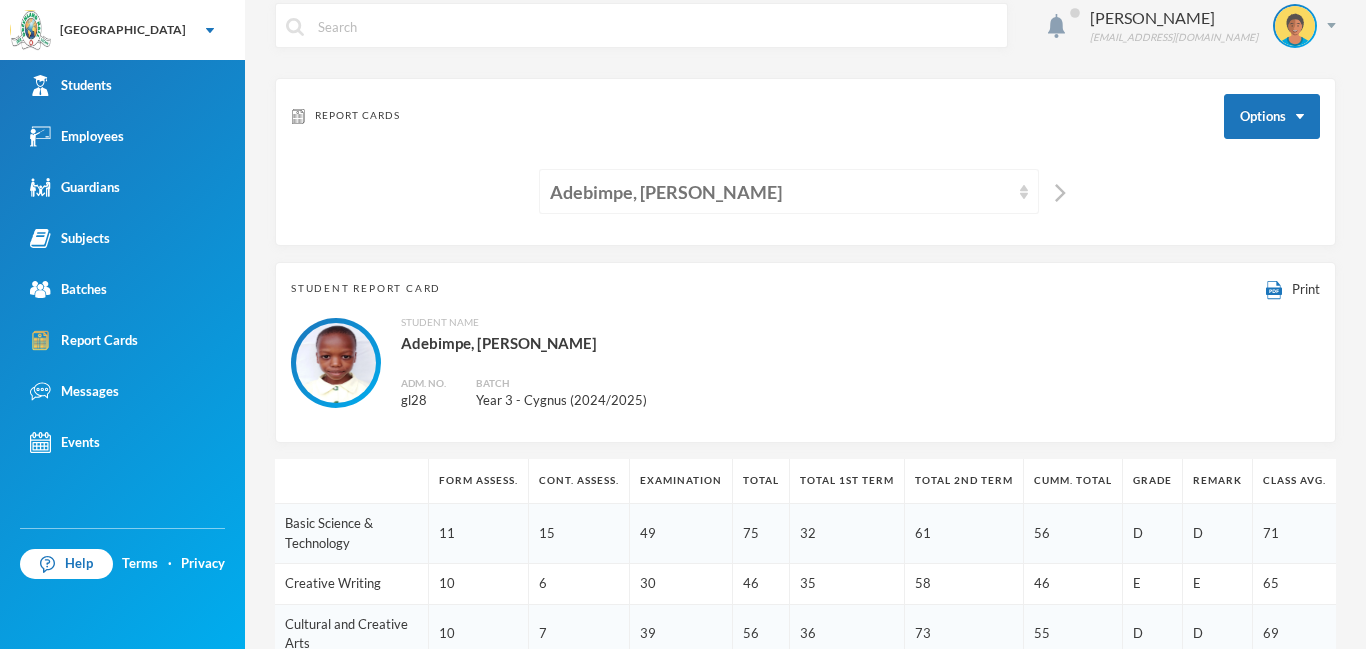 click at bounding box center [1024, 192] 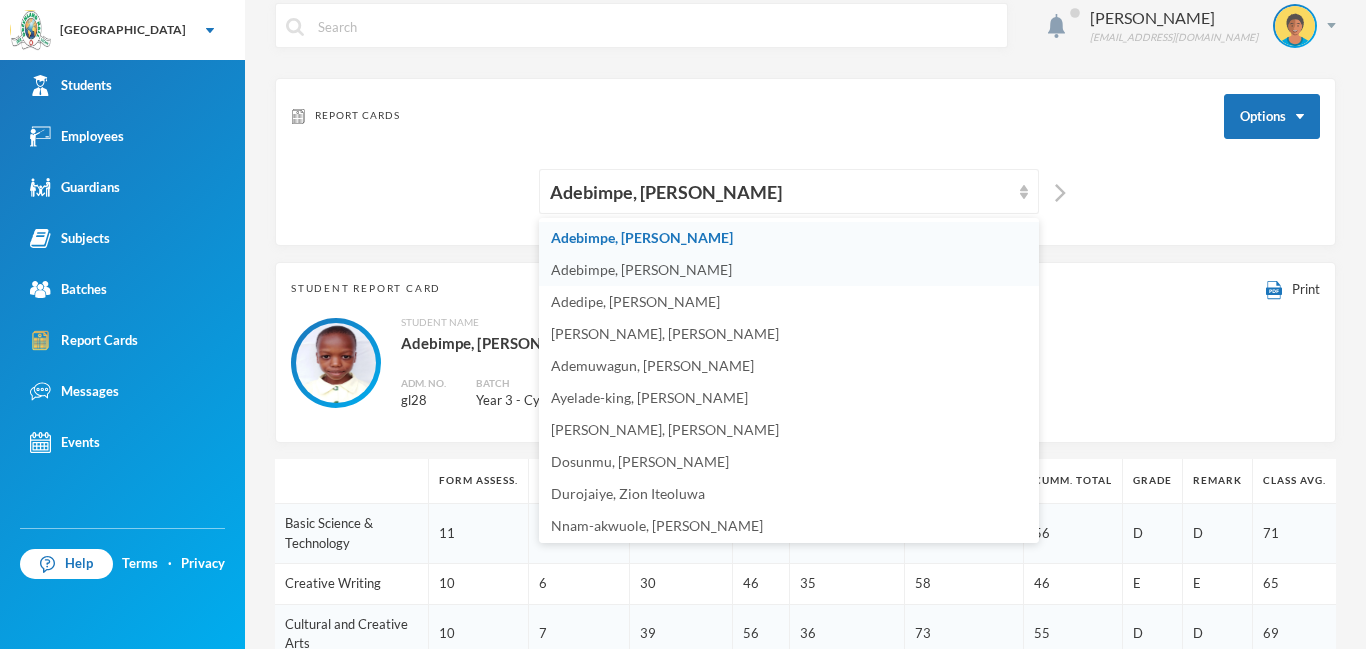 click on "Adebimpe, Taiwo Emmanuella" at bounding box center (641, 269) 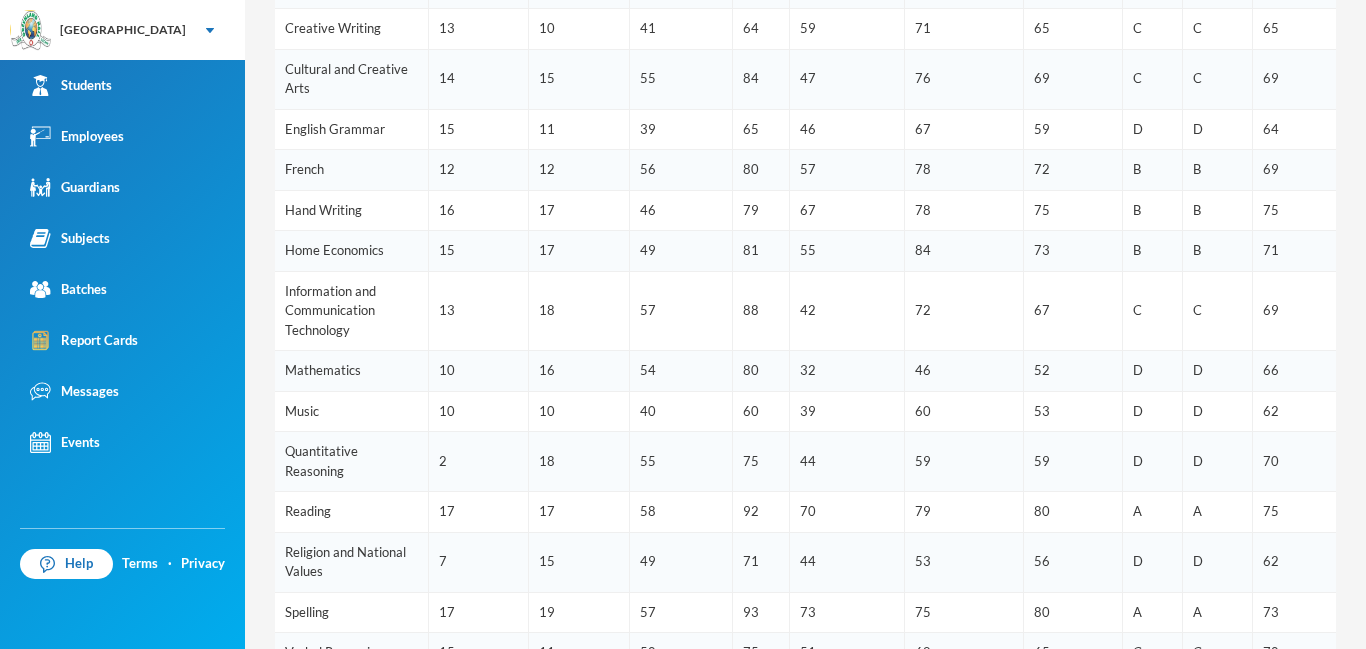 scroll, scrollTop: 629, scrollLeft: 0, axis: vertical 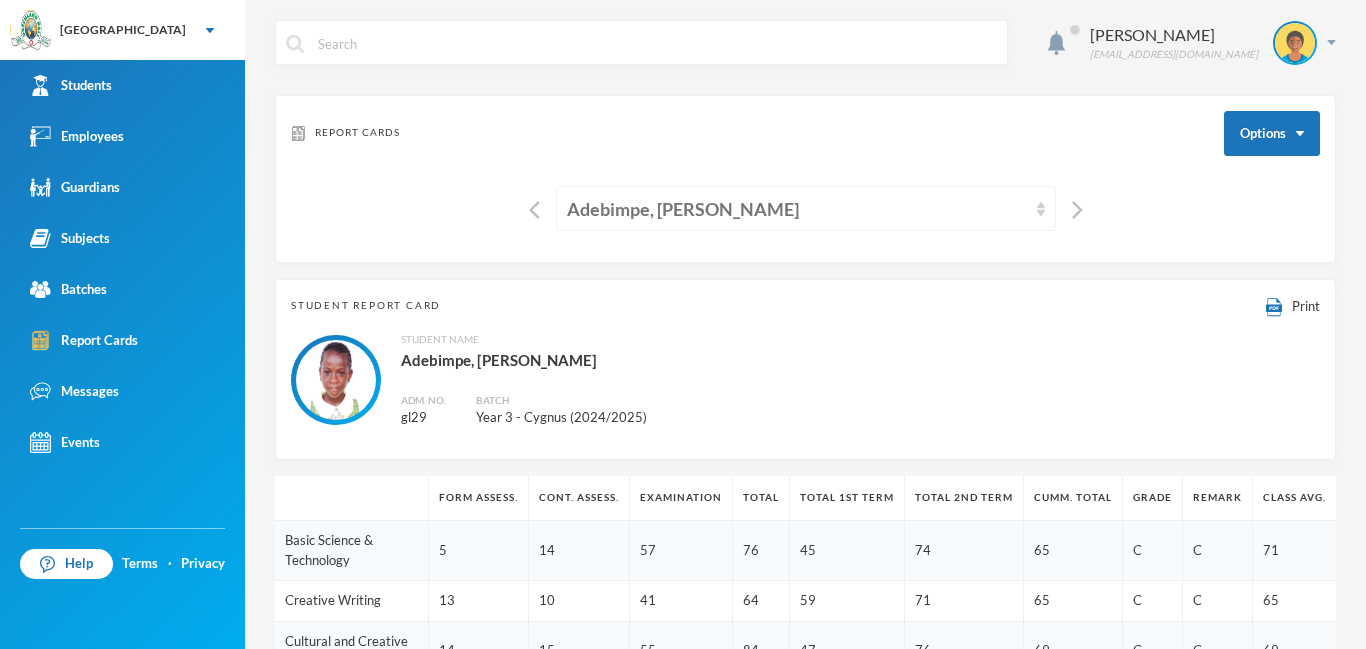 click at bounding box center (1041, 209) 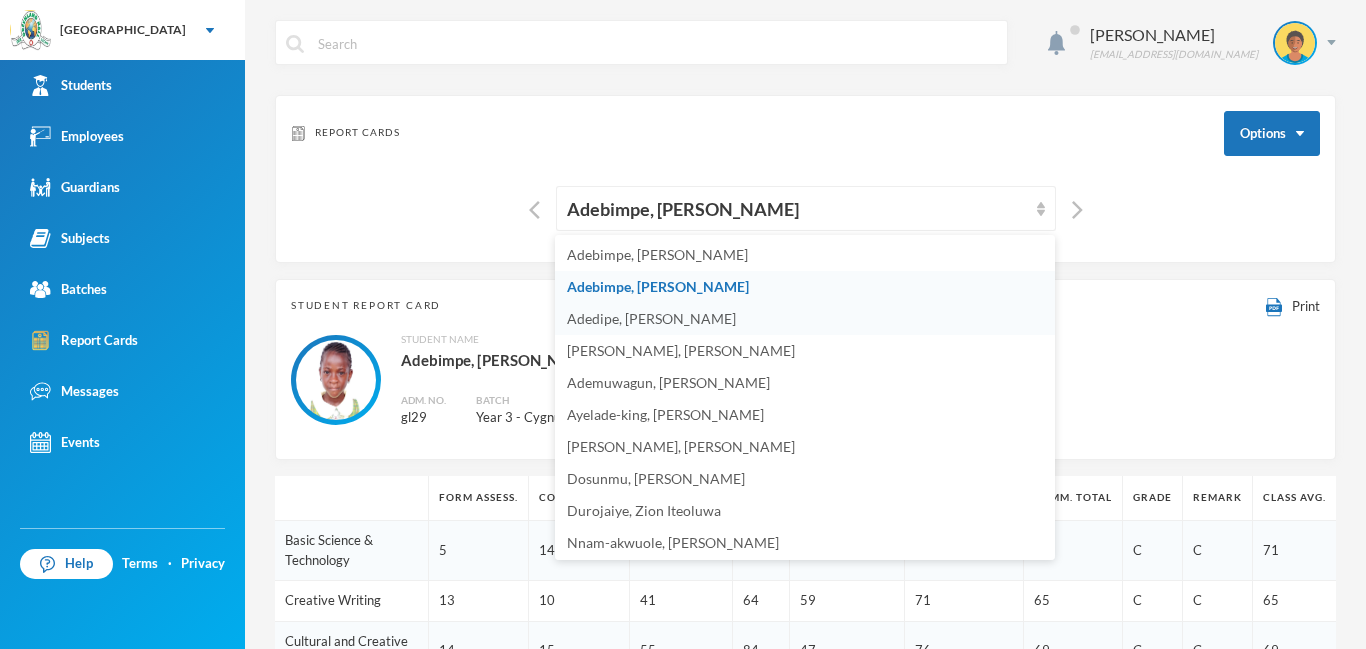 click on "Adedipe, Iseoluwa Lael" at bounding box center [805, 319] 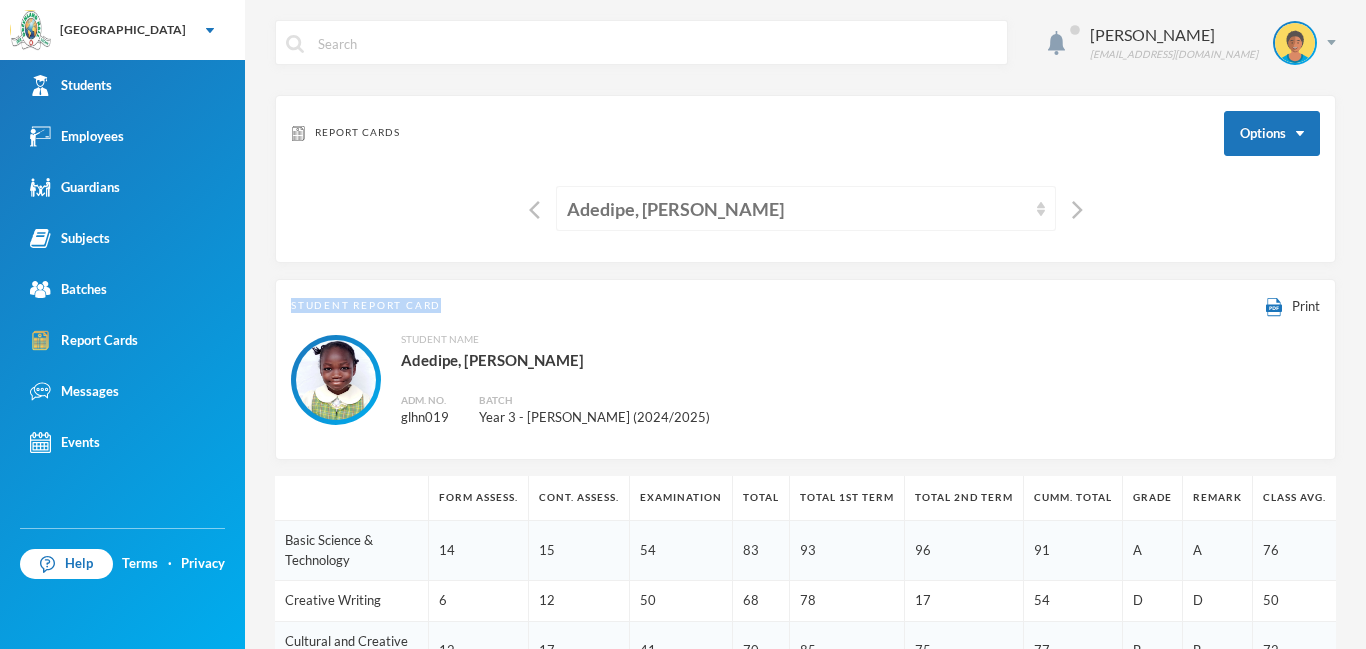 drag, startPoint x: 713, startPoint y: 313, endPoint x: 1003, endPoint y: 203, distance: 310.16125 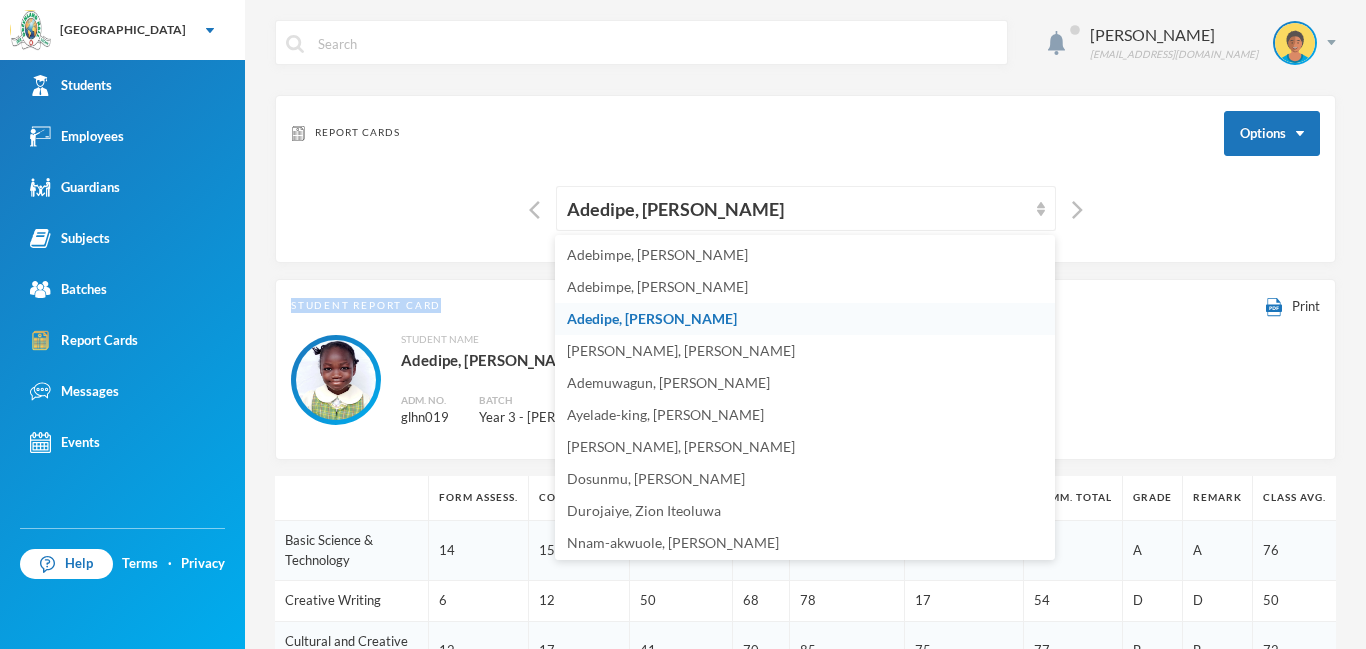 click on "Student Name Adedipe, Iseoluwa Lael Adm. No. glhn019 Batch Year 3 - Leo (2024/2025)" at bounding box center [805, 380] 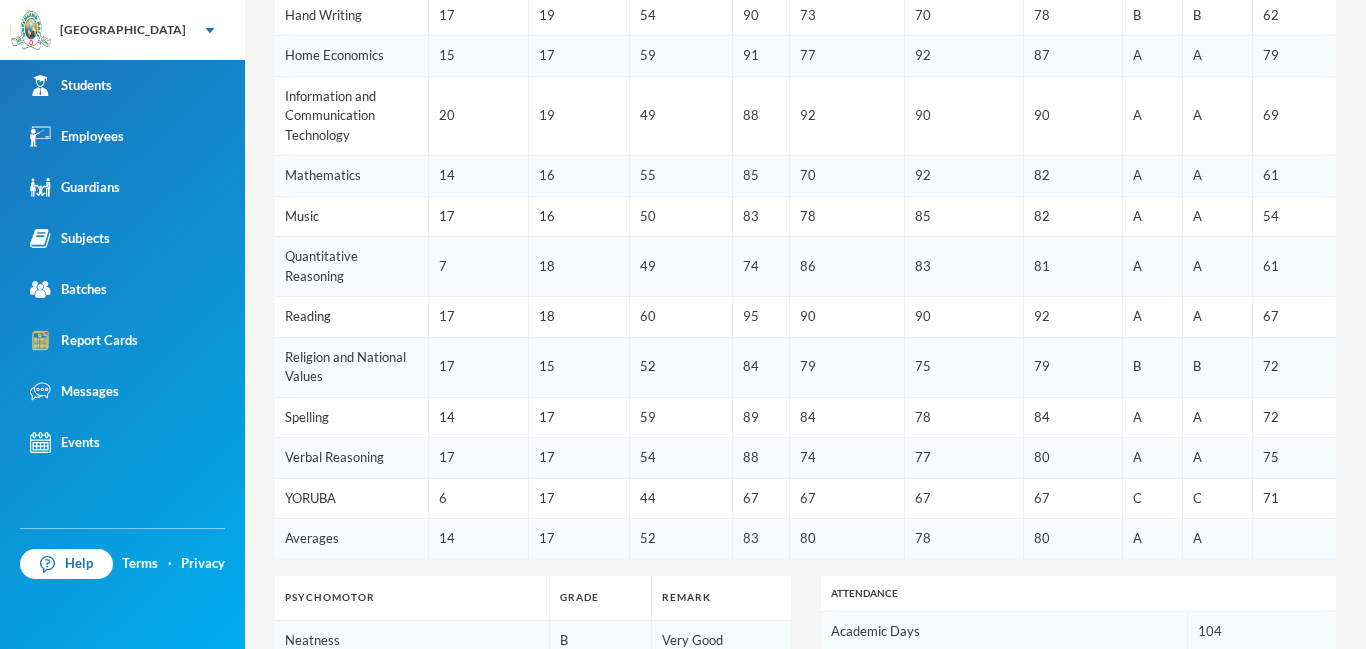 scroll, scrollTop: 770, scrollLeft: 0, axis: vertical 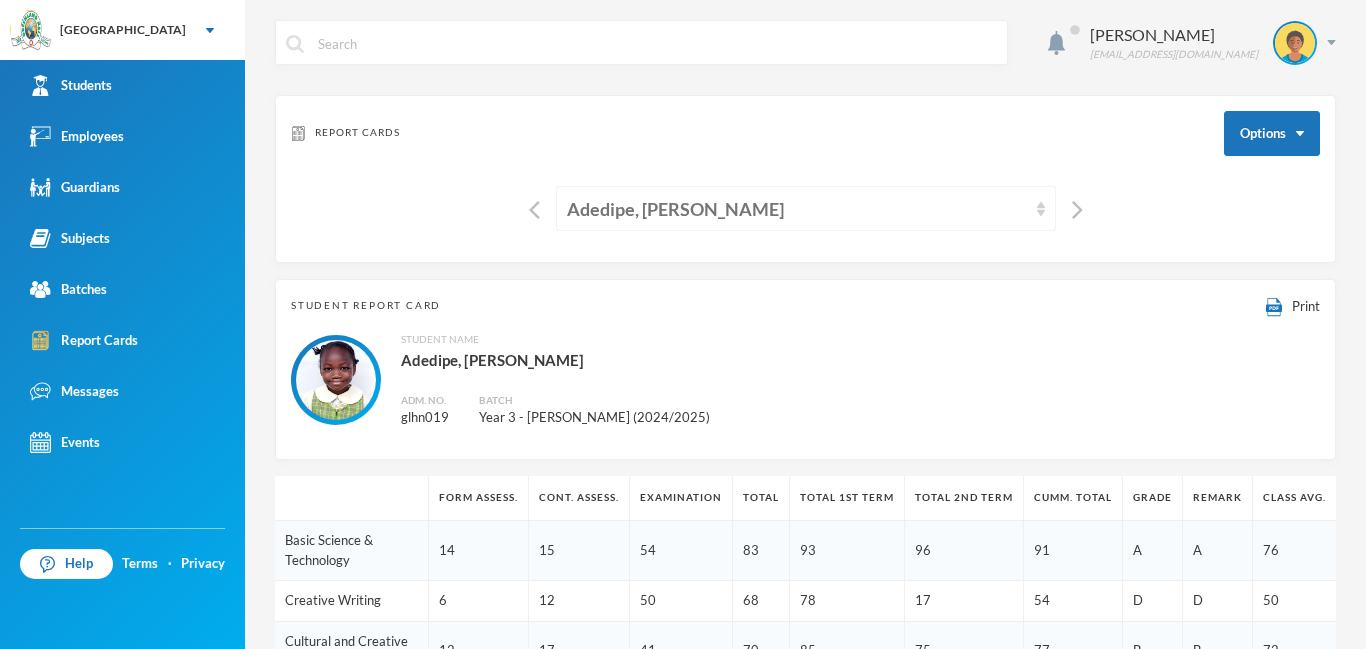 click on "Adedipe, Iseoluwa Lael" at bounding box center (806, 208) 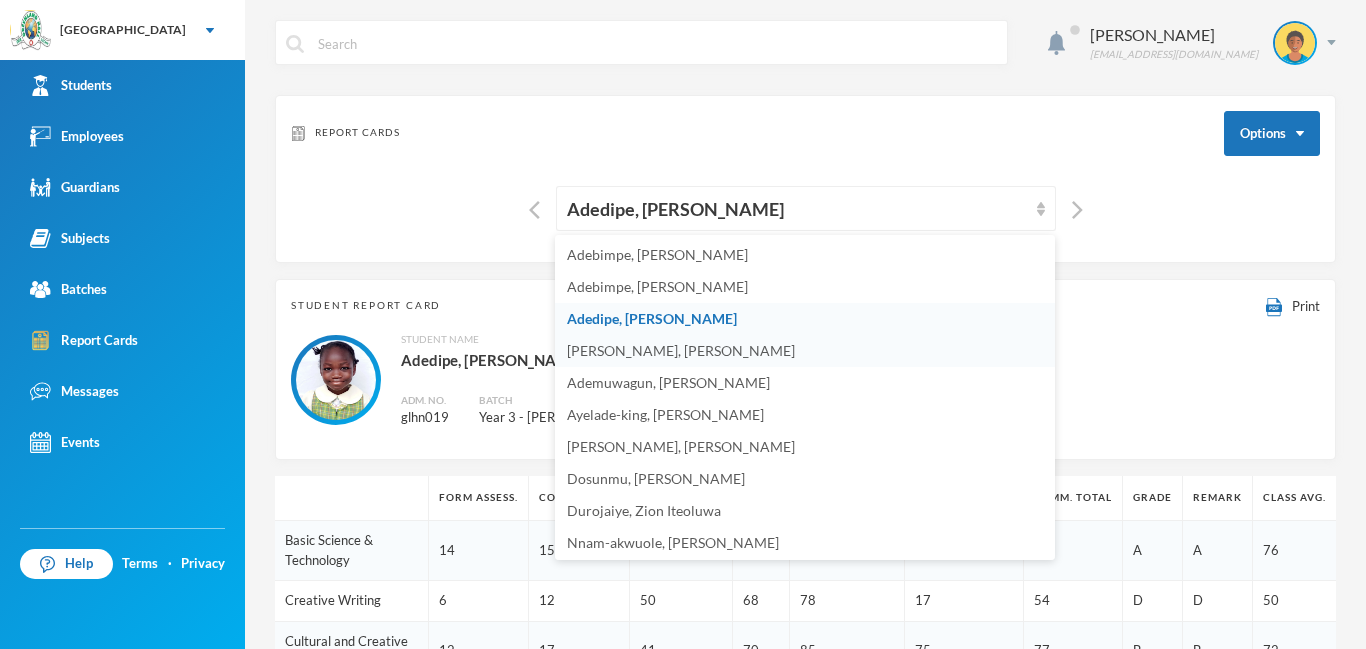 click on "Adekoya, Ewaoluwa Aliyah" at bounding box center (681, 350) 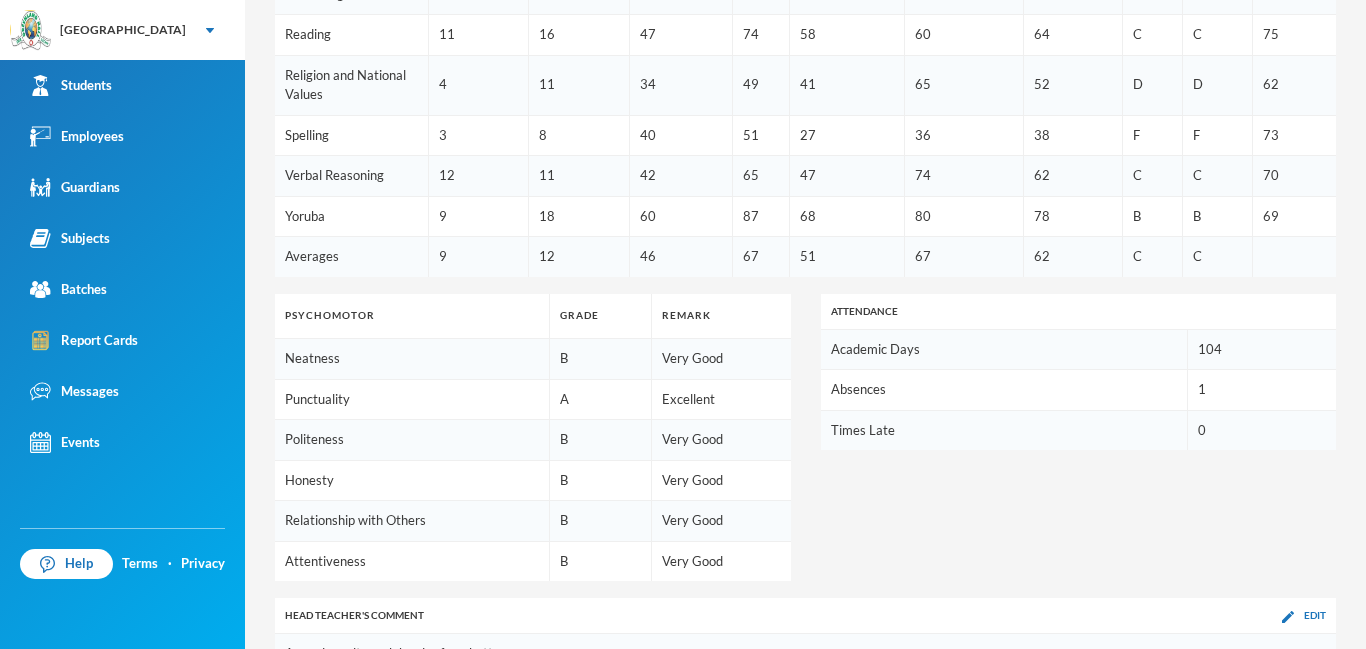 scroll, scrollTop: 1052, scrollLeft: 0, axis: vertical 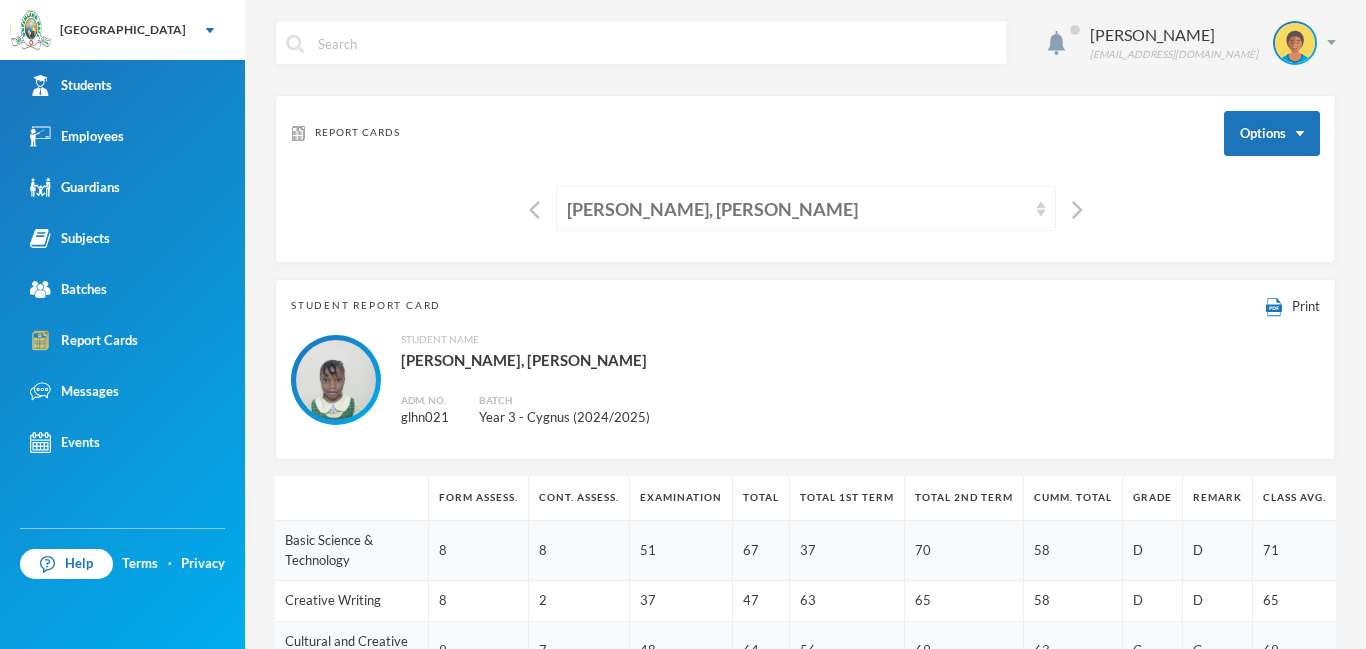 click at bounding box center [1041, 209] 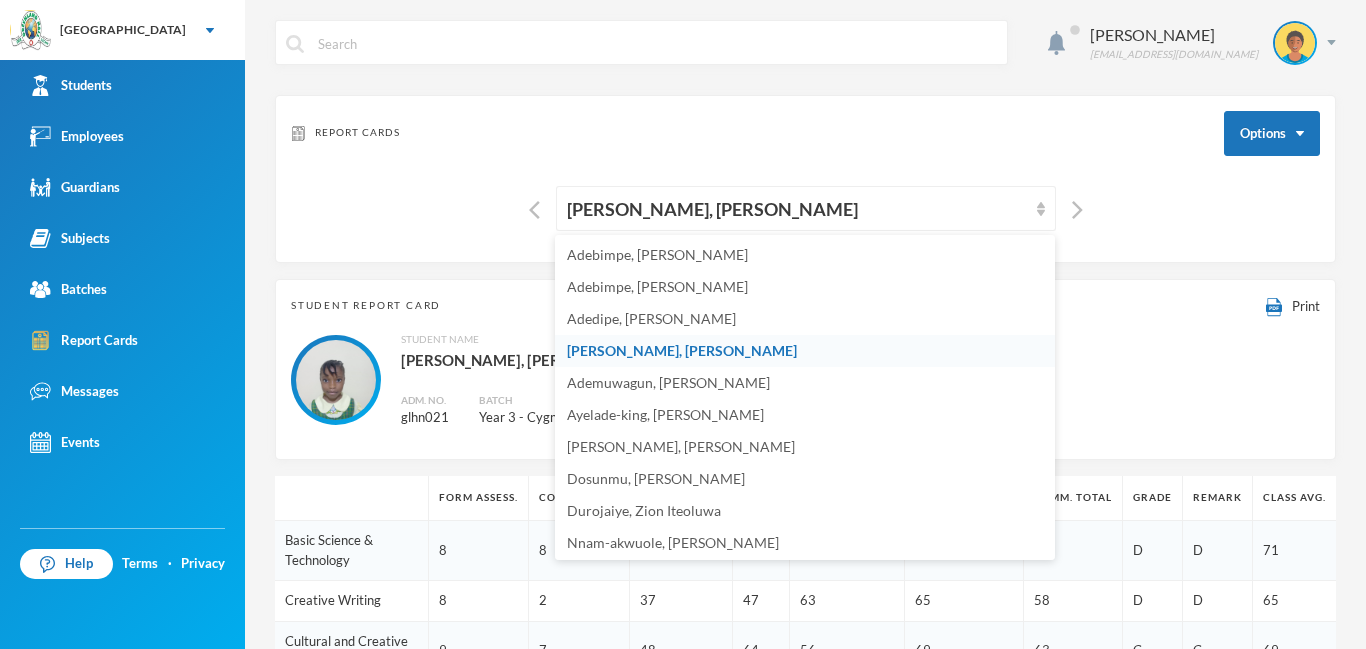 click on "Adekoya, Ewaoluwa Aliyah" at bounding box center (682, 350) 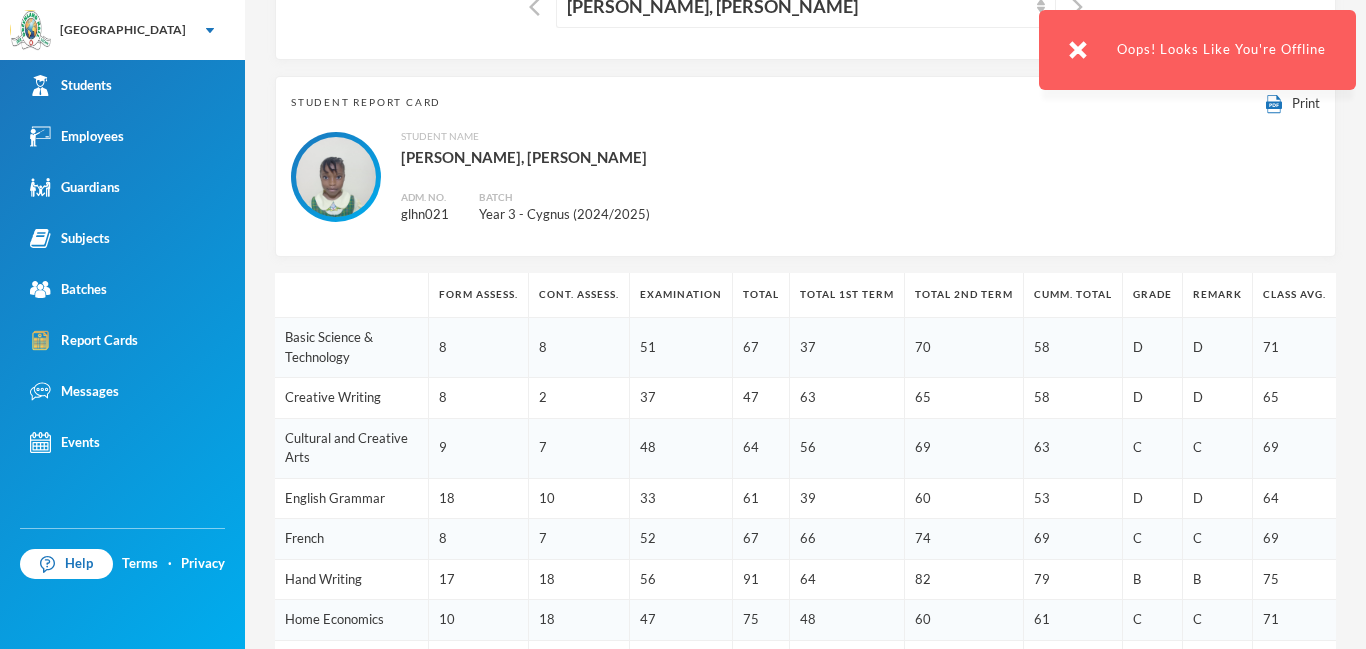 scroll, scrollTop: 211, scrollLeft: 0, axis: vertical 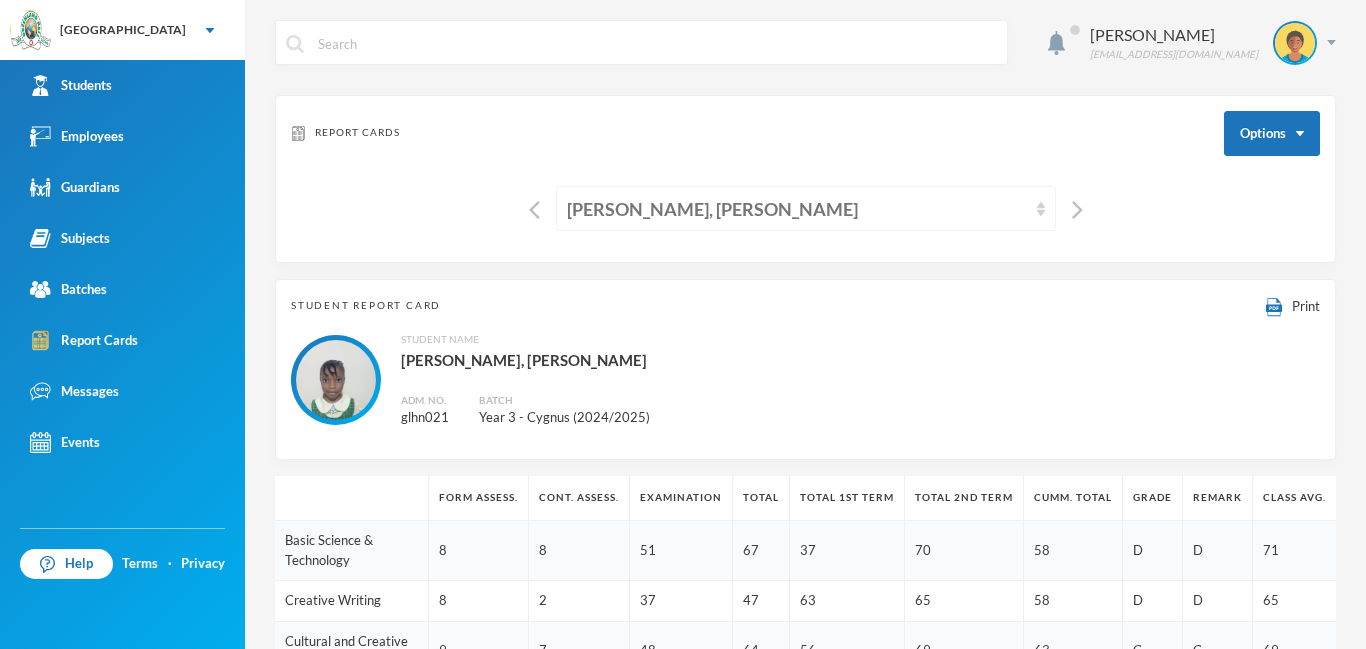 click on "Adekoya, Ewaoluwa Aliyah" at bounding box center (806, 208) 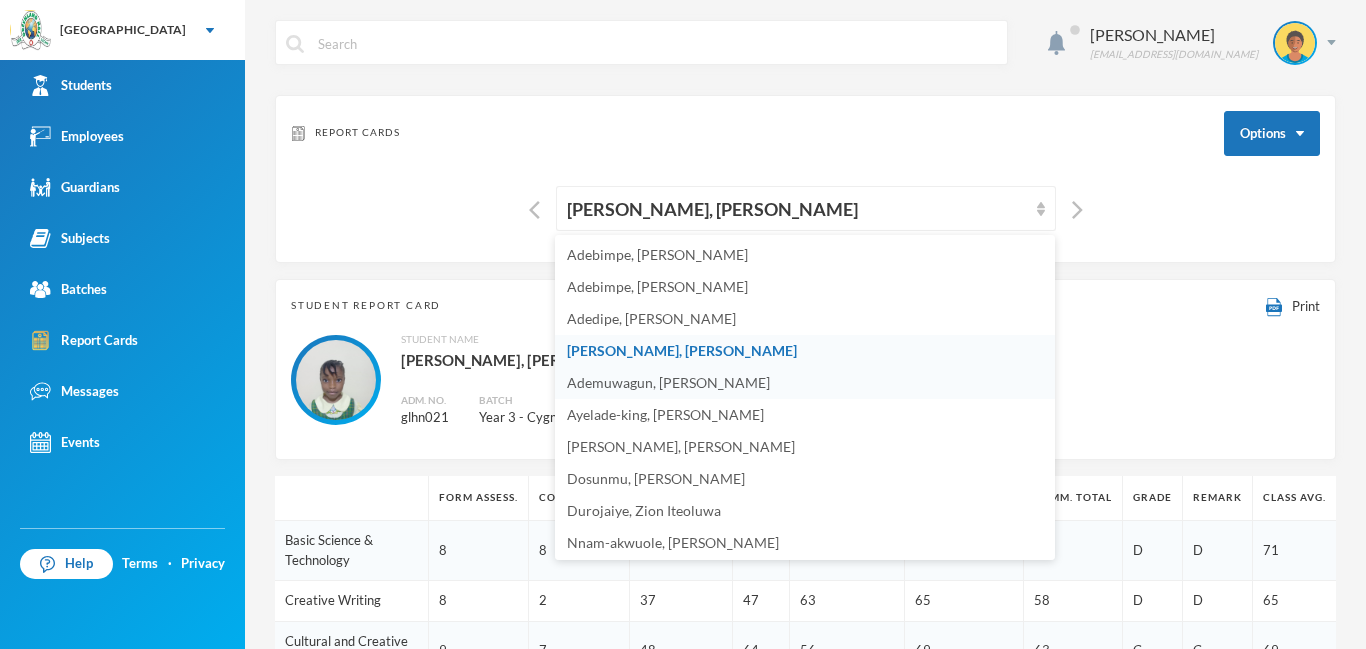 click on "Ademuwagun, Keshinro Samson" at bounding box center [668, 382] 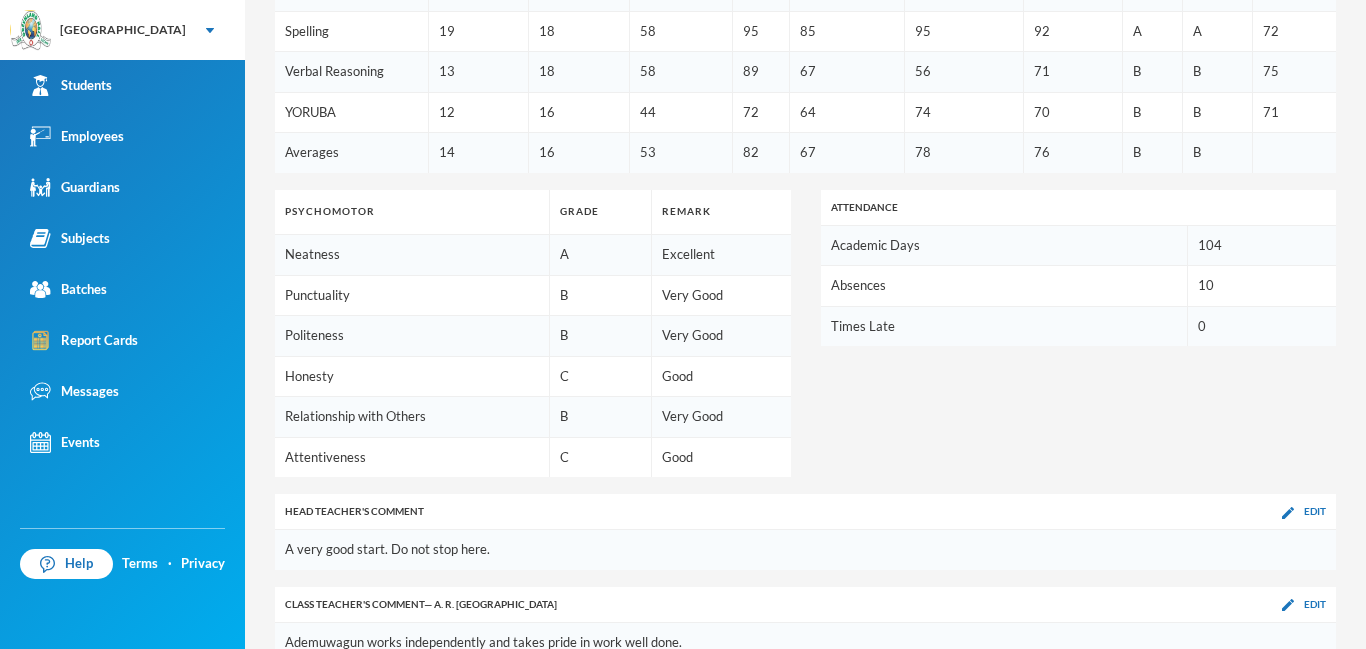 scroll, scrollTop: 1202, scrollLeft: 0, axis: vertical 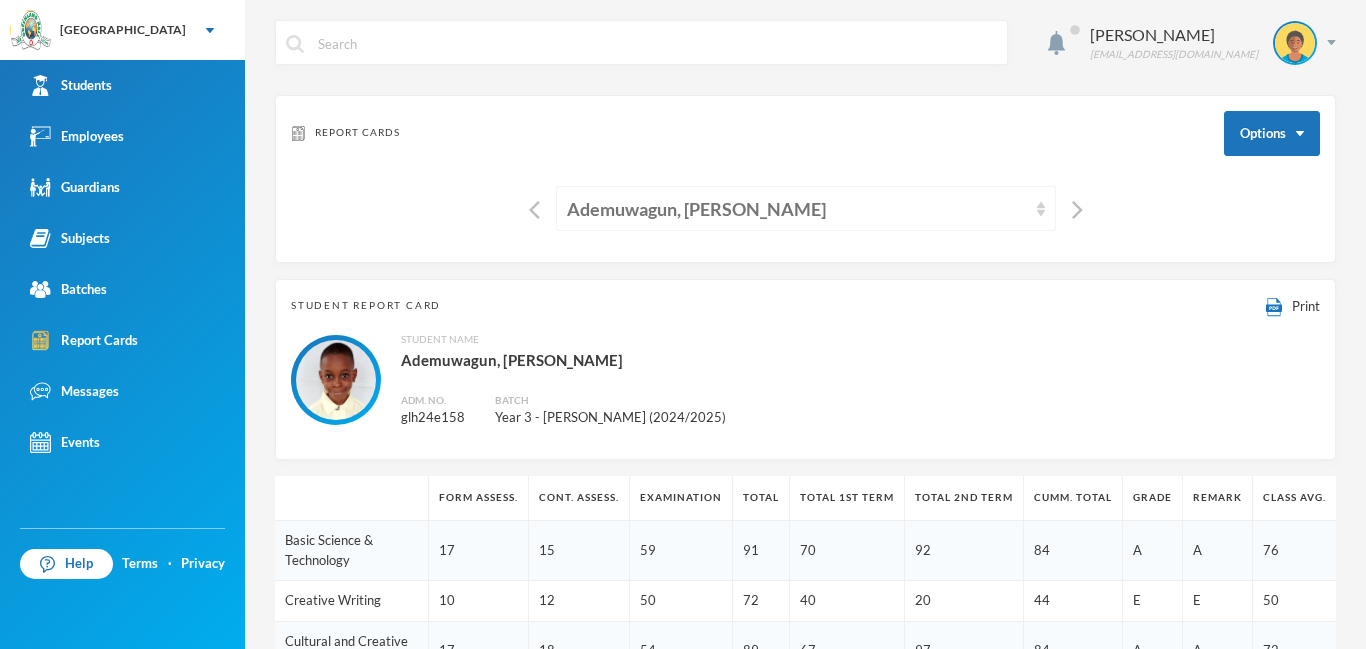 click at bounding box center (1041, 209) 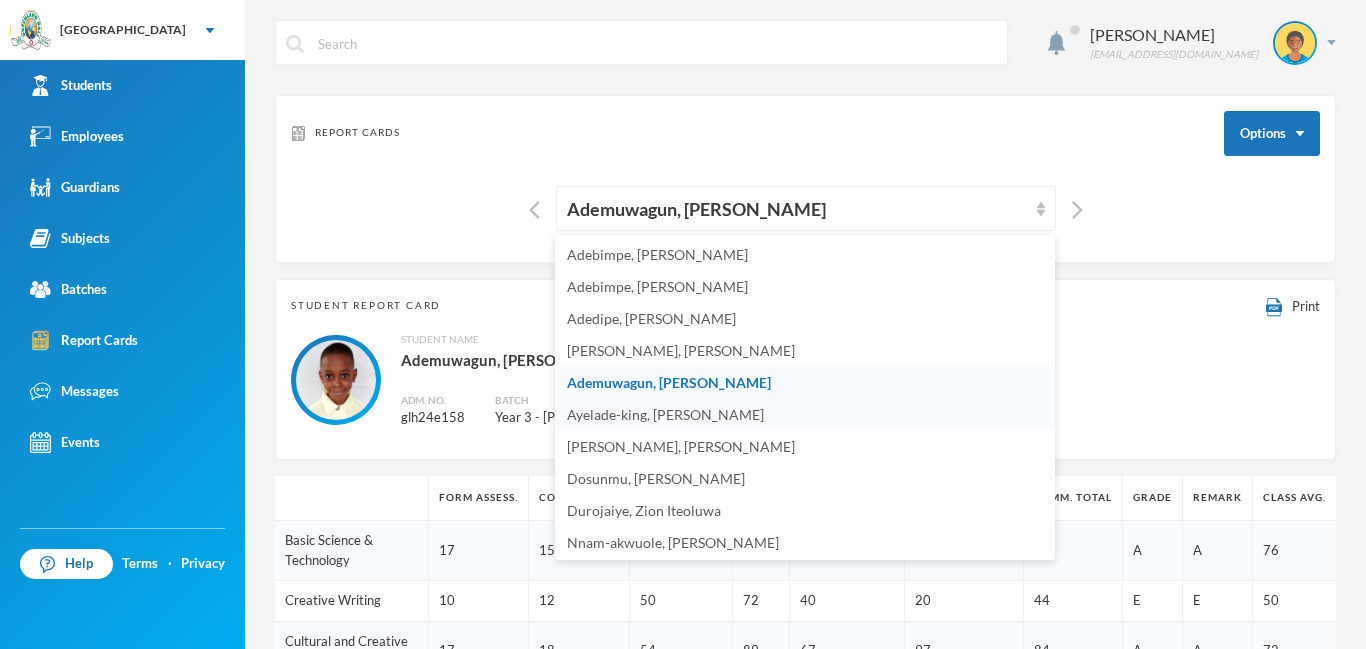 click on "Ayelade-king, Ayomiposi Daniel" at bounding box center [665, 414] 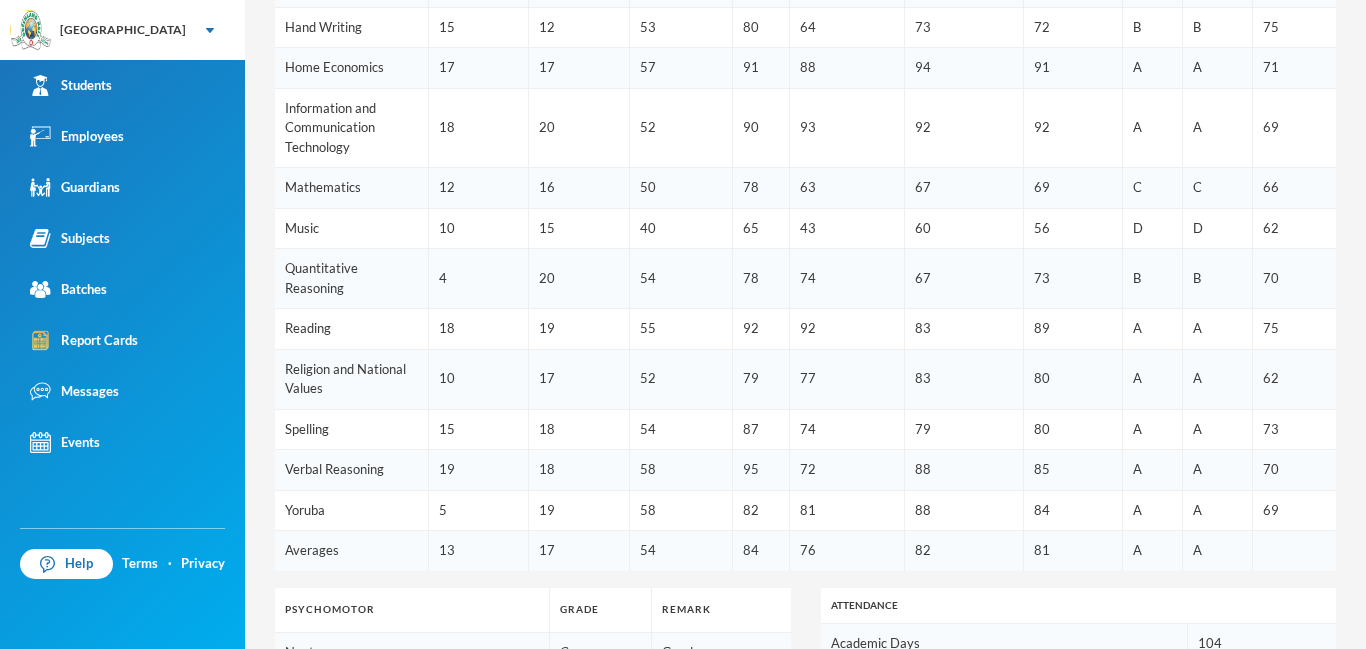 scroll, scrollTop: 852, scrollLeft: 0, axis: vertical 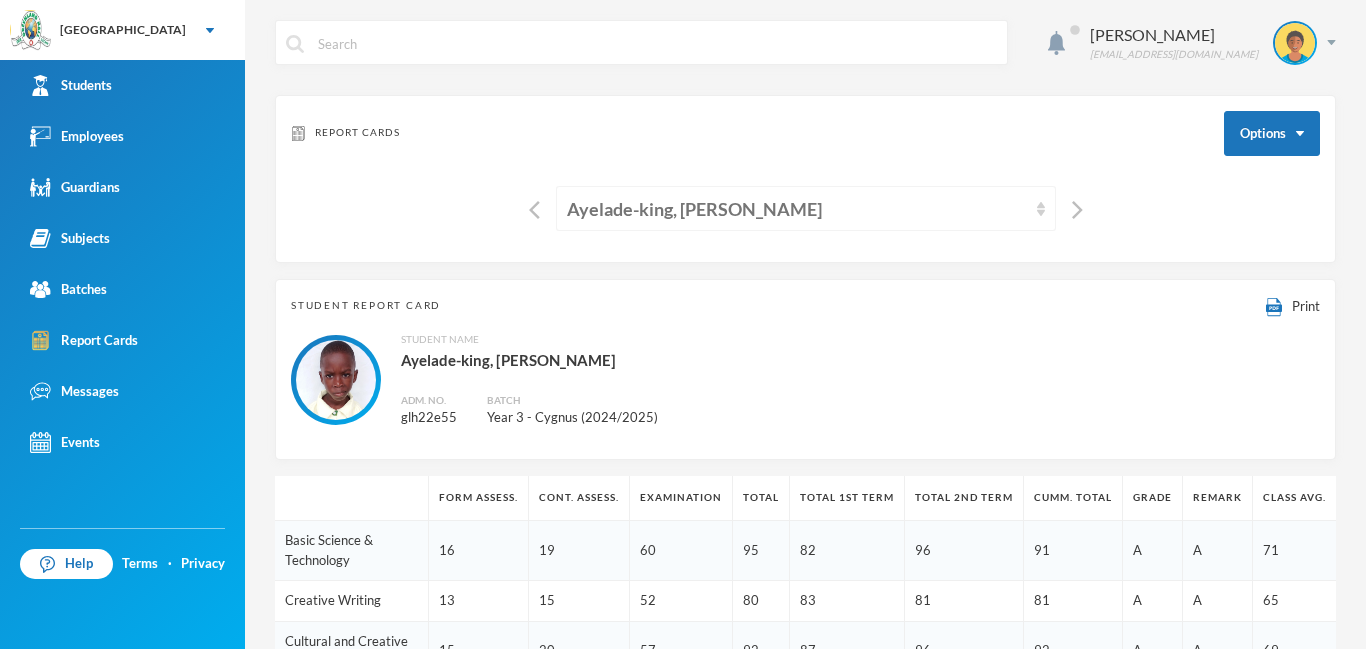 click on "Ayelade-king, Ayomiposi Daniel" at bounding box center [806, 208] 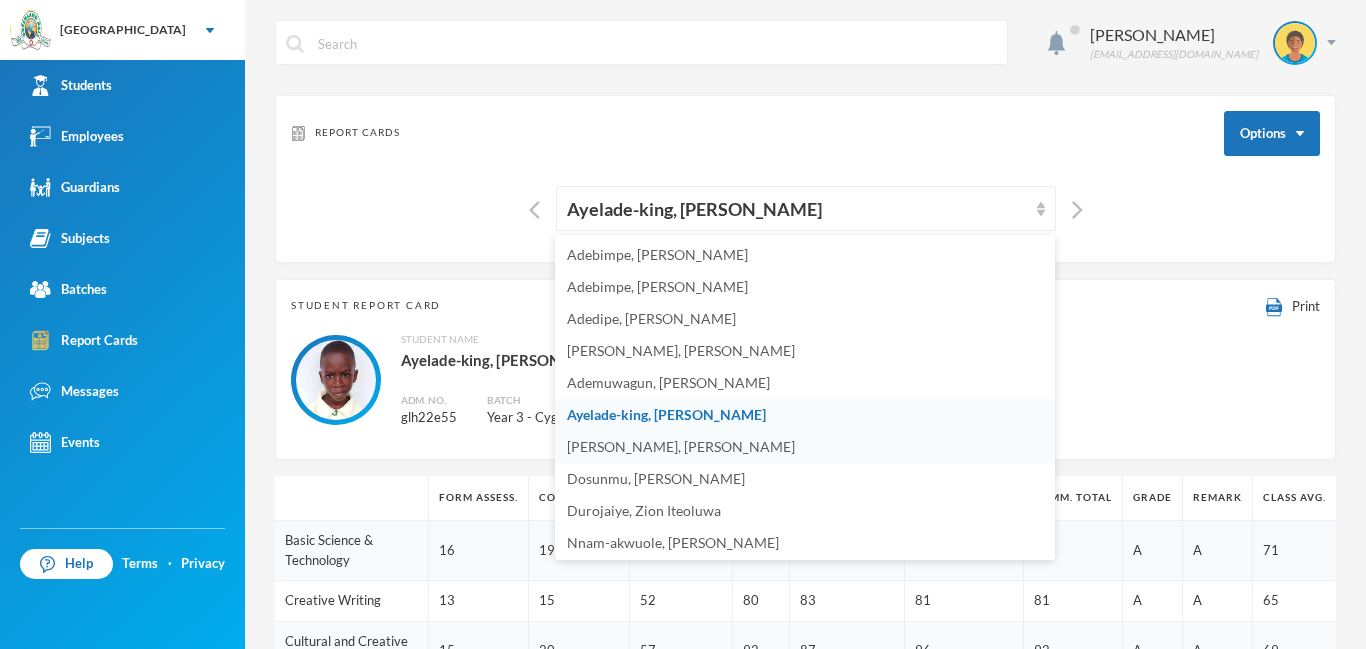 click on "Dawodu, Nimaah Lailat" at bounding box center [681, 446] 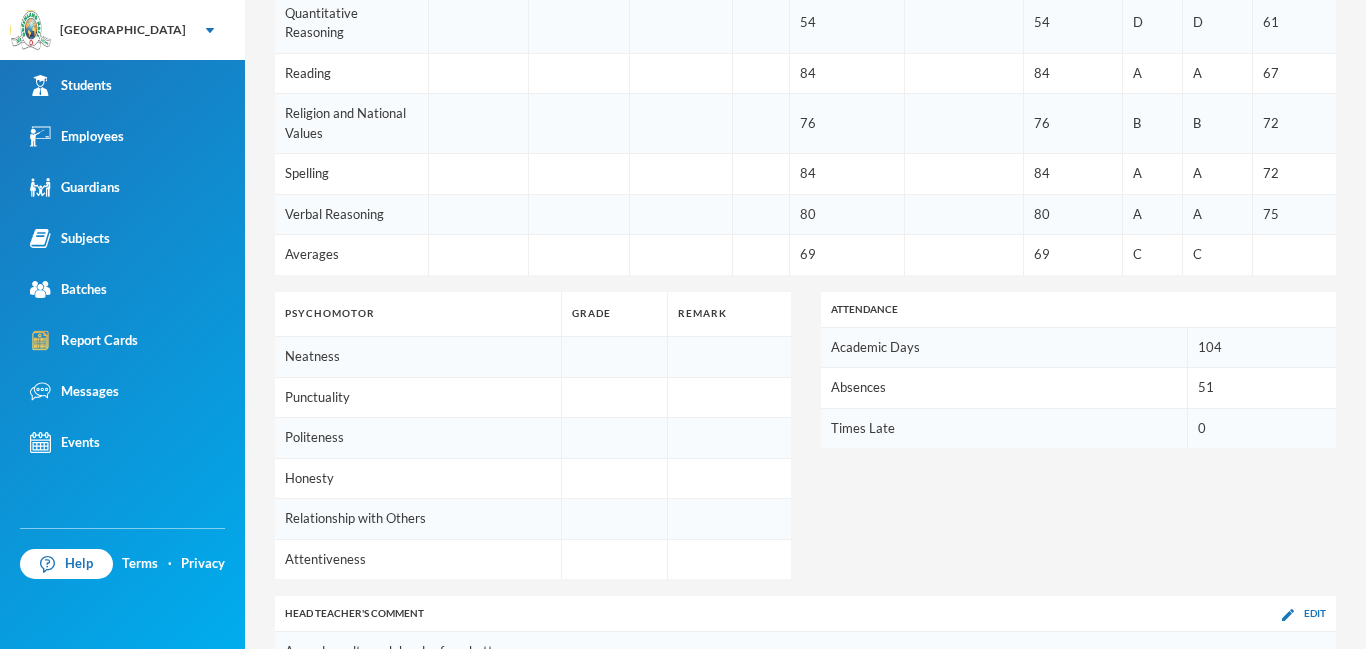 scroll, scrollTop: 0, scrollLeft: 0, axis: both 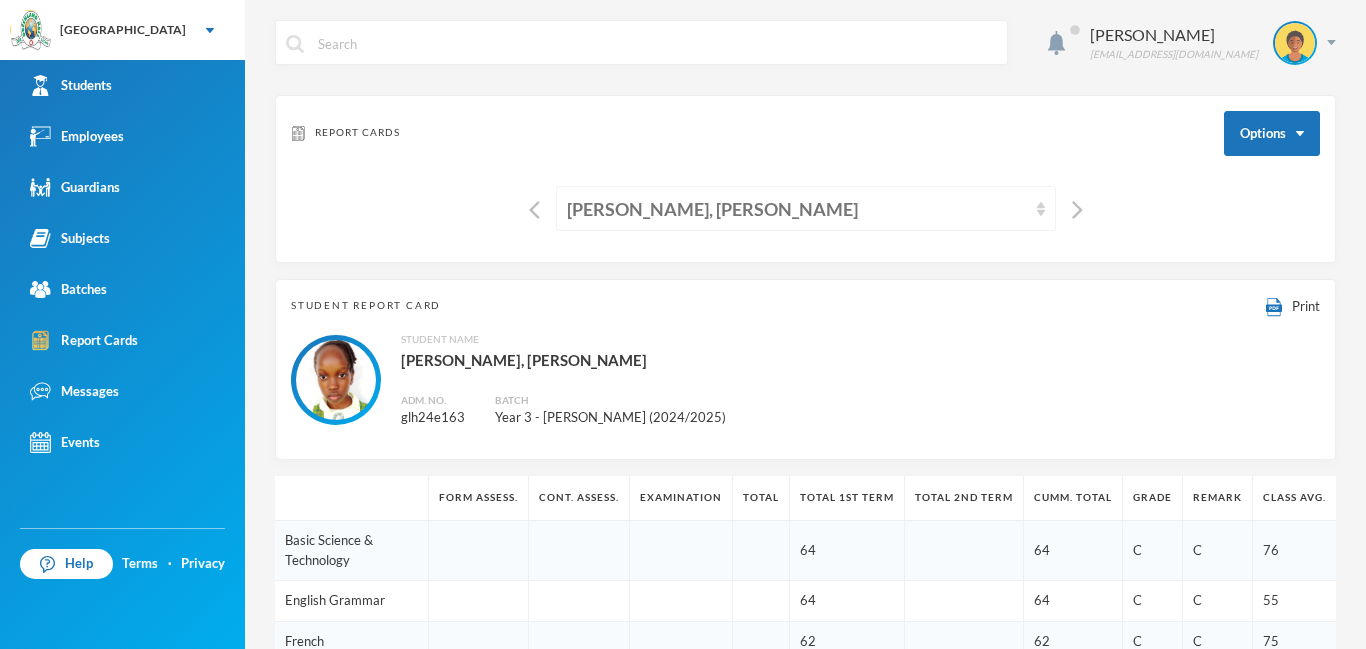 click on "Dawodu, Nimaah Lailat" at bounding box center [806, 208] 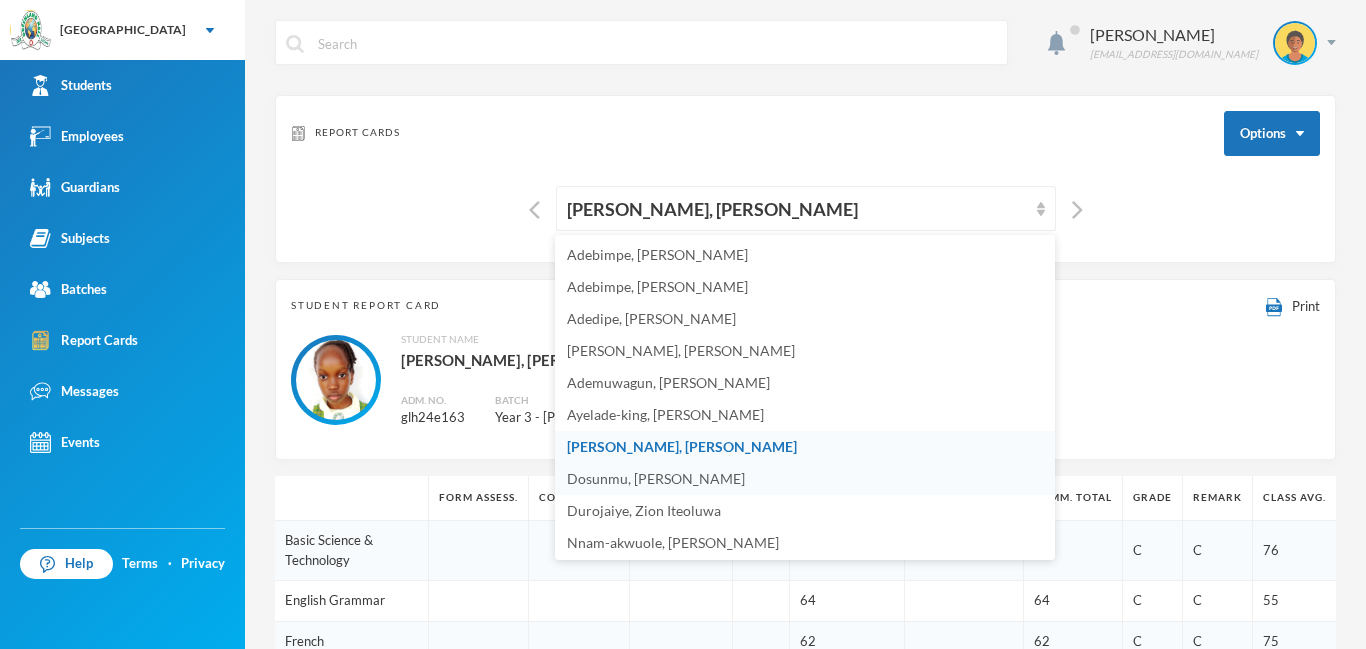 click on "Dosunmu, Usman Williams" at bounding box center [656, 478] 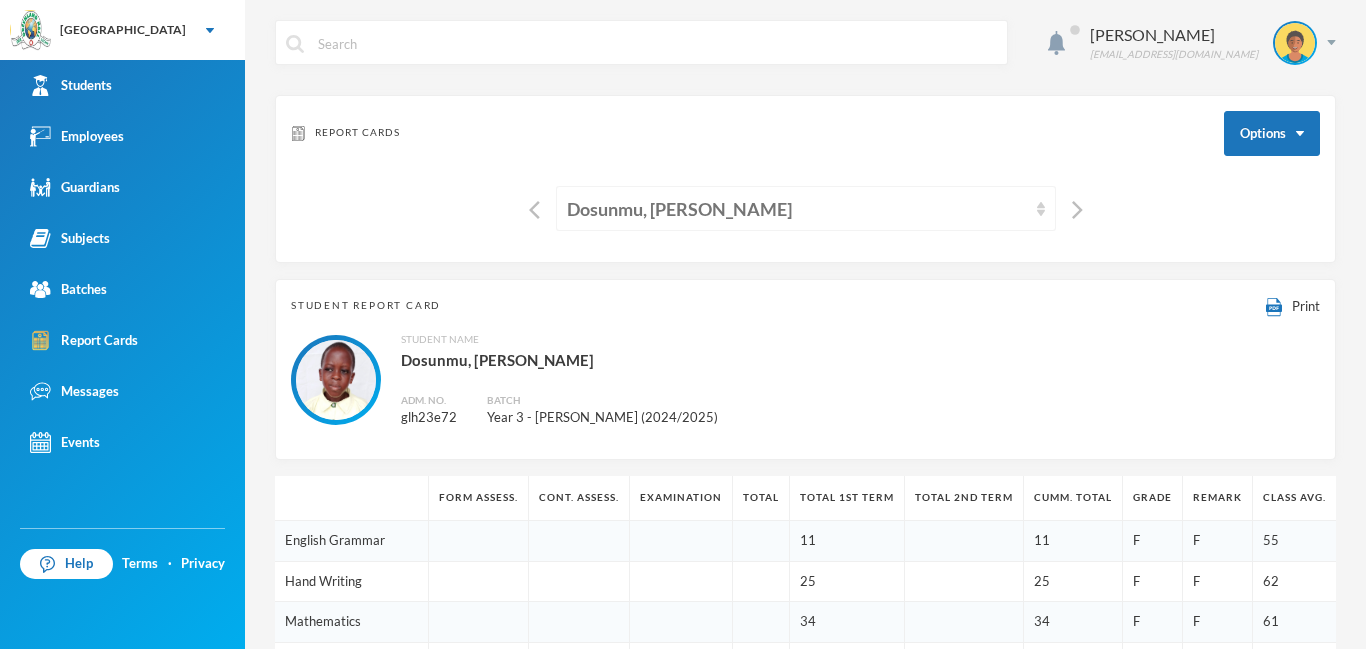 click at bounding box center (1041, 209) 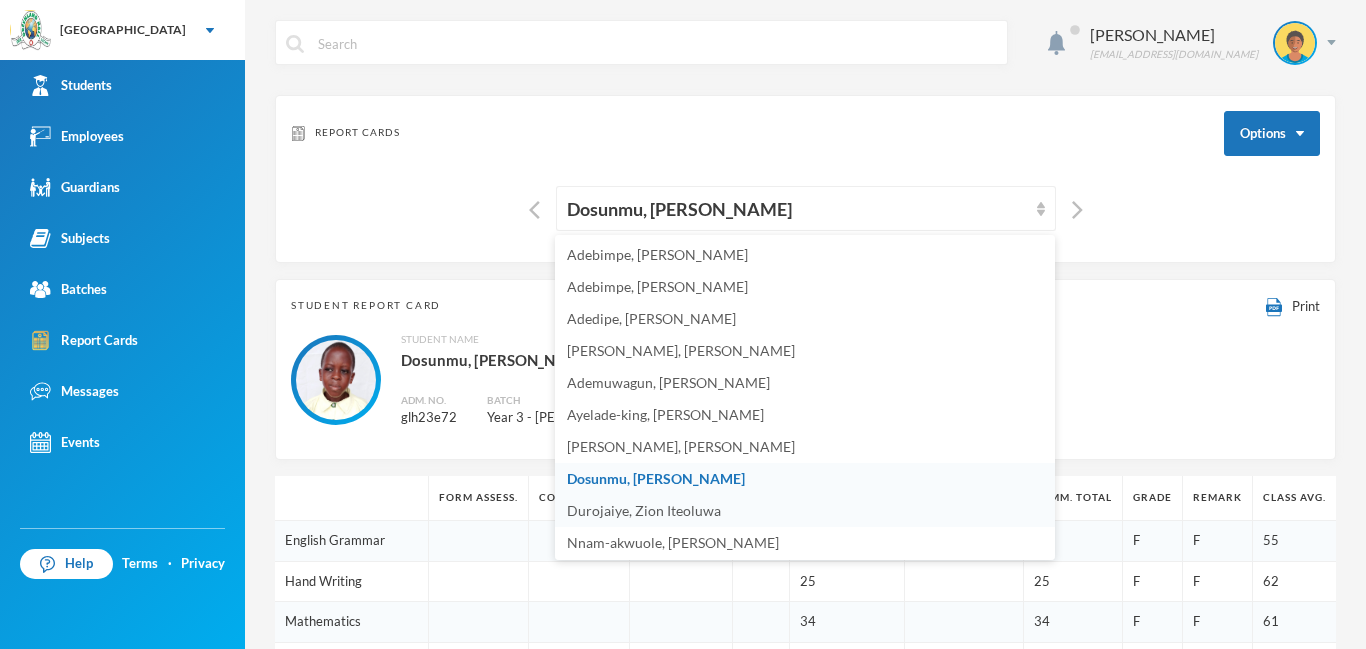 click on "Durojaiye, Zion Iteoluwa" at bounding box center [644, 510] 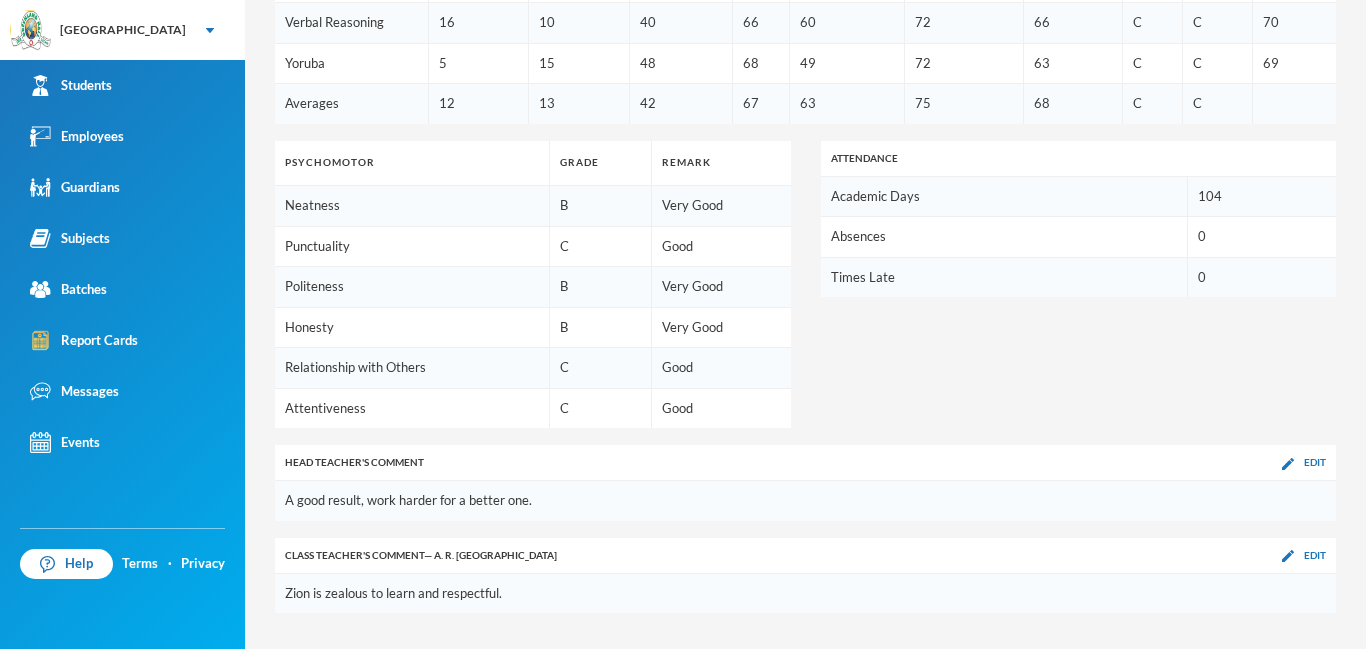 scroll, scrollTop: 996, scrollLeft: 0, axis: vertical 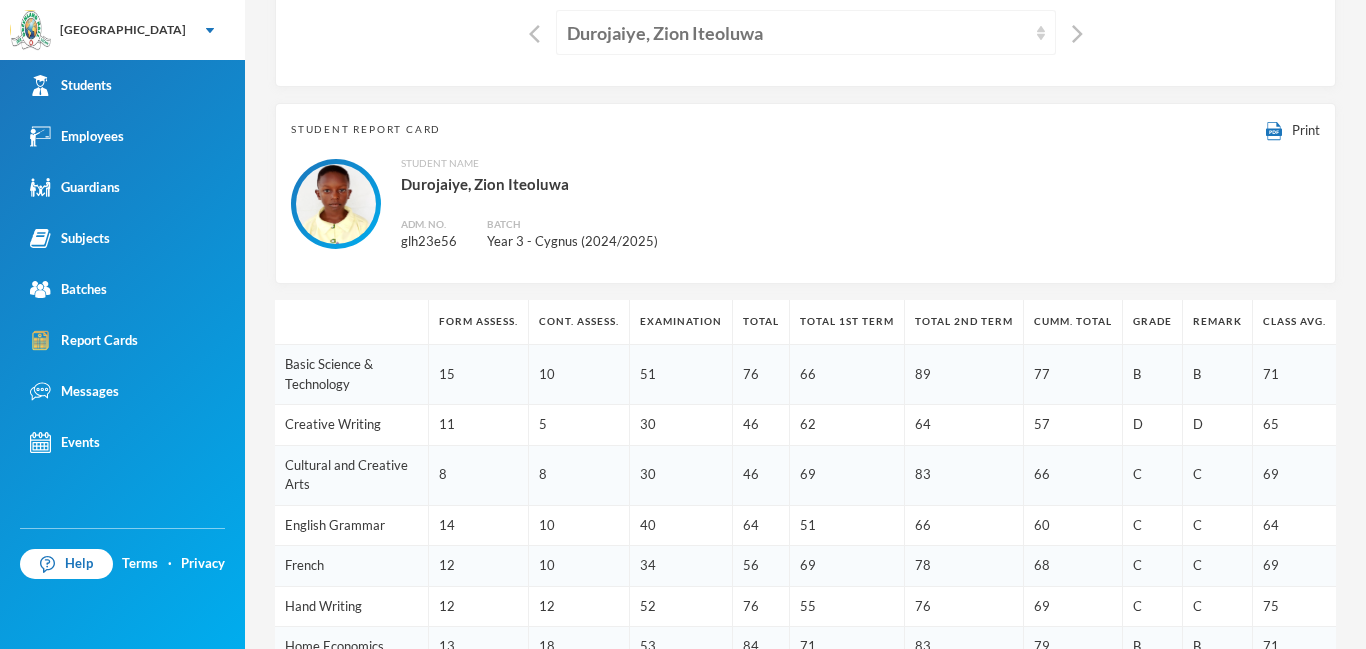 click on "Durojaiye, Zion Iteoluwa" at bounding box center [806, 32] 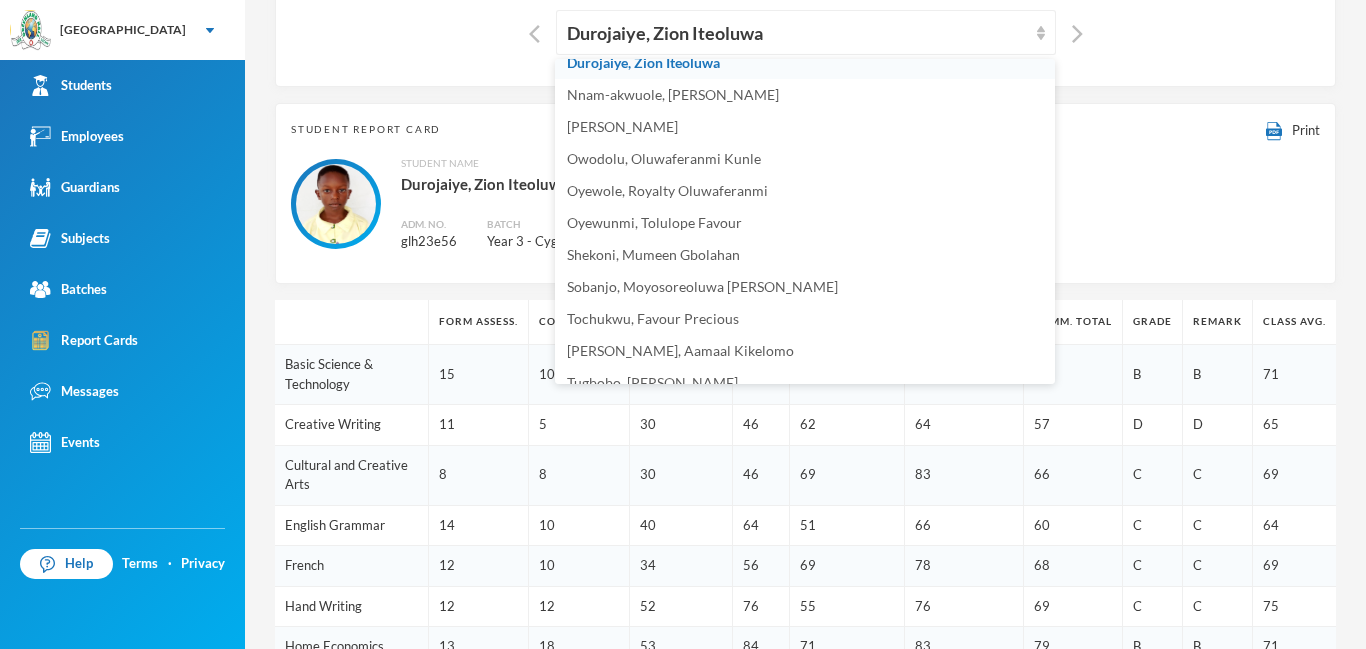 scroll, scrollTop: 276, scrollLeft: 0, axis: vertical 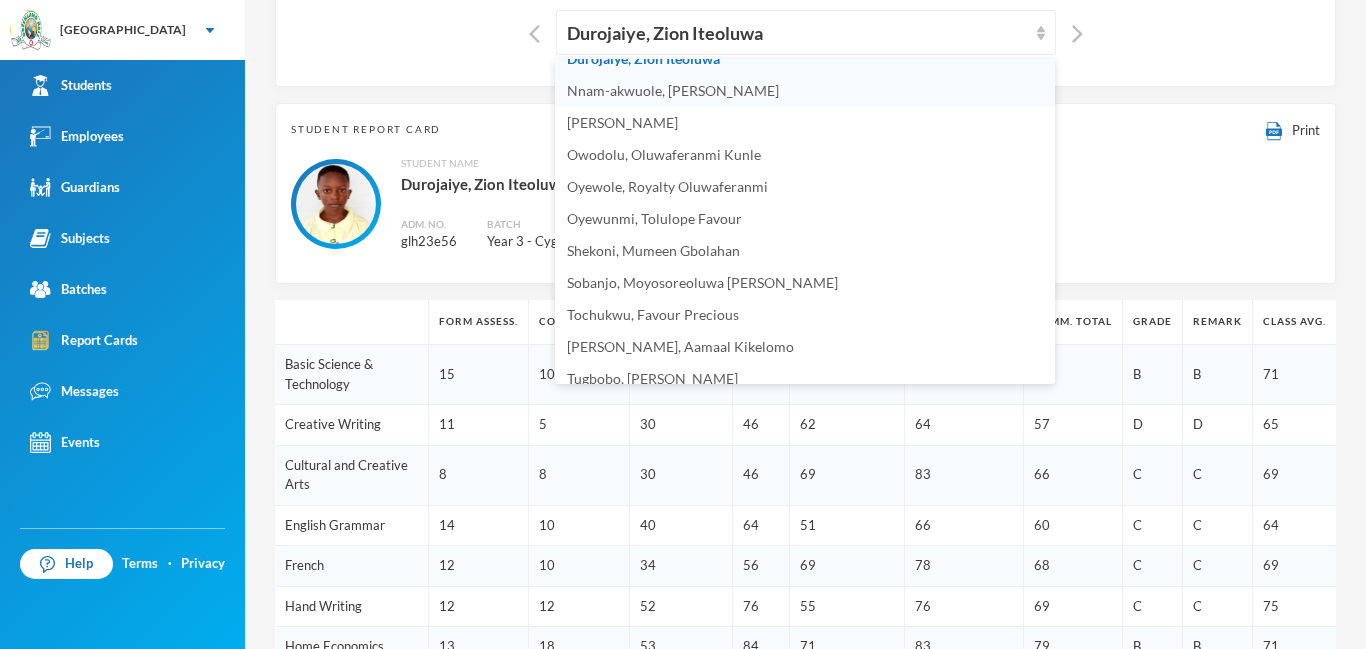 click on "Nnam-akwuole, Catherine Chiwendu" at bounding box center (673, 90) 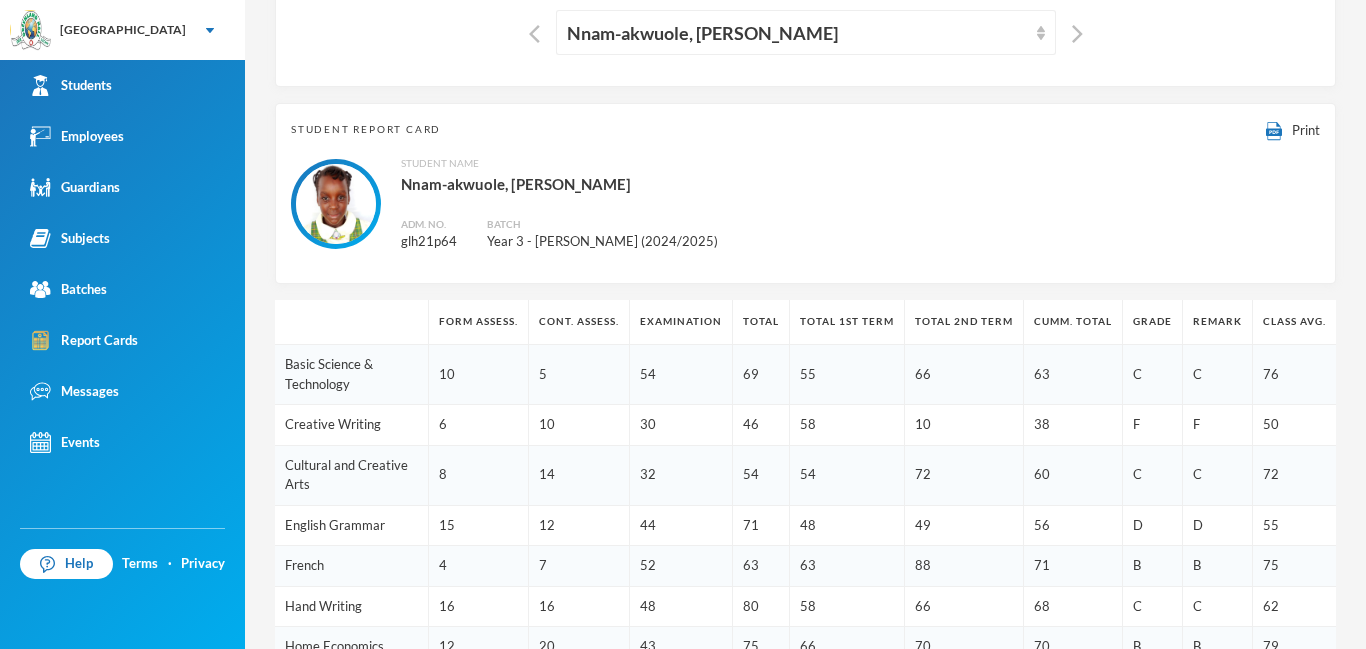 scroll, scrollTop: 973, scrollLeft: 0, axis: vertical 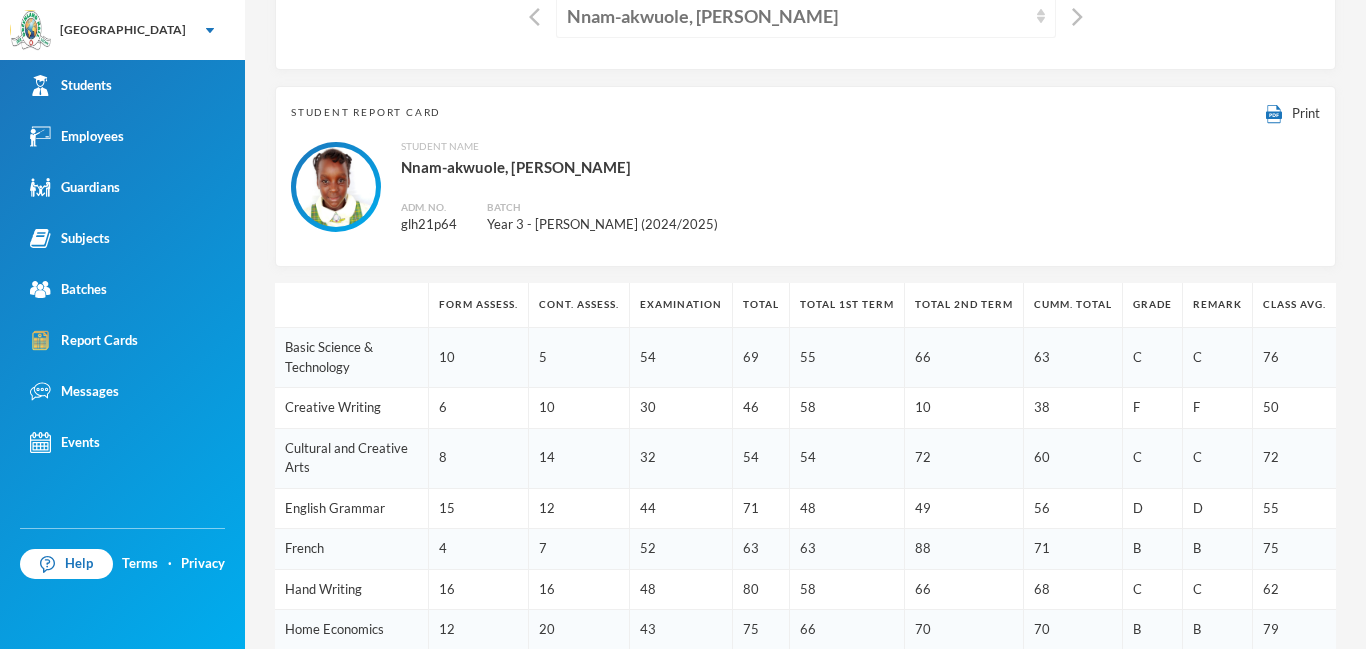 click on "Nnam-akwuole, Catherine Chiwendu" at bounding box center (806, 15) 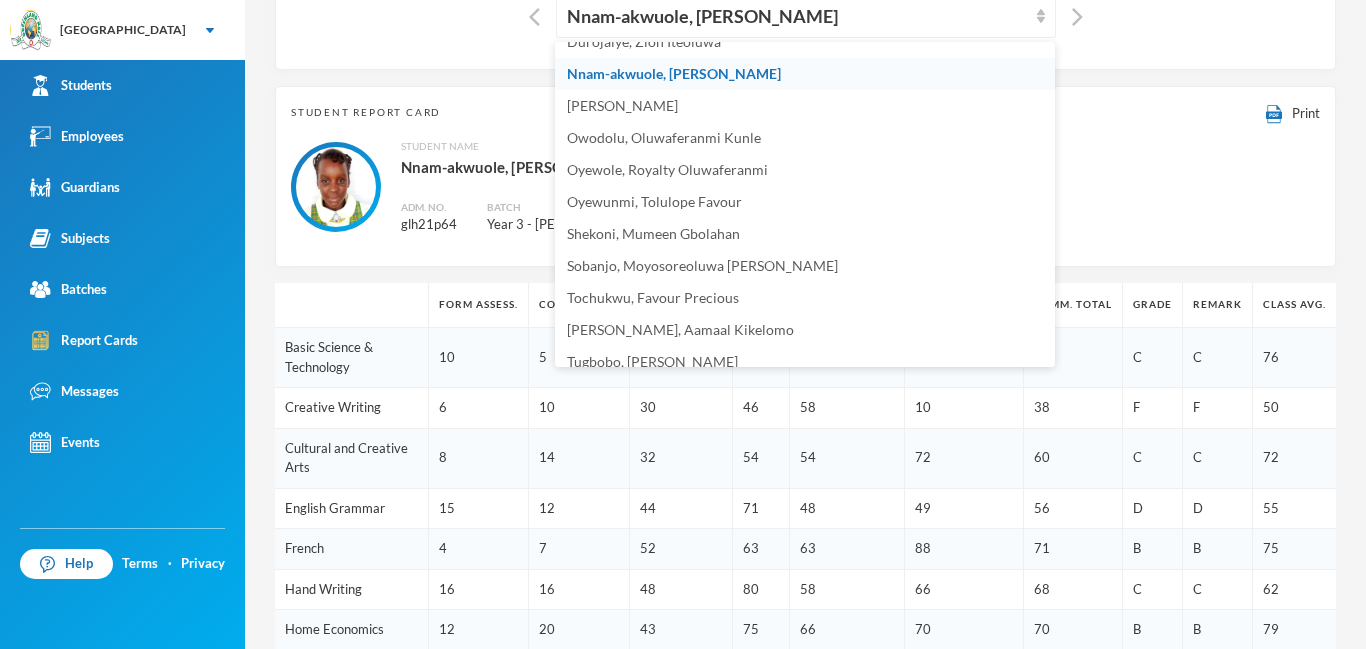 scroll, scrollTop: 260, scrollLeft: 0, axis: vertical 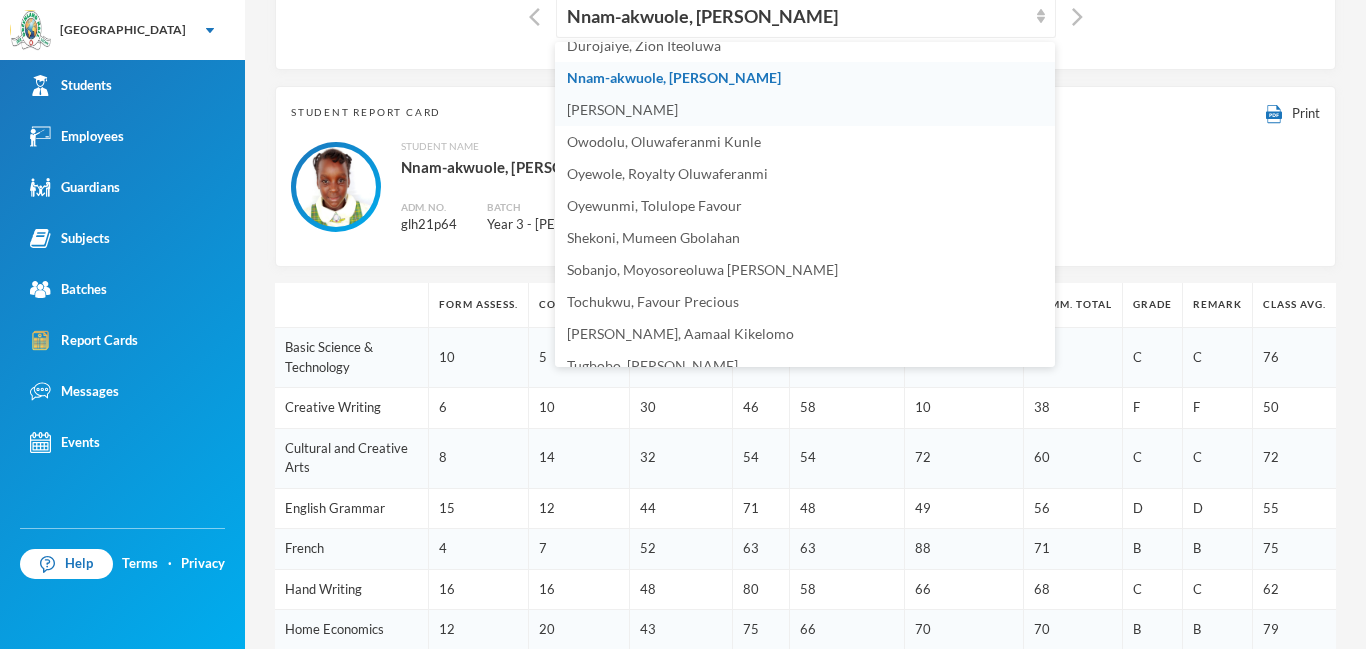 click on "Ogedengbe, James Ozauogwu" at bounding box center [622, 109] 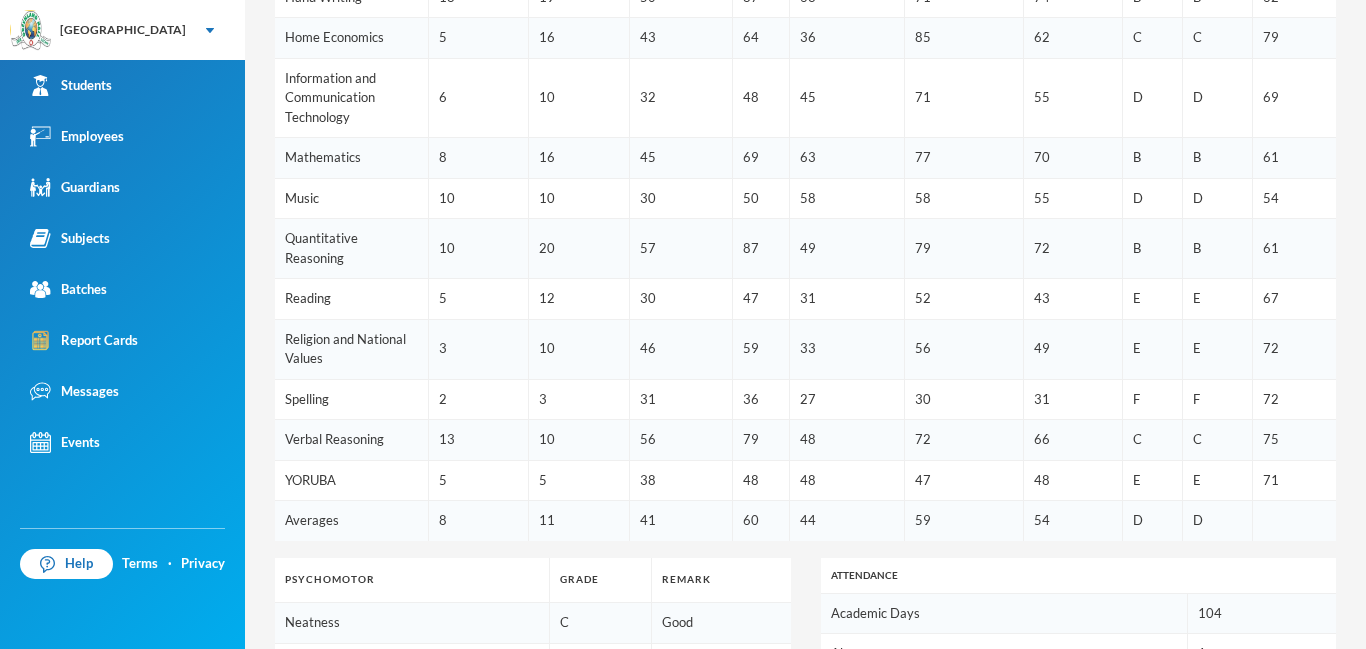 scroll, scrollTop: 899, scrollLeft: 0, axis: vertical 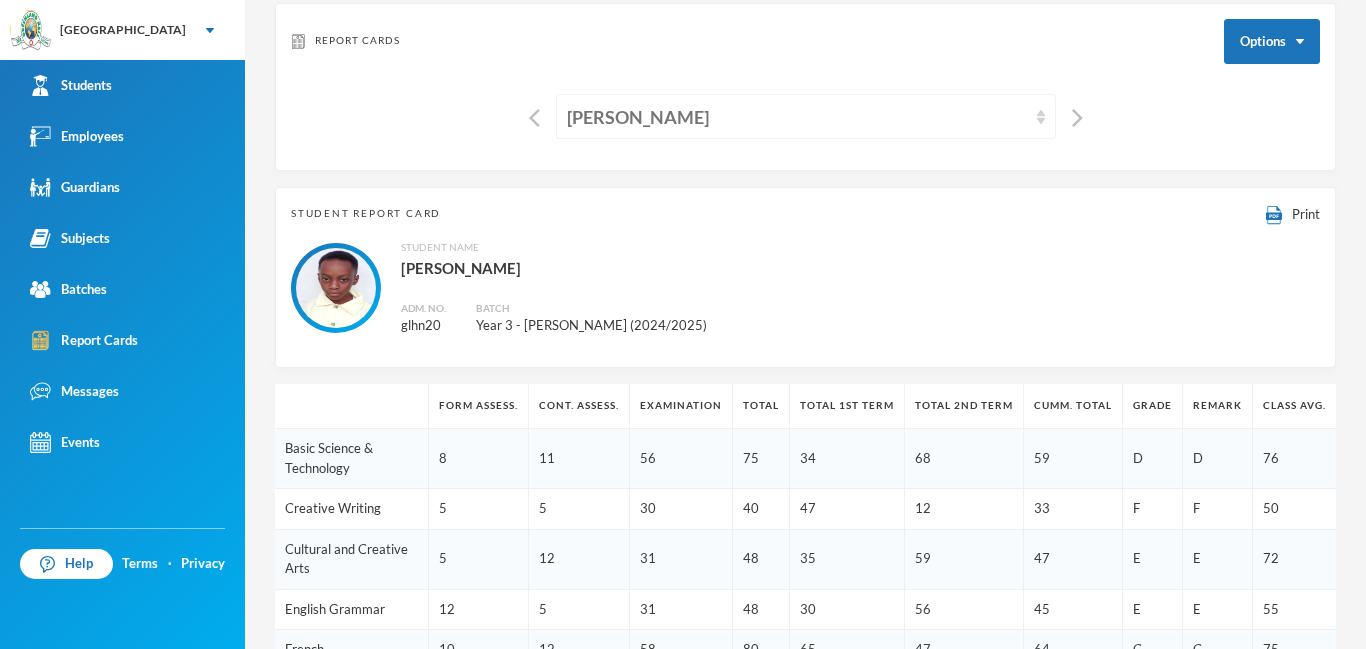 click on "Ogedengbe, James Ozauogwu" at bounding box center (806, 116) 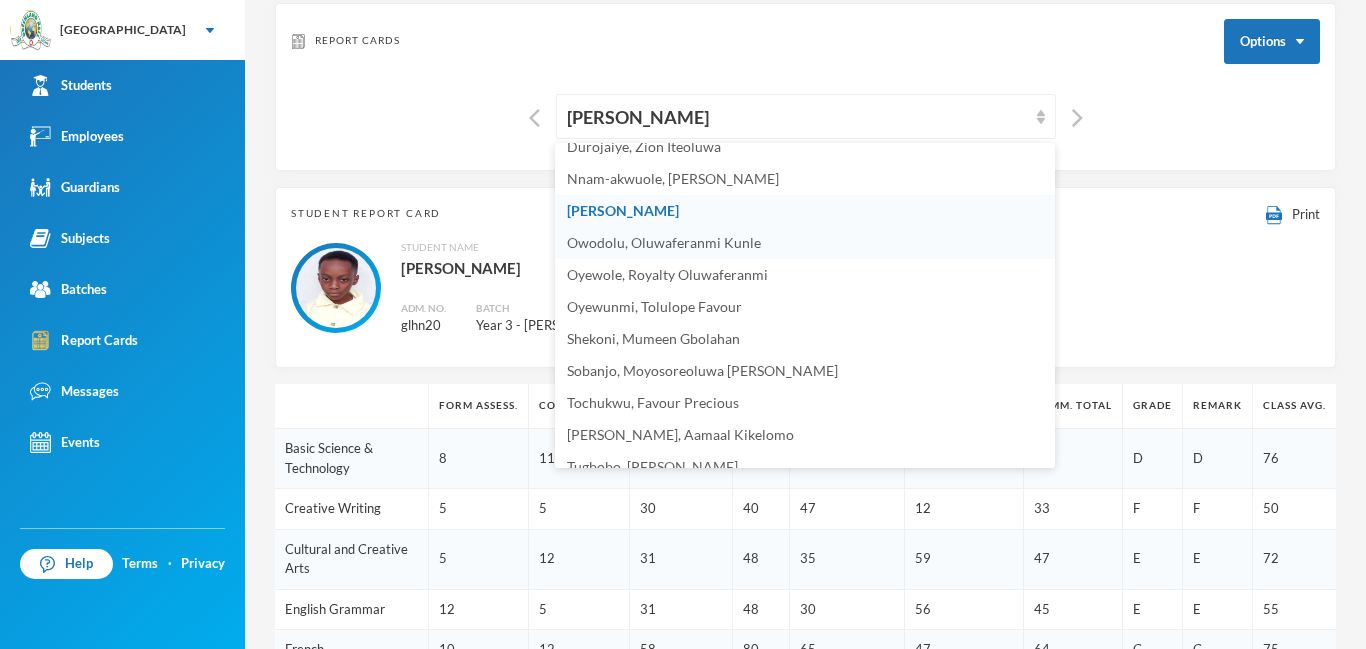 scroll, scrollTop: 260, scrollLeft: 0, axis: vertical 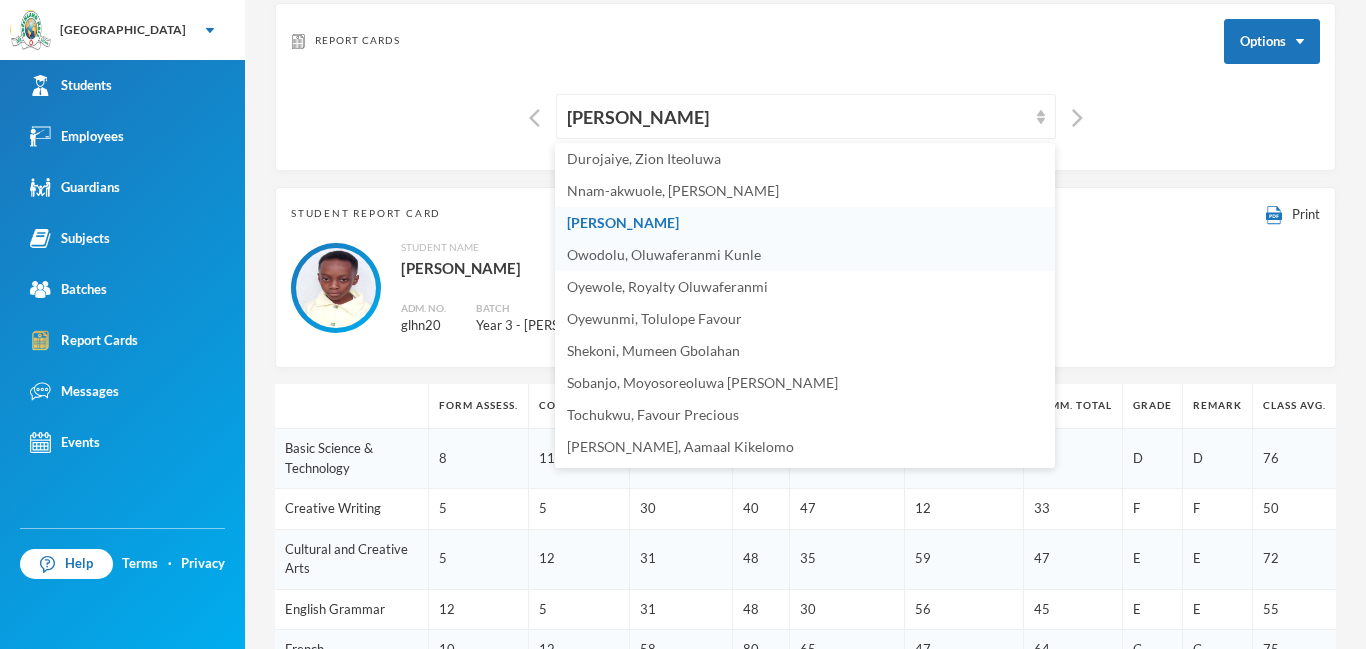 click on "Owodolu, Oluwaferanmi Kunle" at bounding box center [664, 254] 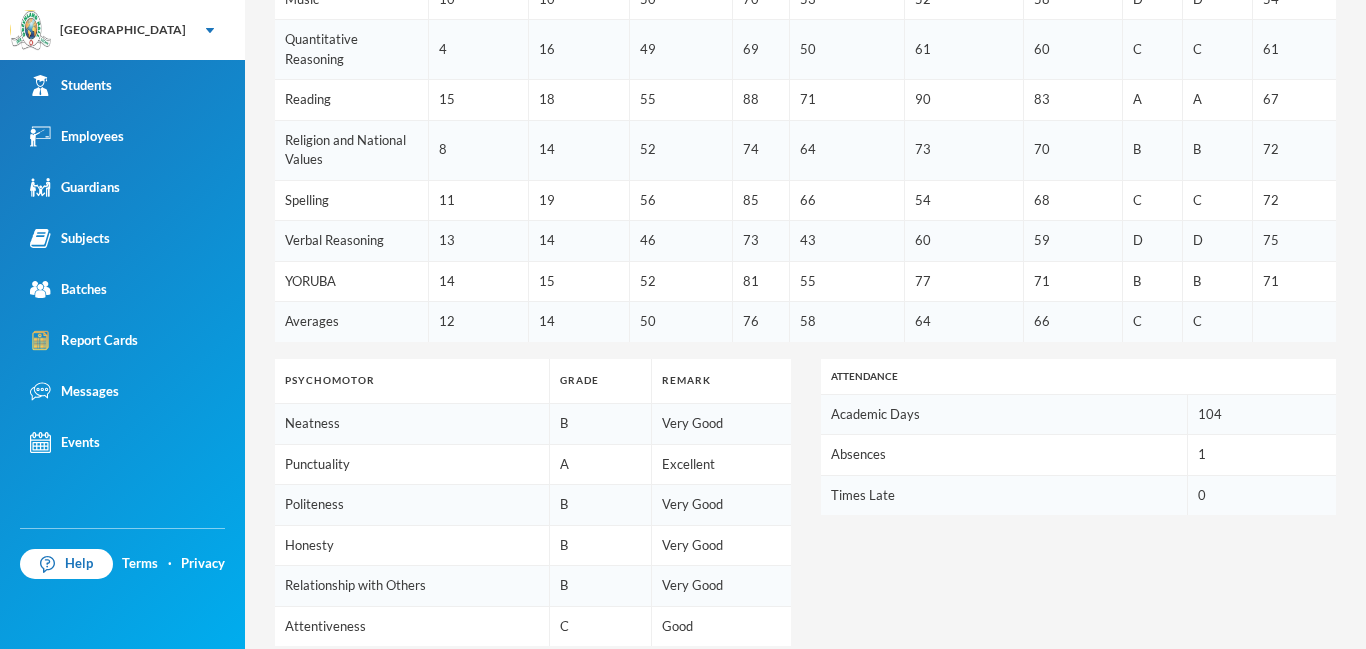 scroll, scrollTop: 0, scrollLeft: 0, axis: both 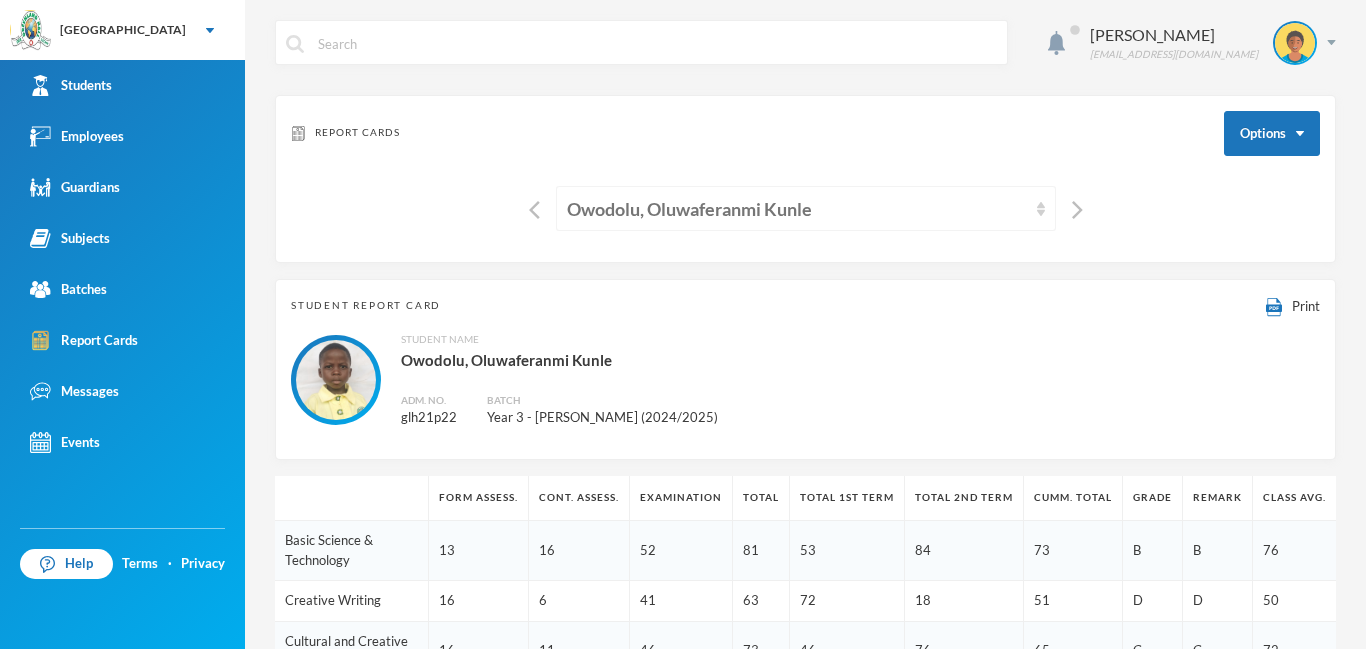click at bounding box center (1041, 209) 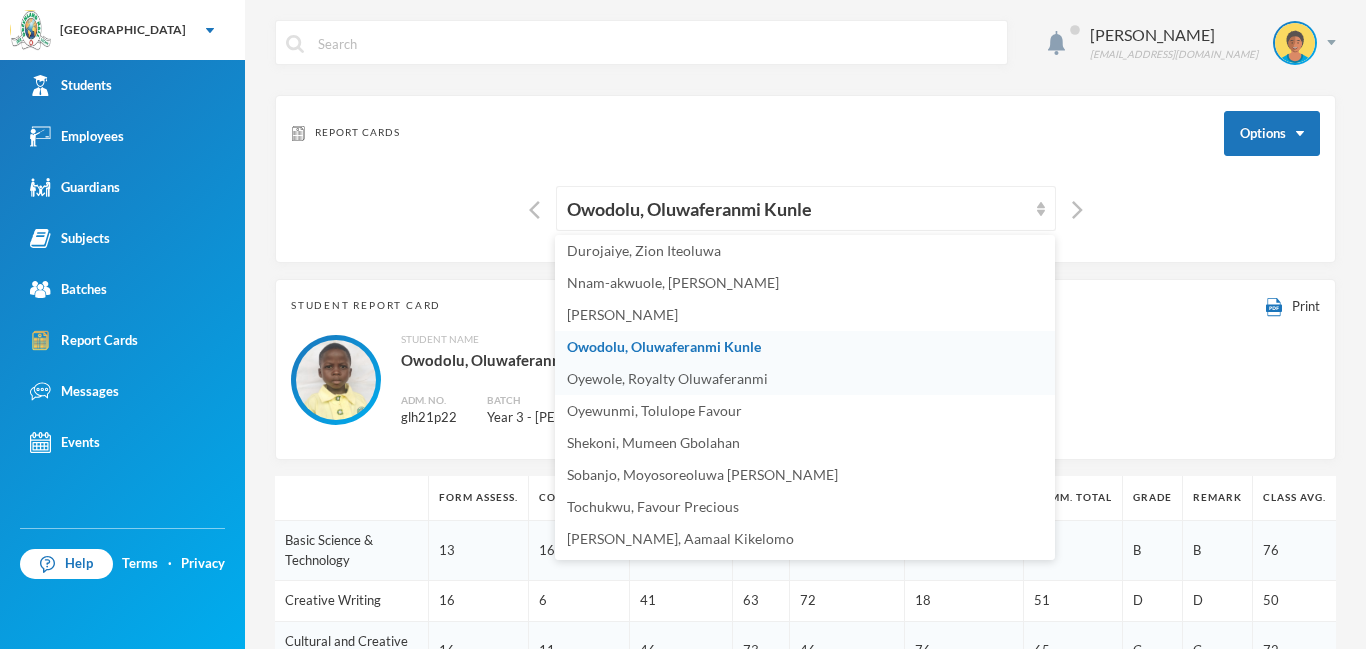 click on "Oyewole, Royalty Oluwaferanmi" at bounding box center (667, 378) 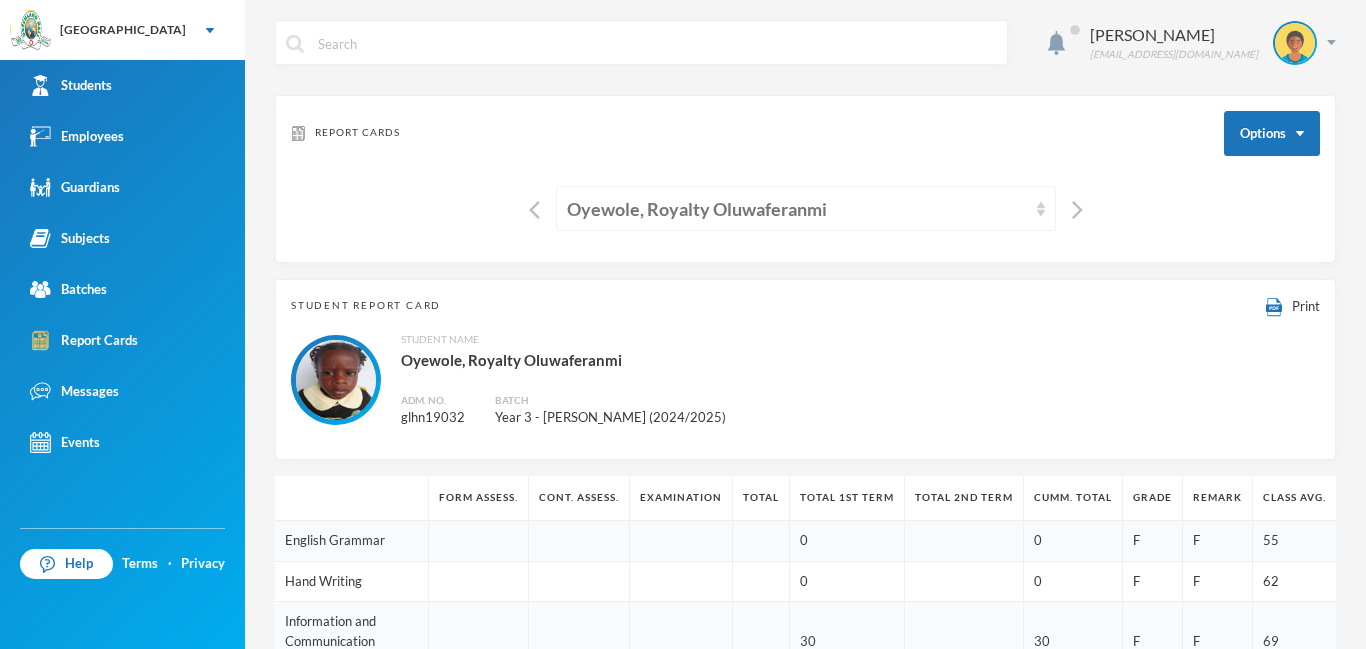 click on "Oyewole, Royalty Oluwaferanmi" at bounding box center (806, 208) 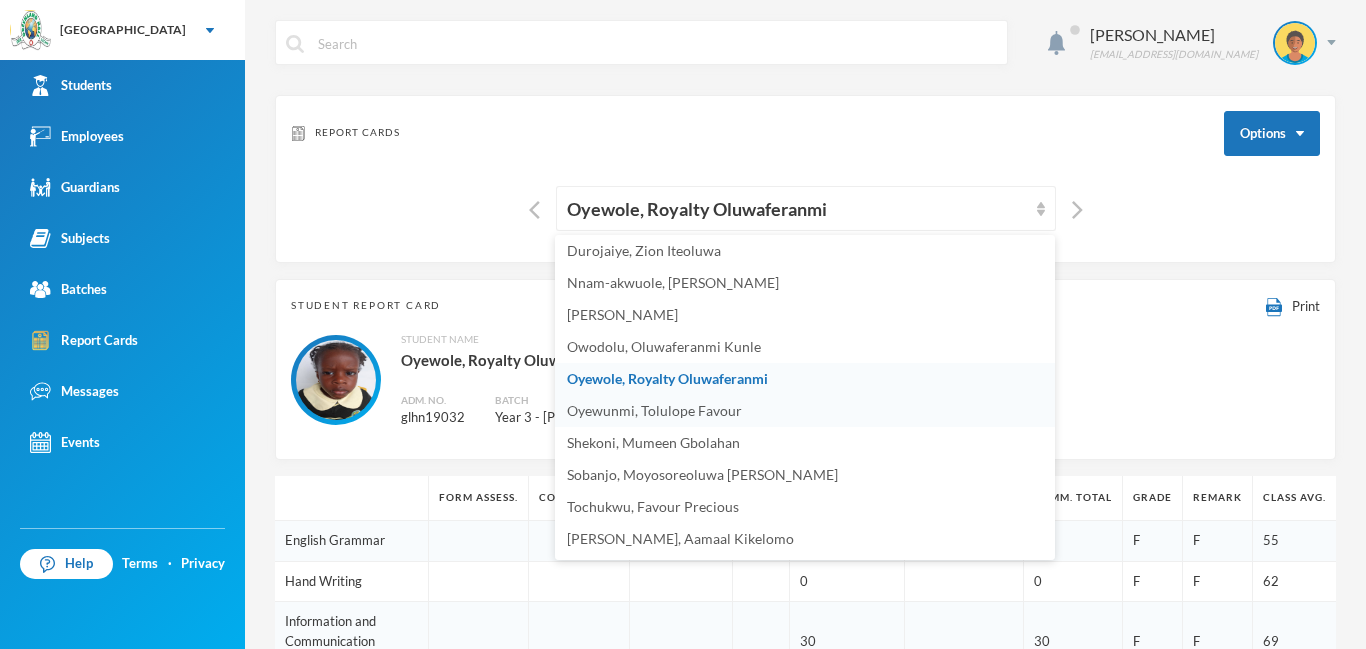 click on "Oyewunmi, Tolulope Favour" at bounding box center (654, 410) 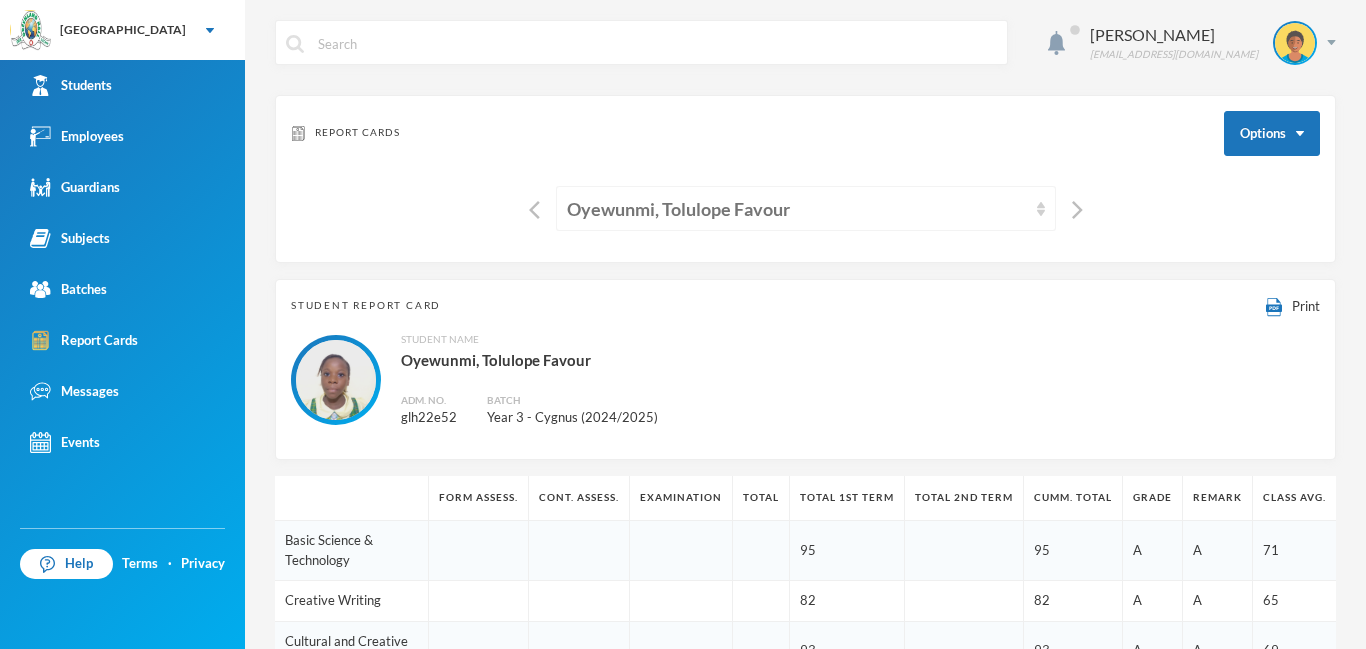 click at bounding box center (1041, 209) 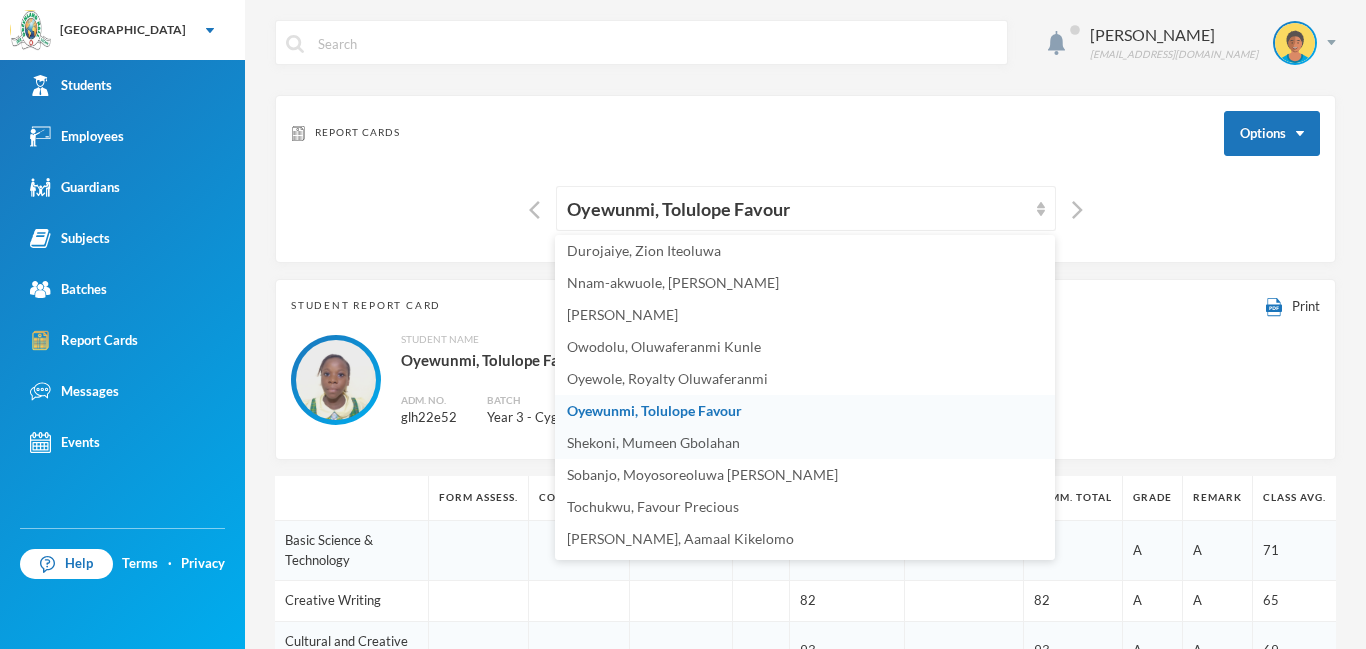 click on "Shekoni, Mumeen Gbolahan" at bounding box center (653, 442) 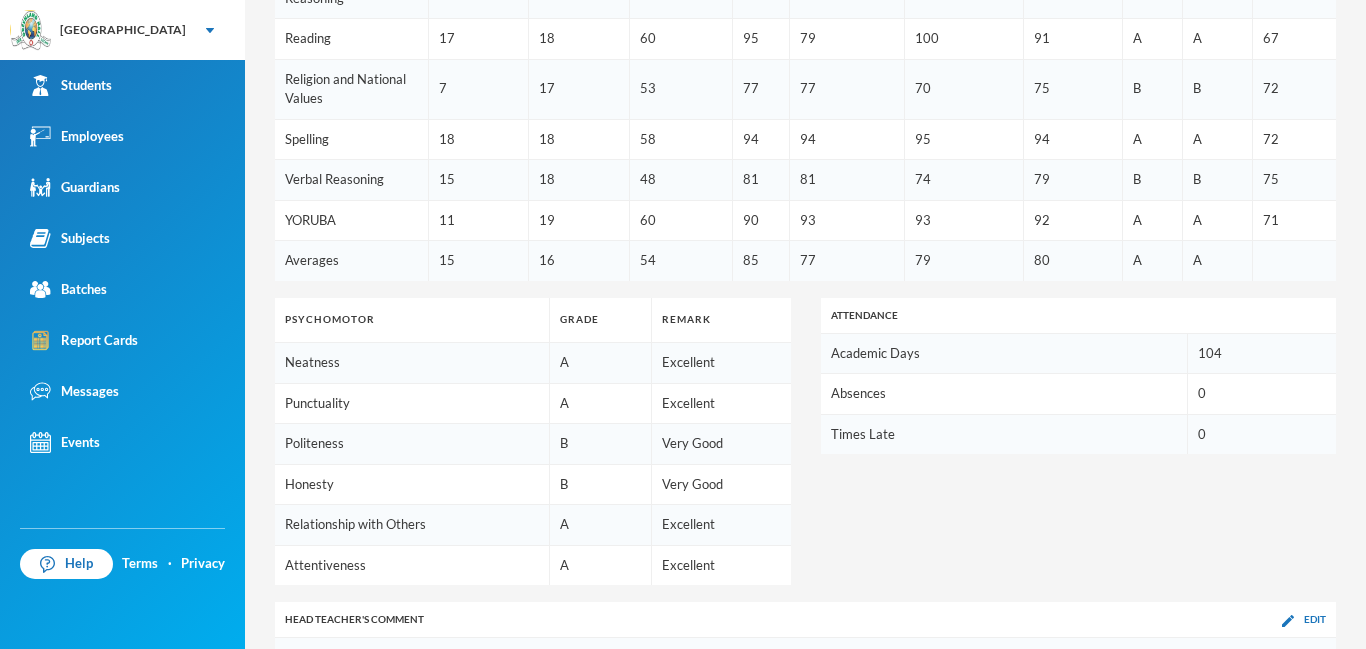 scroll, scrollTop: 1048, scrollLeft: 0, axis: vertical 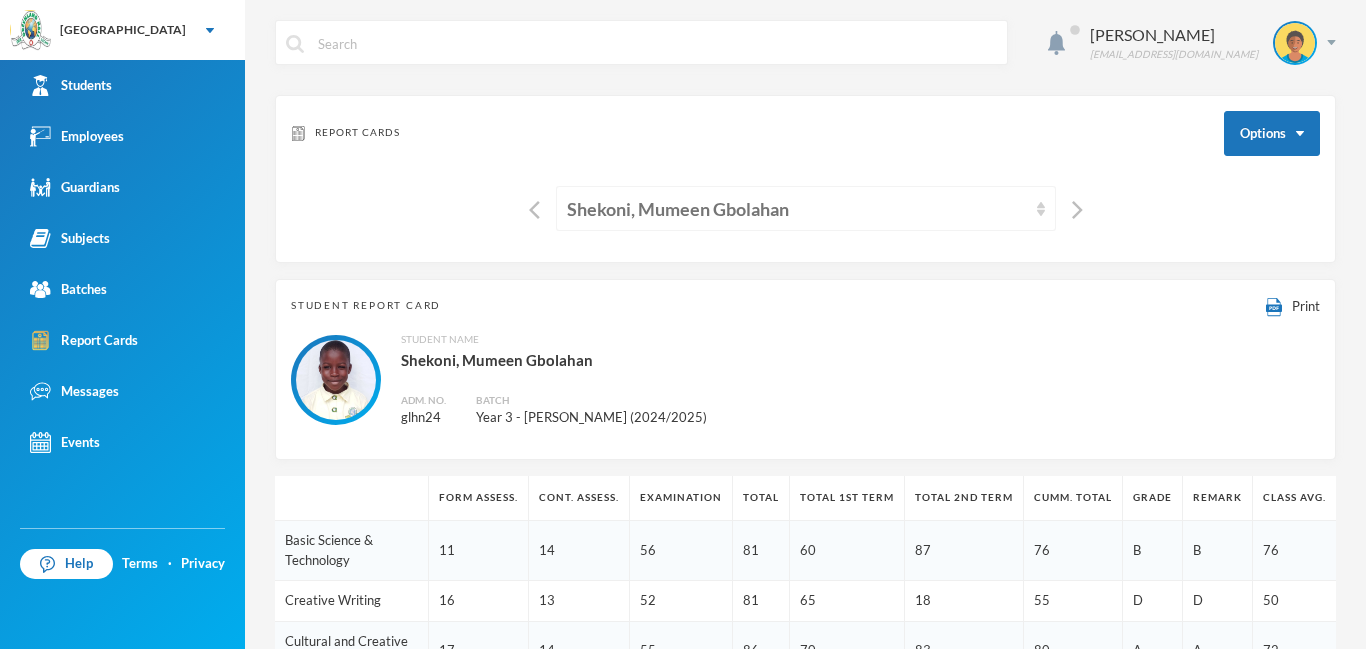 click on "Shekoni, Mumeen Gbolahan" at bounding box center [806, 208] 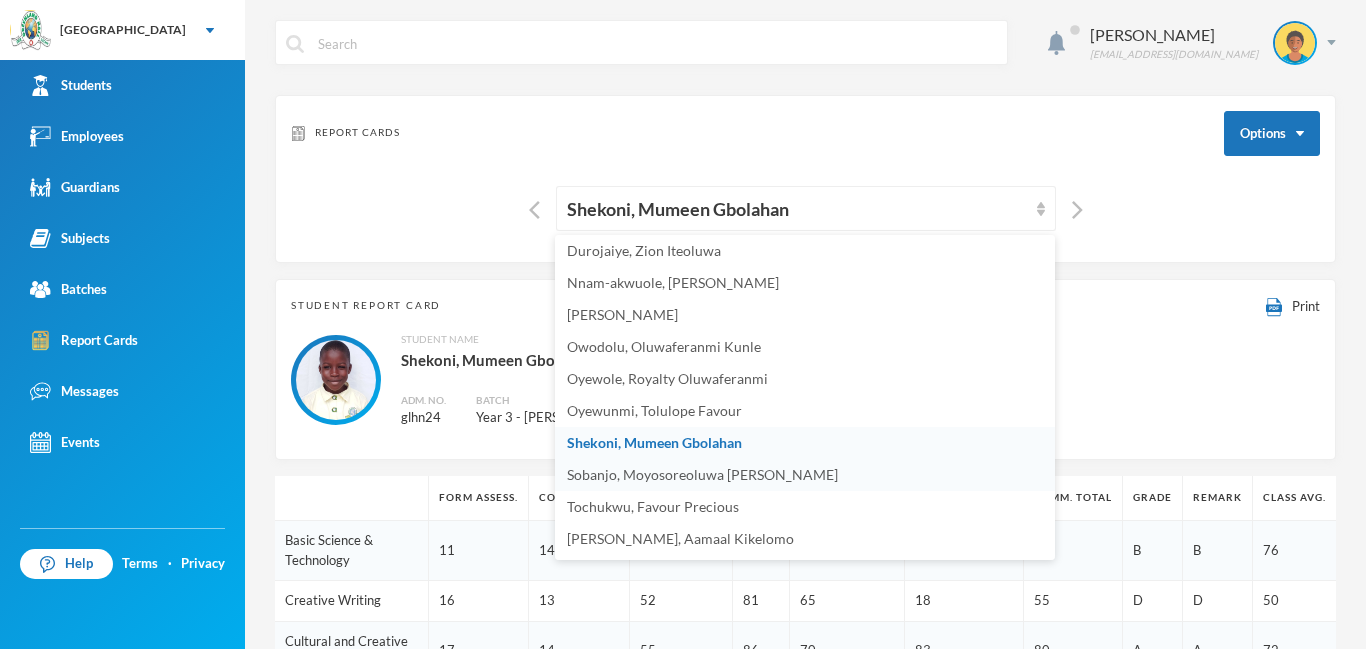 click on "Sobanjo, Moyosoreoluwa Josephine" at bounding box center [702, 474] 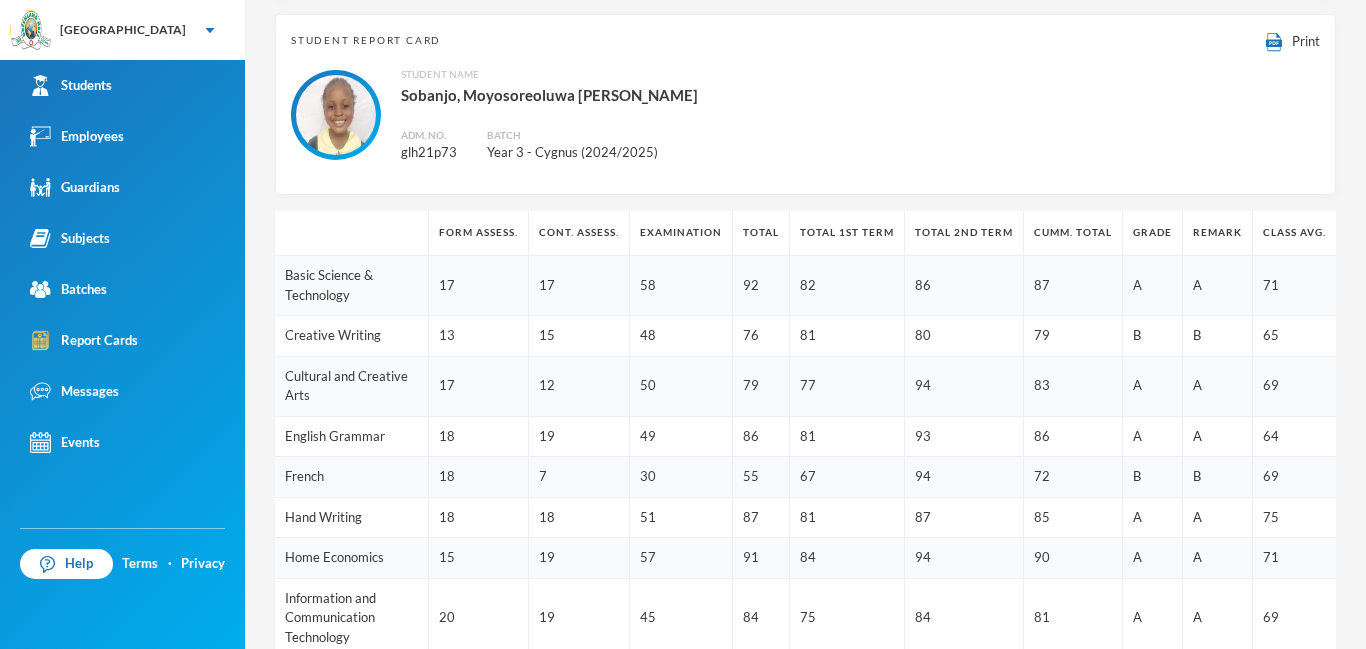 scroll, scrollTop: 842, scrollLeft: 0, axis: vertical 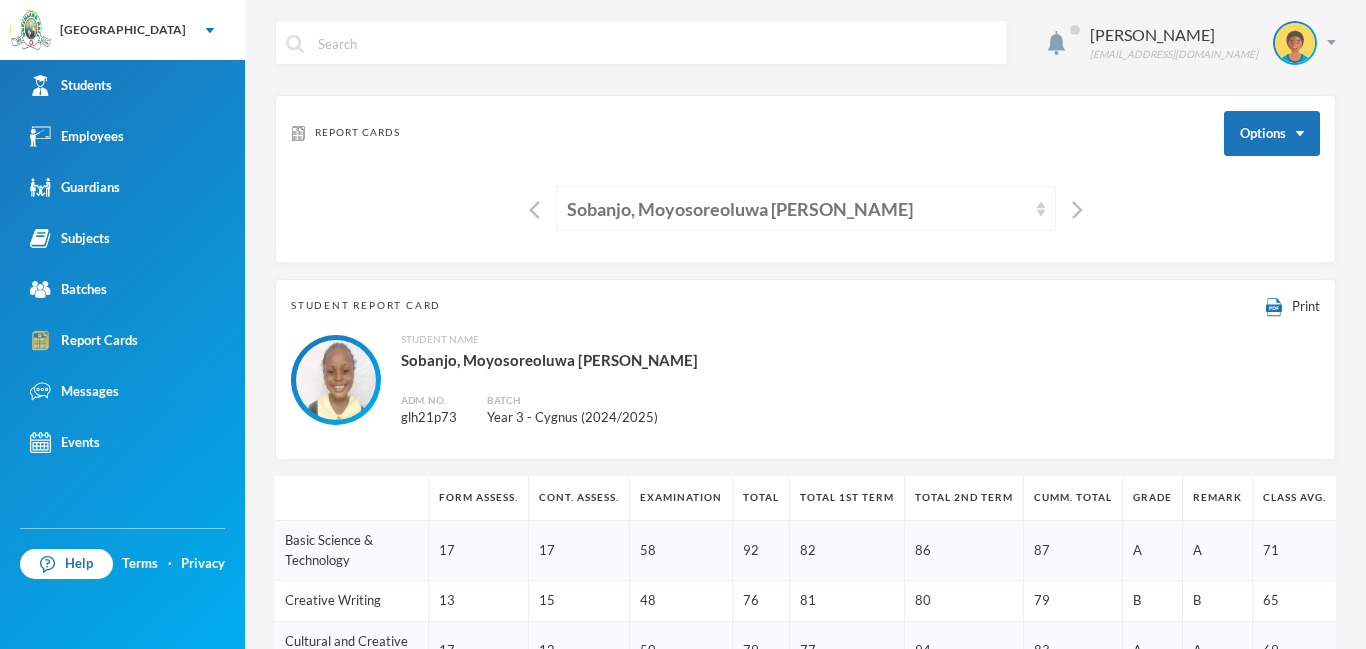 click at bounding box center (1041, 209) 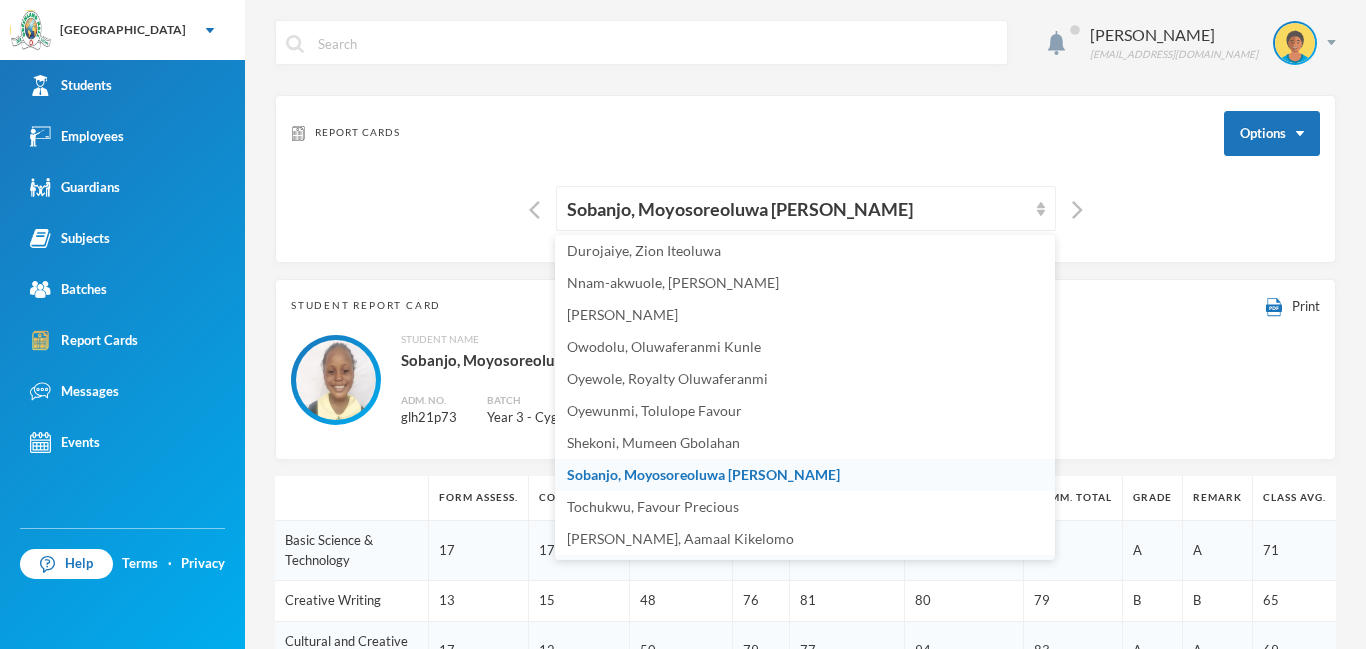 scroll, scrollTop: 287, scrollLeft: 0, axis: vertical 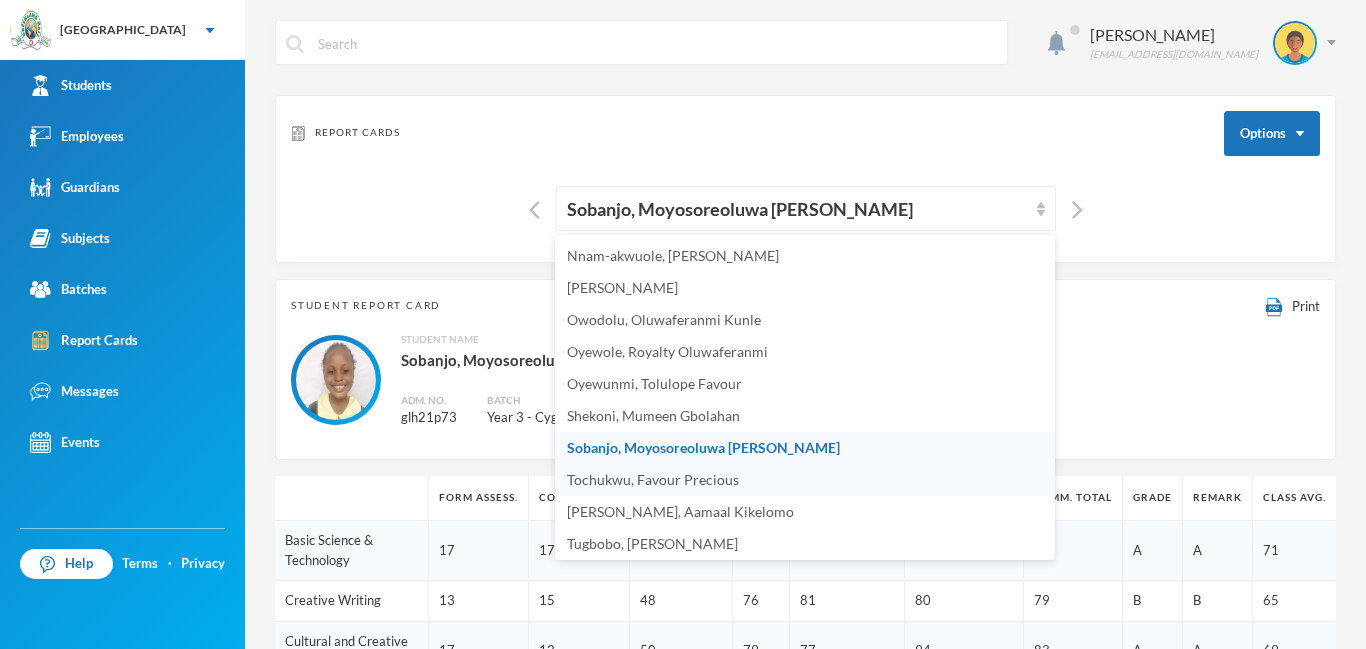 click on "Tochukwu, Favour Precious" at bounding box center [653, 479] 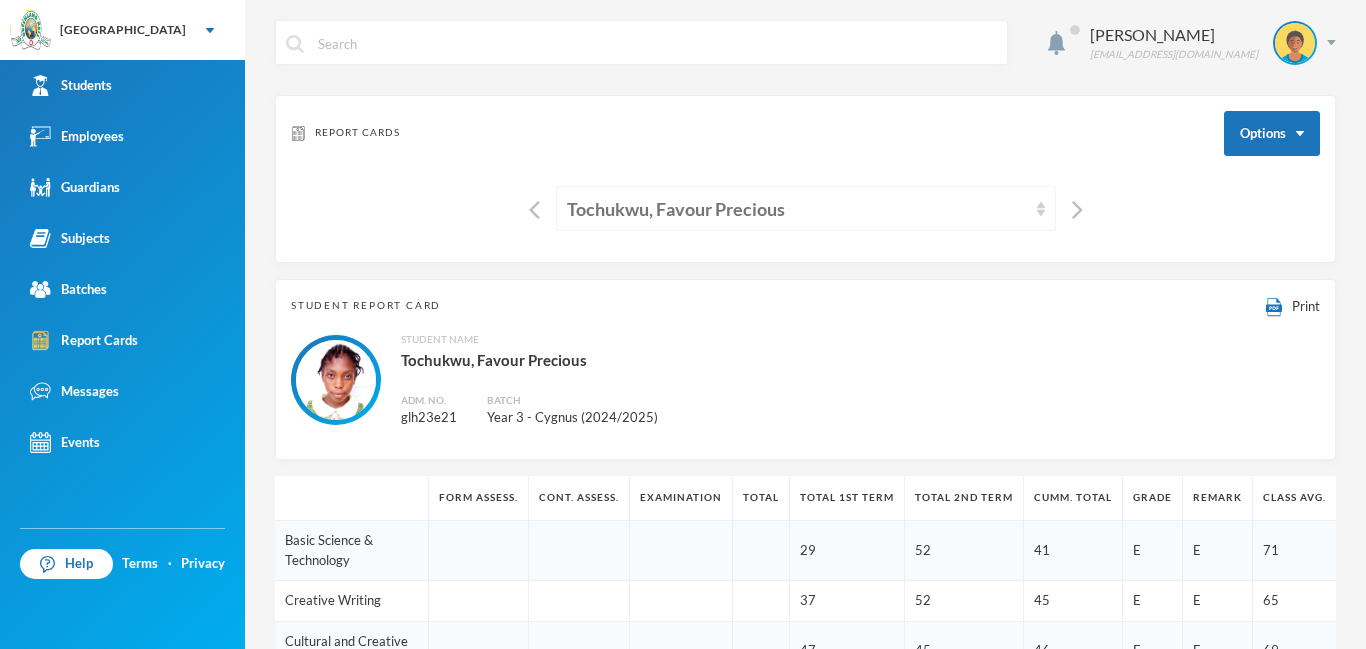 click at bounding box center [1041, 209] 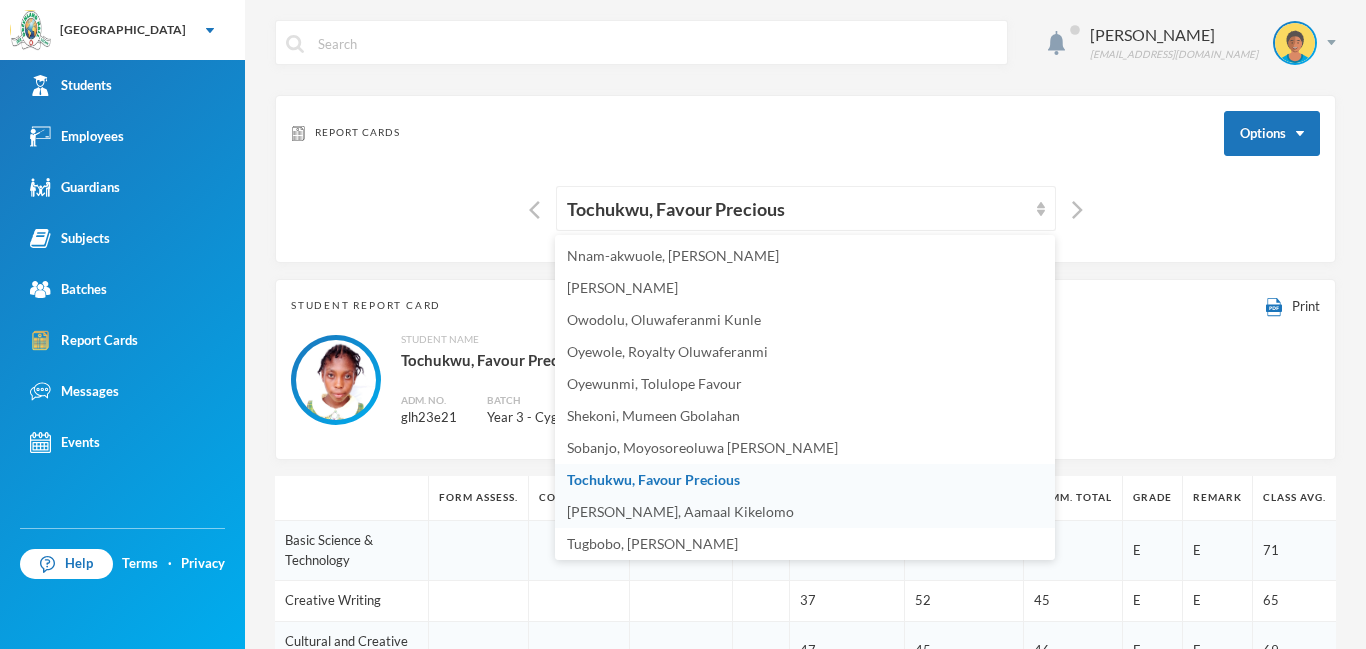 click on "Tope-owolewa, Aamaal Kikelomo" at bounding box center [680, 511] 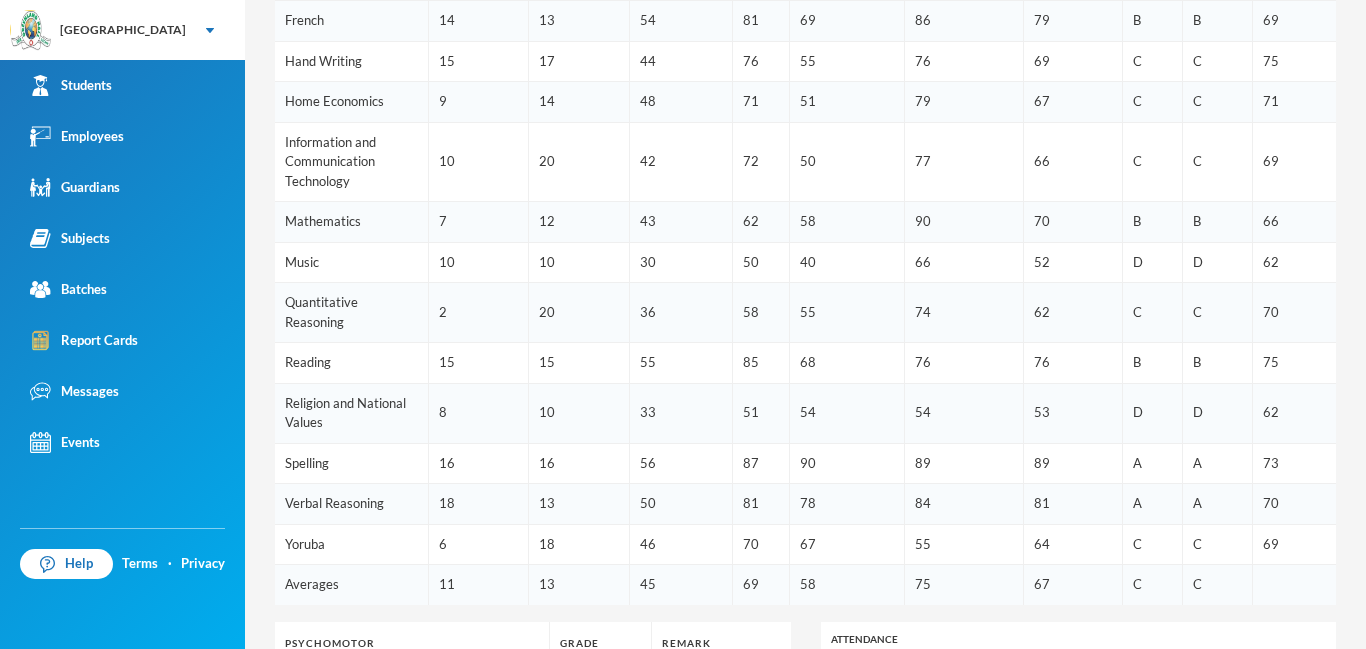 scroll, scrollTop: 1035, scrollLeft: 0, axis: vertical 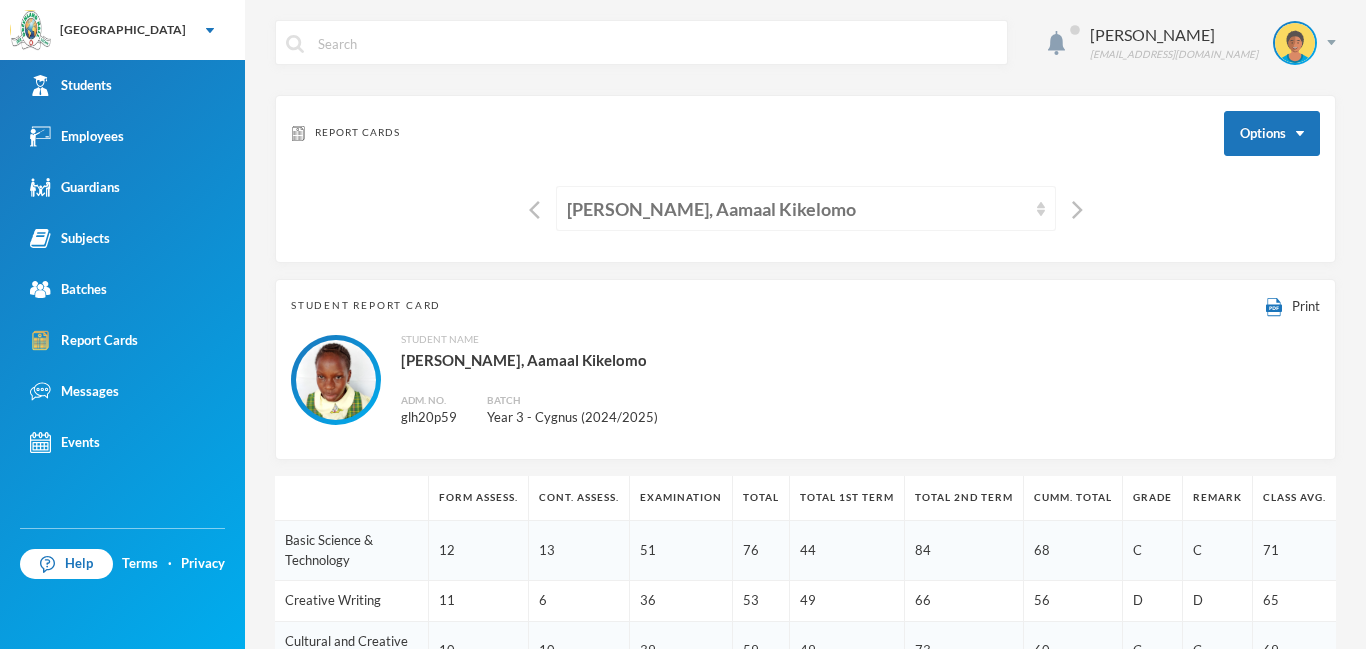 click on "Tope-owolewa, Aamaal Kikelomo" at bounding box center [806, 208] 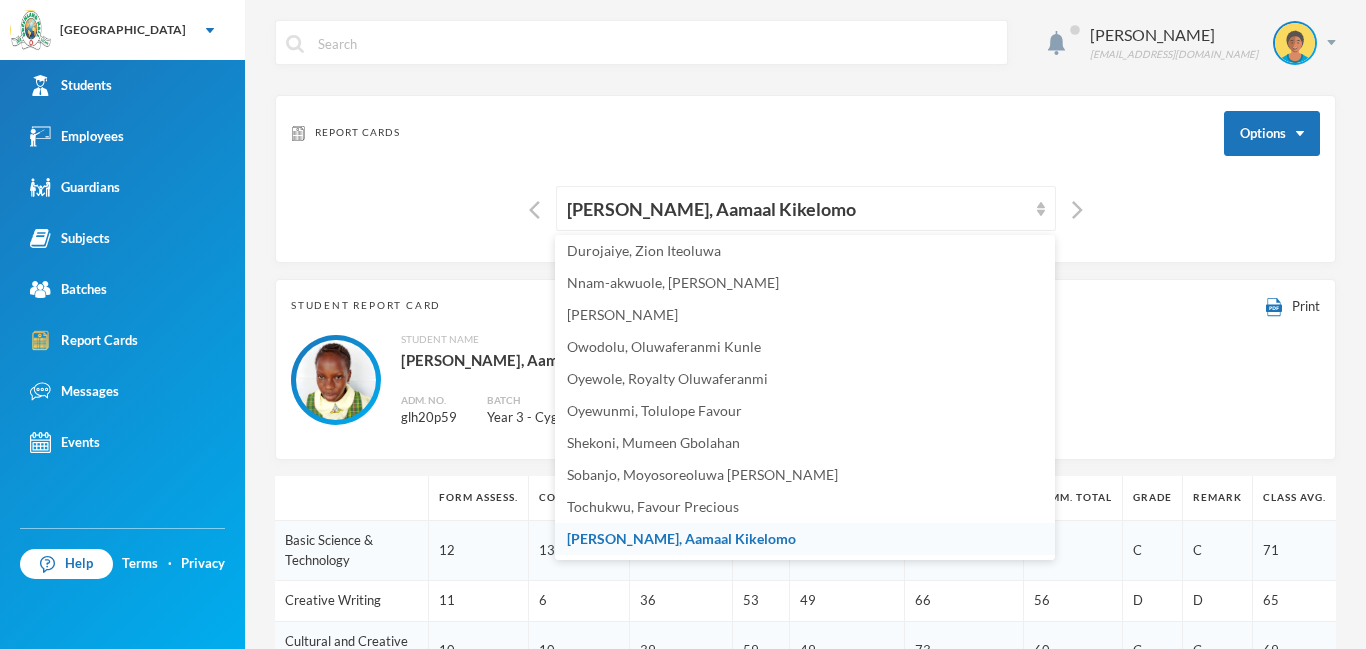 scroll, scrollTop: 287, scrollLeft: 0, axis: vertical 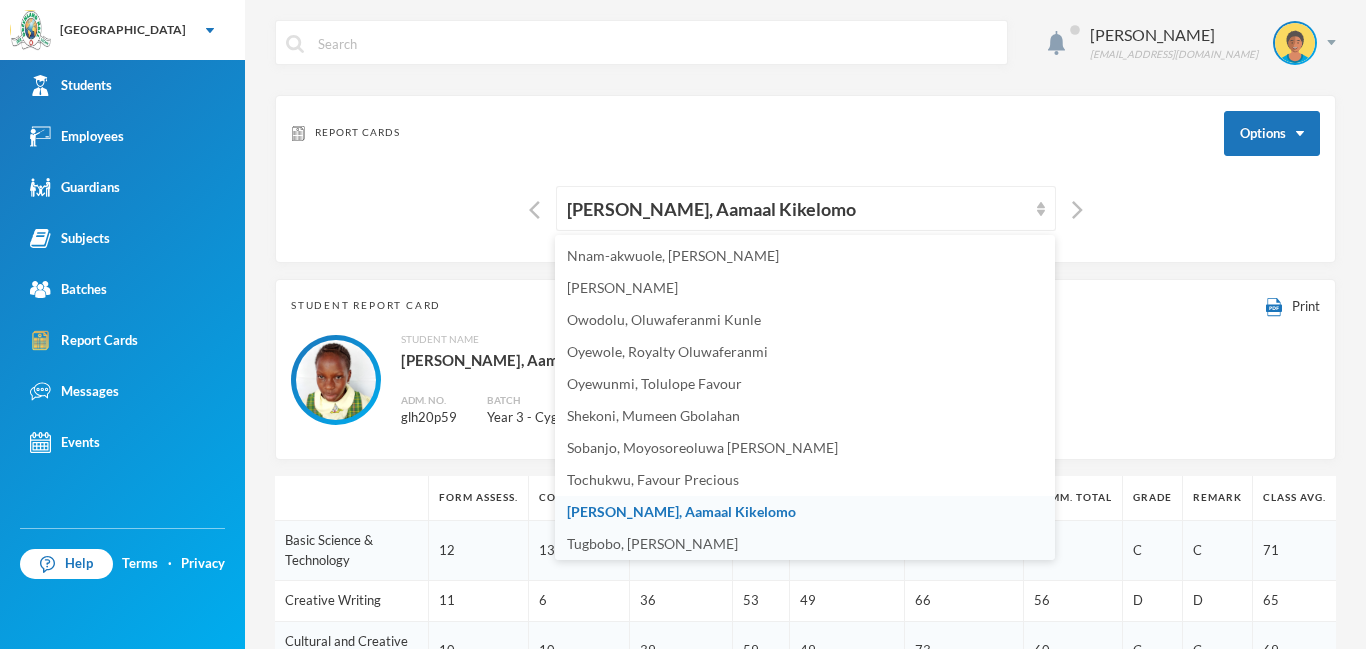 click on "Tugbobo, Olamide Joel" at bounding box center (652, 543) 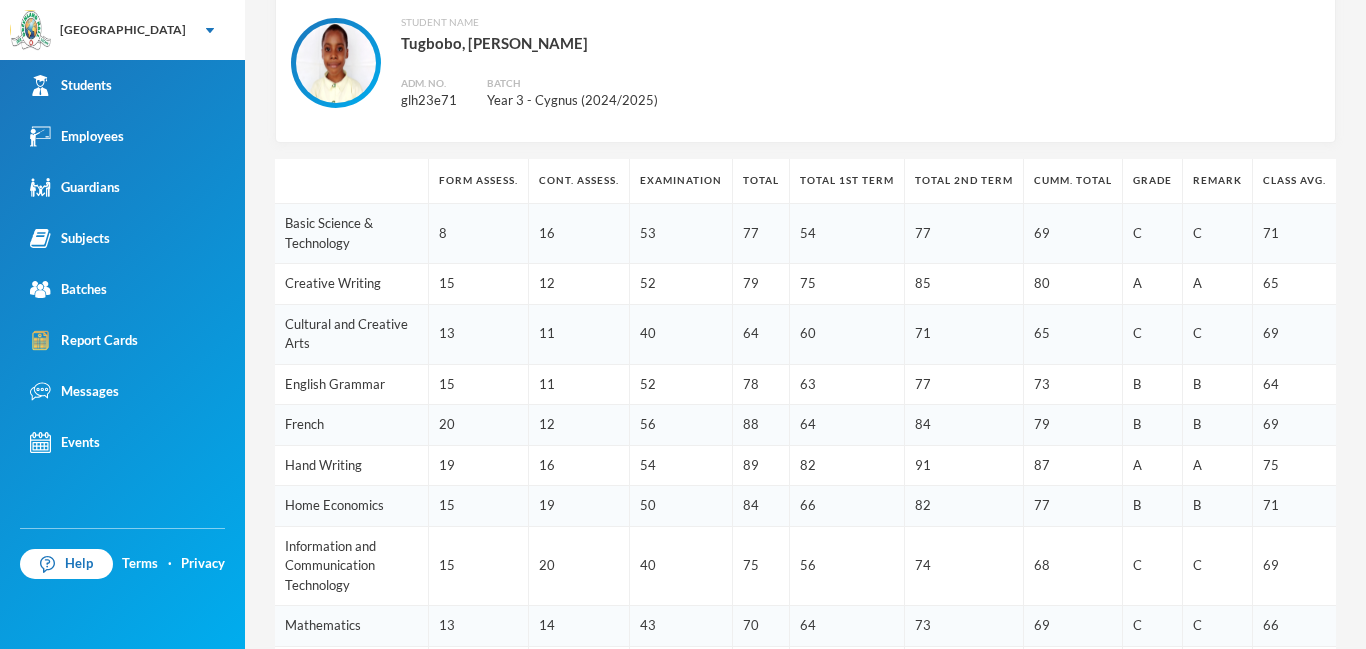 scroll, scrollTop: 0, scrollLeft: 0, axis: both 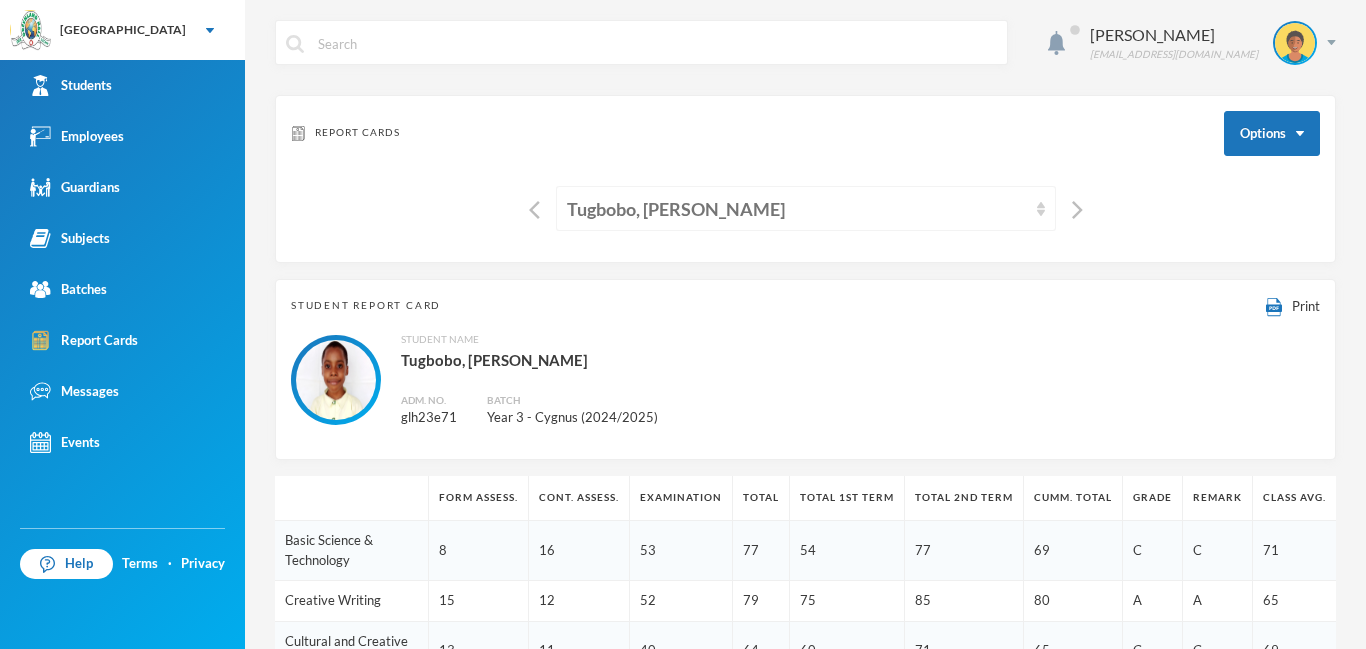 click at bounding box center [1041, 209] 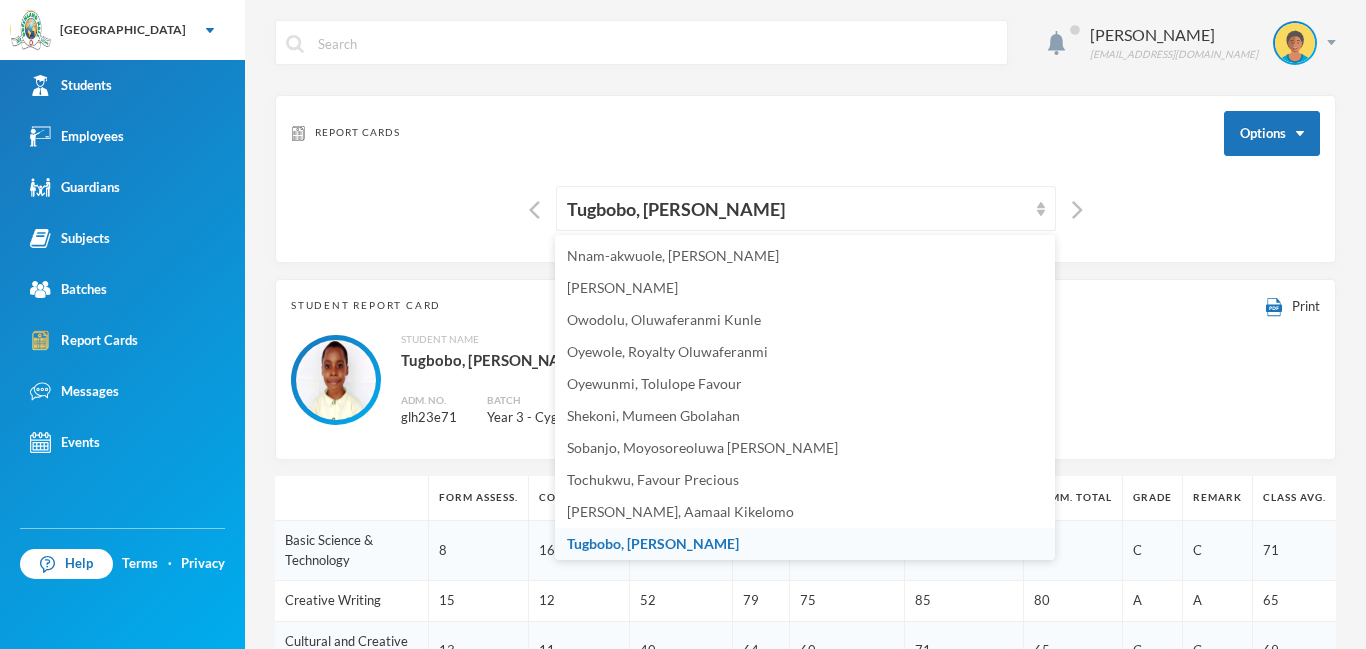 scroll, scrollTop: 260, scrollLeft: 0, axis: vertical 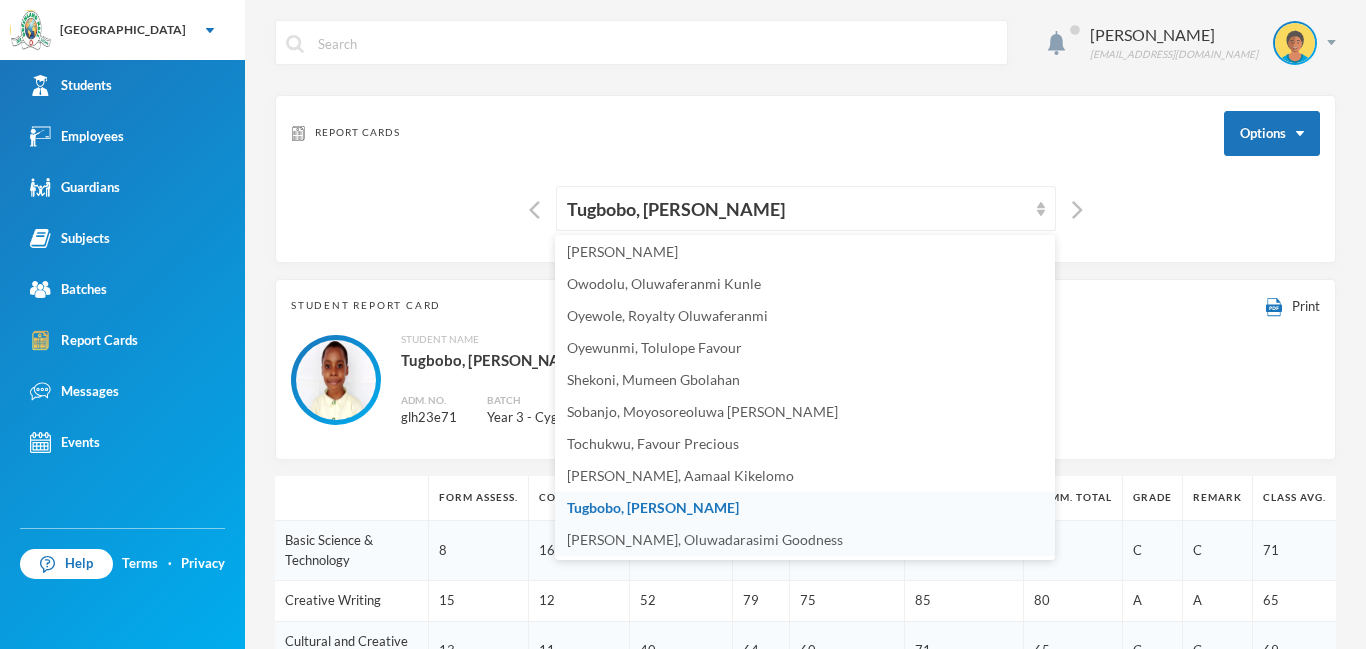 click on "Victor-idowu, Oluwadarasimi Goodness" at bounding box center [705, 539] 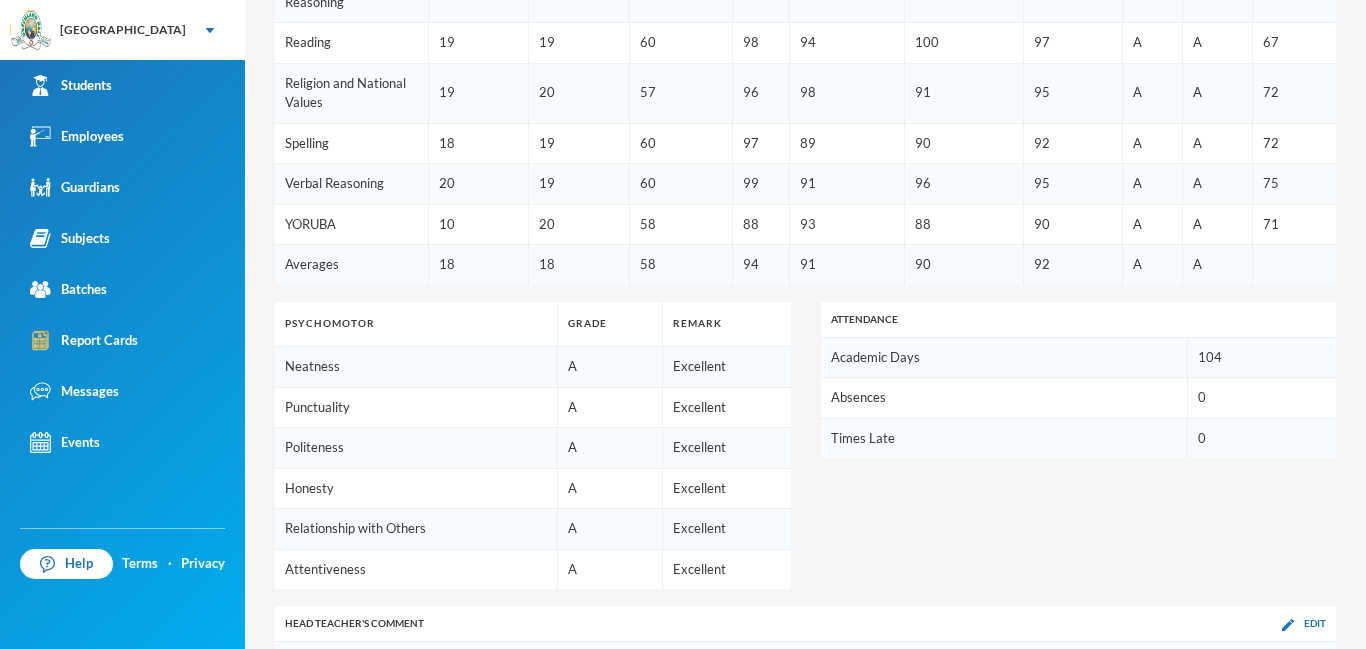 scroll, scrollTop: 1047, scrollLeft: 0, axis: vertical 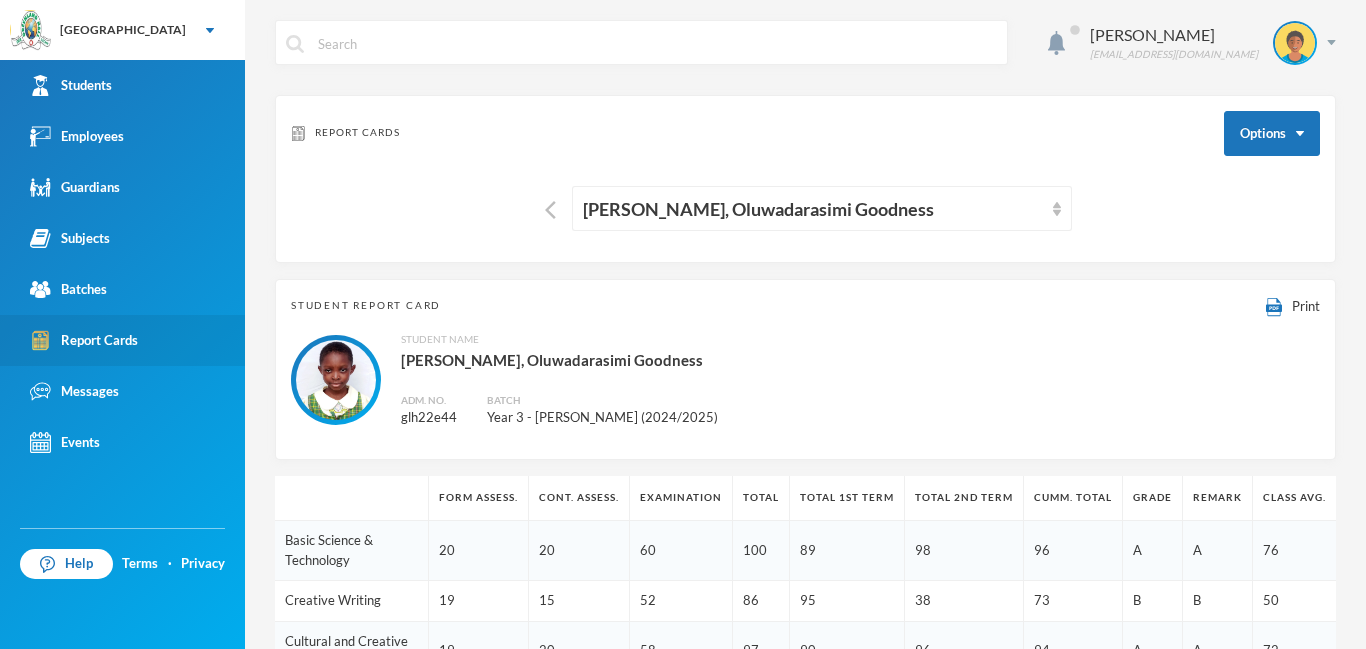 click on "Report Cards" at bounding box center [122, 340] 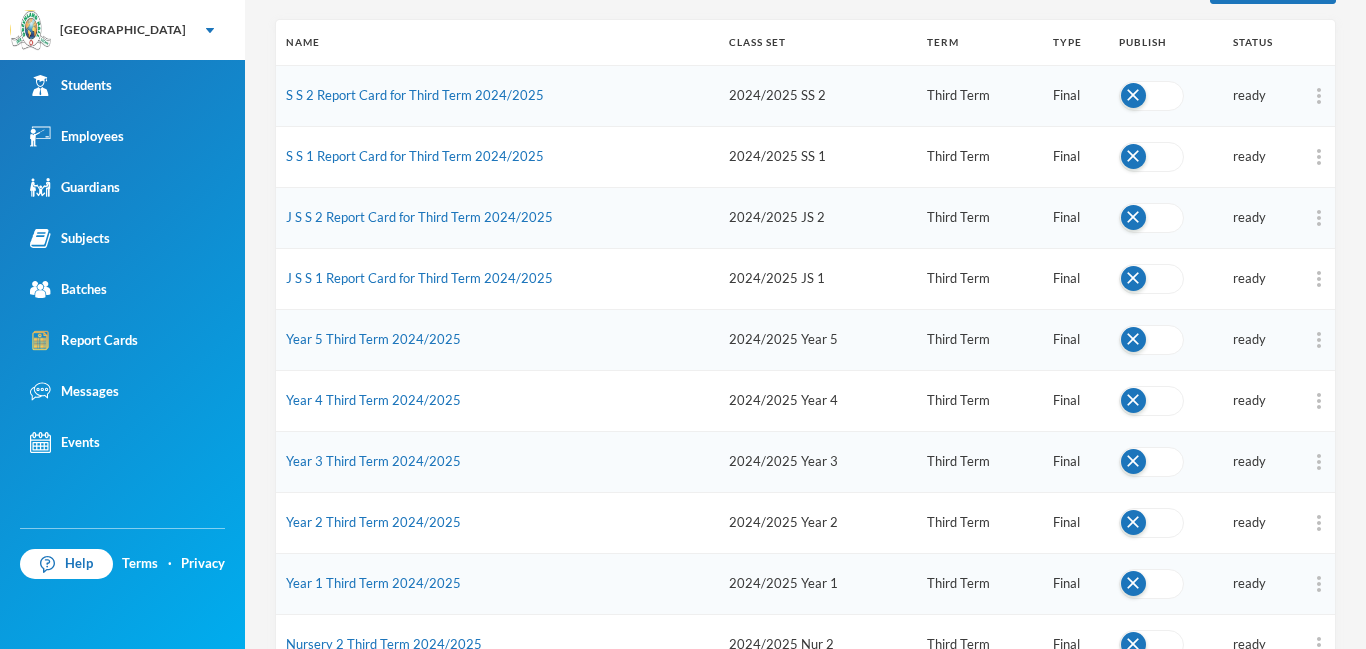scroll, scrollTop: 276, scrollLeft: 0, axis: vertical 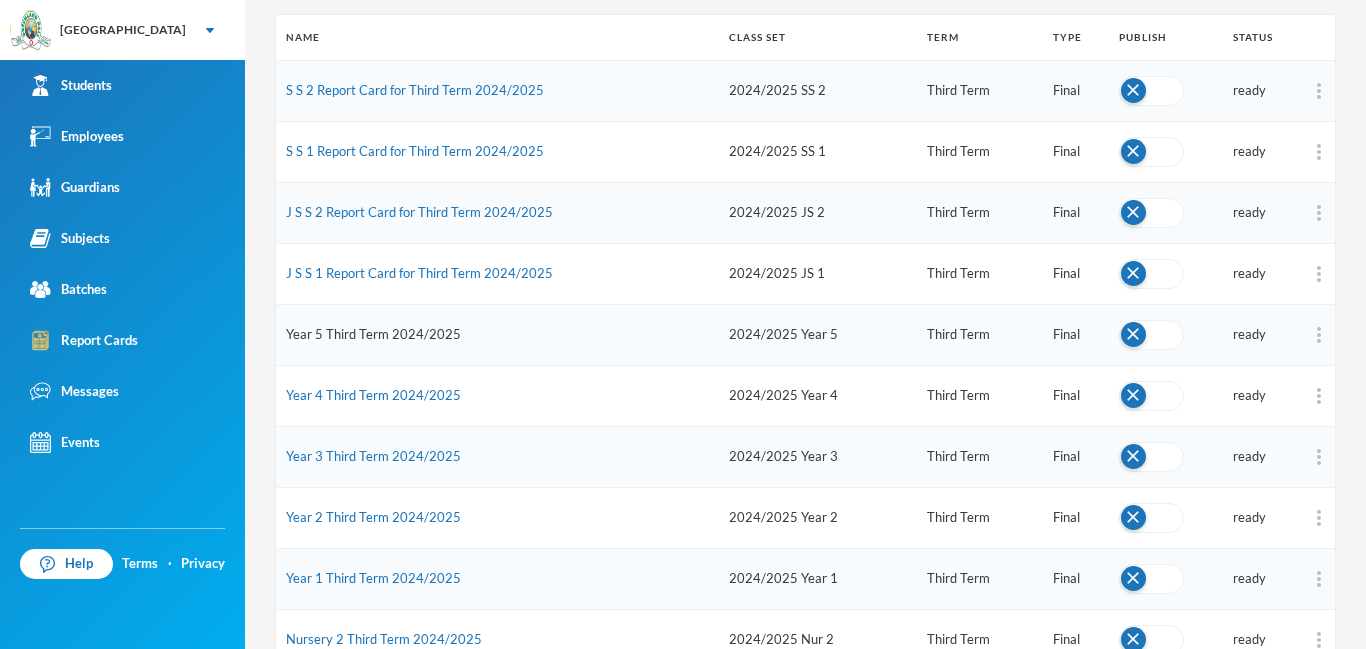 click on "Year  5 Third Term 2024/2025" at bounding box center (373, 334) 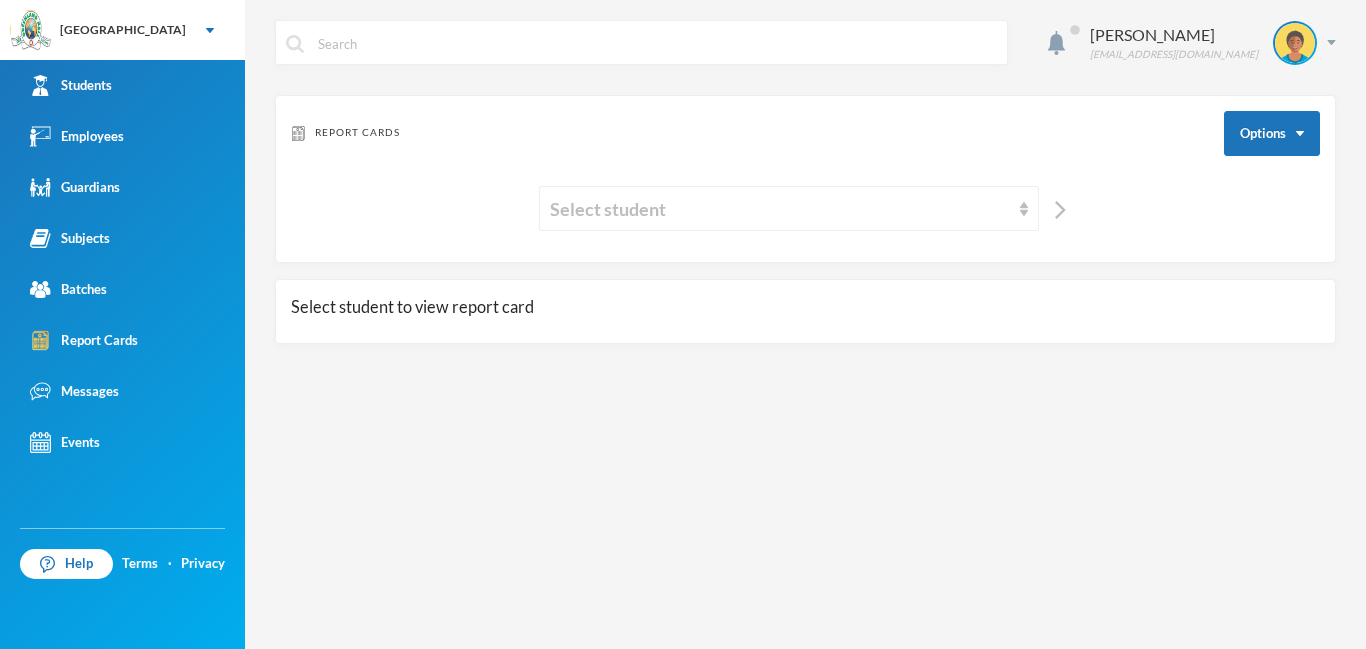 scroll, scrollTop: 0, scrollLeft: 0, axis: both 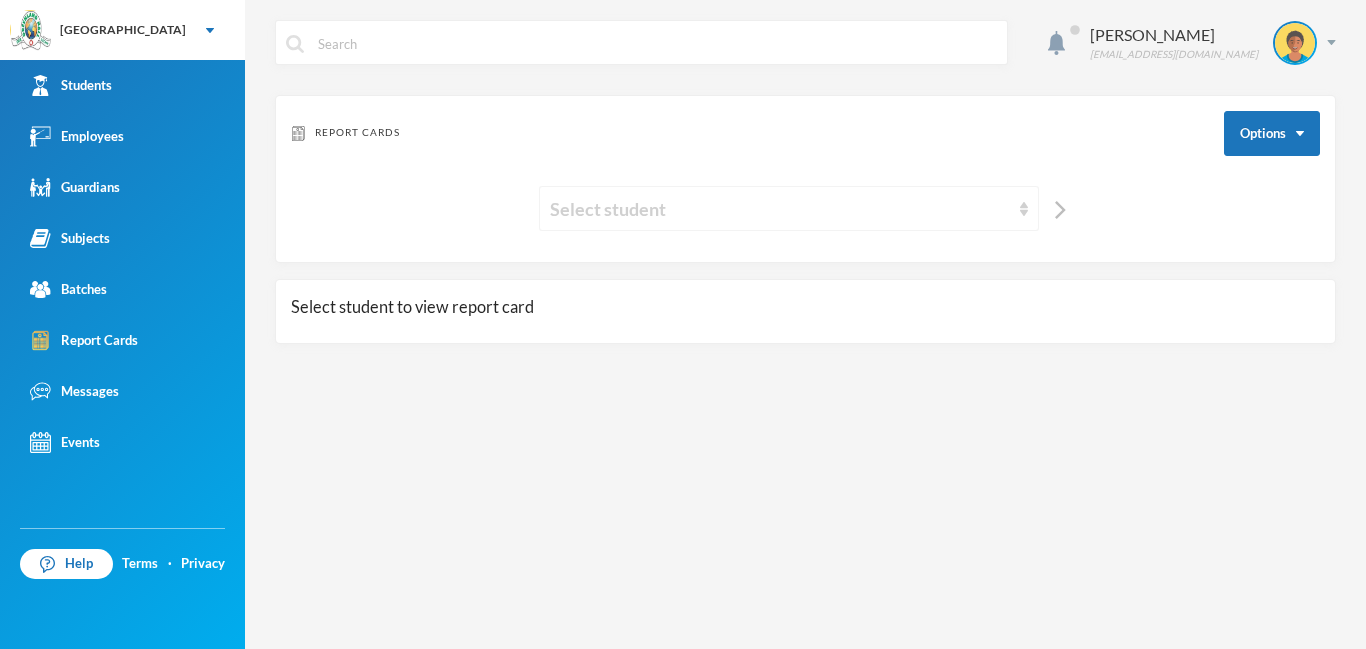 click on "Select student" at bounding box center (780, 209) 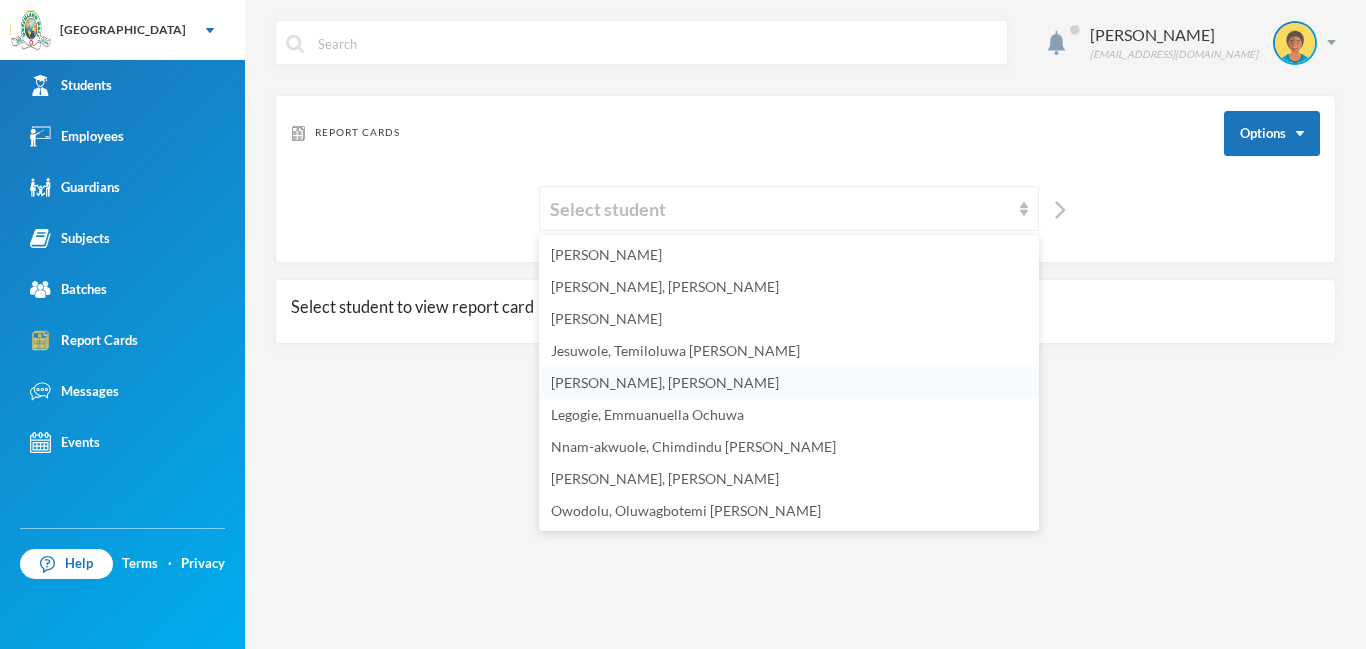 click on "Jonathan, Cherish Okeogene" at bounding box center [665, 382] 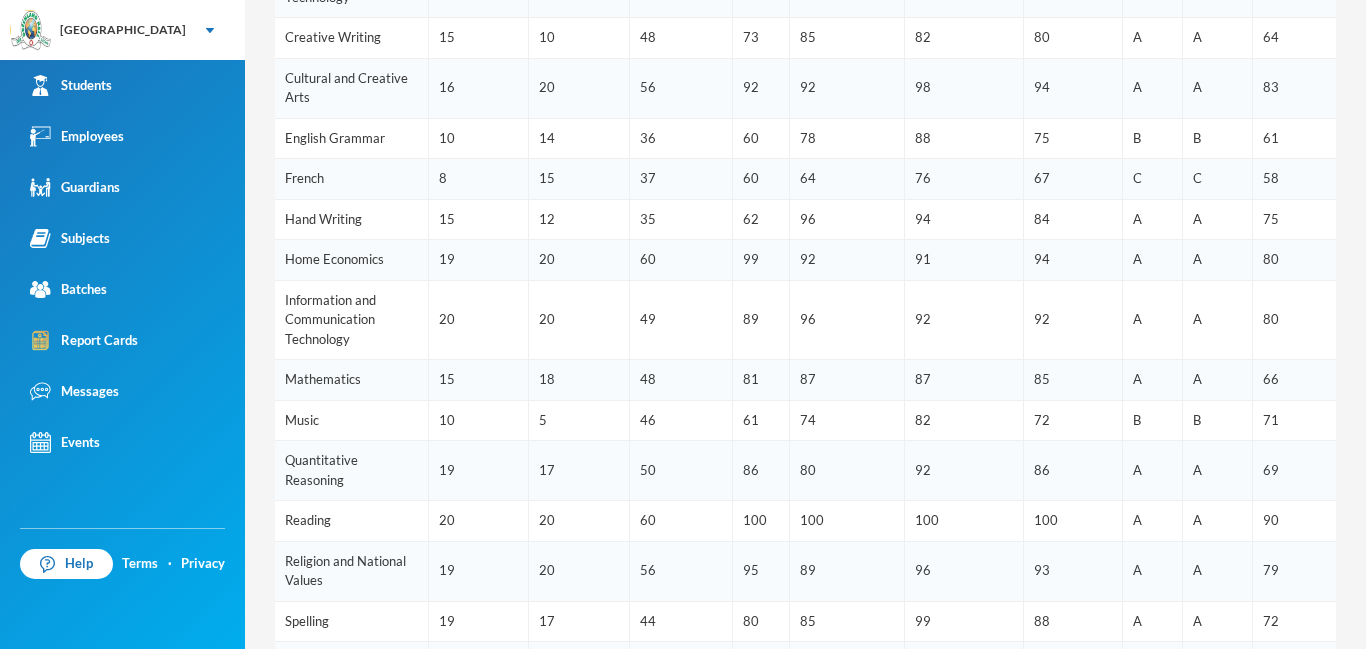 scroll, scrollTop: 1054, scrollLeft: 0, axis: vertical 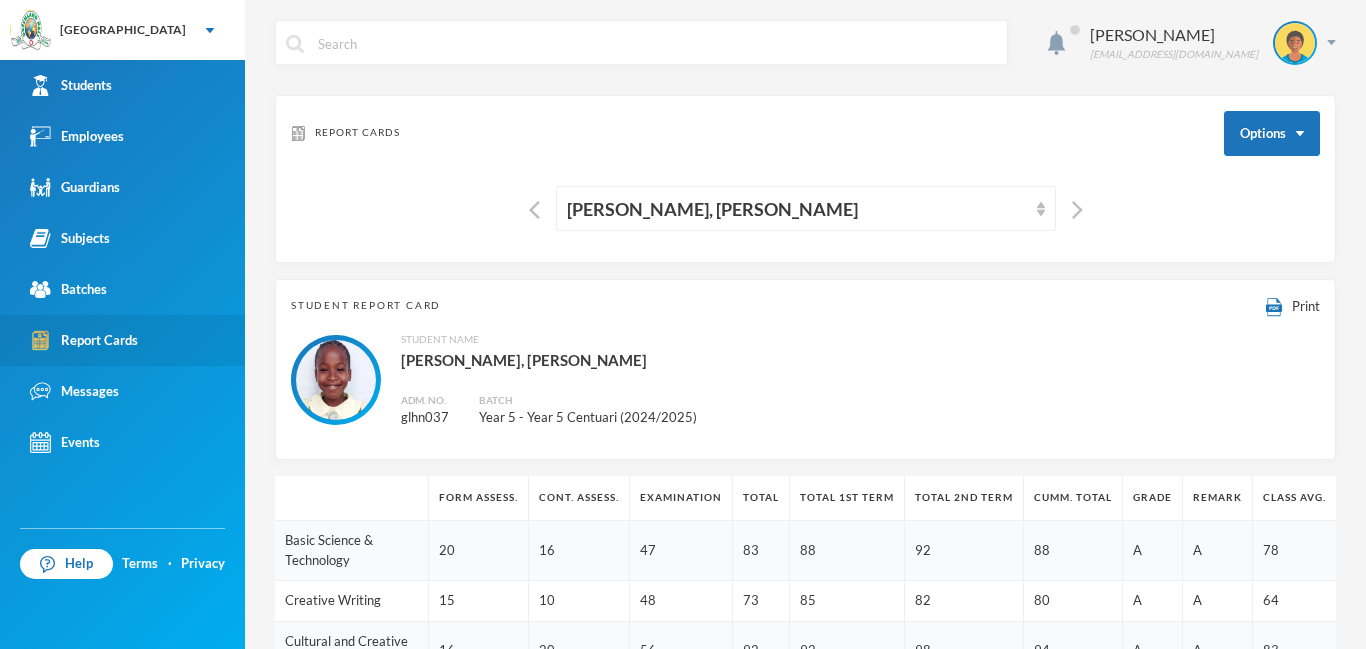 click at bounding box center (40, 340) 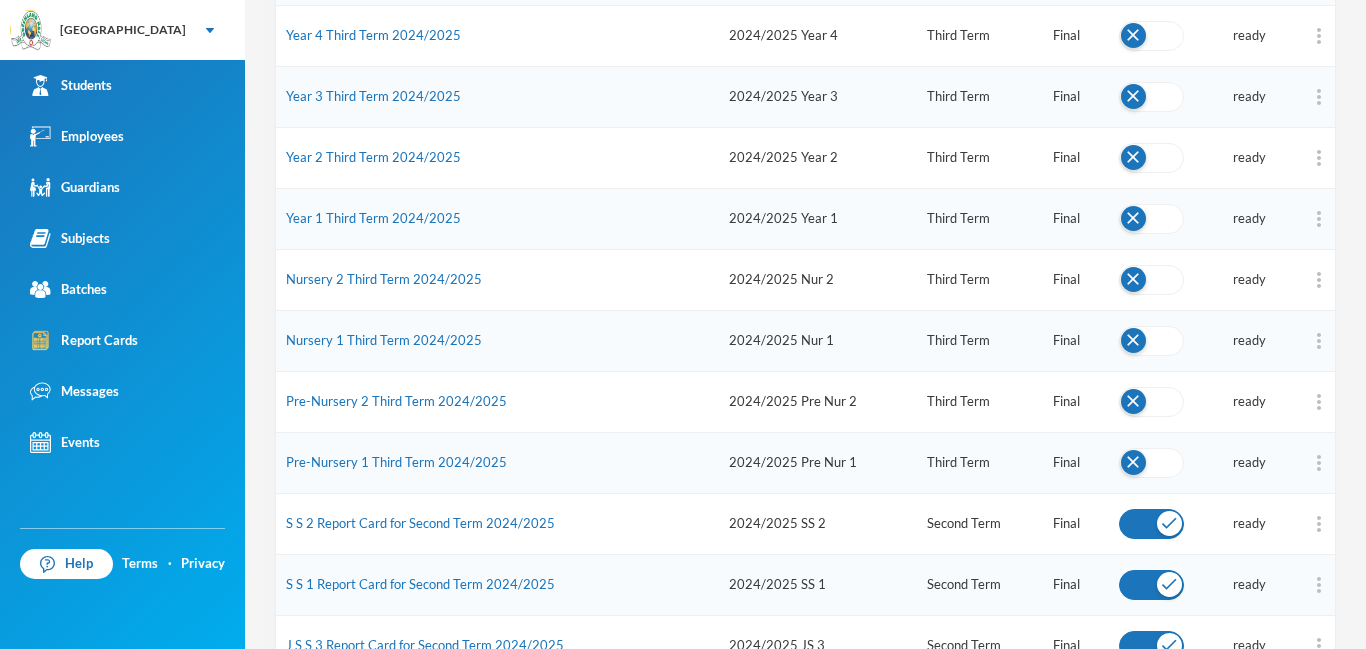 scroll, scrollTop: 661, scrollLeft: 0, axis: vertical 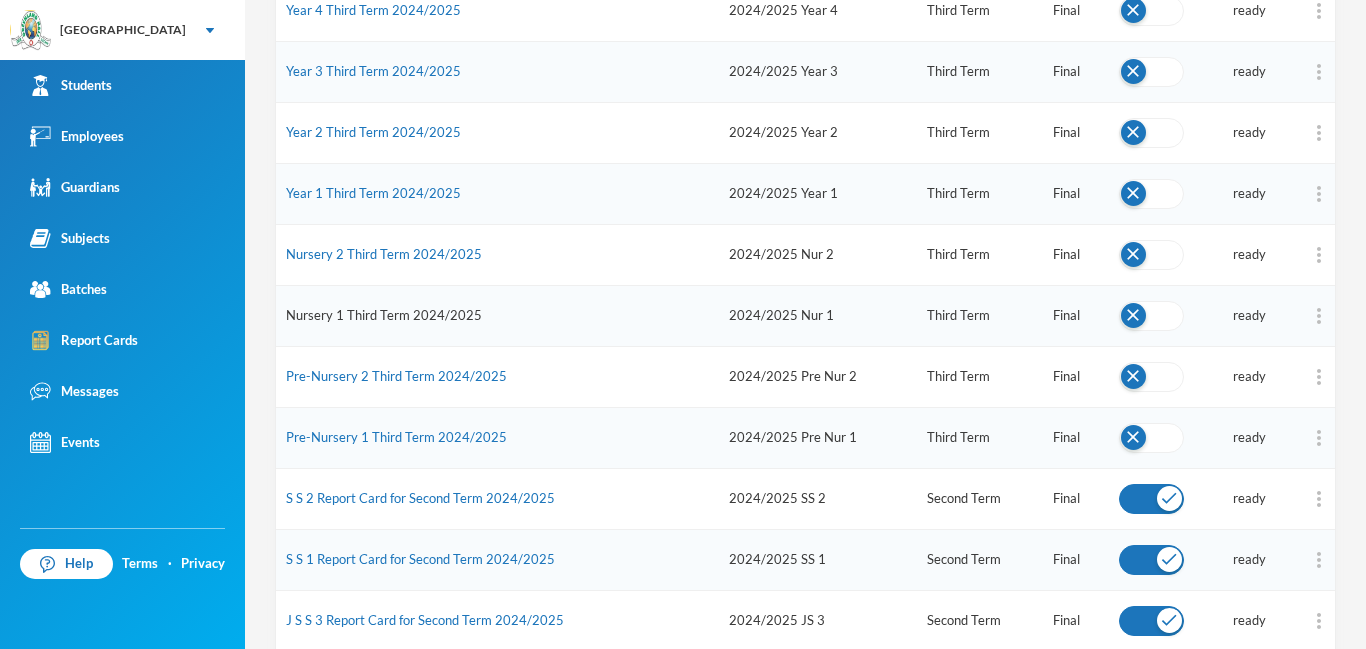 click on "Nursery 1 Third Term 2024/2025" at bounding box center (384, 315) 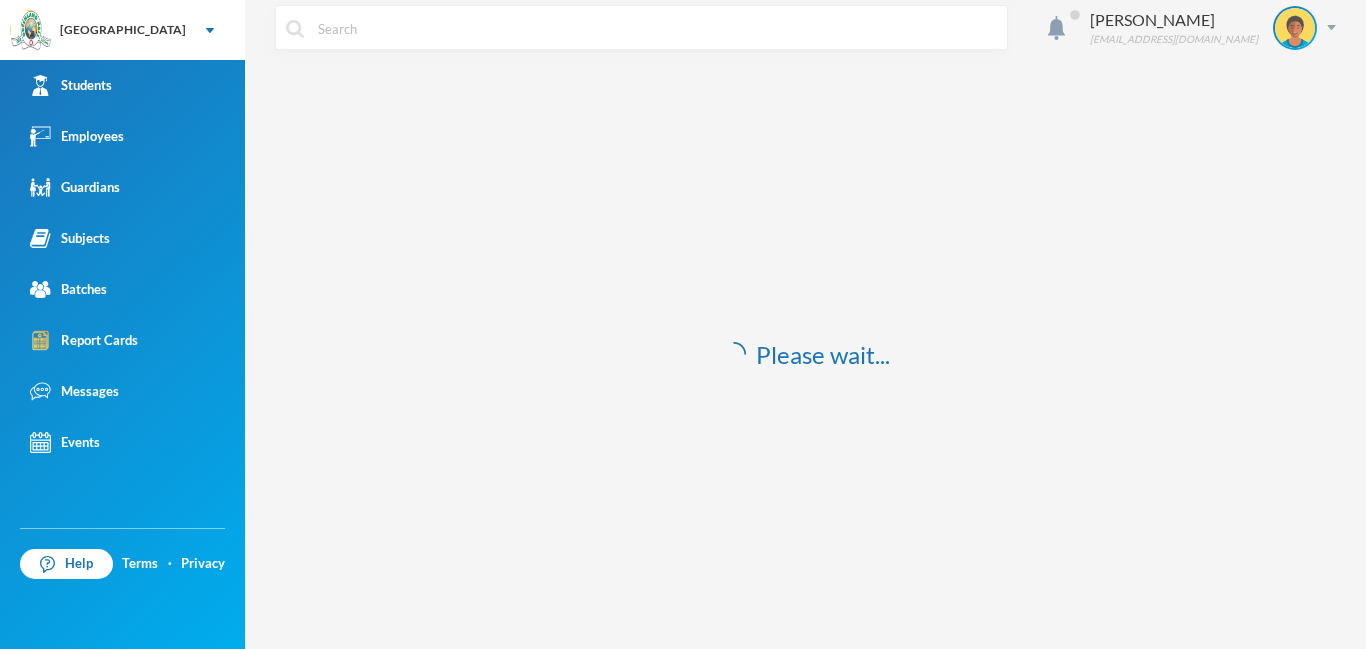 scroll, scrollTop: 15, scrollLeft: 0, axis: vertical 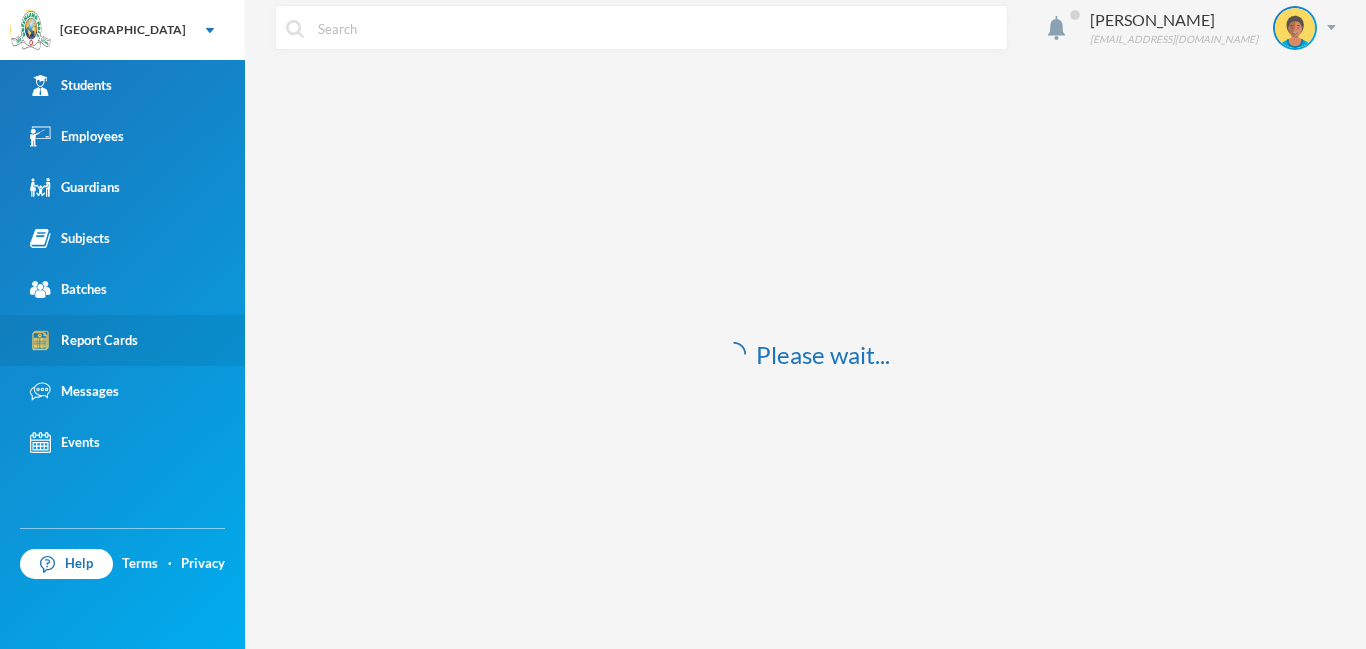 click on "Report Cards" at bounding box center [84, 340] 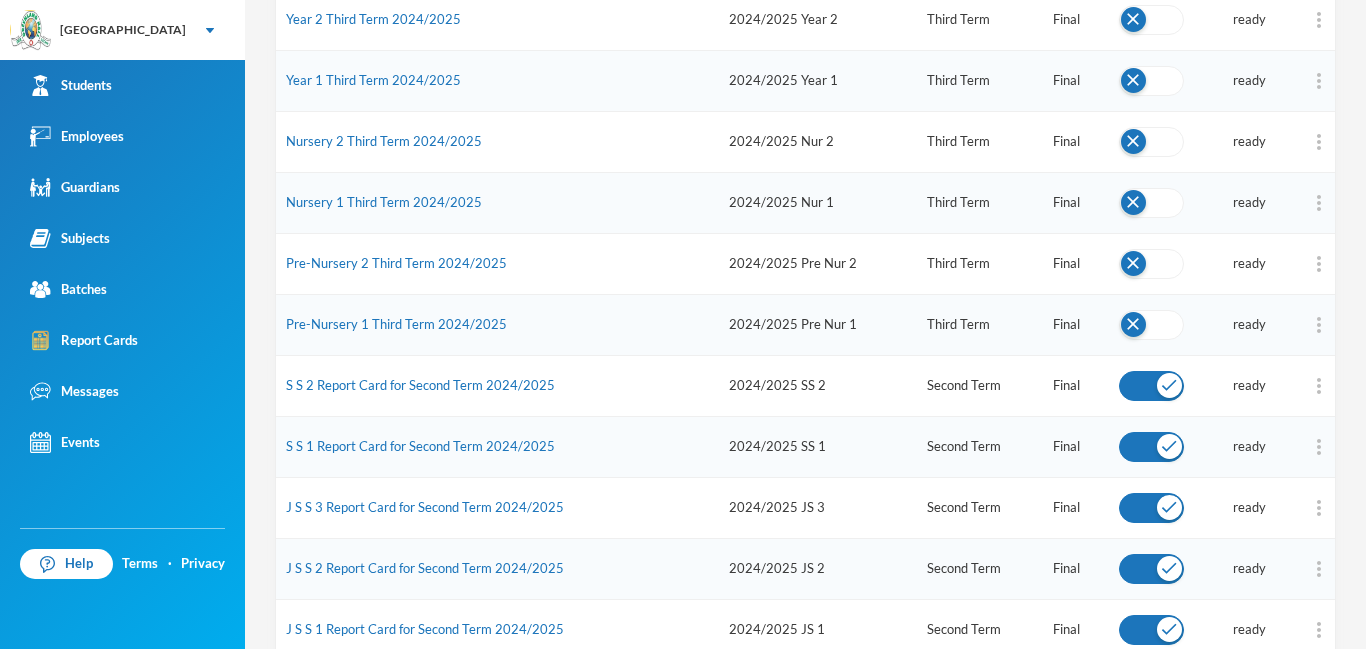 scroll, scrollTop: 779, scrollLeft: 0, axis: vertical 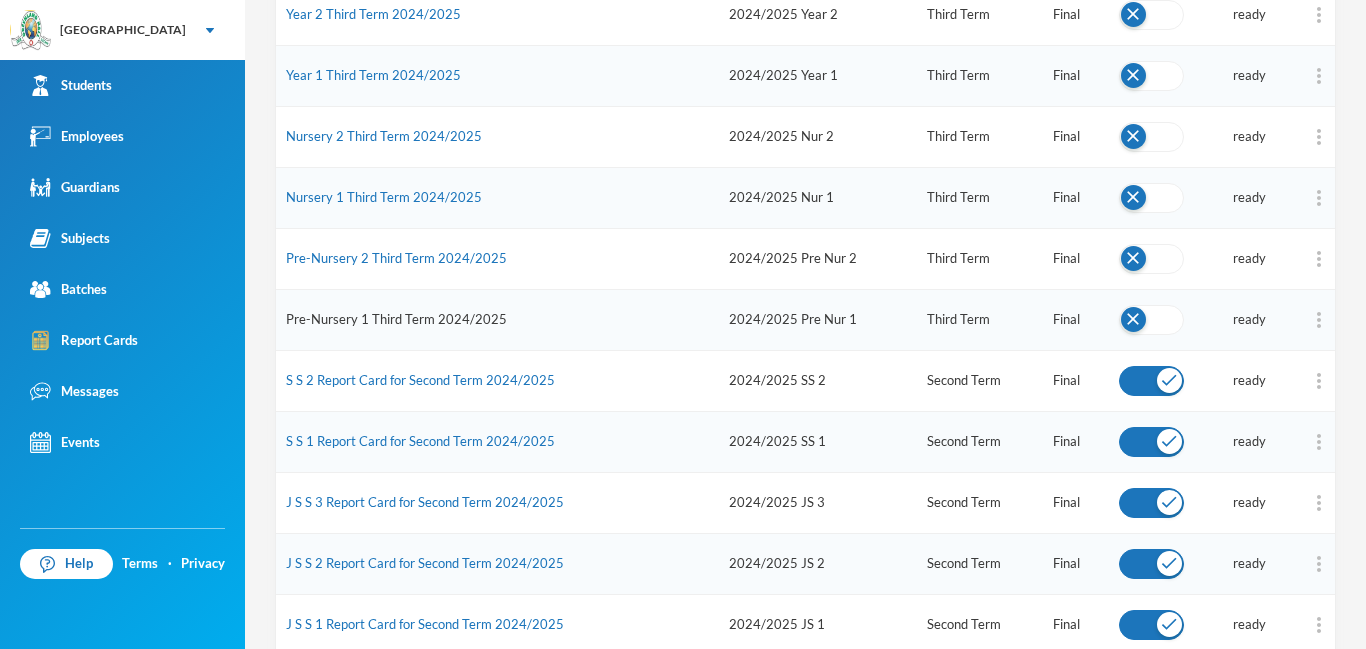 click on "Pre-Nursery 1 Third Term 2024/2025" at bounding box center (396, 319) 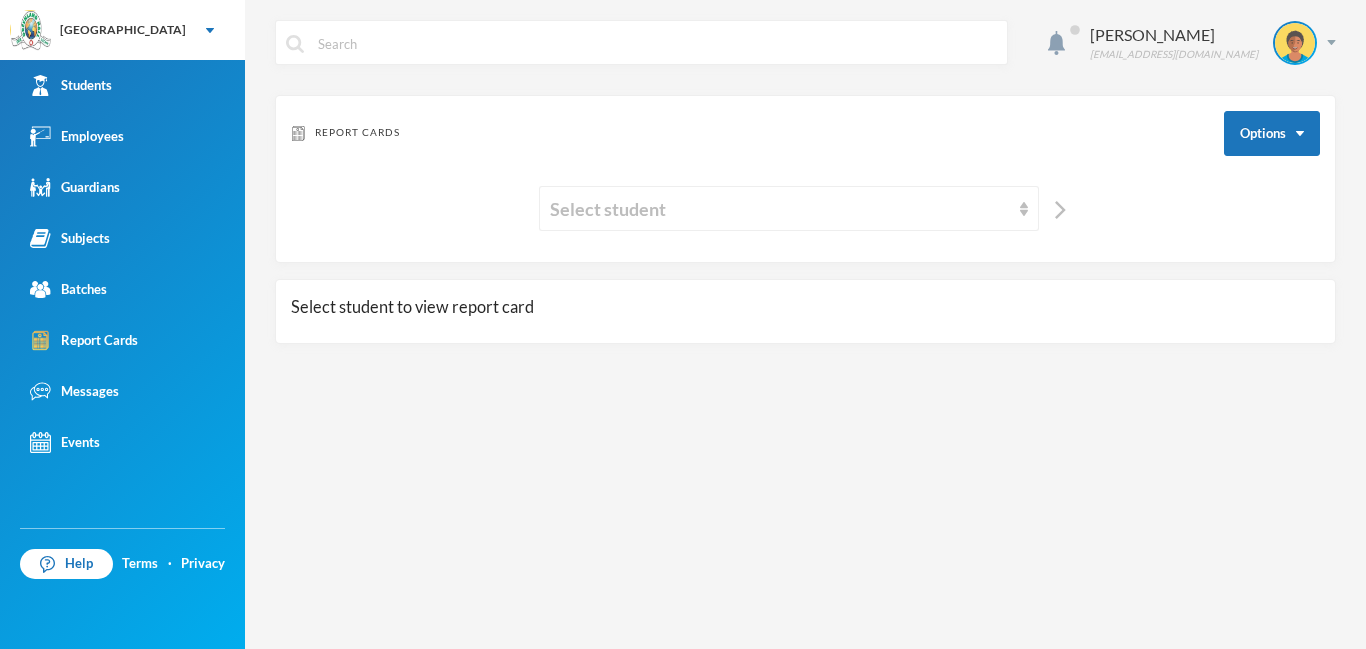 scroll, scrollTop: 0, scrollLeft: 0, axis: both 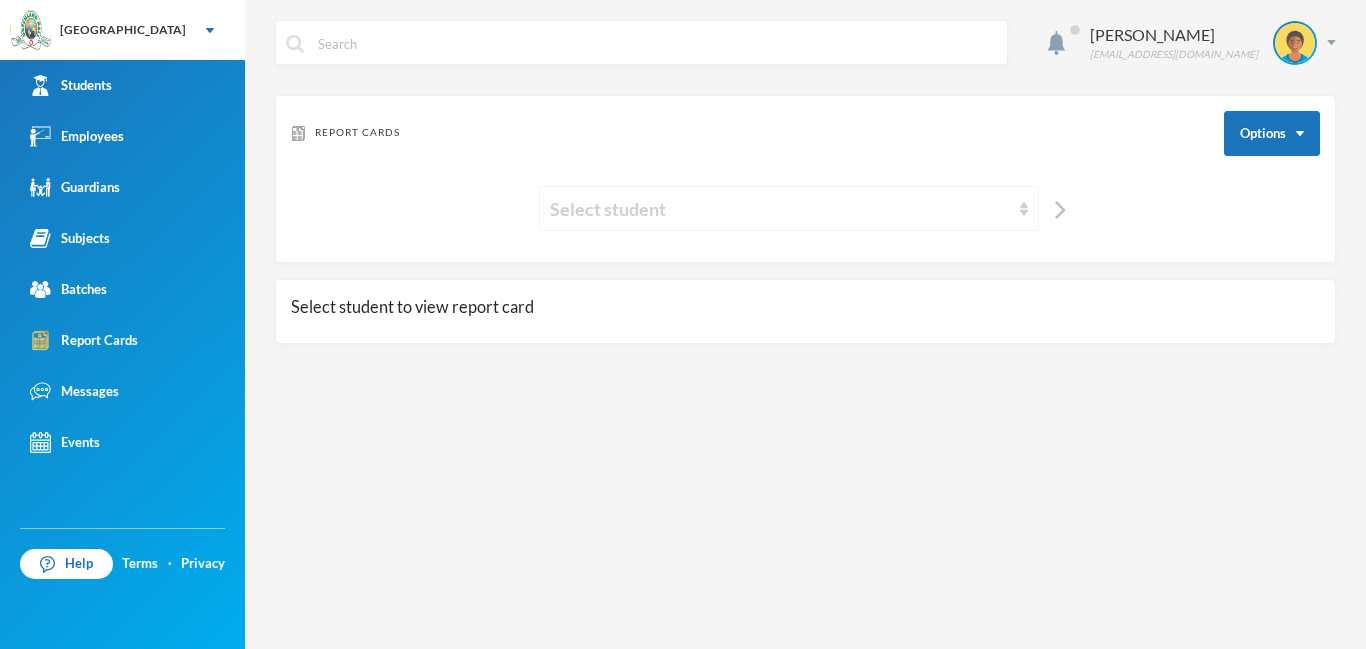 click on "Select student" at bounding box center (780, 209) 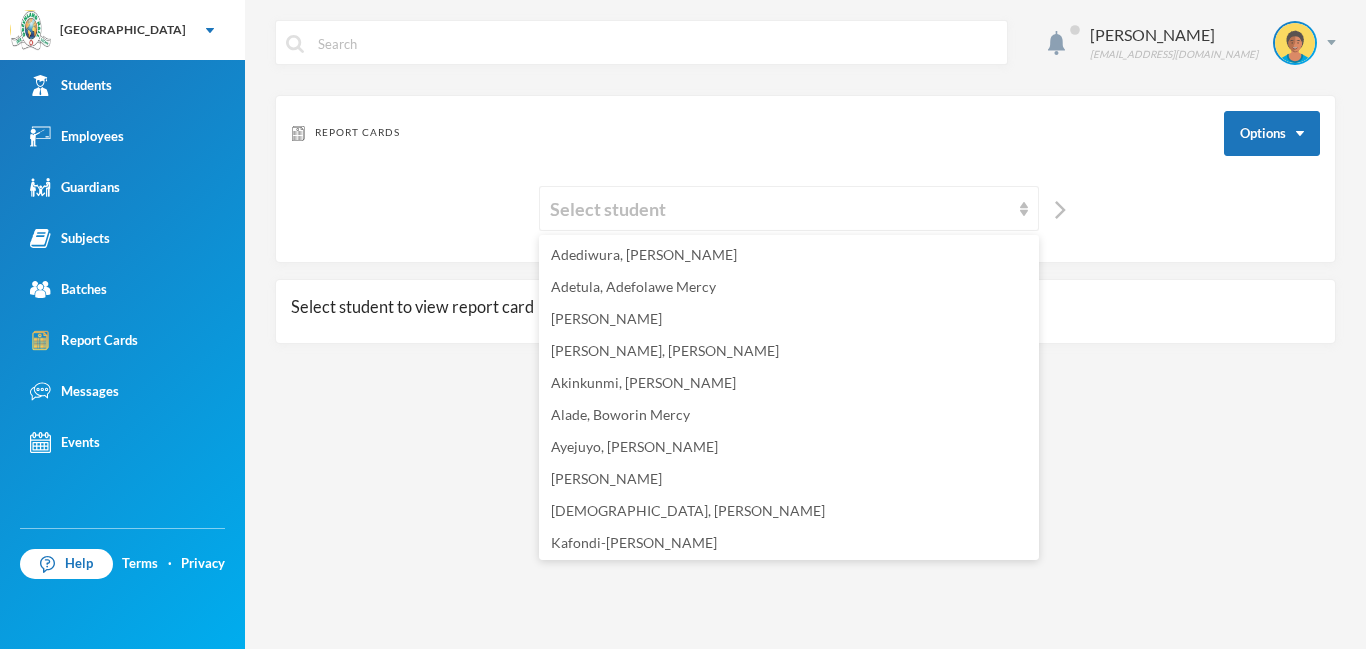 scroll, scrollTop: 95, scrollLeft: 0, axis: vertical 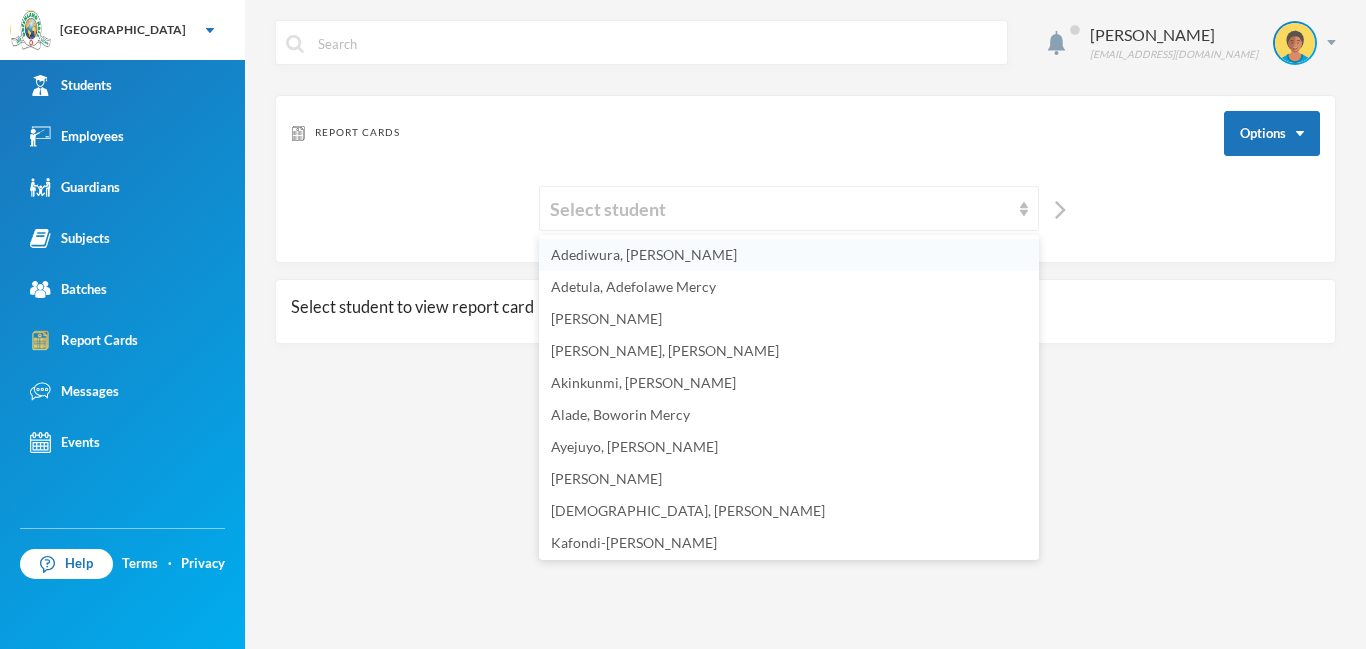 click on "Adediwura, Chloe Erimide" at bounding box center [789, 255] 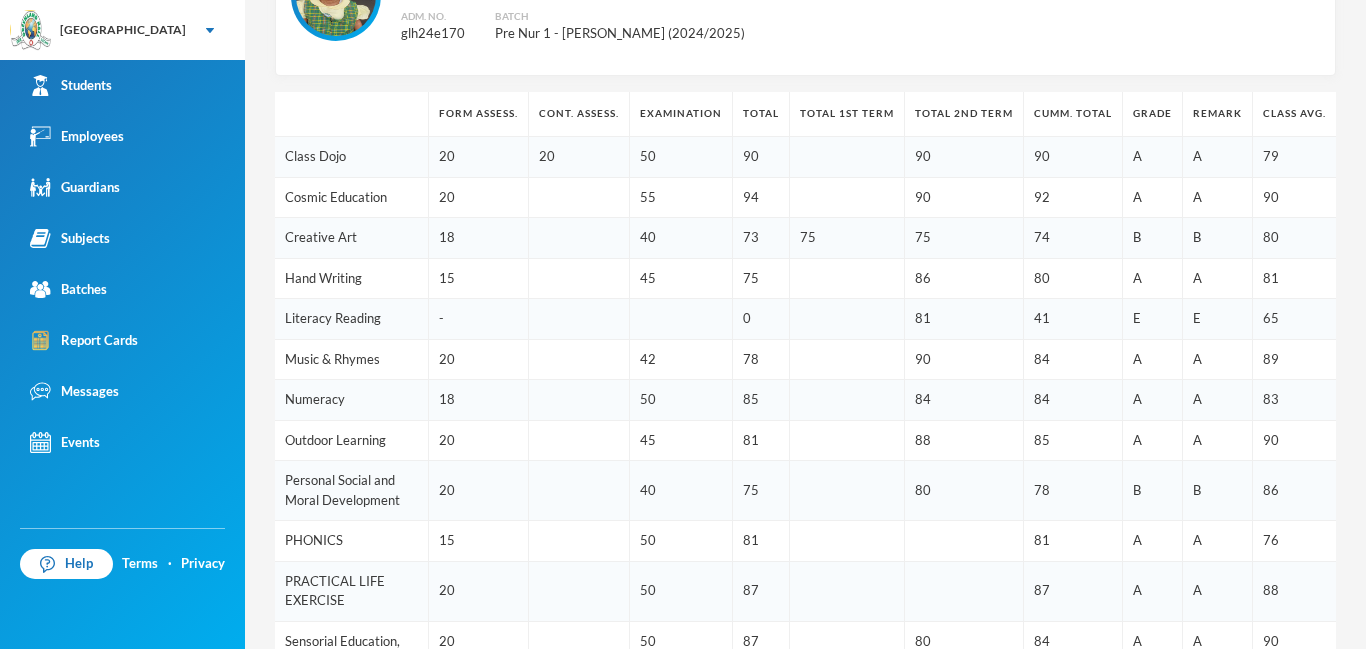 scroll, scrollTop: 391, scrollLeft: 0, axis: vertical 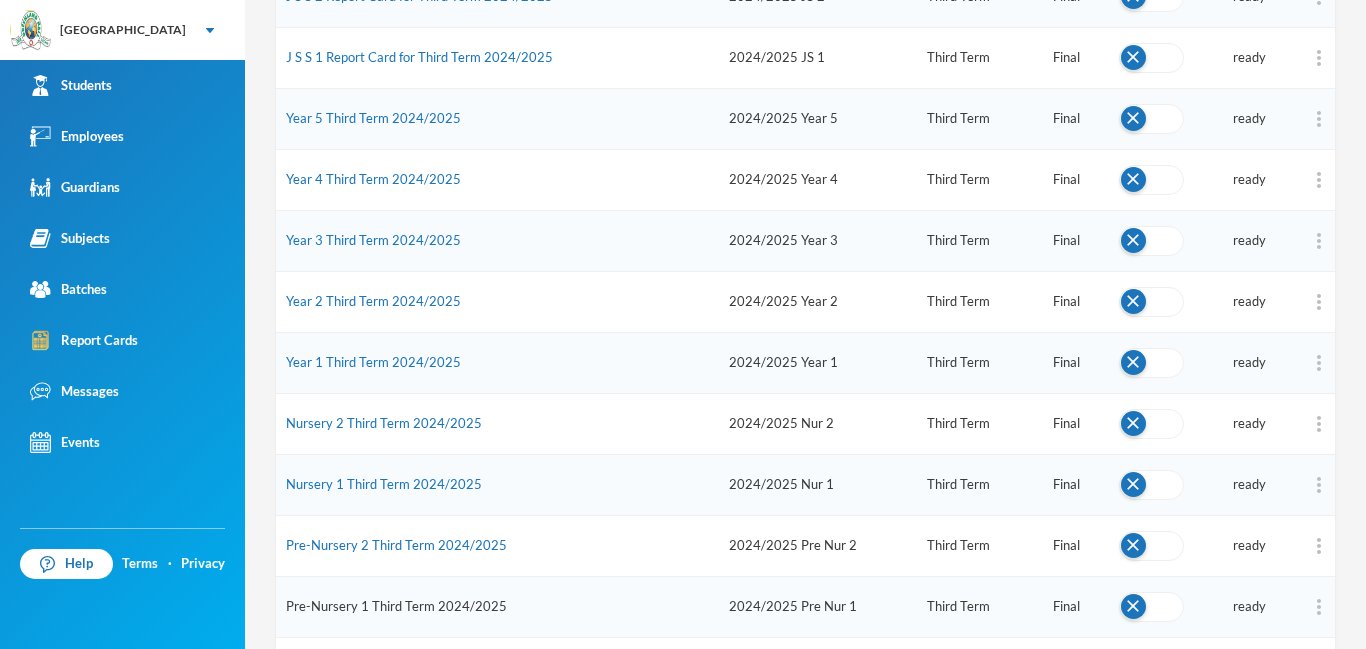 click on "Pre-Nursery 1 Third Term 2024/2025" at bounding box center [396, 606] 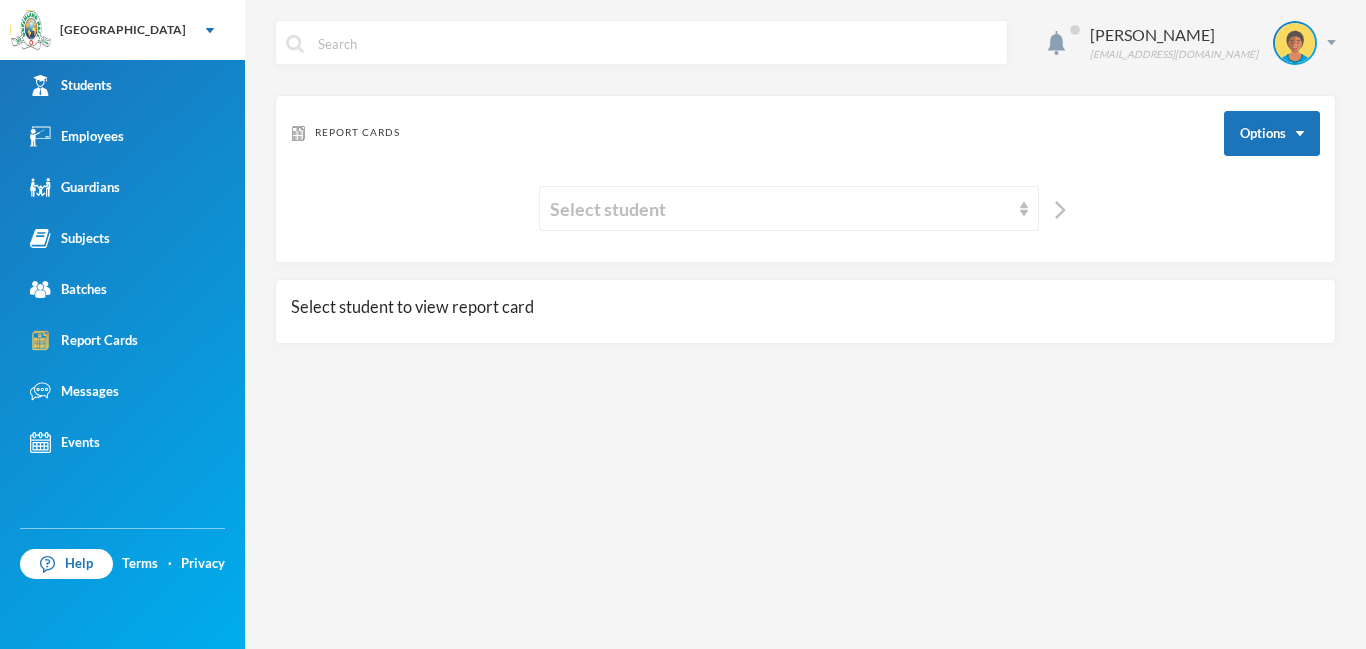 scroll, scrollTop: 0, scrollLeft: 0, axis: both 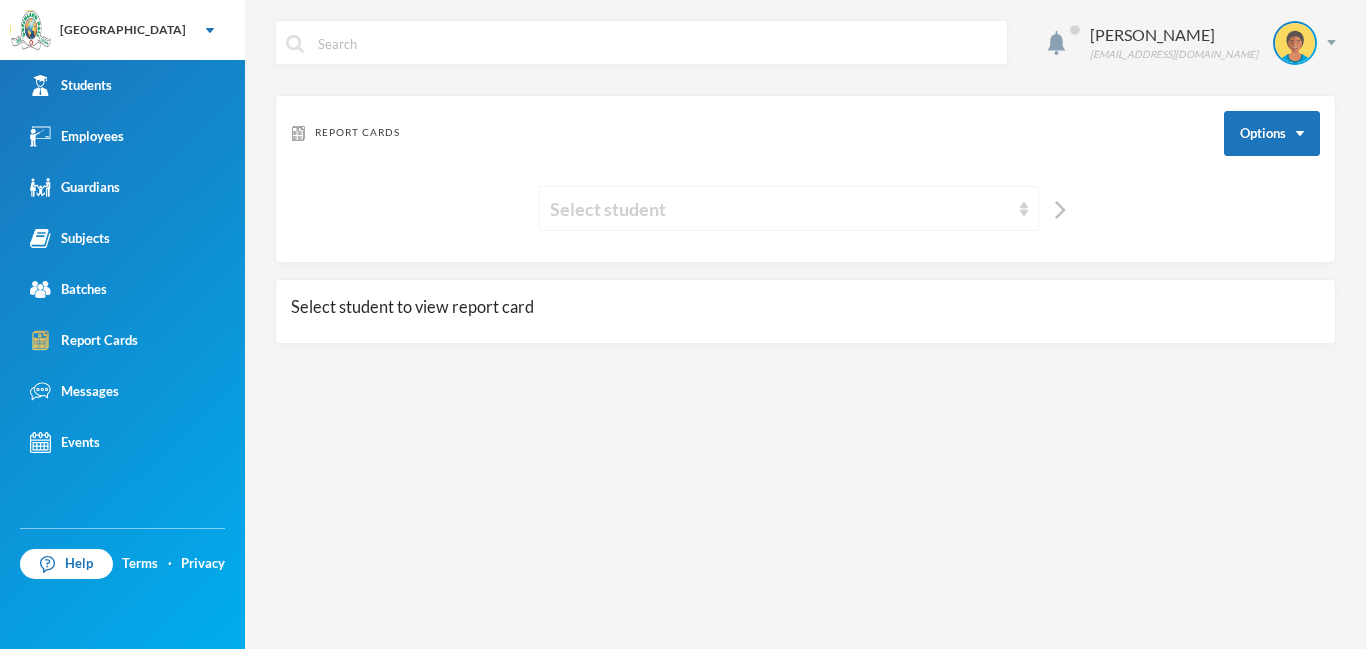 click on "Select student" at bounding box center [789, 208] 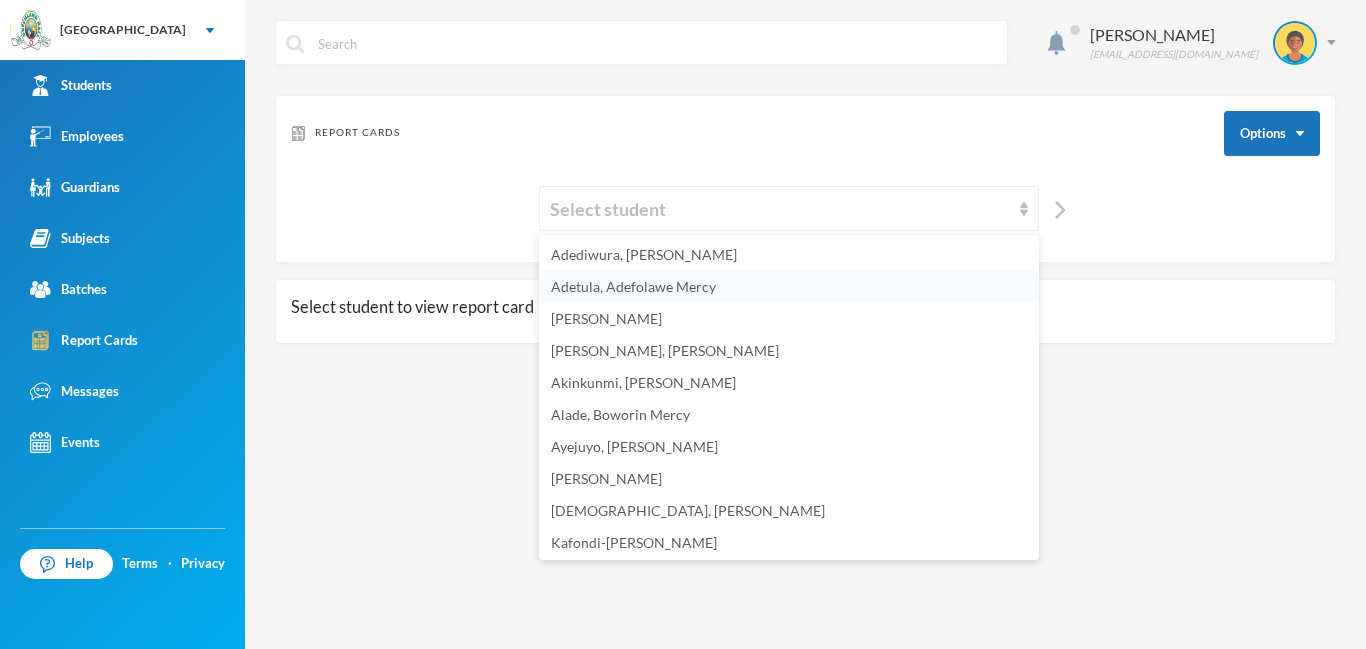 click on "Adetula, Adefolawe Mercy" at bounding box center (789, 287) 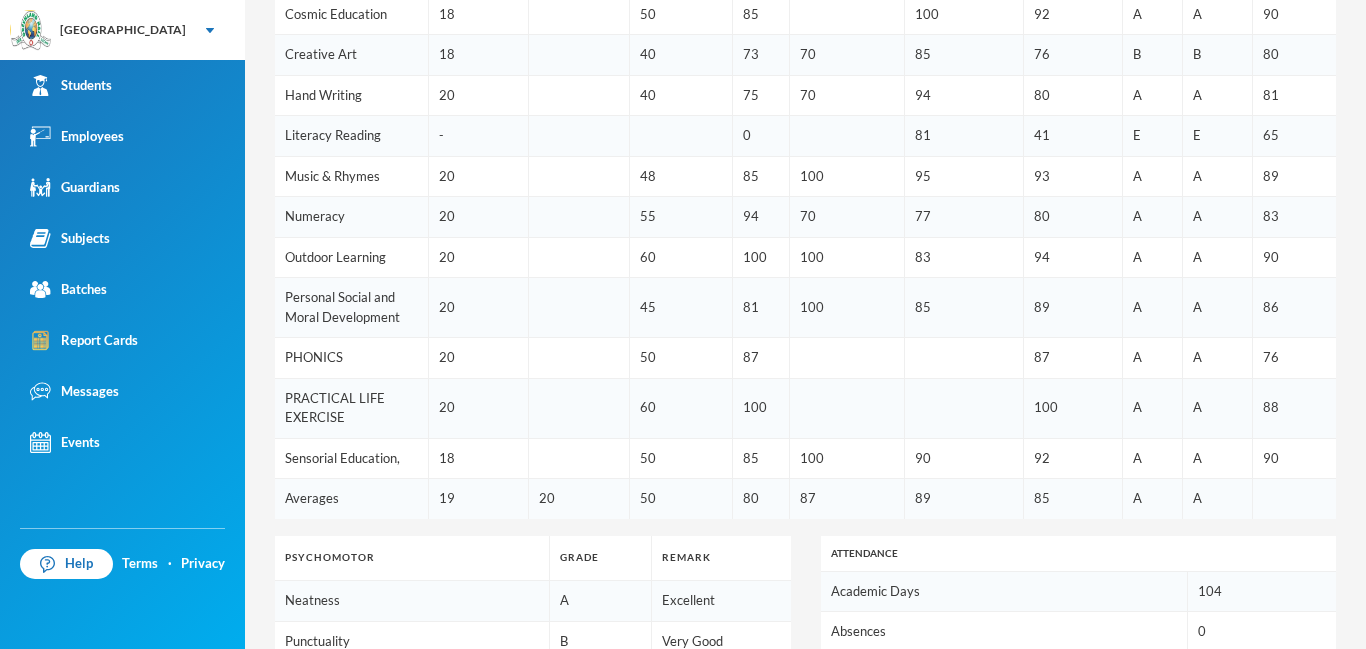 scroll, scrollTop: 572, scrollLeft: 0, axis: vertical 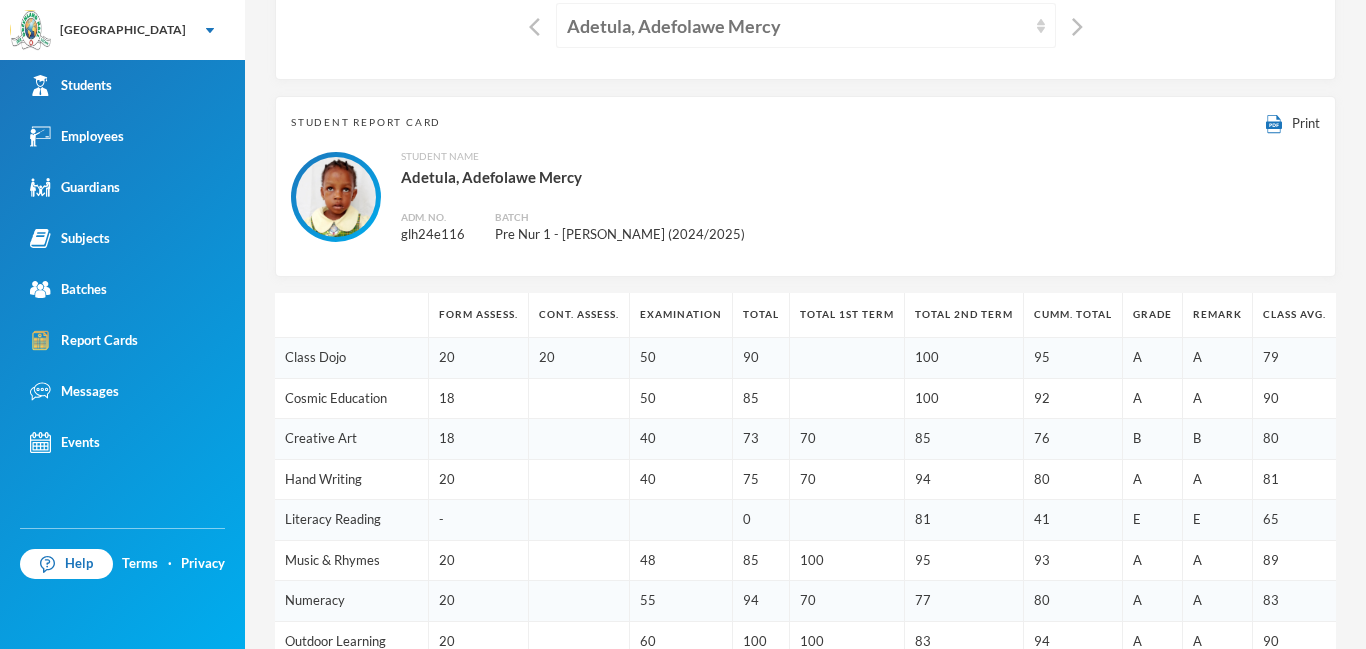 click on "Adetula, Adefolawe Mercy" at bounding box center [797, 26] 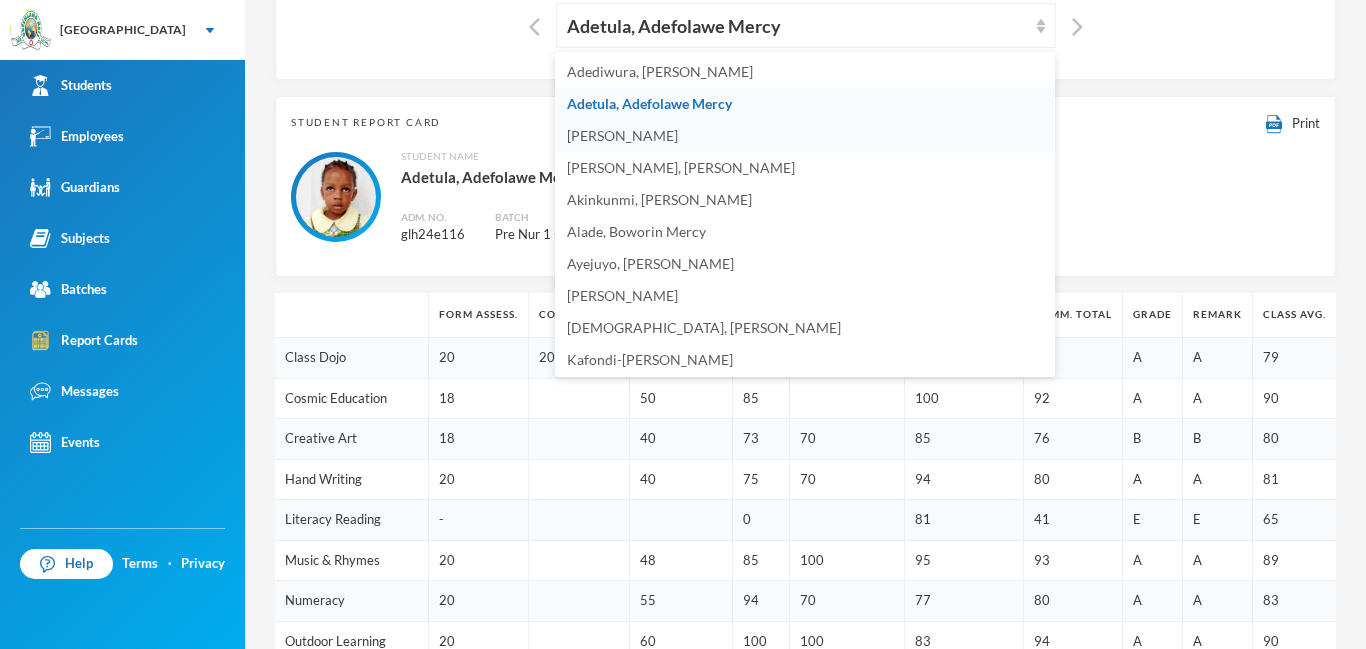 click on "Adewunmi, Solomon Diekololaoluwa" at bounding box center (805, 136) 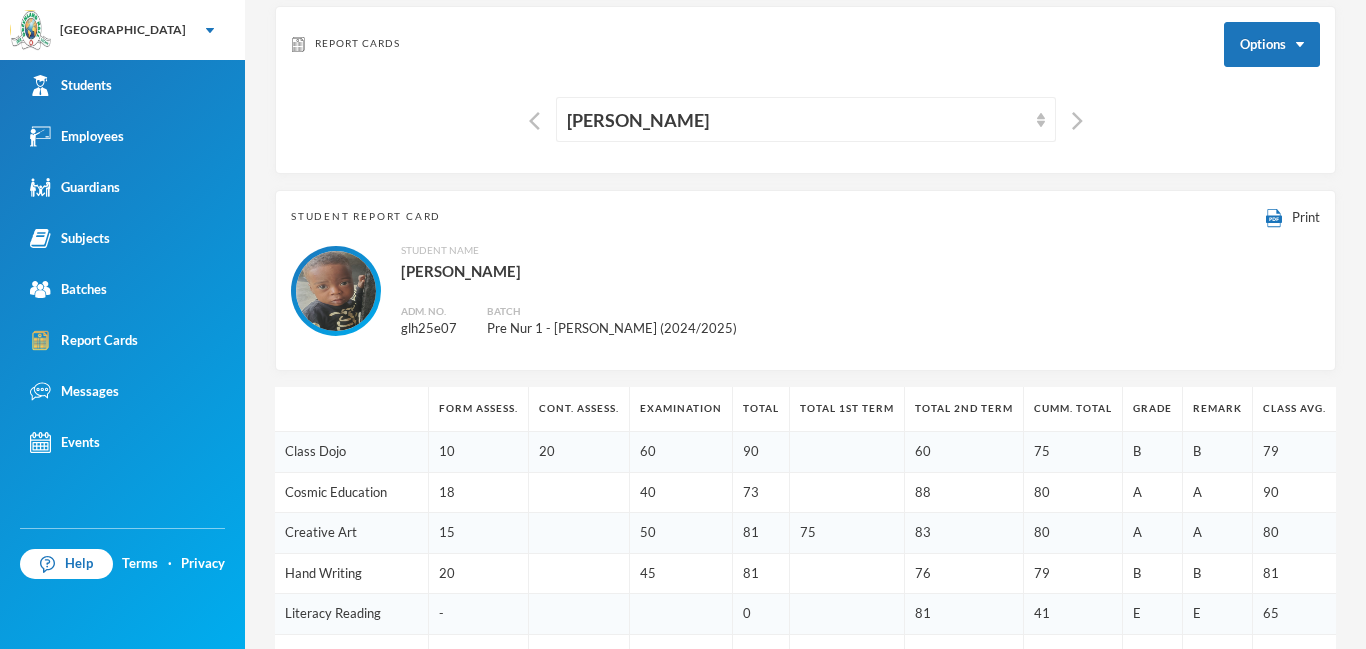 scroll, scrollTop: 28, scrollLeft: 0, axis: vertical 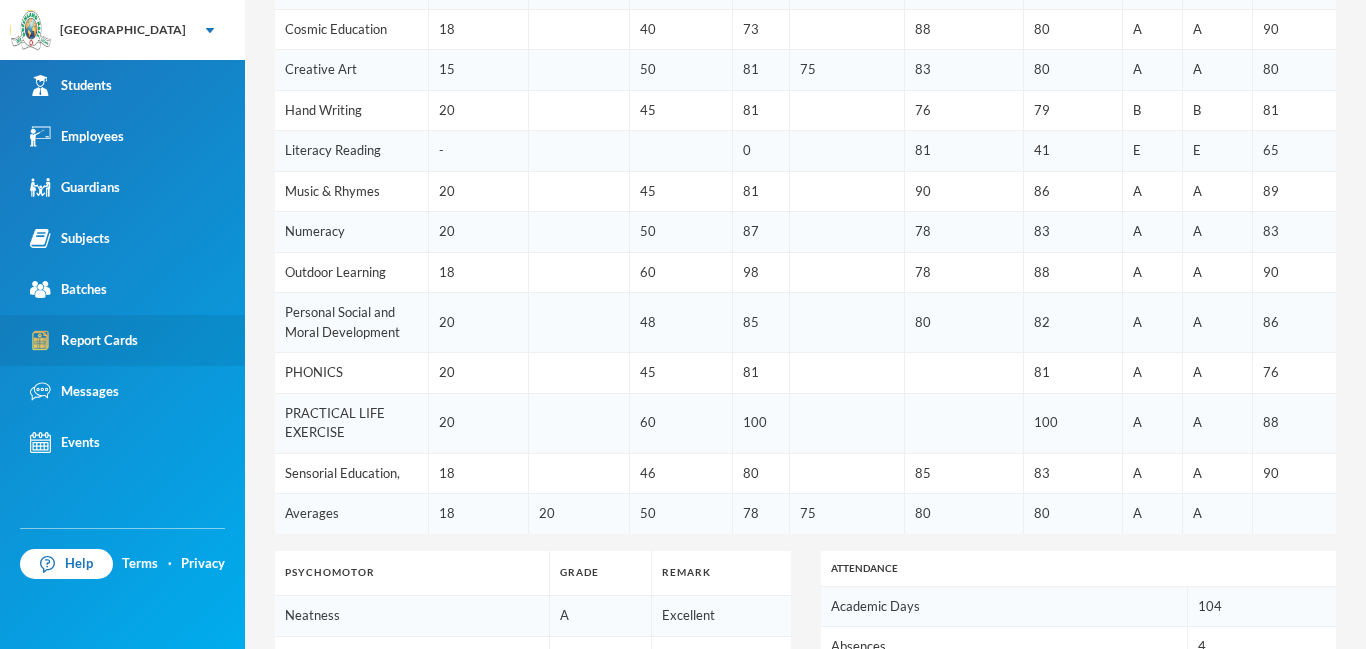 click on "Report Cards" at bounding box center [84, 340] 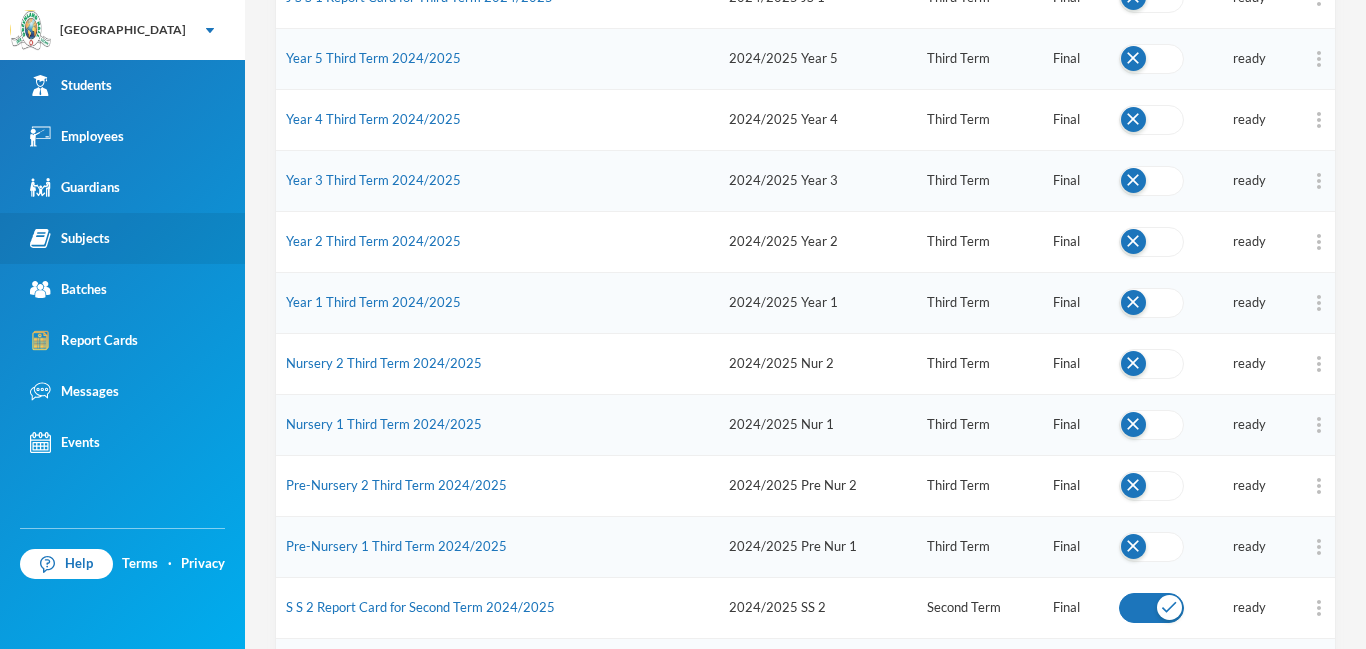click on "Subjects" at bounding box center [122, 238] 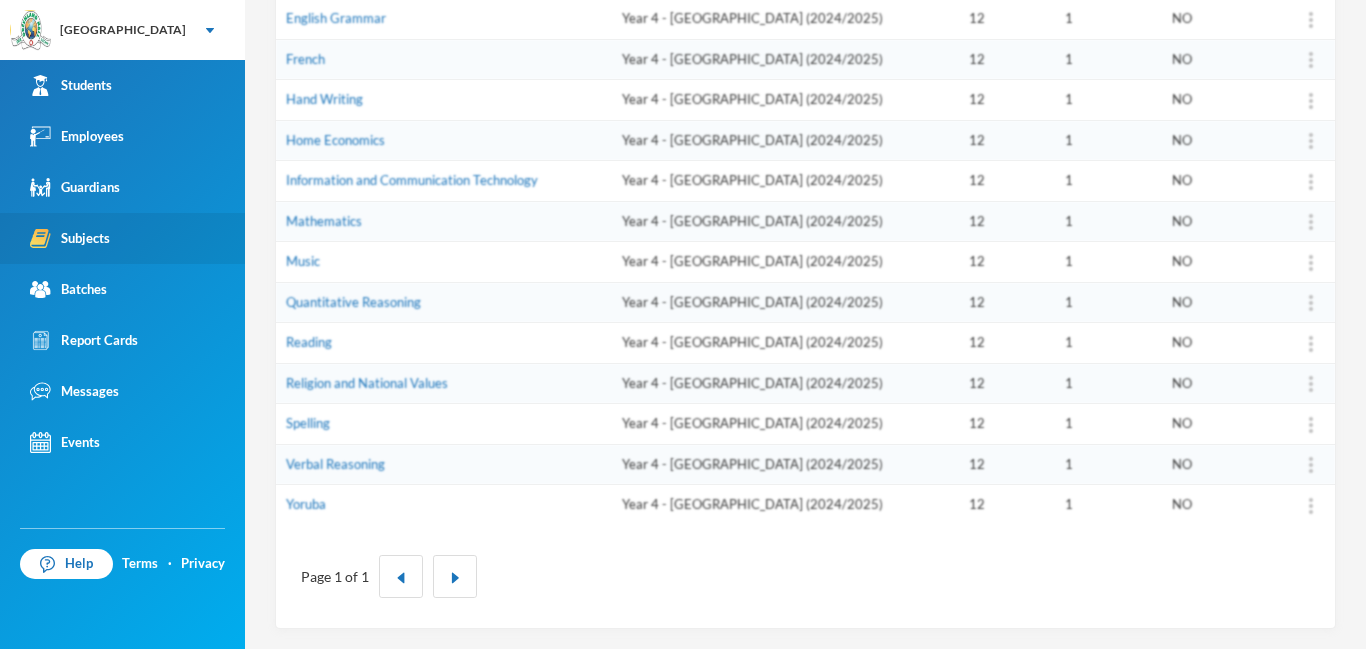 scroll, scrollTop: 459, scrollLeft: 0, axis: vertical 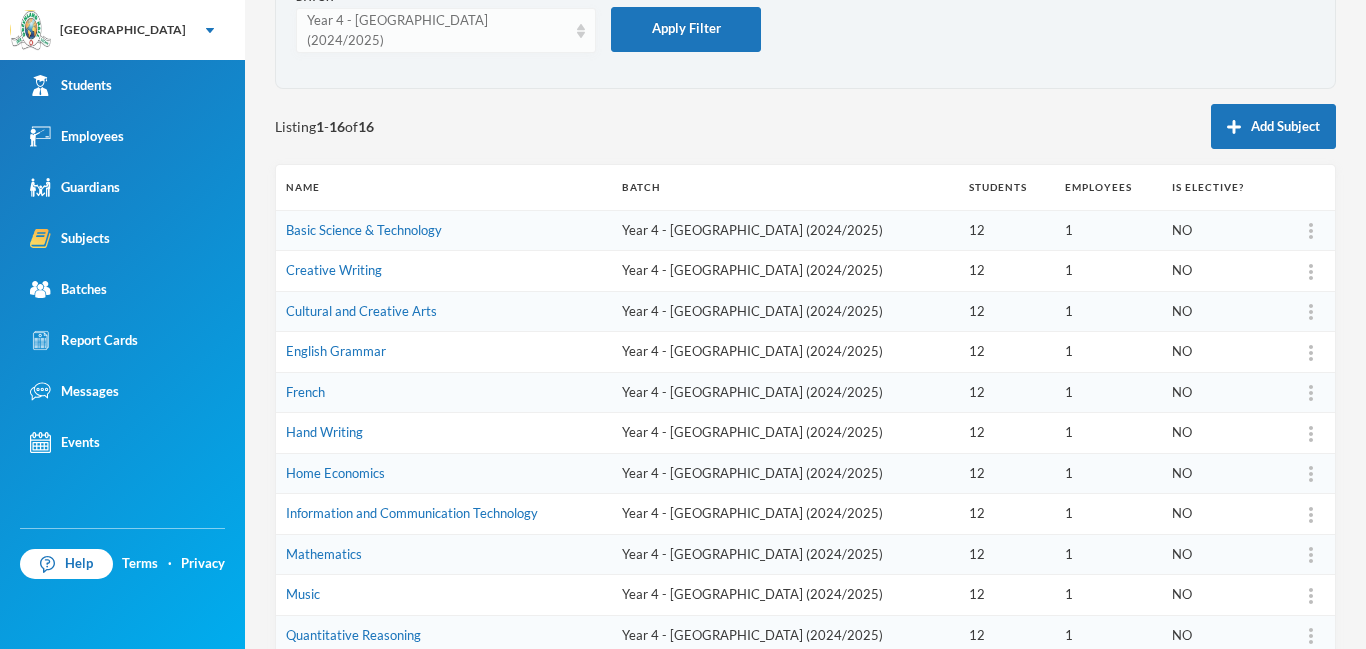 click on "Year 4 - [GEOGRAPHIC_DATA] (2024/2025)" at bounding box center (437, 30) 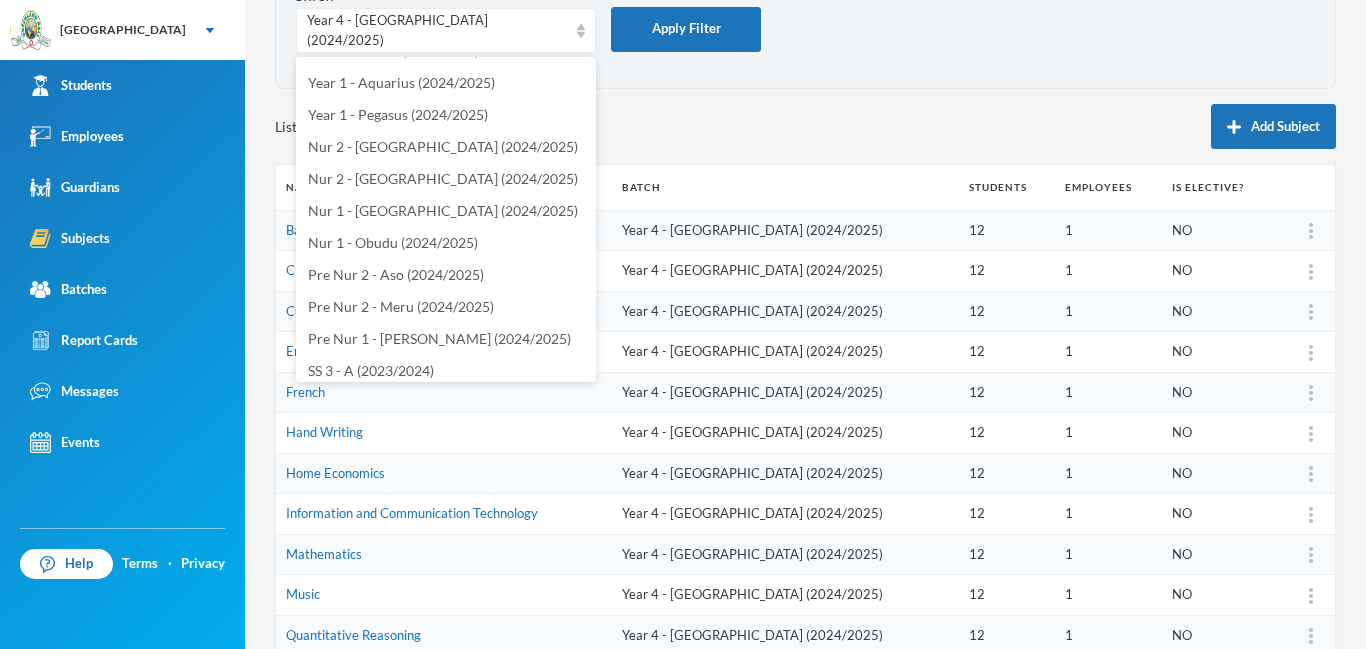 scroll, scrollTop: 716, scrollLeft: 0, axis: vertical 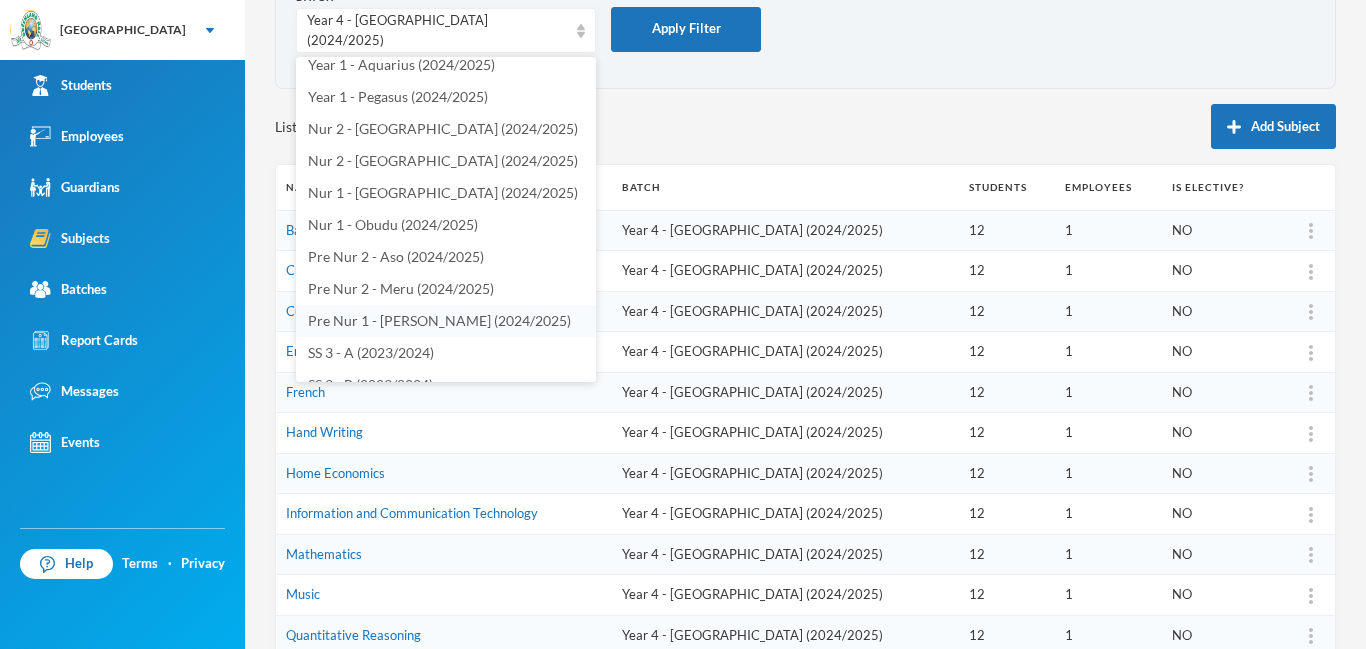 click on "Pre Nur 1 - [PERSON_NAME] (2024/2025)" at bounding box center (439, 320) 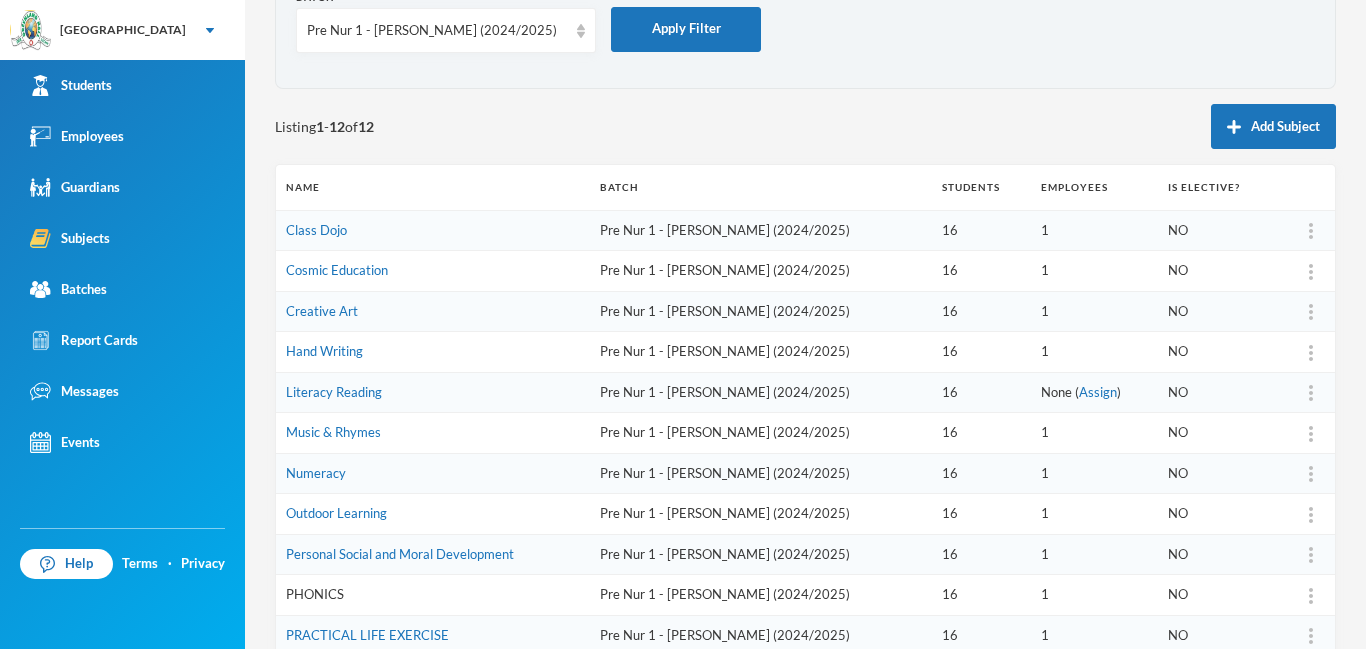 click on "PHONICS" at bounding box center (315, 594) 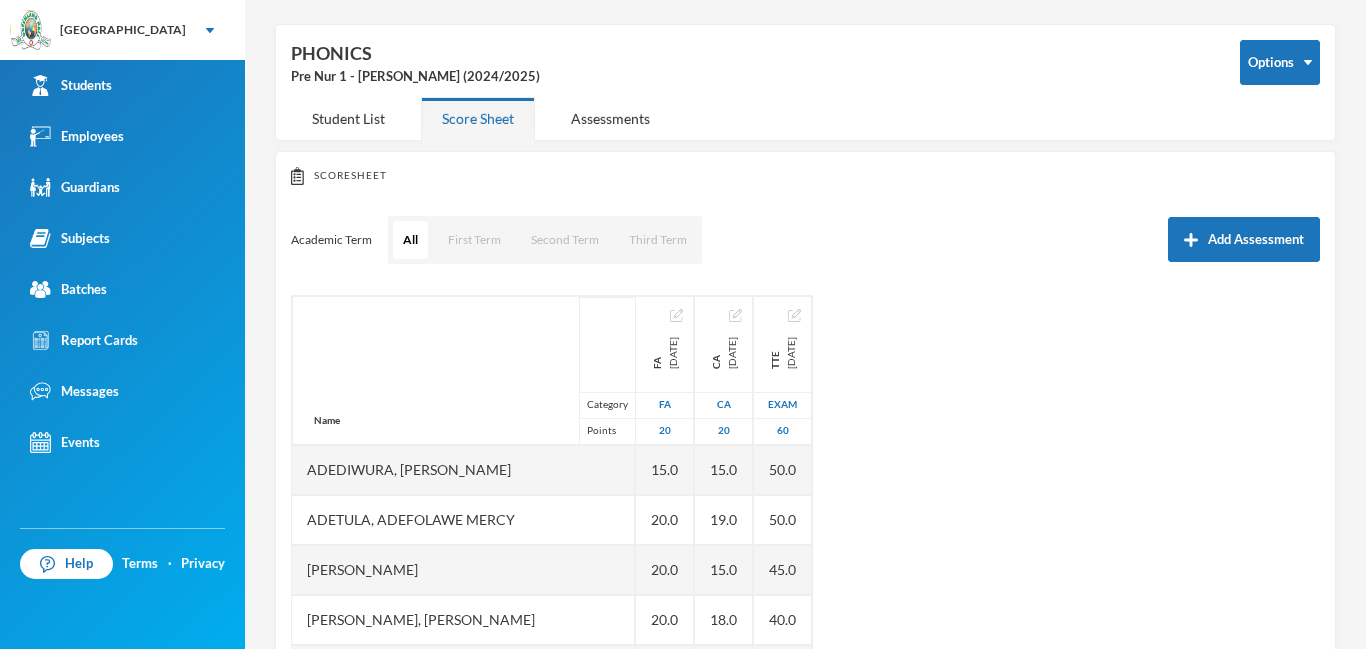 scroll, scrollTop: 126, scrollLeft: 0, axis: vertical 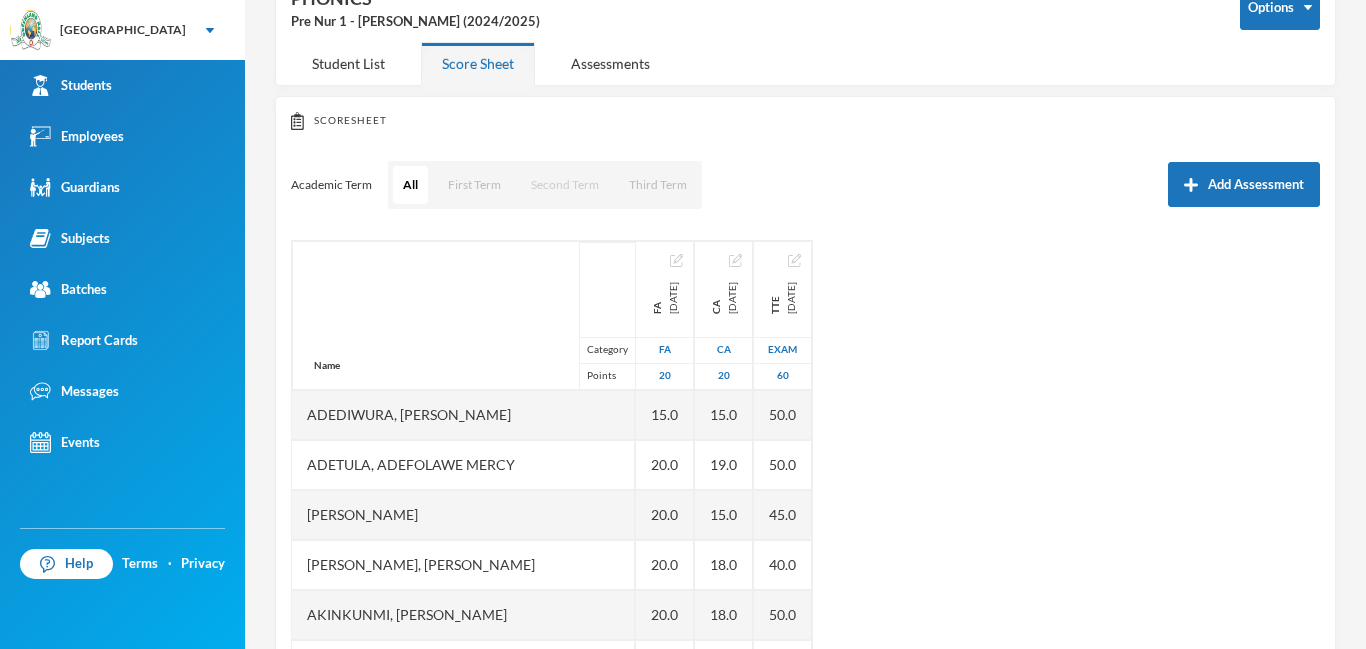 click on "Second Term" at bounding box center [565, 185] 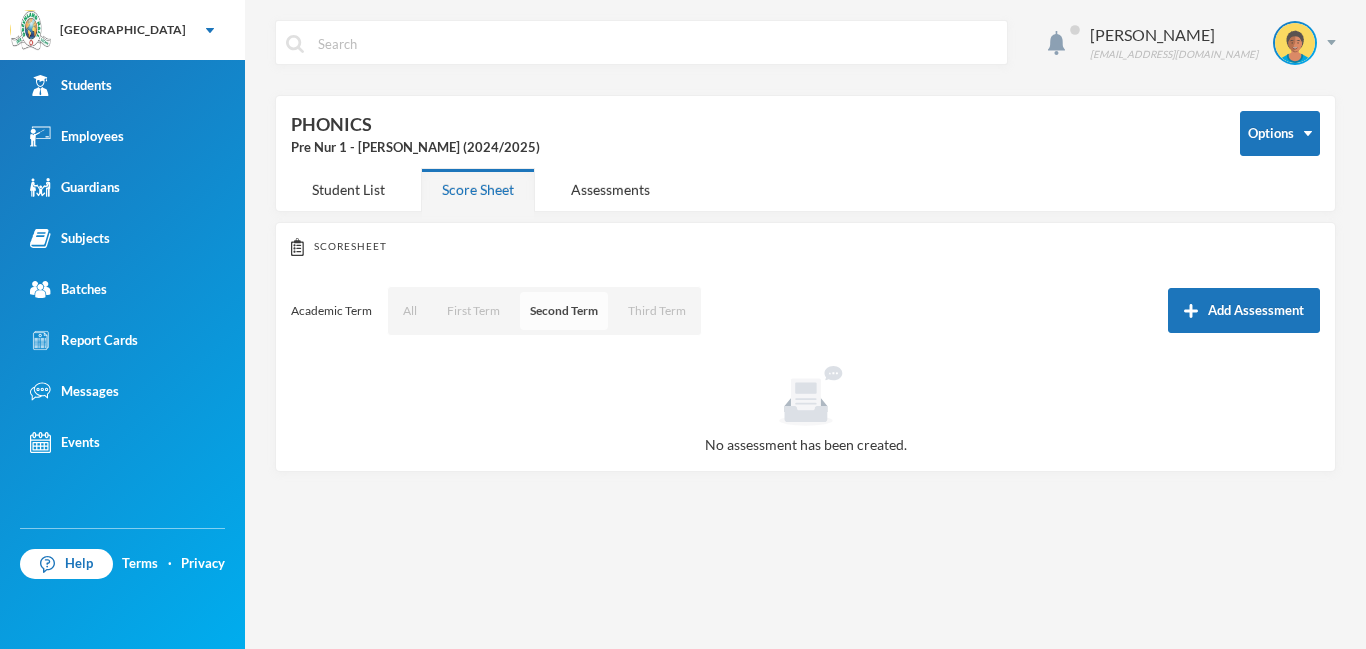 scroll, scrollTop: 0, scrollLeft: 0, axis: both 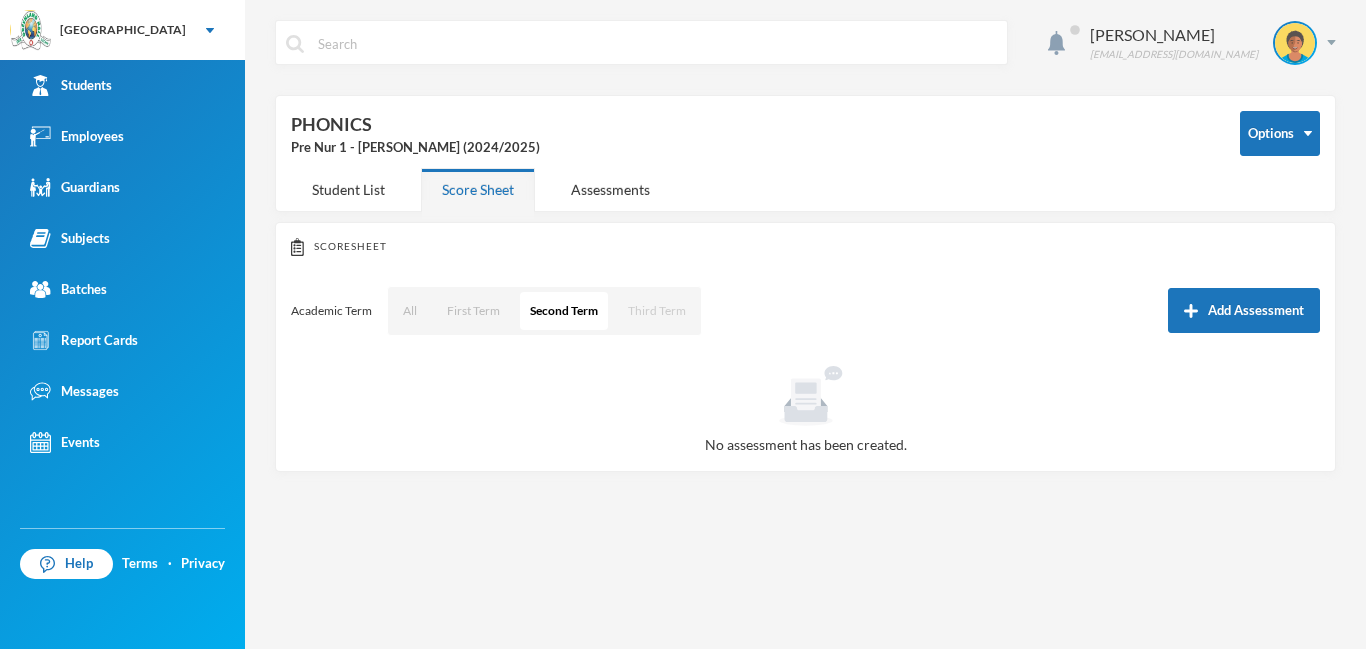 click on "Third Term" at bounding box center (657, 311) 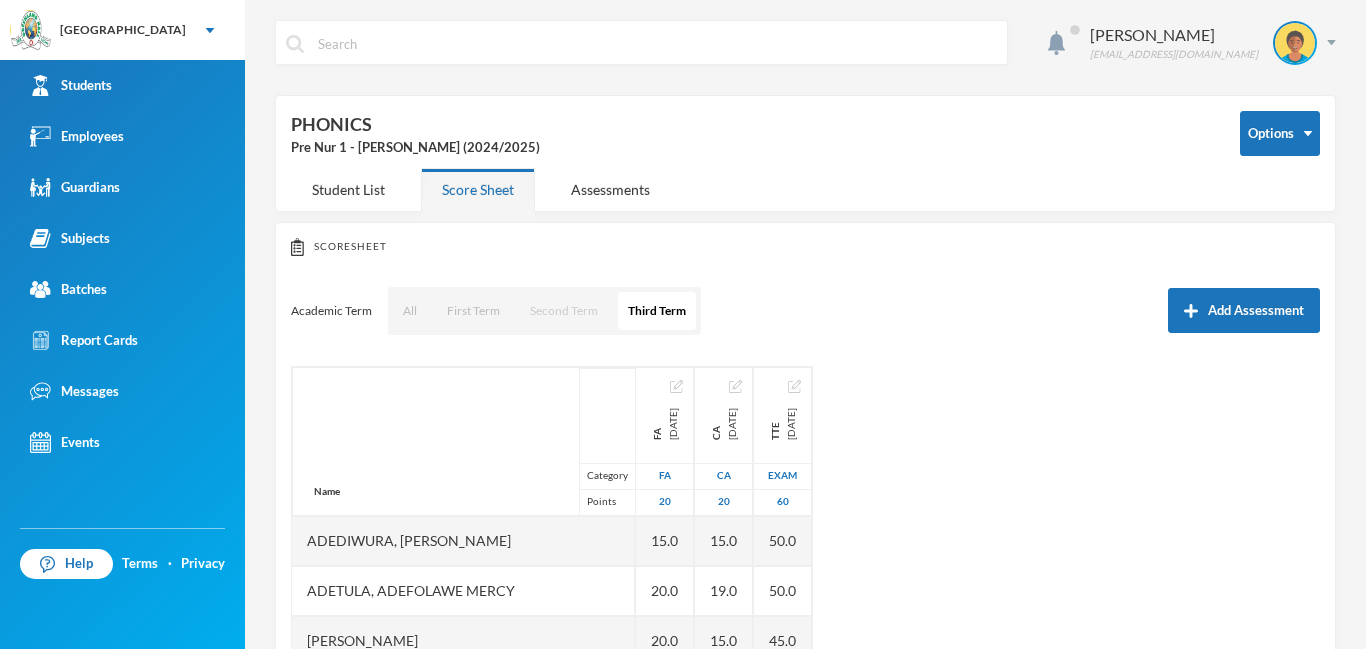 click on "Second Term" at bounding box center (564, 311) 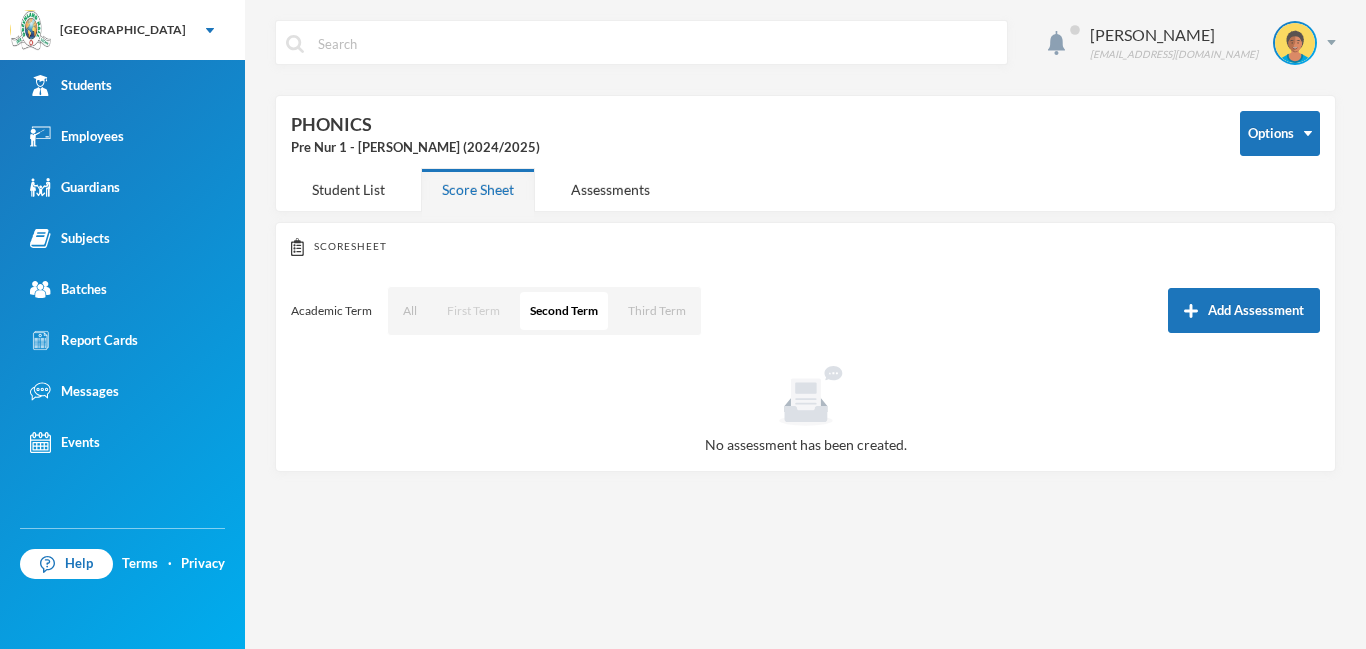 click on "First Term" at bounding box center (473, 311) 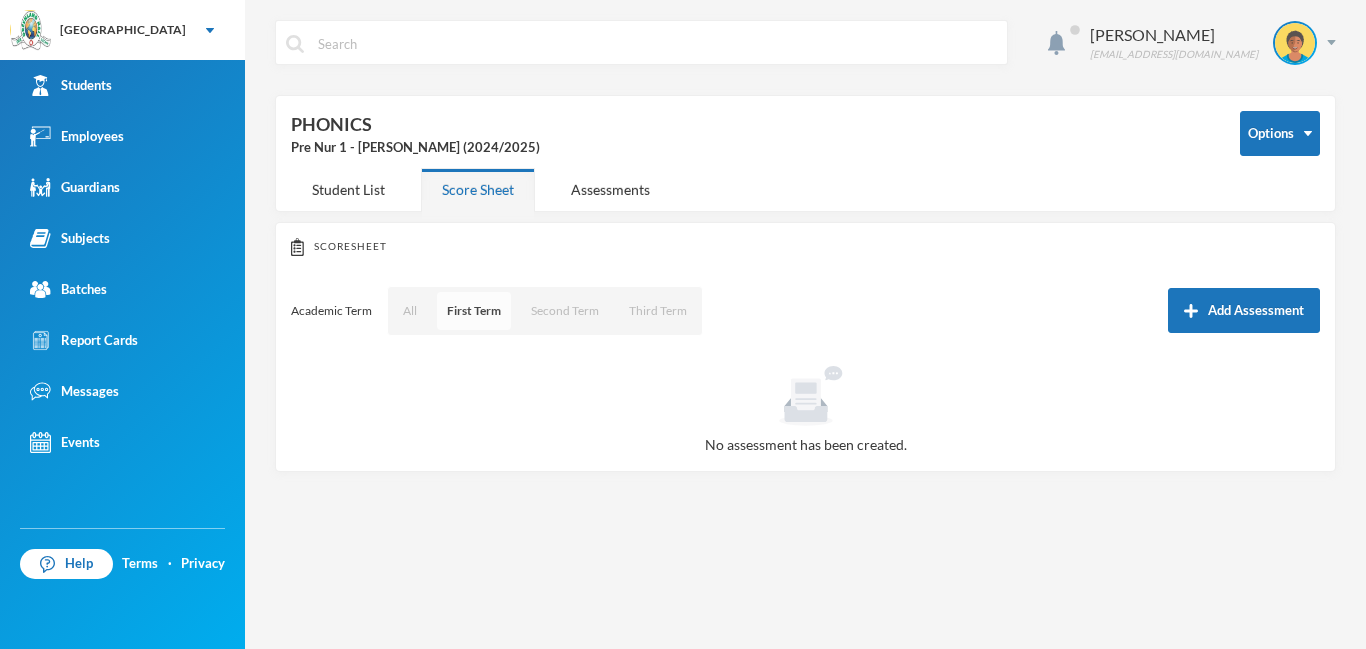 click on "First Term" at bounding box center [474, 311] 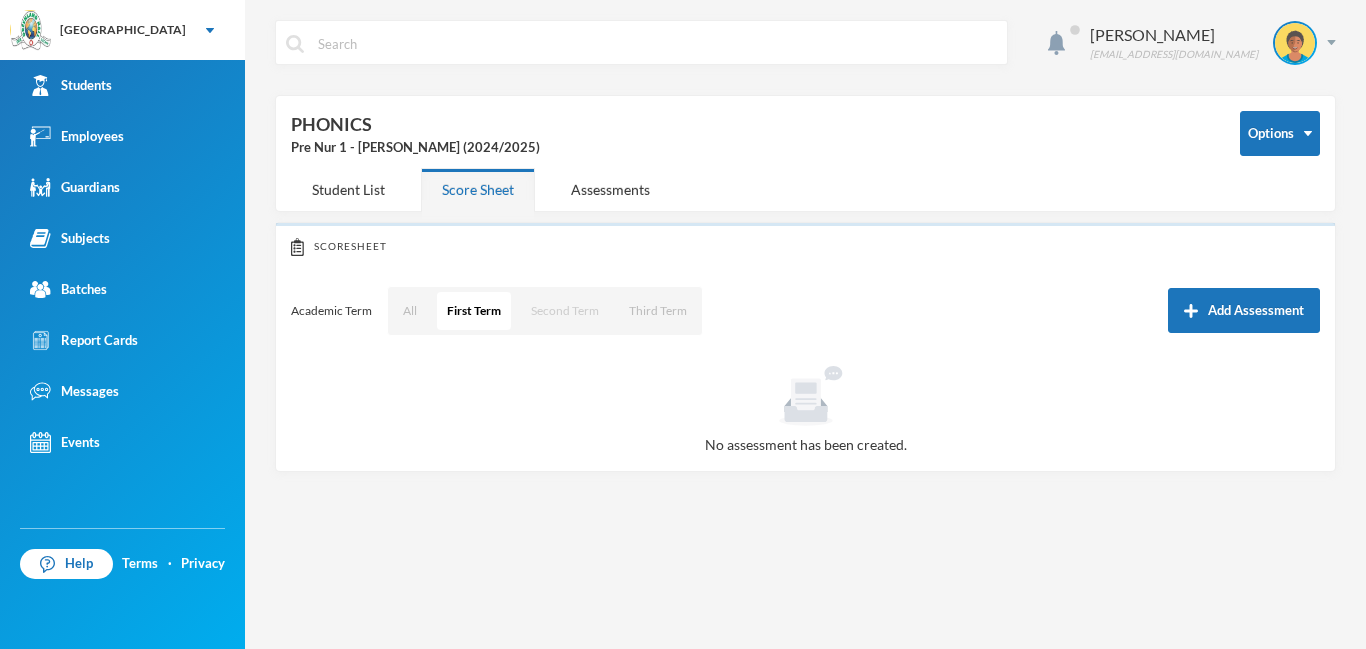 click on "Second Term" at bounding box center [565, 311] 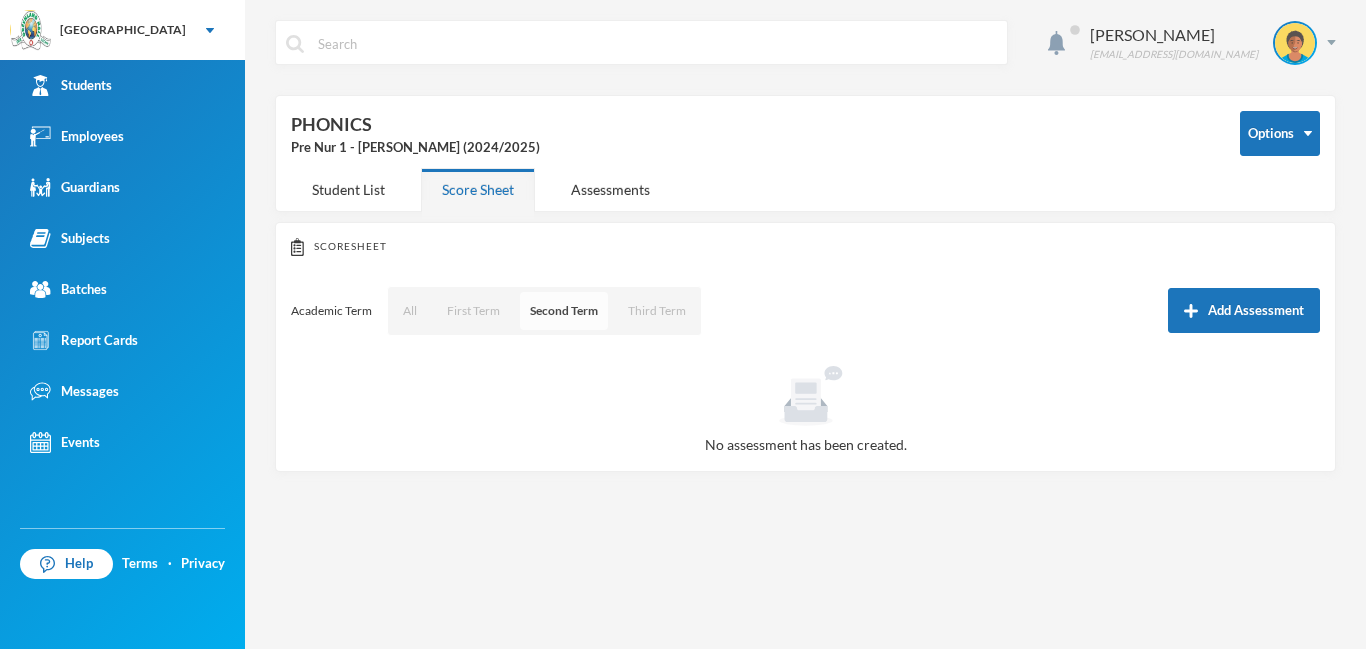 click on "Second Term" at bounding box center [564, 311] 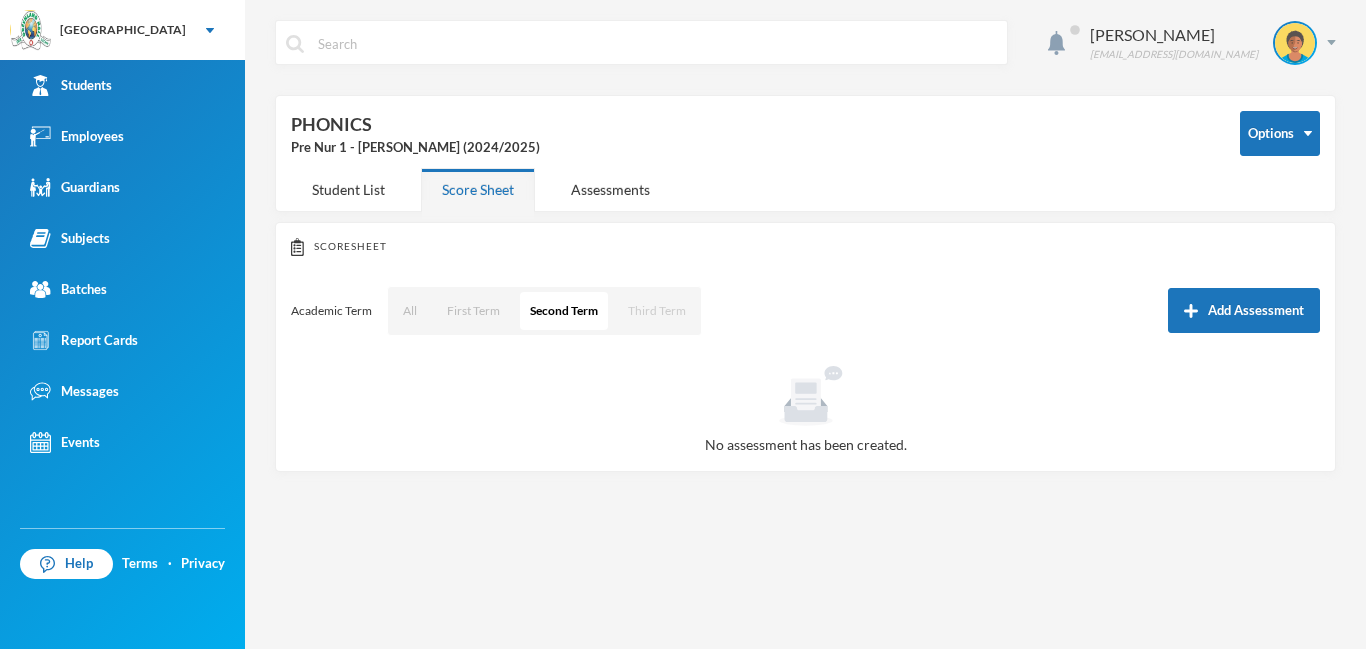 click on "Third Term" at bounding box center [657, 311] 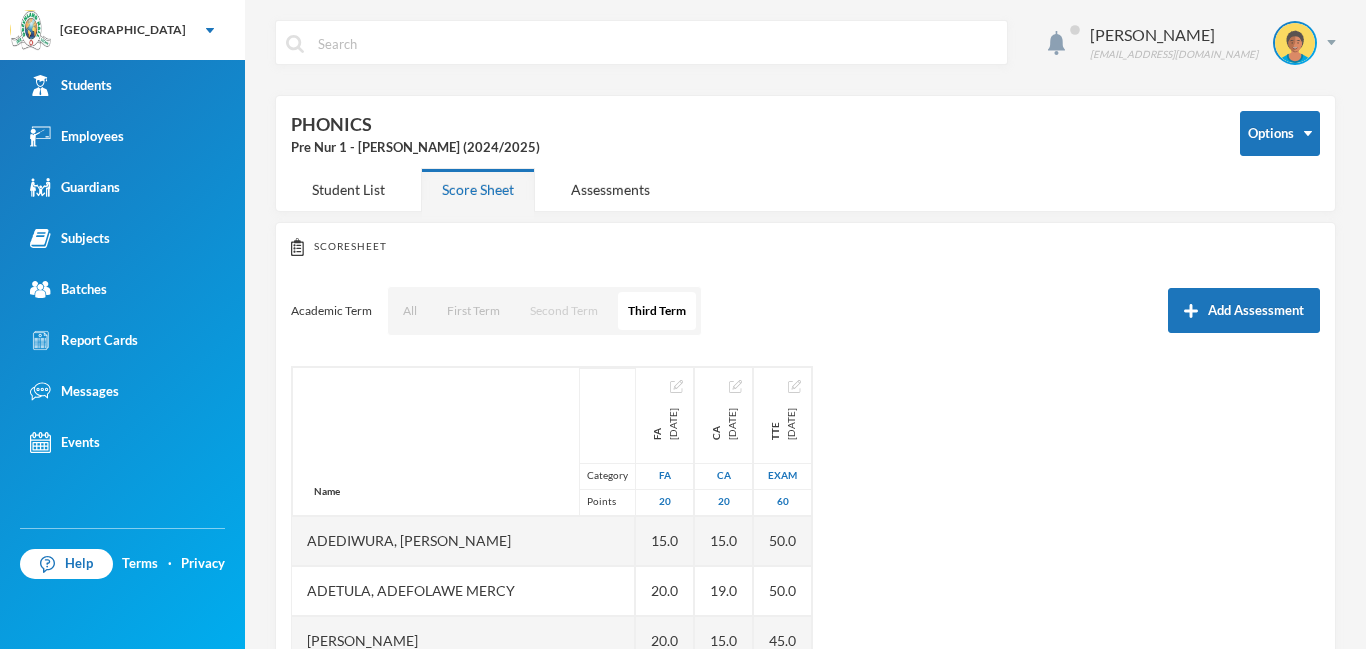 click on "Second Term" at bounding box center [564, 311] 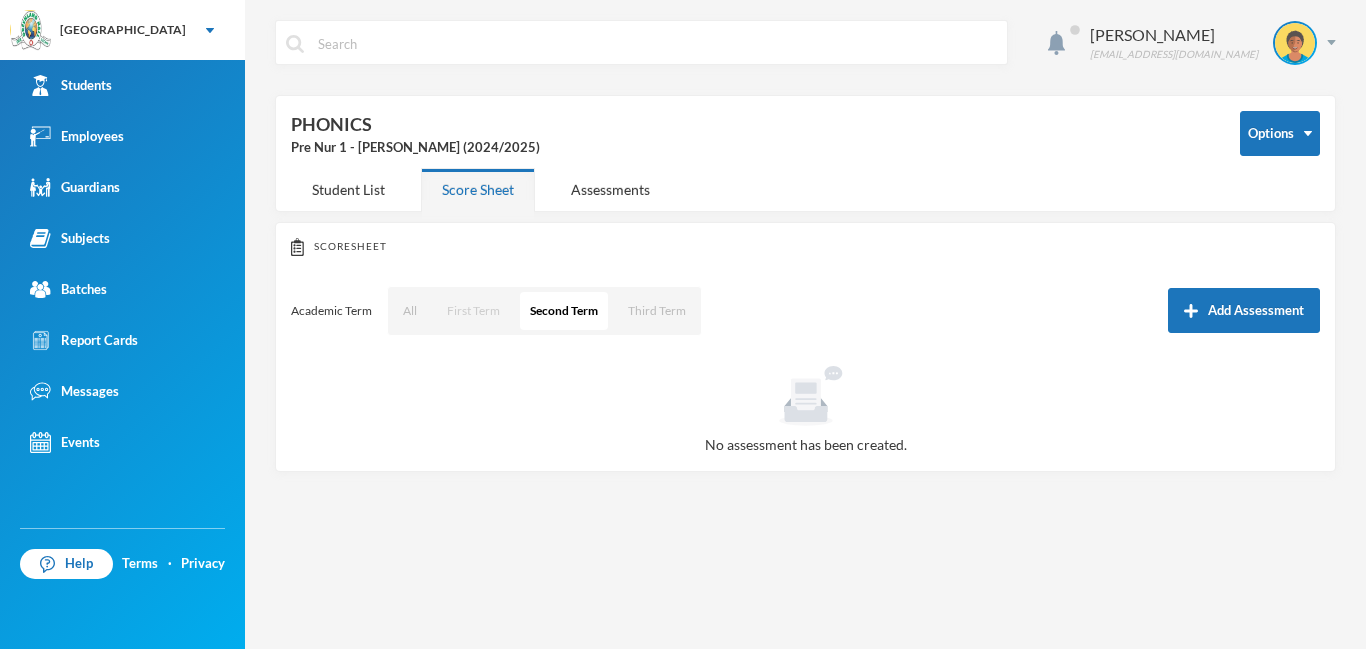click on "First Term" at bounding box center [473, 311] 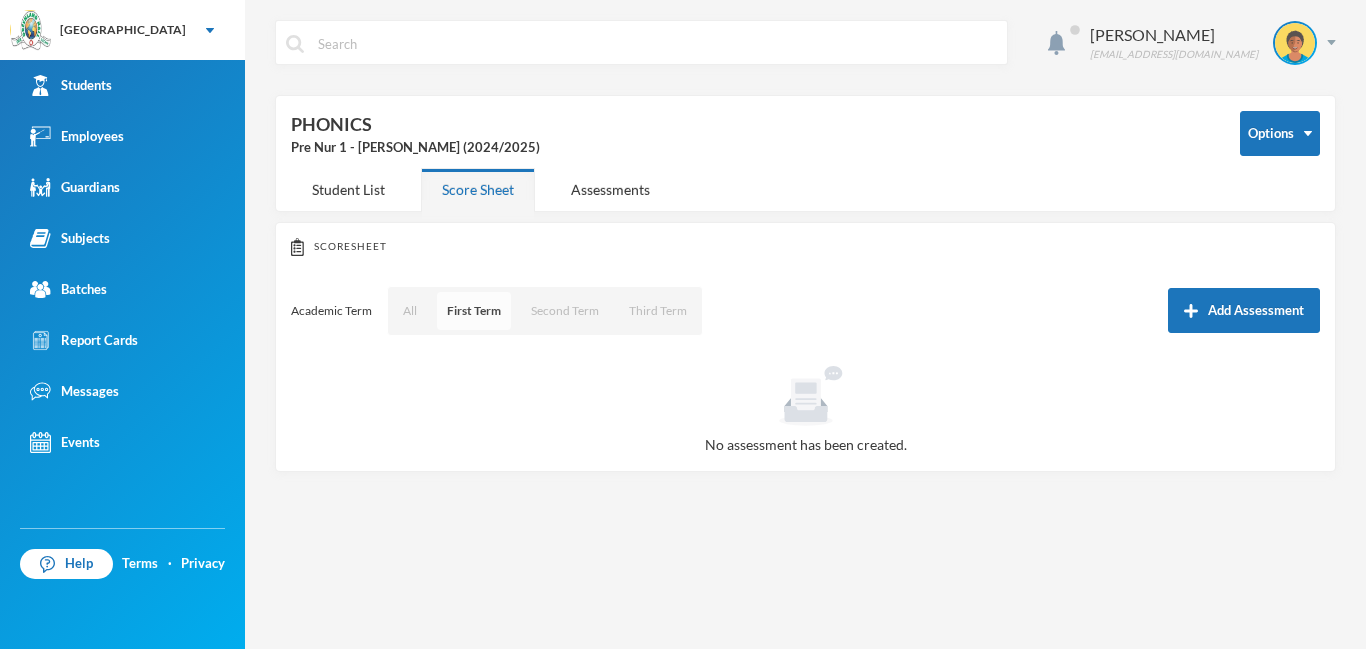 click on "First Term" at bounding box center [474, 311] 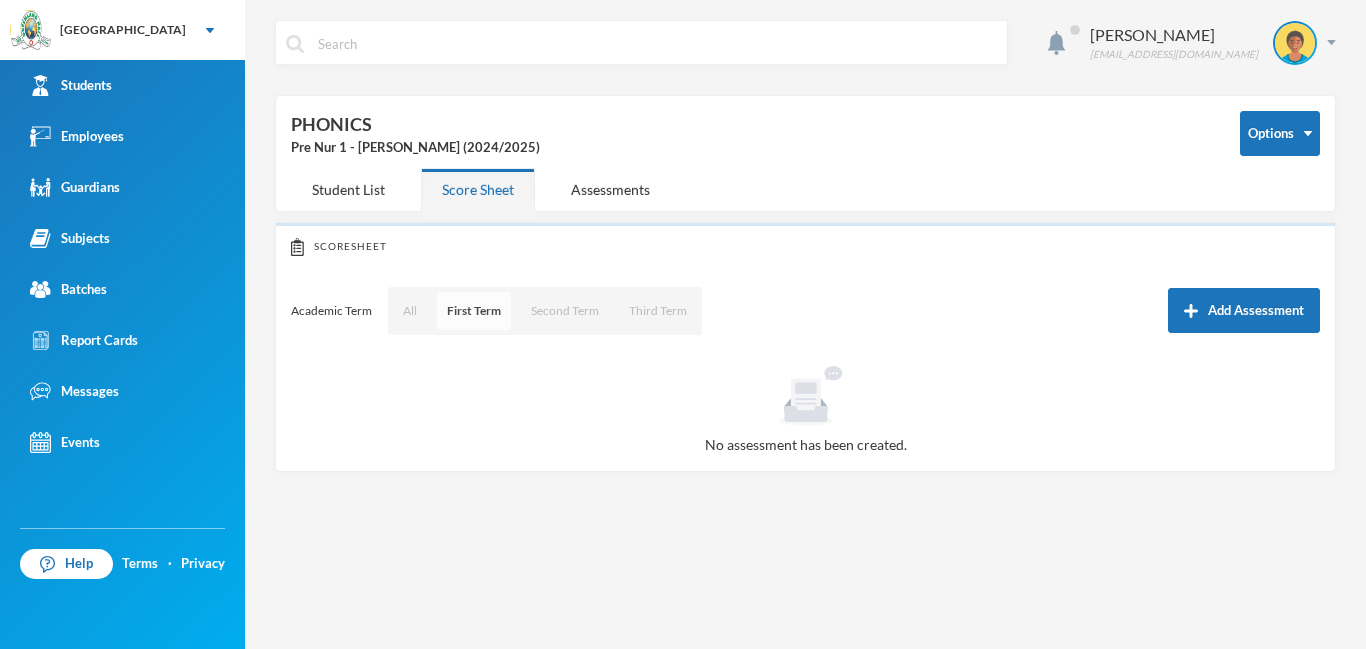 click on "First Term" at bounding box center (474, 311) 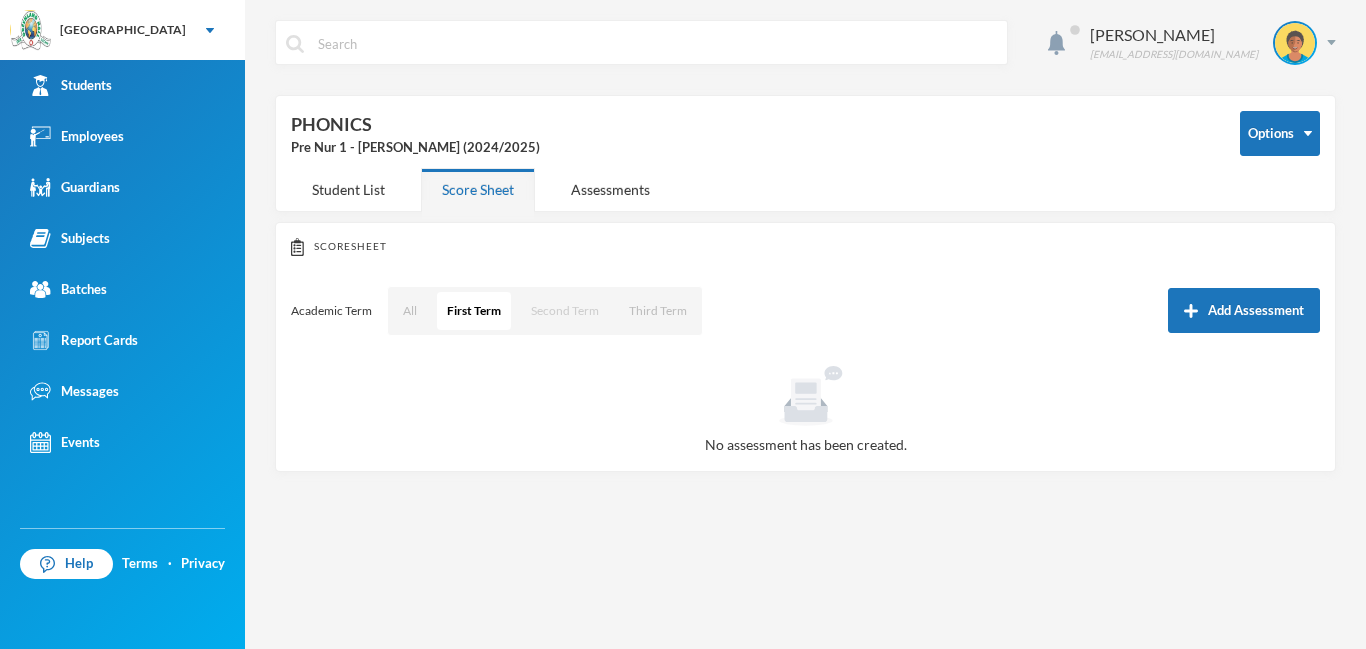 click on "Second Term" at bounding box center (565, 311) 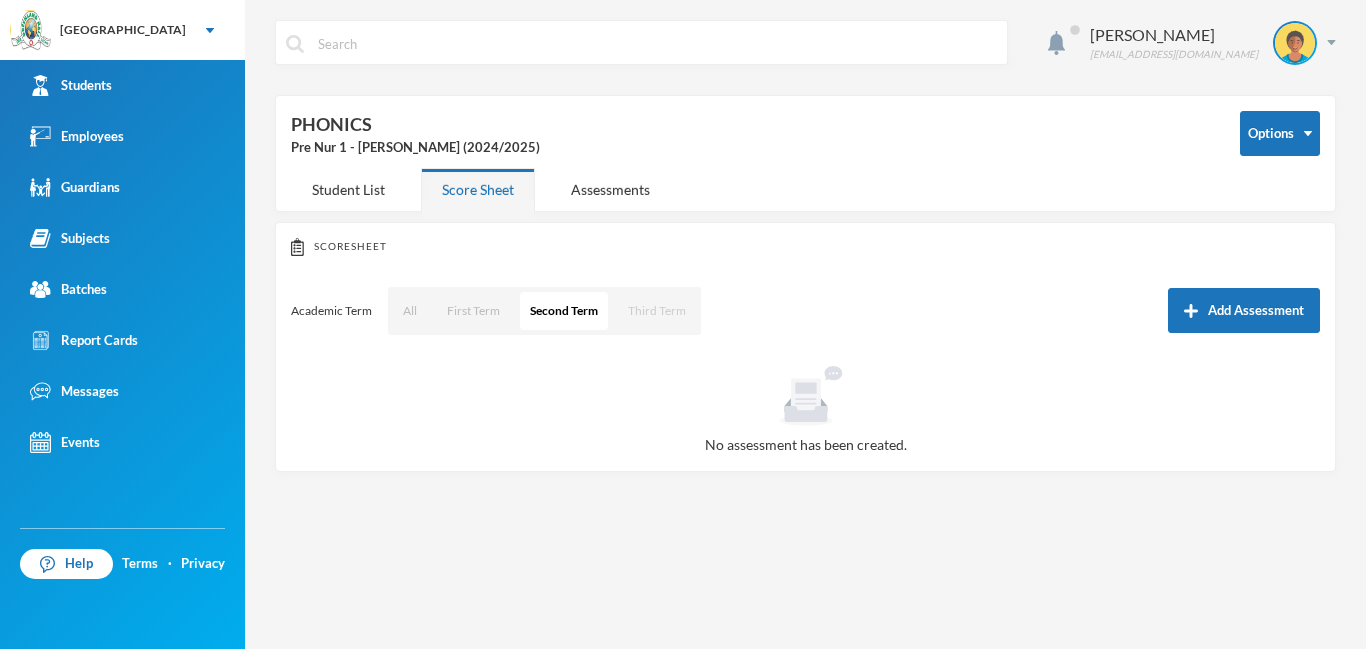 click on "Third Term" at bounding box center [657, 311] 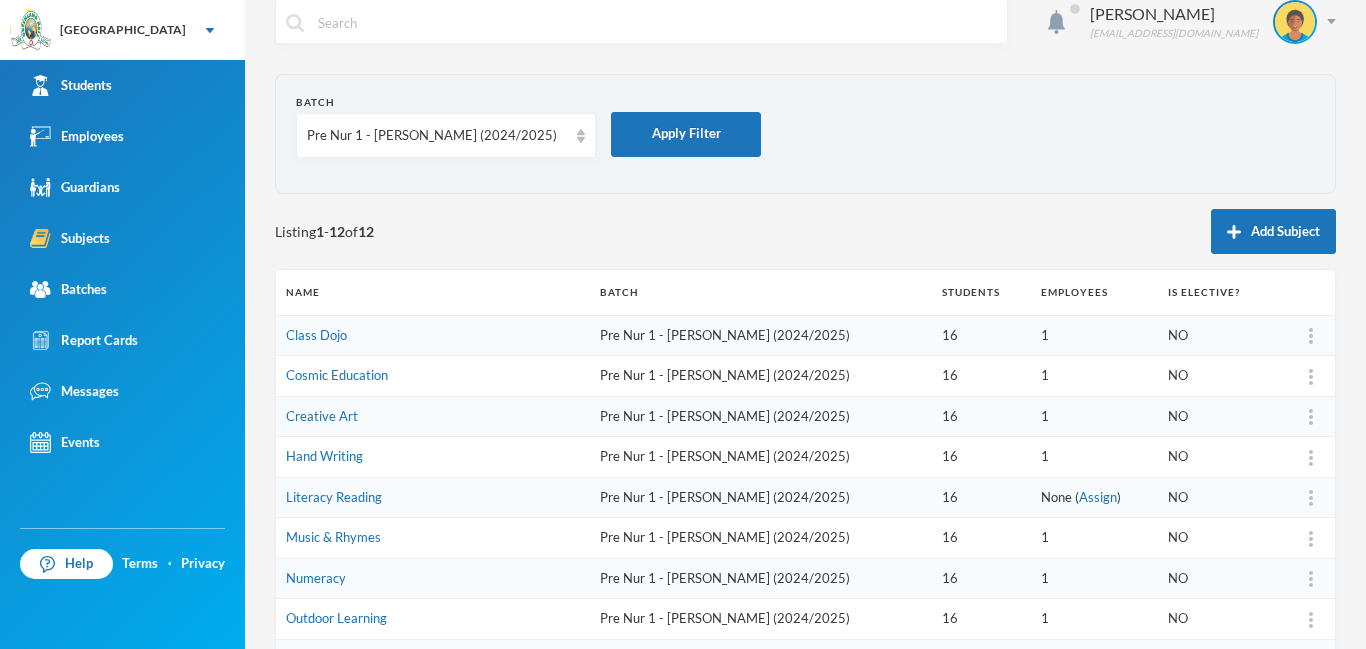 scroll, scrollTop: 0, scrollLeft: 0, axis: both 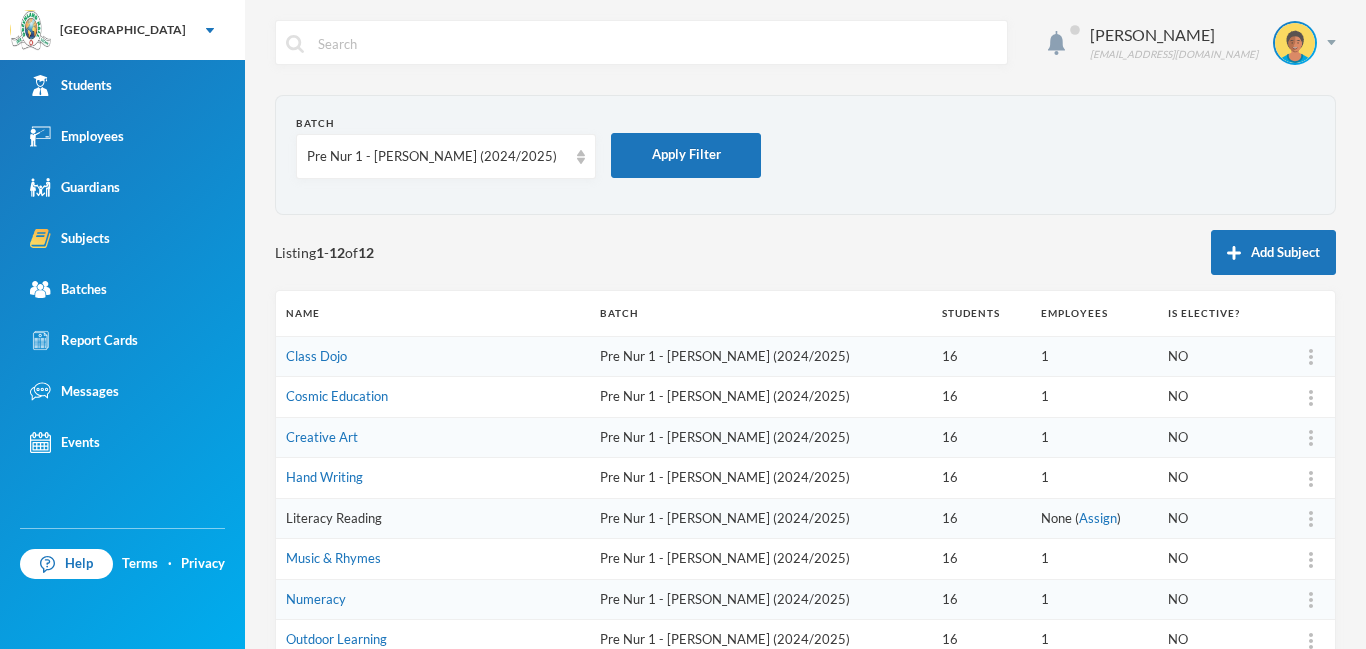 click on "Literacy Reading" at bounding box center [334, 518] 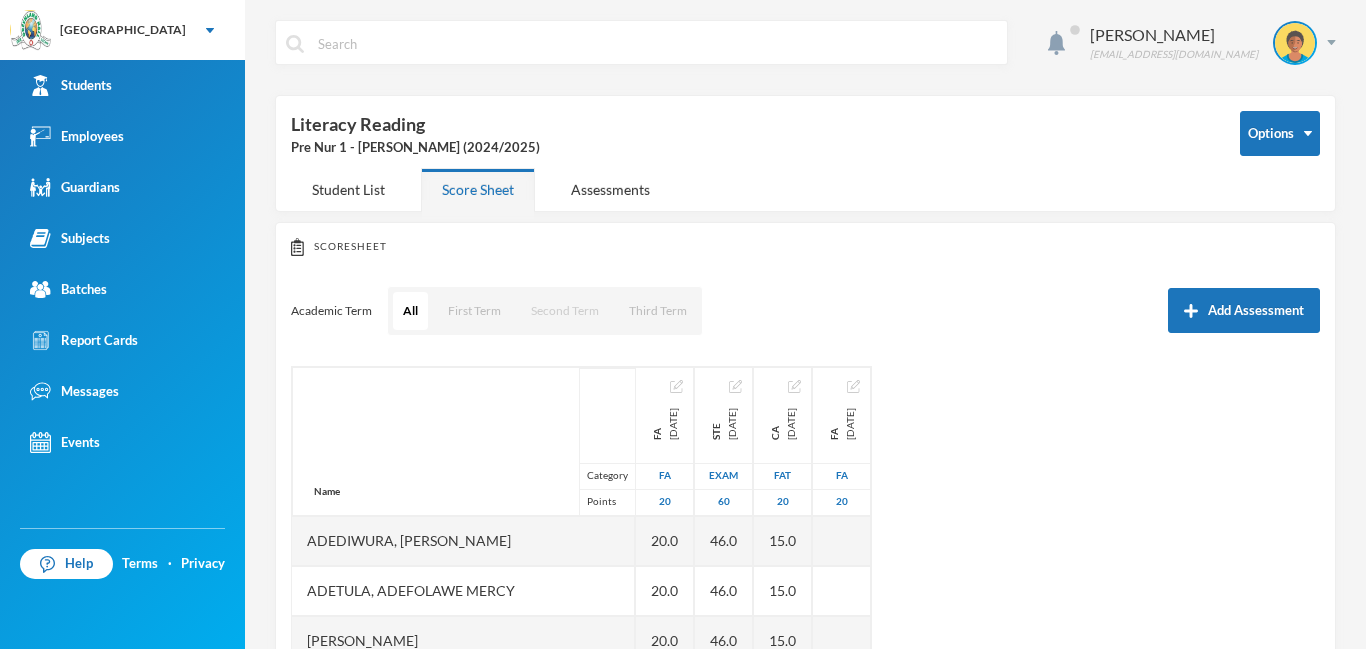 click on "Second Term" at bounding box center [565, 311] 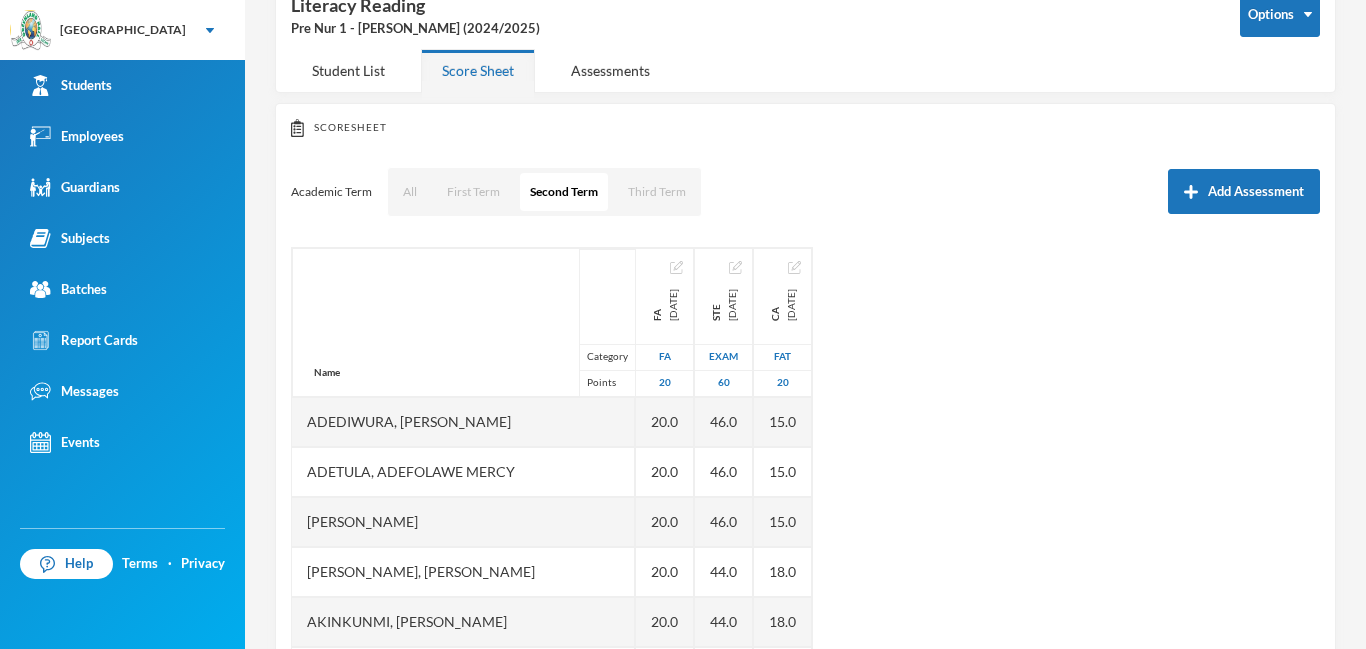 scroll, scrollTop: 118, scrollLeft: 0, axis: vertical 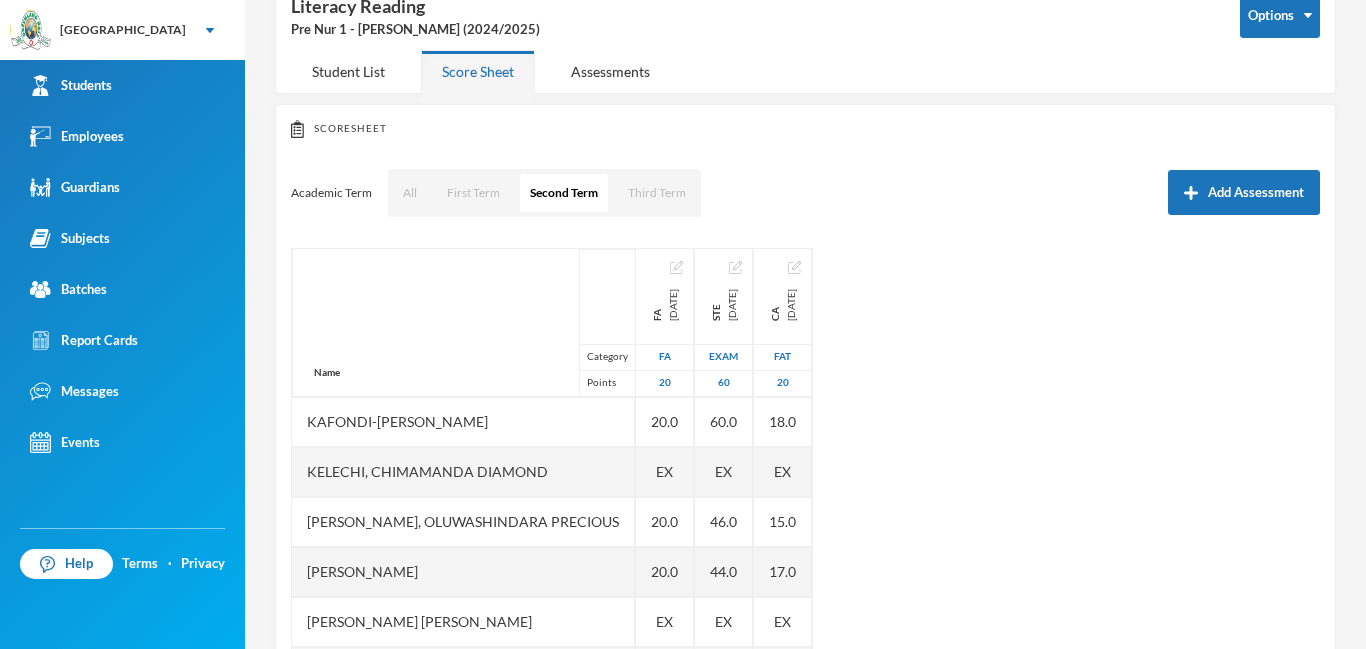 click on "Scoresheet Academic Term All First Term Second Term Third Term Add Assessment Name   Category Points Adediwura, Chloe Erimide Adetula, Adefolawe Mercy Adewunmi, Solomon Diekololaoluwa Ajayi, Esther Ayoola Akinkunmi, Akinpelu Aayan Alade, Boworin Mercy Ayejuyo, Oluwakayode Francis Babatunde, Michelle Ewaoluwa Jesufemi, Allison Ireoluwade Kafondi-egbunike, Chukwudalu Joshua Kelechi, Chimamanda Diamond Oladejo, Oluwashindara Precious Olatunji, Emmanuella Oreofe Shodunke, Maryann Ajoke Udemba, Sochima Henry Utomhin, Deborah Osamudiamen FA 2025-03-28 FA 20 20.0 20.0 20.0 20.0 20.0 20.0 20.0 20.0 20.0 20.0 EX 20.0 20.0 EX 20.0 20.0 STE 2025-03-28 Exam 60 46.0 46.0 46.0 44.0 44.0 46.0 44.0 60.0 46.0 60.0 EX 46.0 44.0 EX 46.0 44.0 CA 2025-03-28 FAT 20 15.0 15.0 15.0 18.0 18.0 18.0 18.0 18.0 15.0 18.0 EX 15.0 17.0 EX 15.0 18.0" at bounding box center [805, 434] 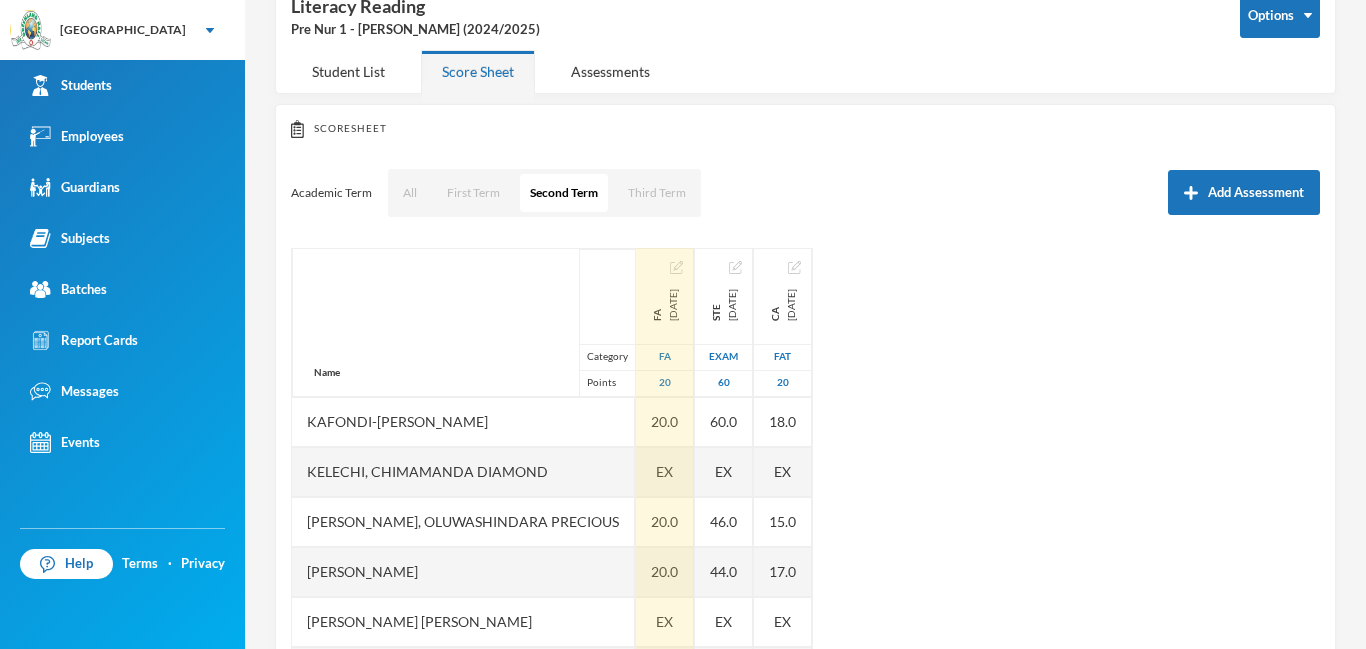 click on "FA 2025-03-28" at bounding box center [664, 296] 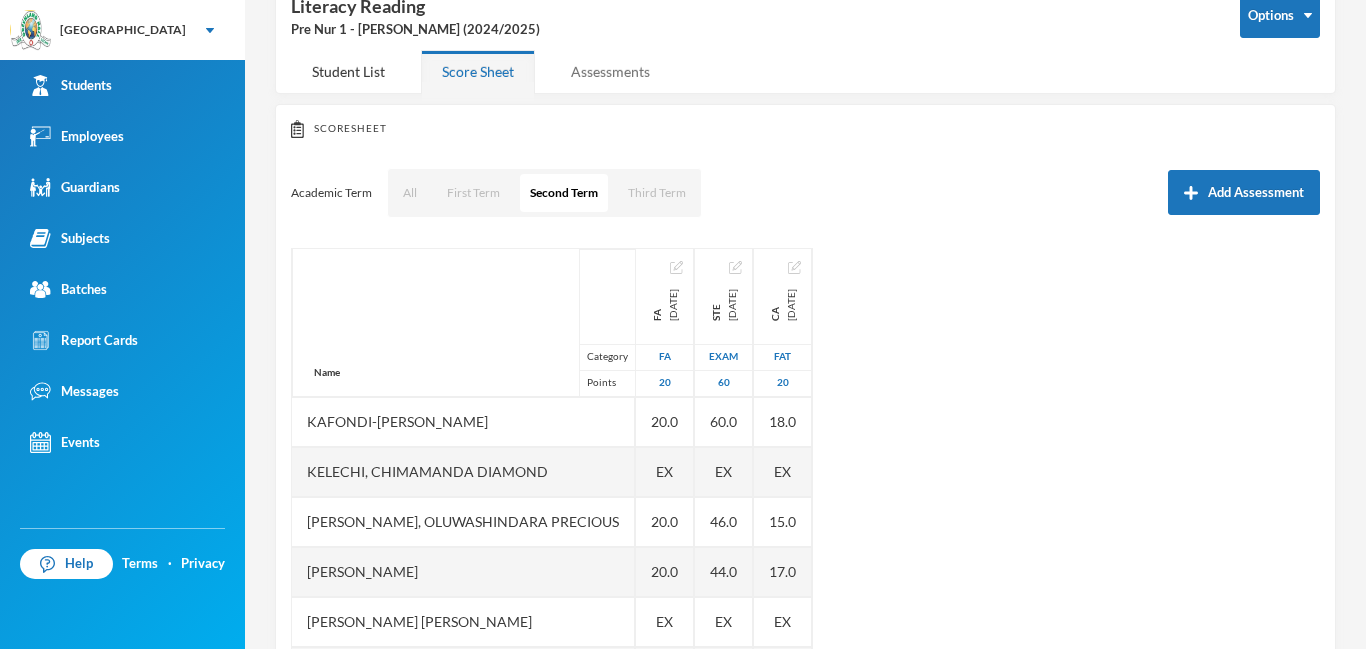 click on "Assessments" at bounding box center (610, 71) 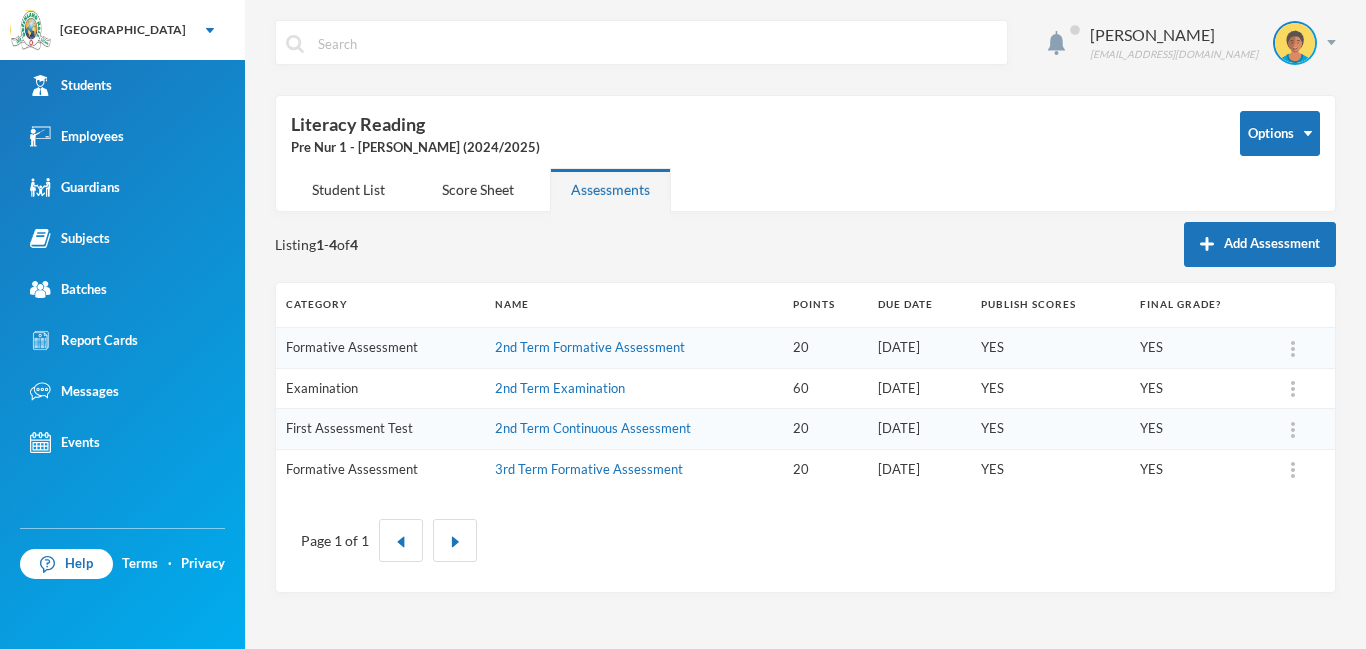 scroll, scrollTop: 0, scrollLeft: 0, axis: both 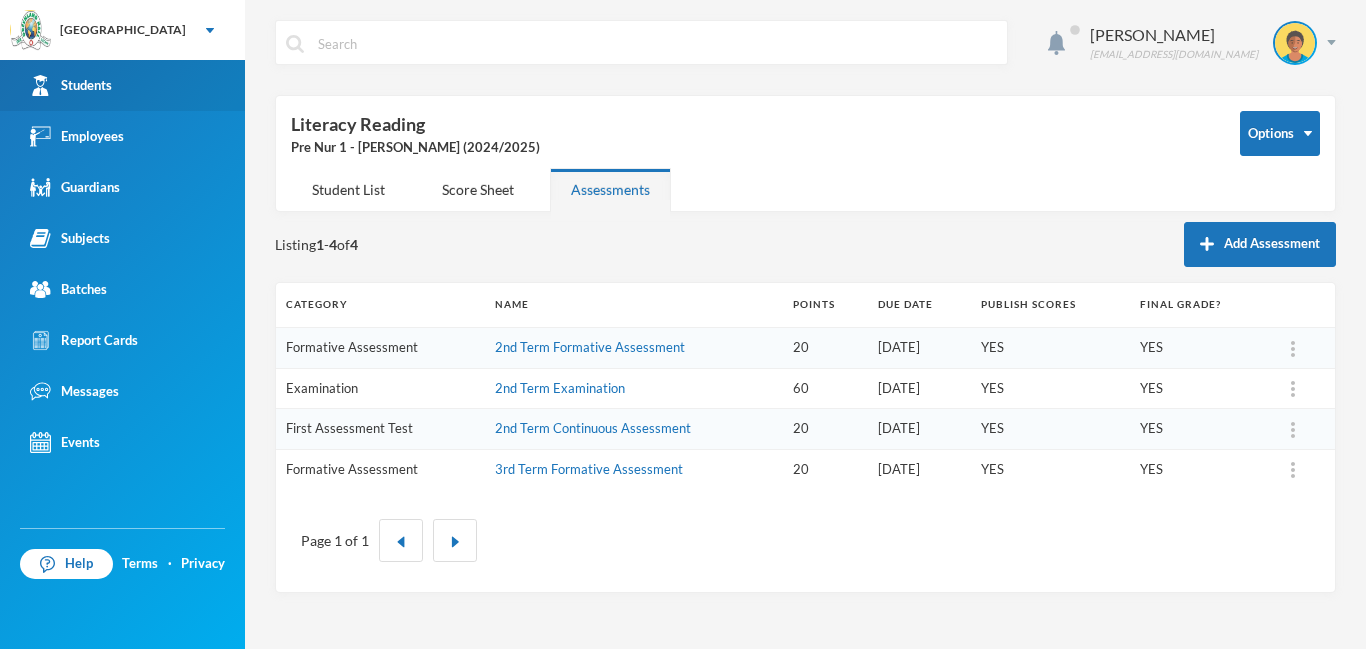 click on "Students" at bounding box center [71, 85] 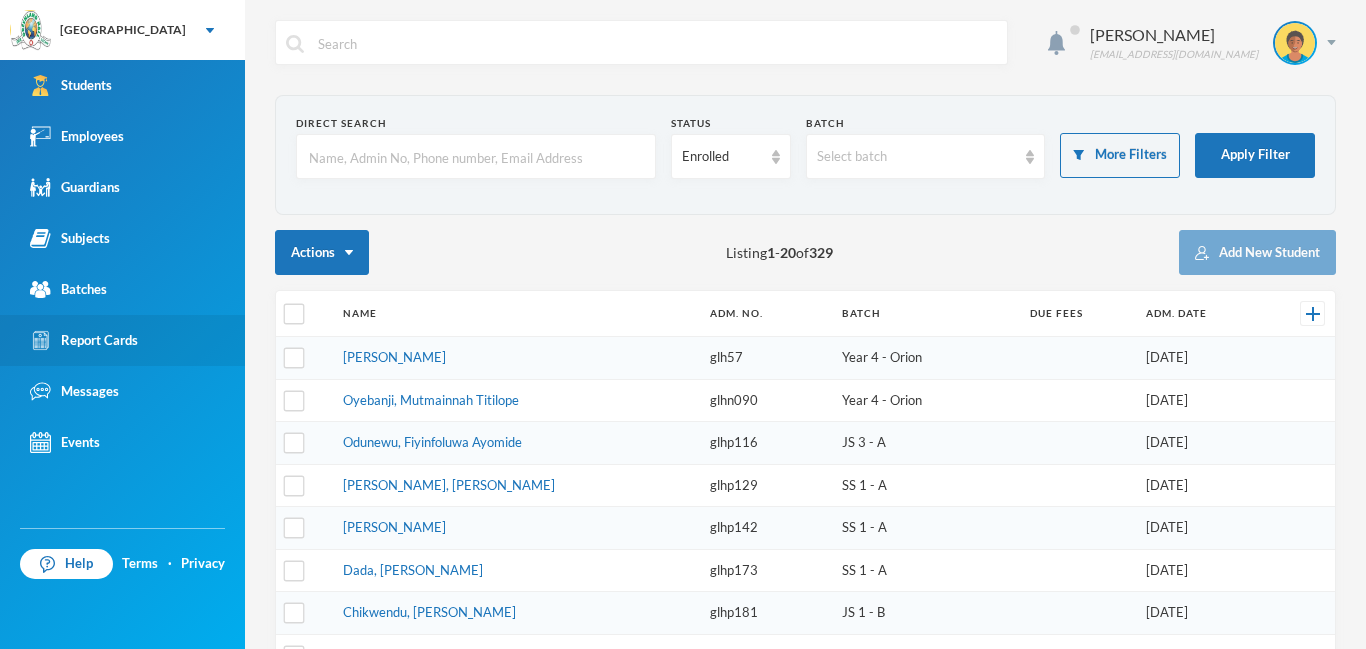 click on "Report Cards" at bounding box center (84, 340) 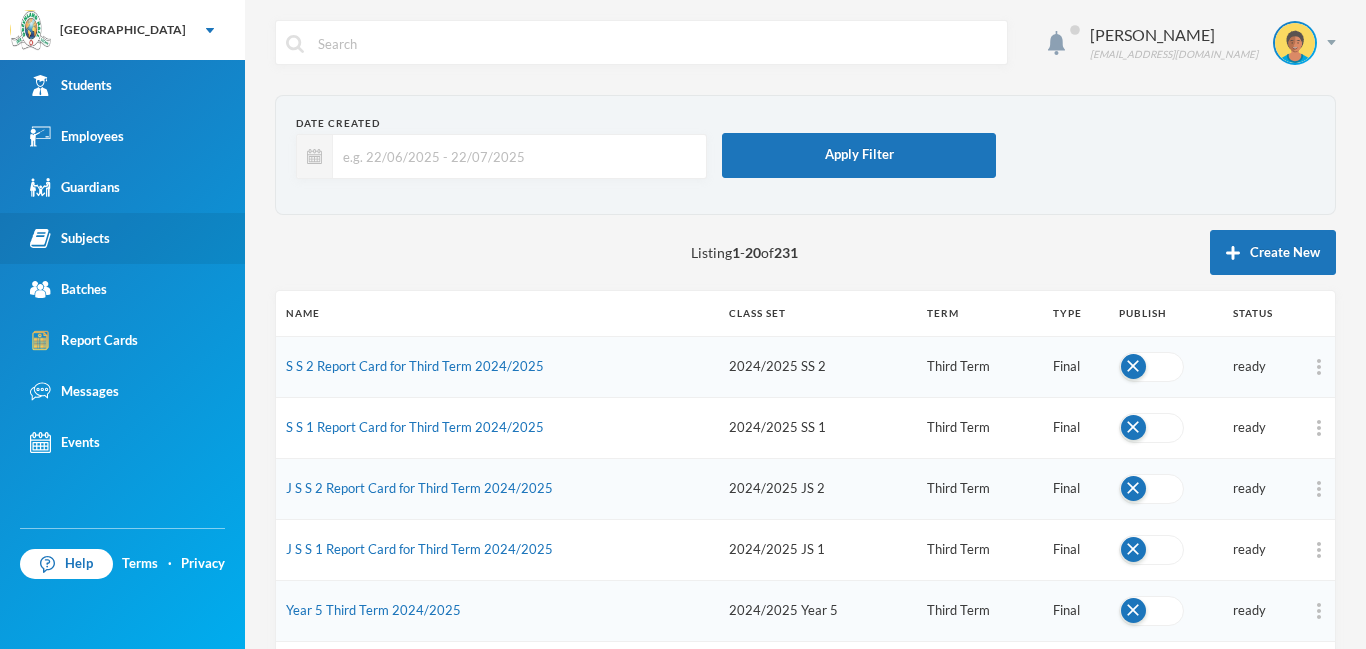 click on "Subjects" at bounding box center (70, 238) 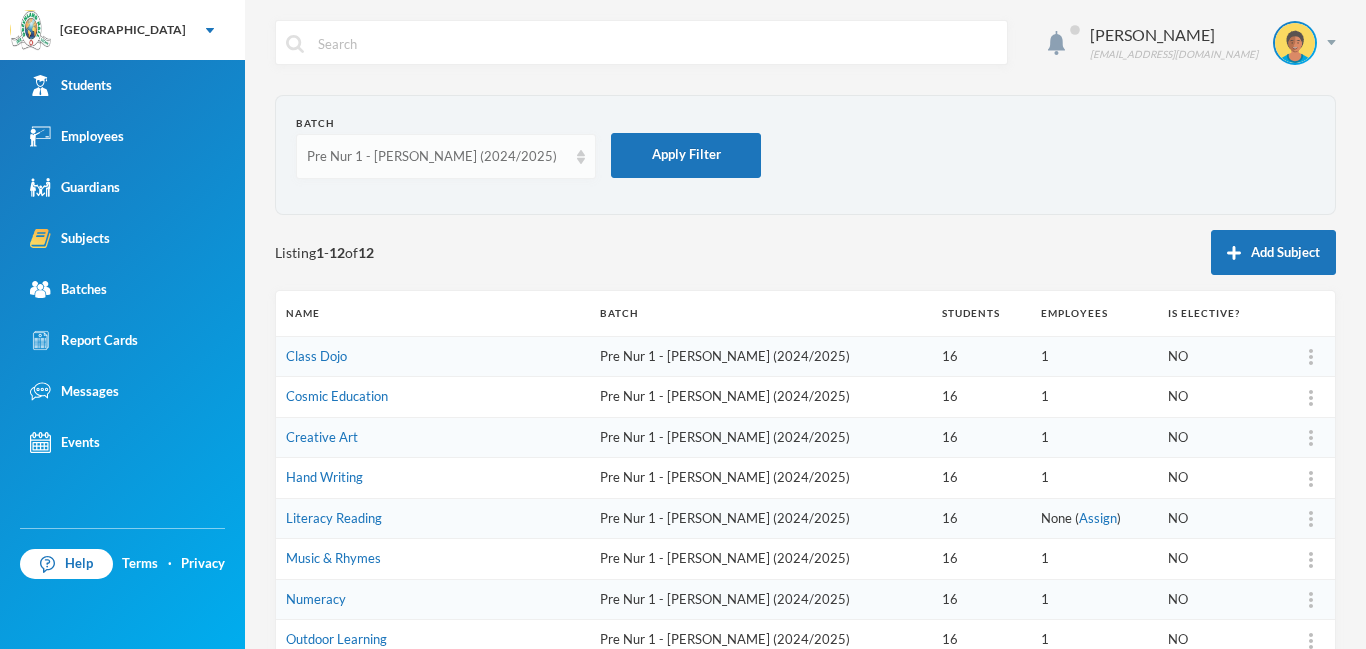 click on "Pre Nur 1 - [PERSON_NAME] (2024/2025)" at bounding box center (437, 157) 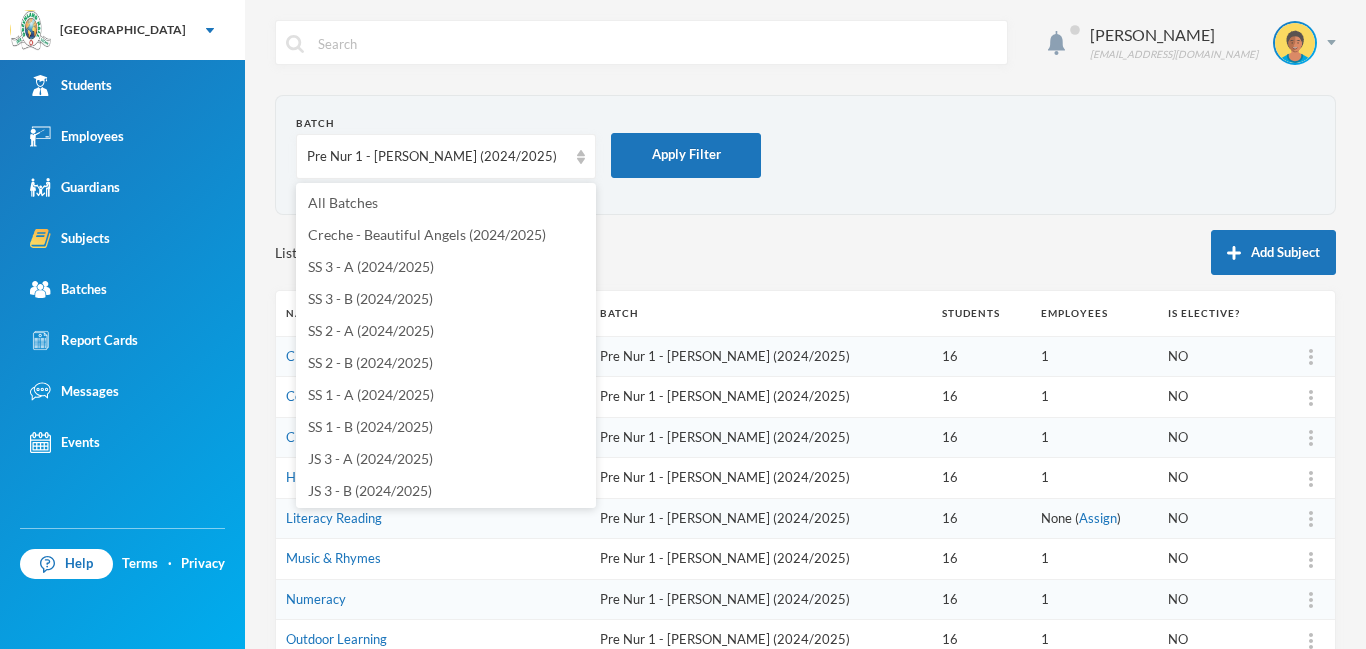click on "Batch Pre Nur 1 - Simien (2024/2025) Apply Filter" at bounding box center (805, 155) 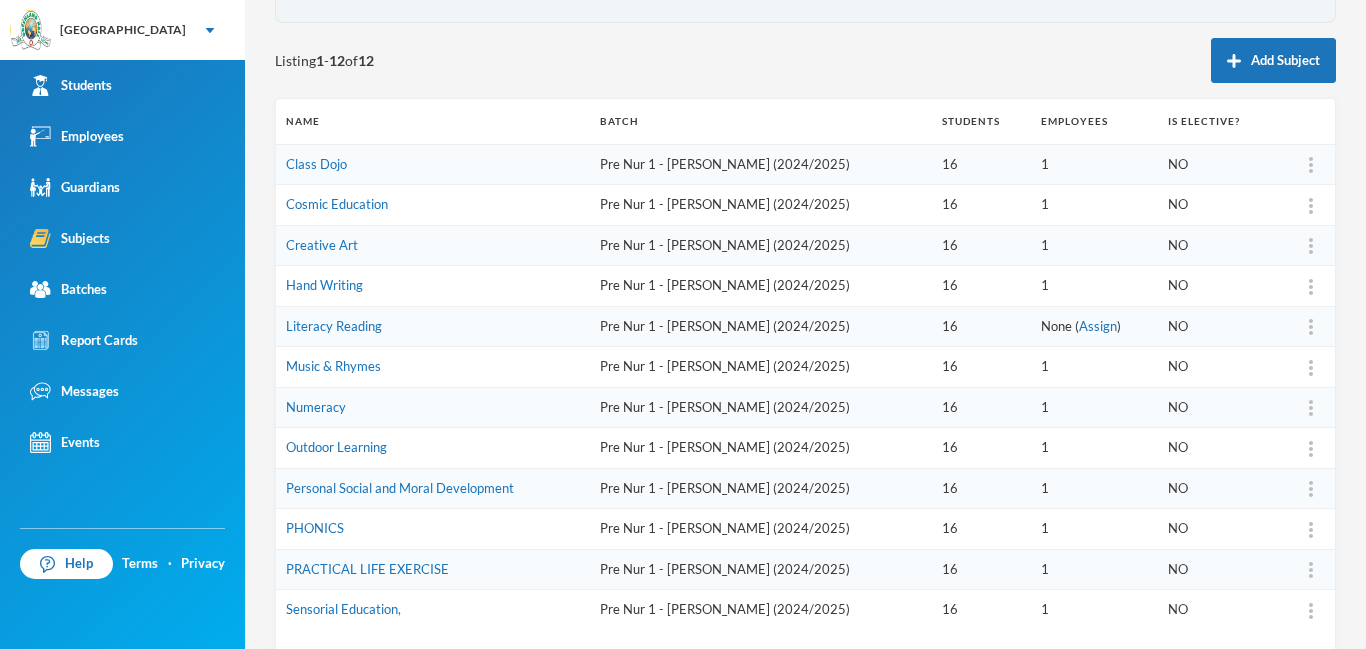scroll, scrollTop: 265, scrollLeft: 0, axis: vertical 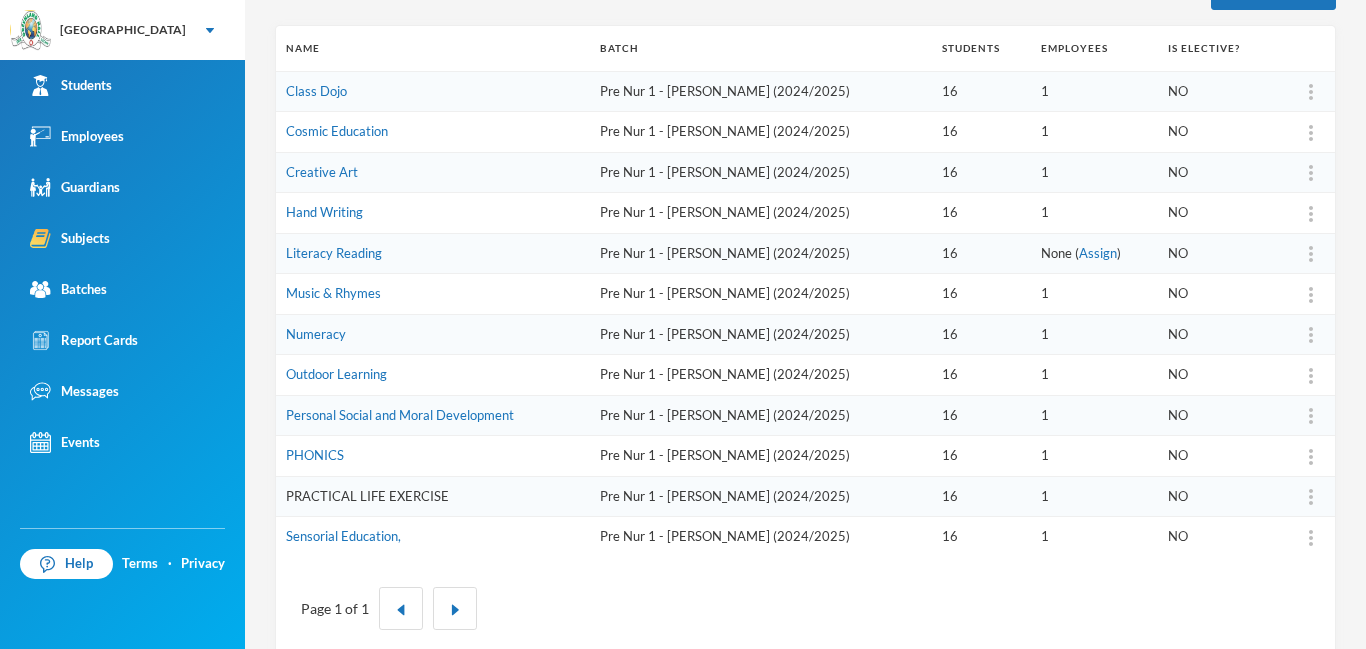 click on "PRACTICAL LIFE EXERCISE" at bounding box center (367, 496) 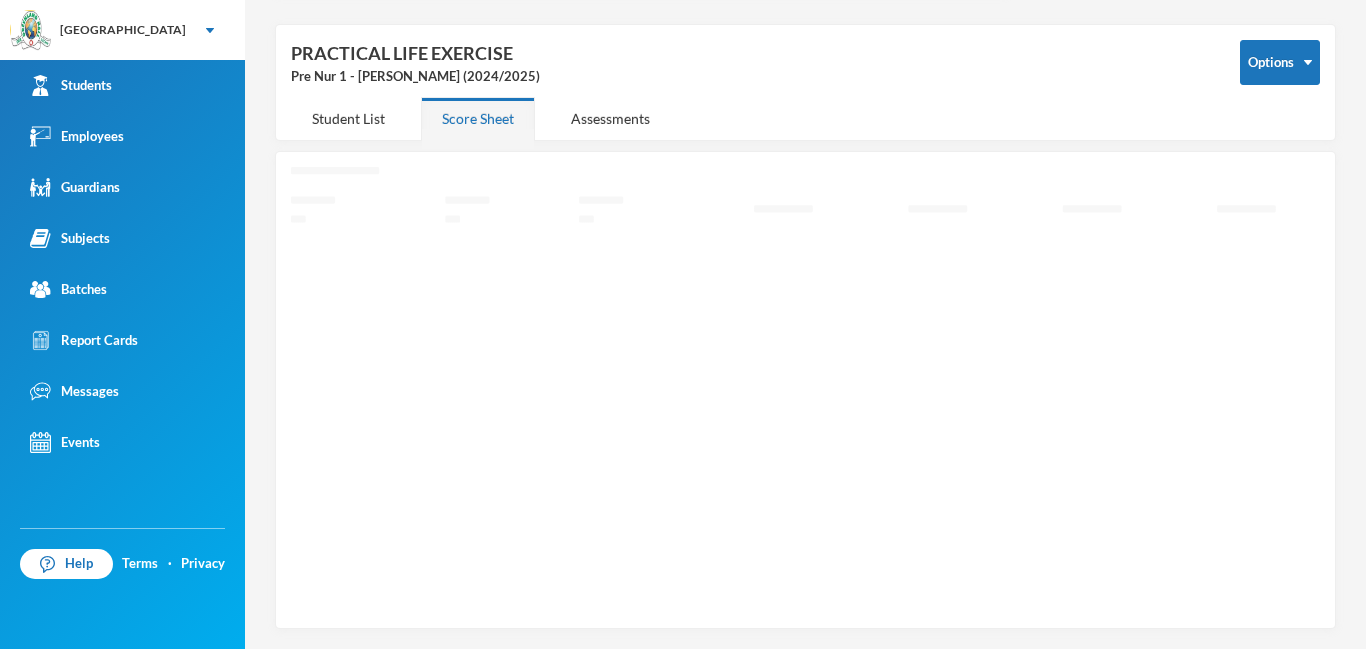 scroll, scrollTop: 71, scrollLeft: 0, axis: vertical 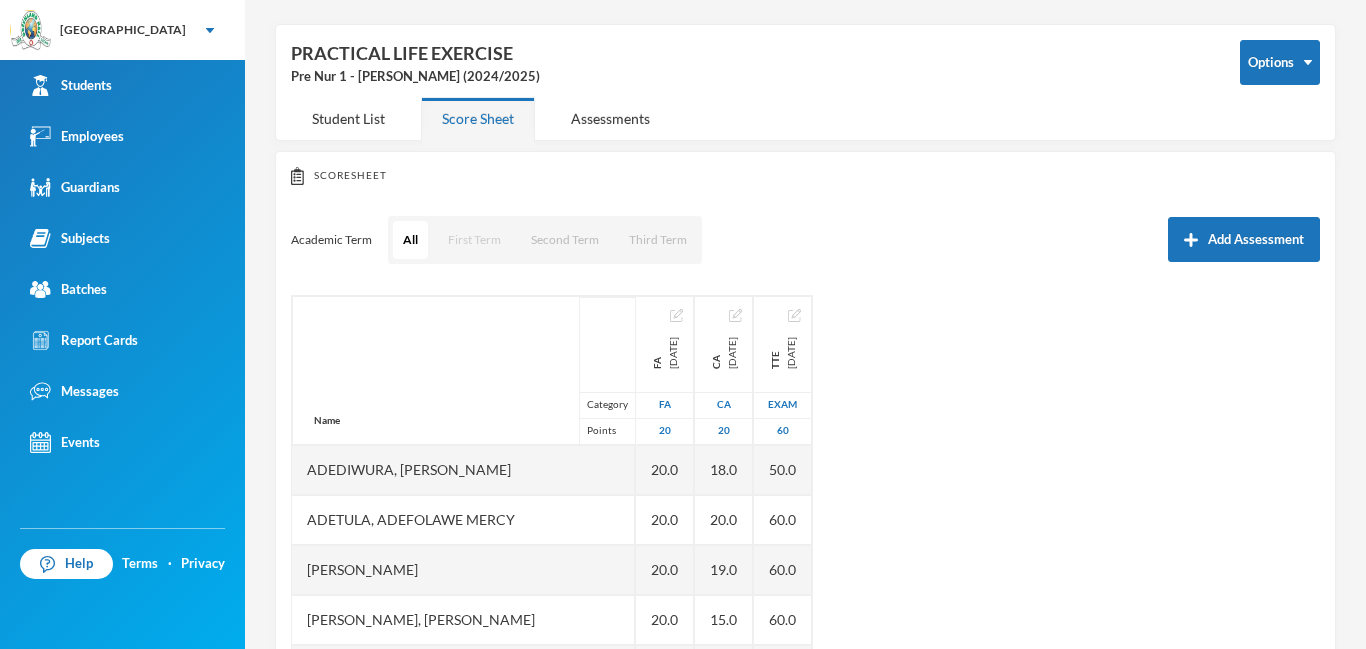 click on "First Term" at bounding box center [474, 240] 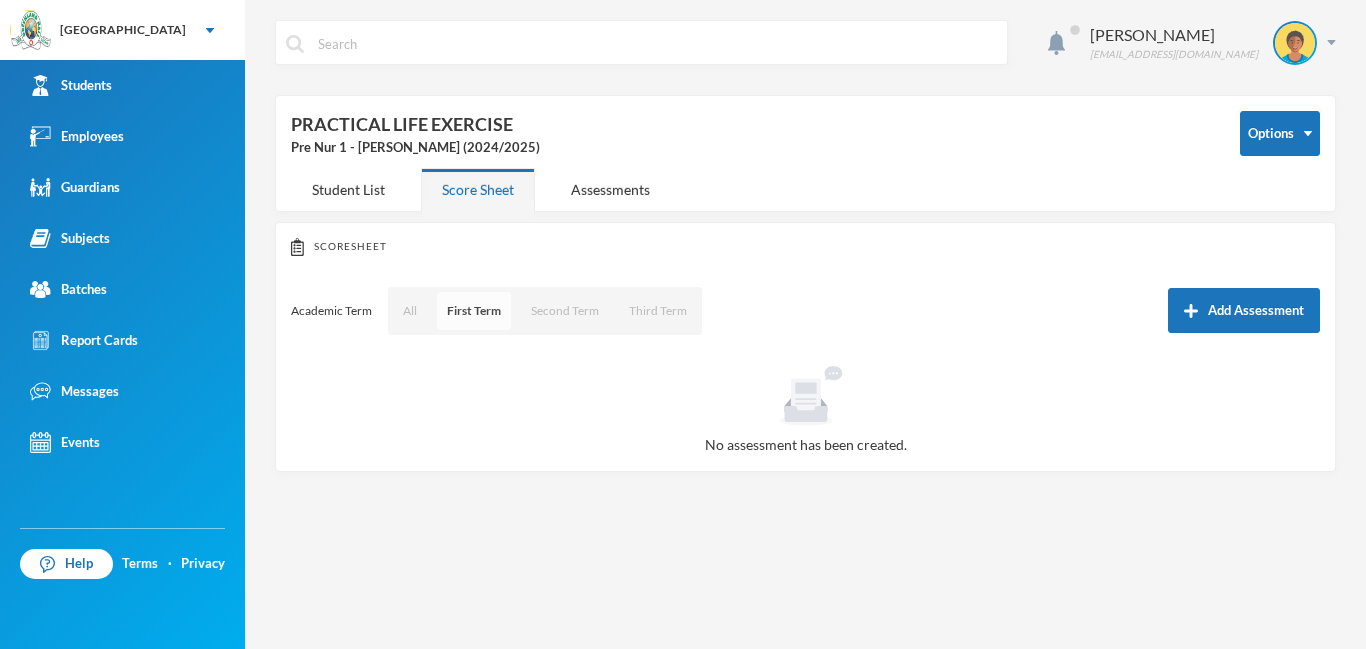scroll, scrollTop: 0, scrollLeft: 0, axis: both 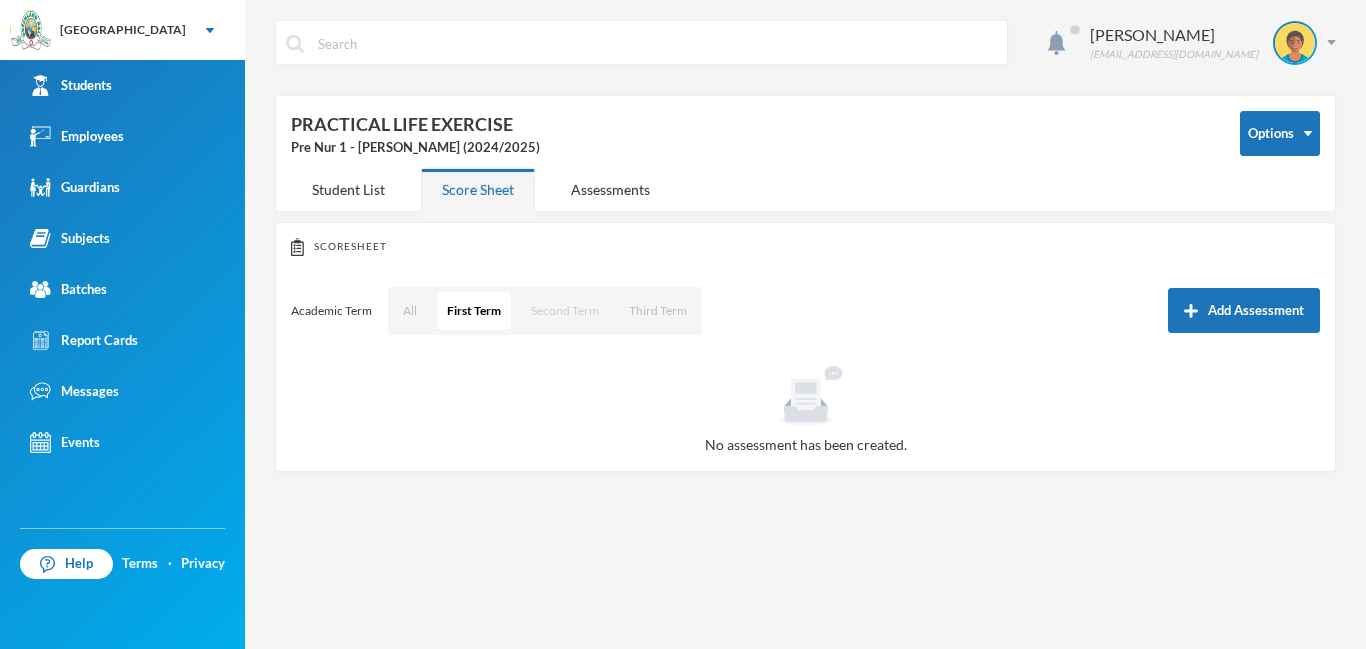 click on "Second Term" at bounding box center [565, 311] 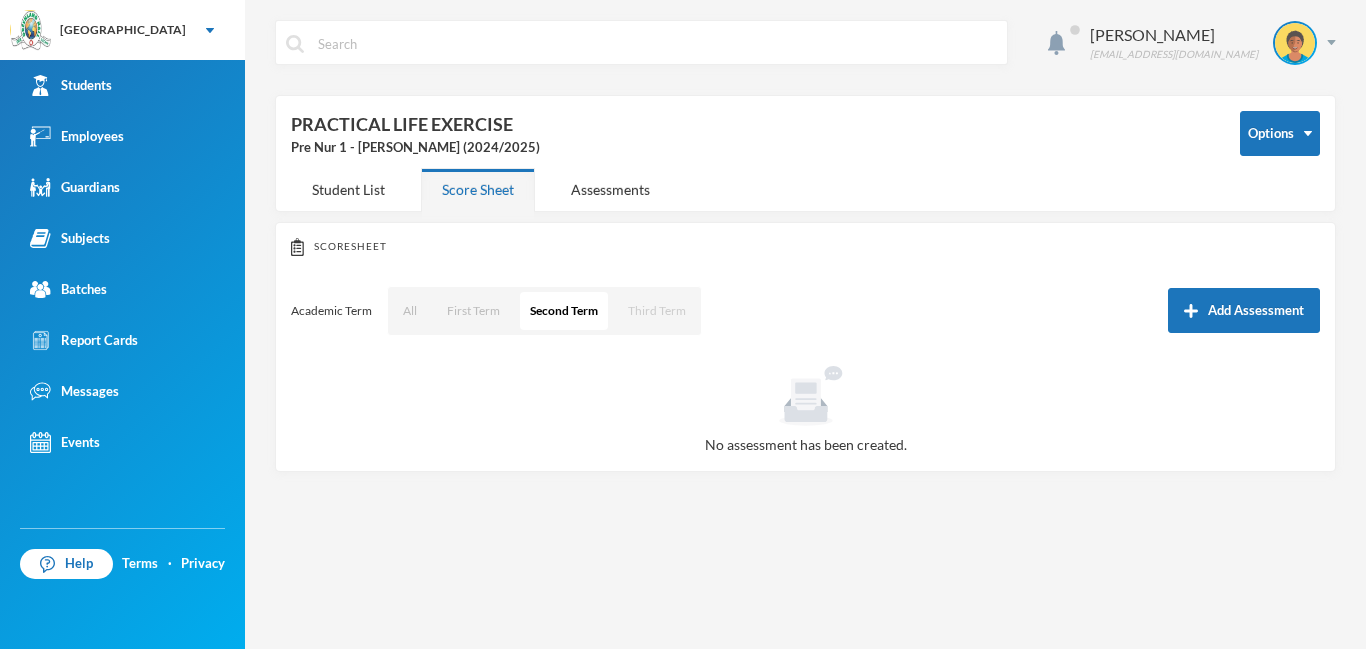 click on "Third Term" at bounding box center [657, 311] 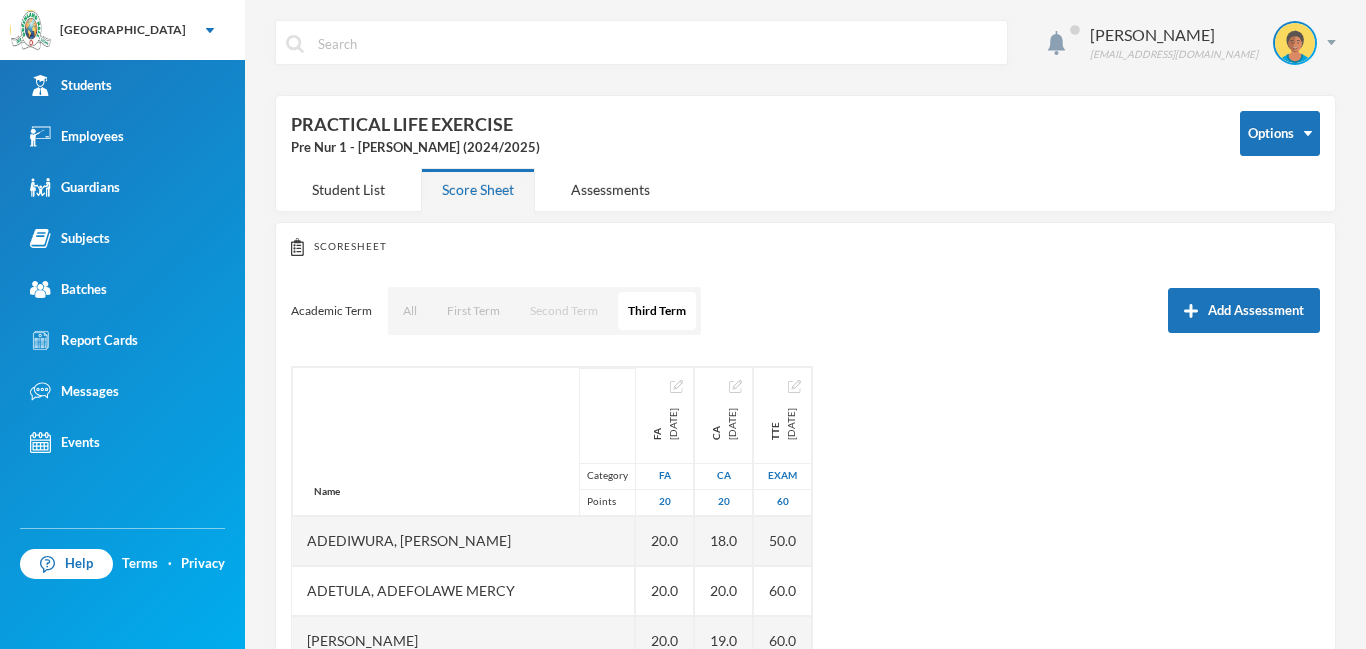 click on "Second Term" at bounding box center (564, 311) 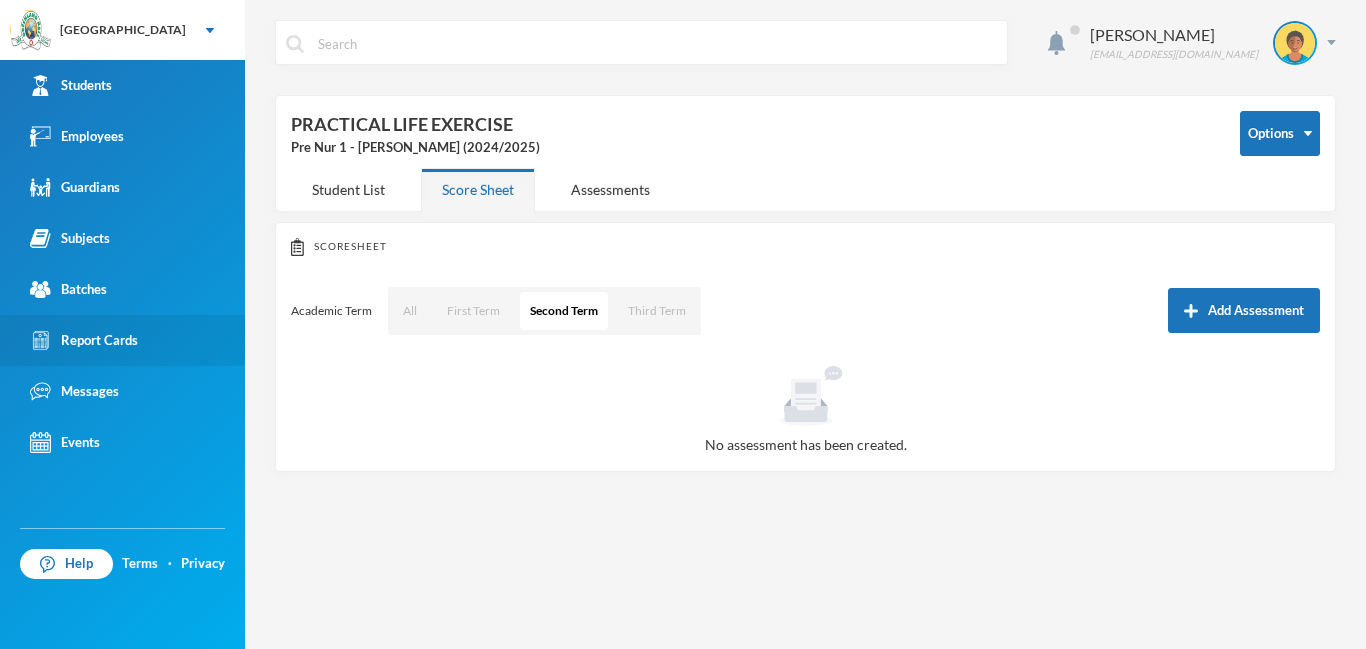 click on "Report Cards" at bounding box center (84, 340) 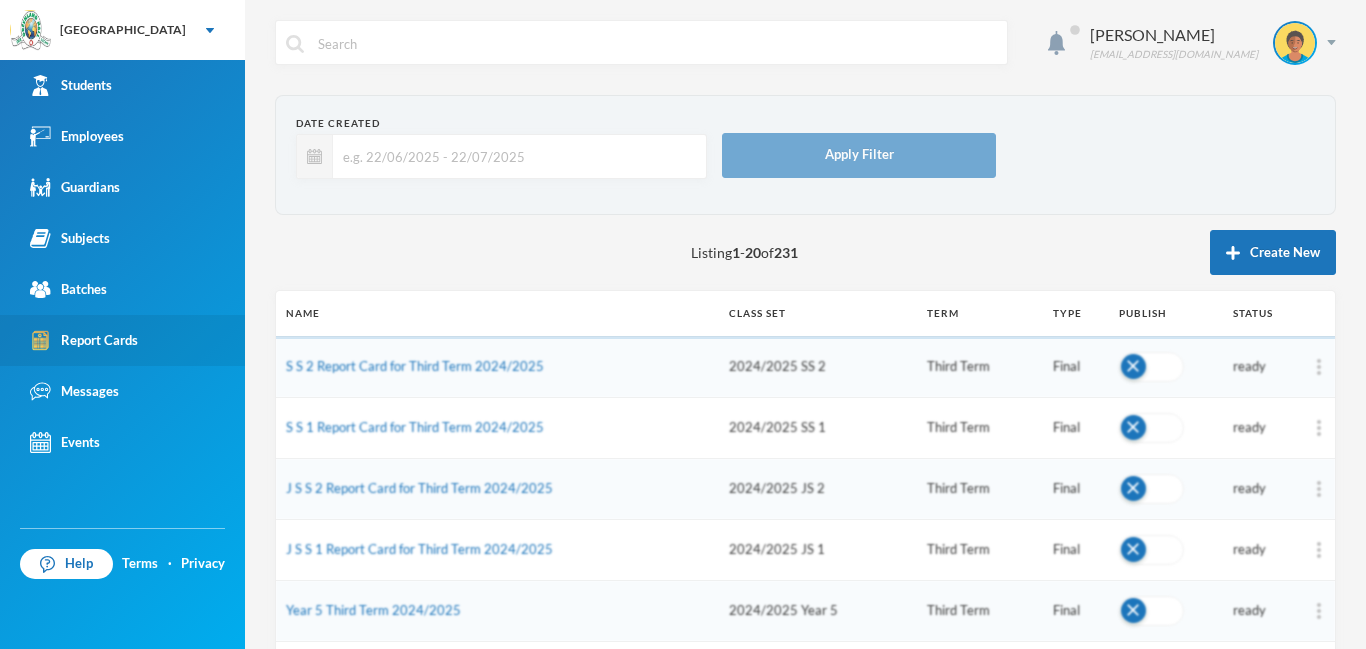 click on "Report Cards" at bounding box center (84, 340) 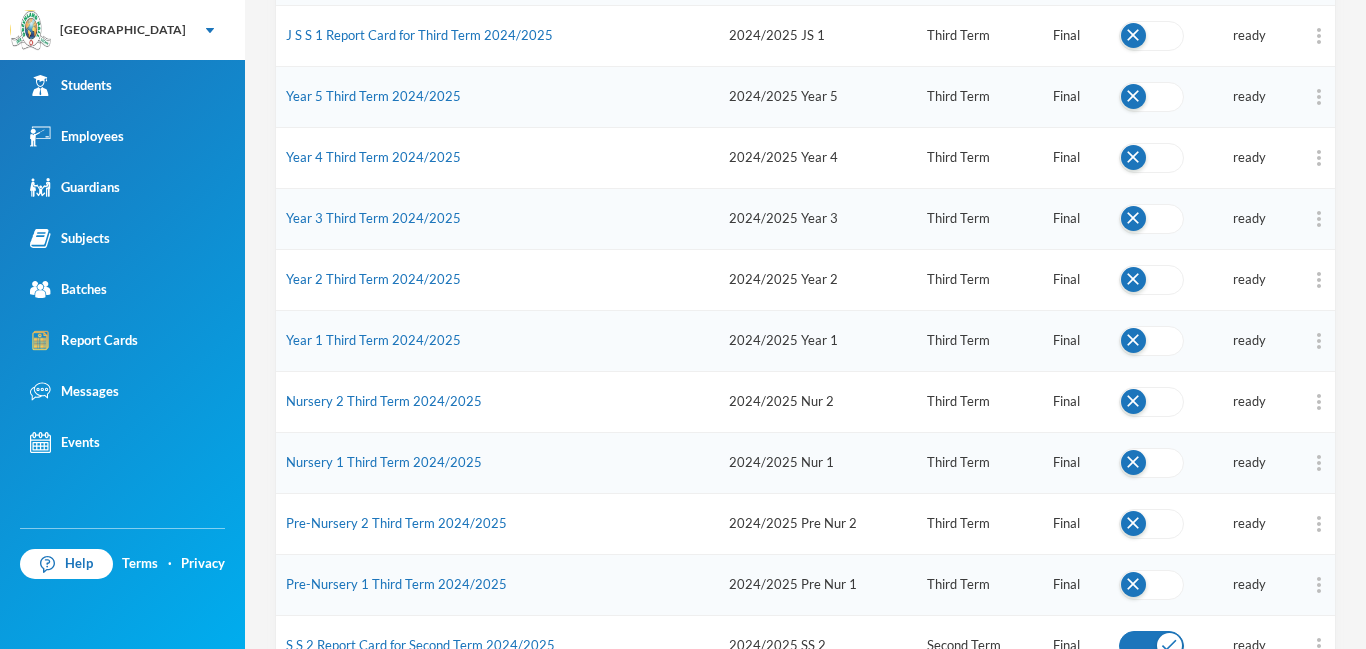 scroll, scrollTop: 540, scrollLeft: 0, axis: vertical 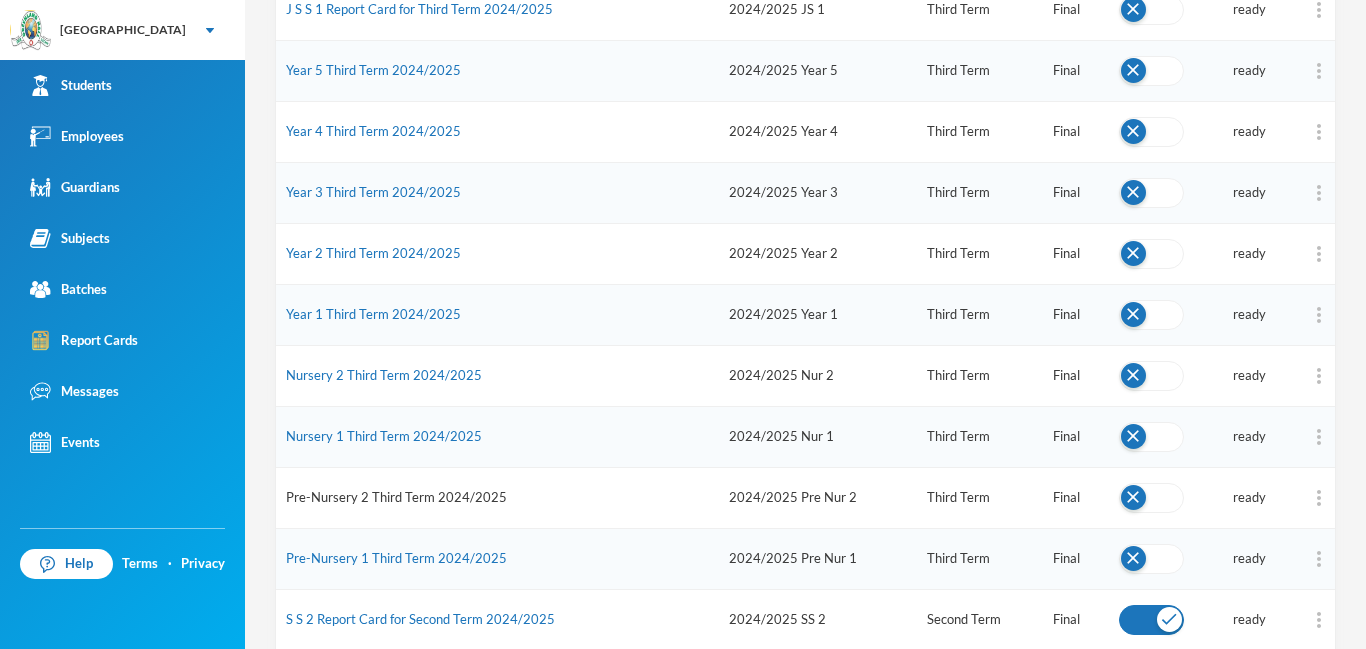 click on "Pre-Nursery 2 Third Term 2024/2025" at bounding box center (396, 497) 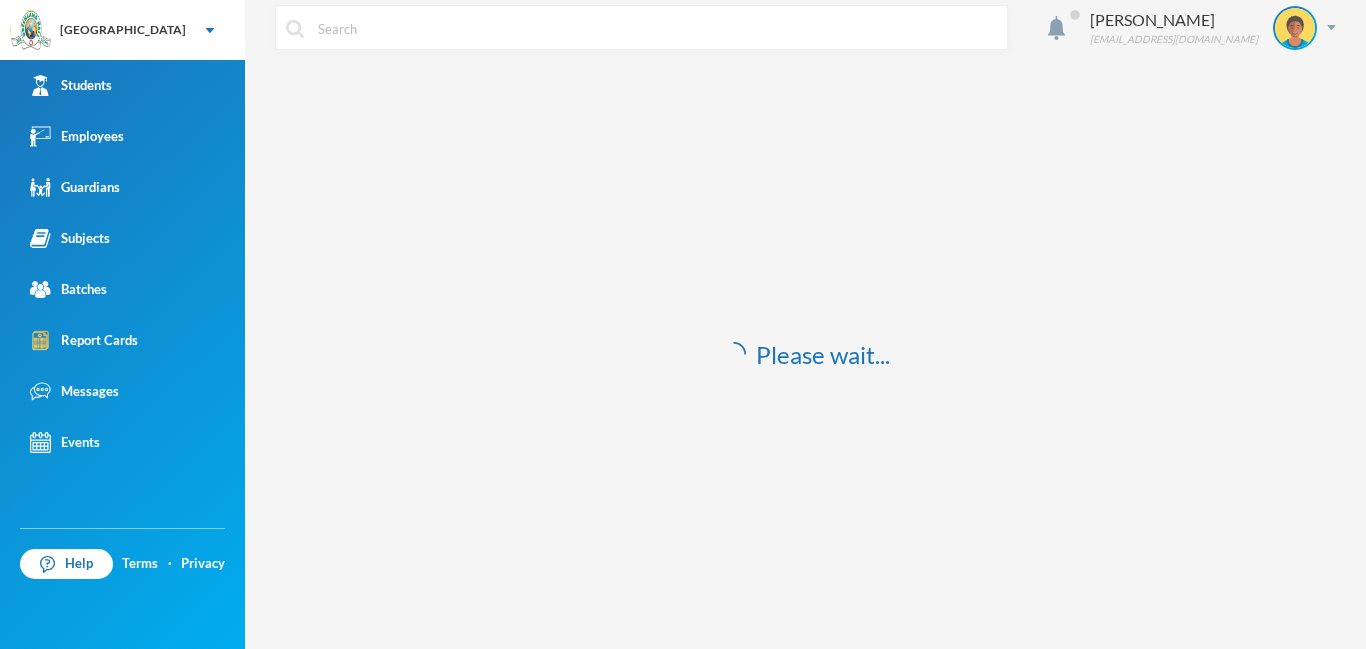 scroll, scrollTop: 15, scrollLeft: 0, axis: vertical 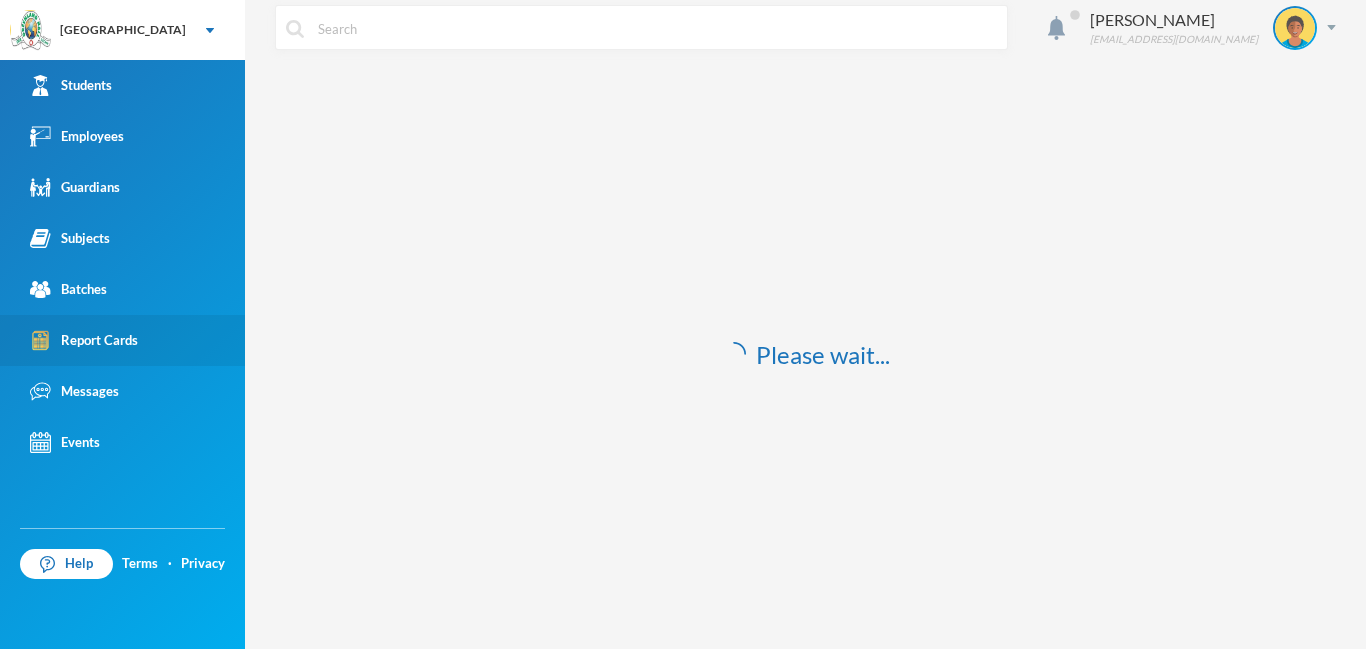 click on "Report Cards" at bounding box center [84, 340] 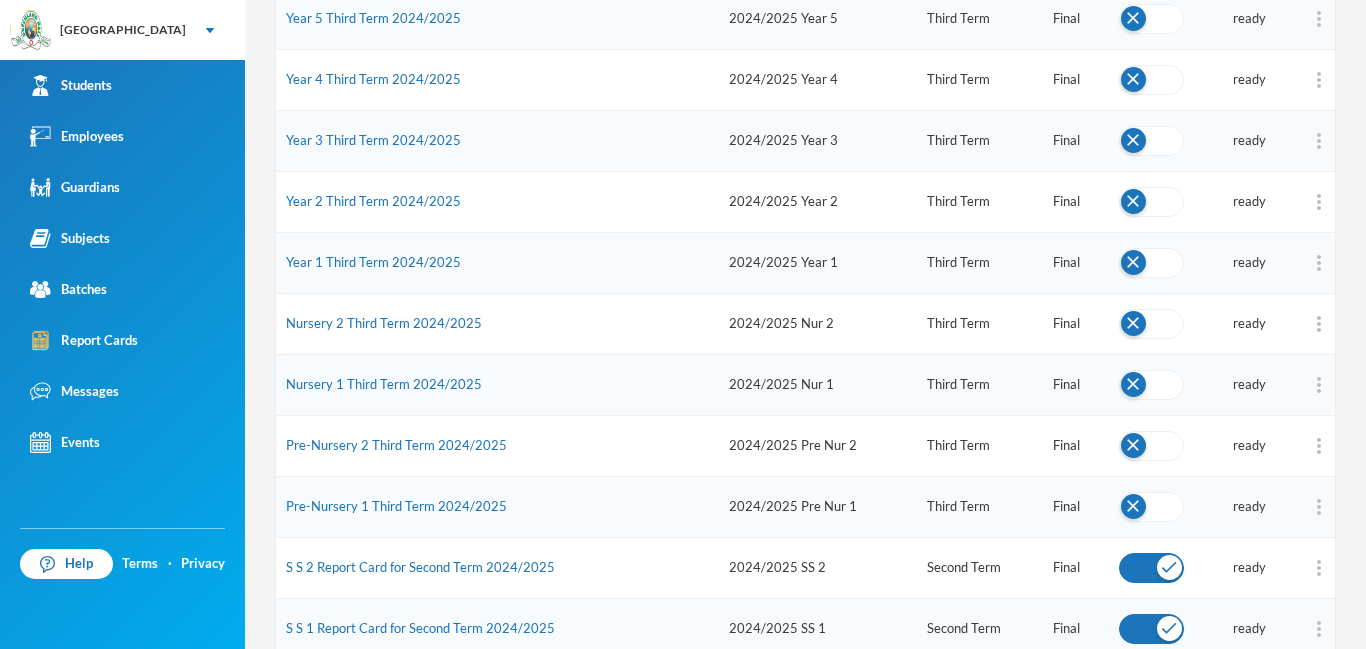 scroll, scrollTop: 595, scrollLeft: 0, axis: vertical 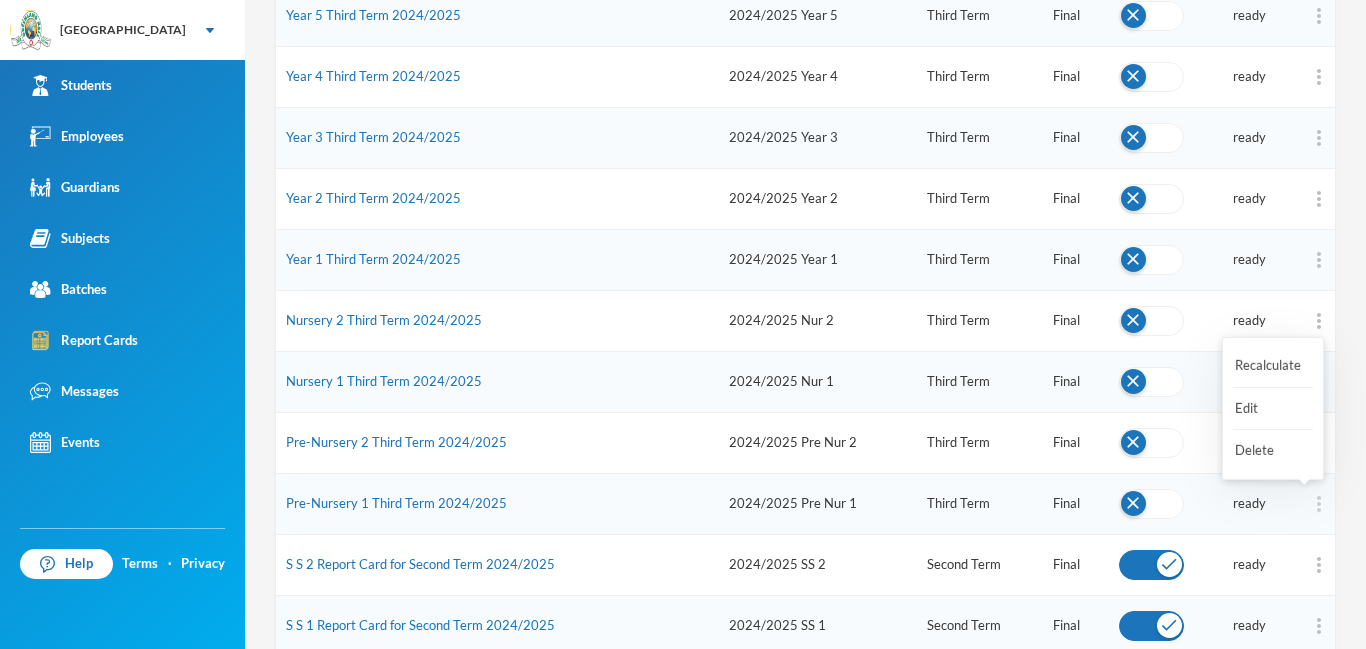 click at bounding box center (1319, 504) 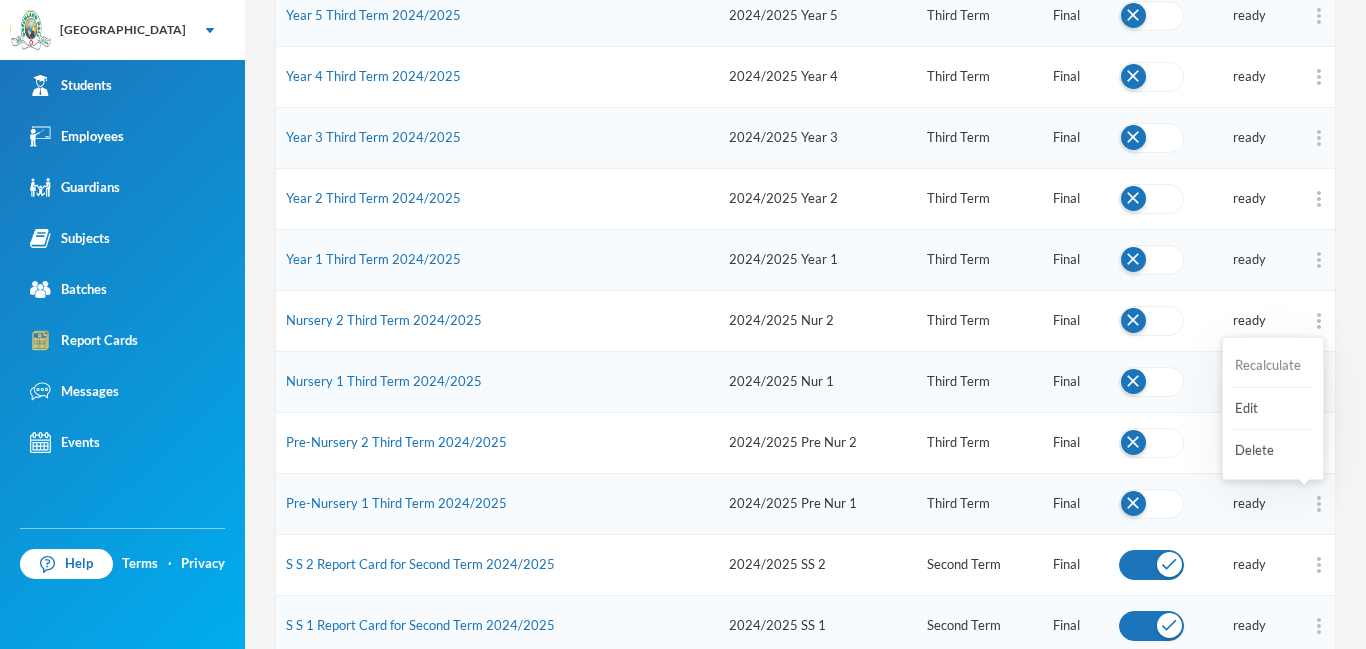 click on "Recalculate" at bounding box center (1273, 366) 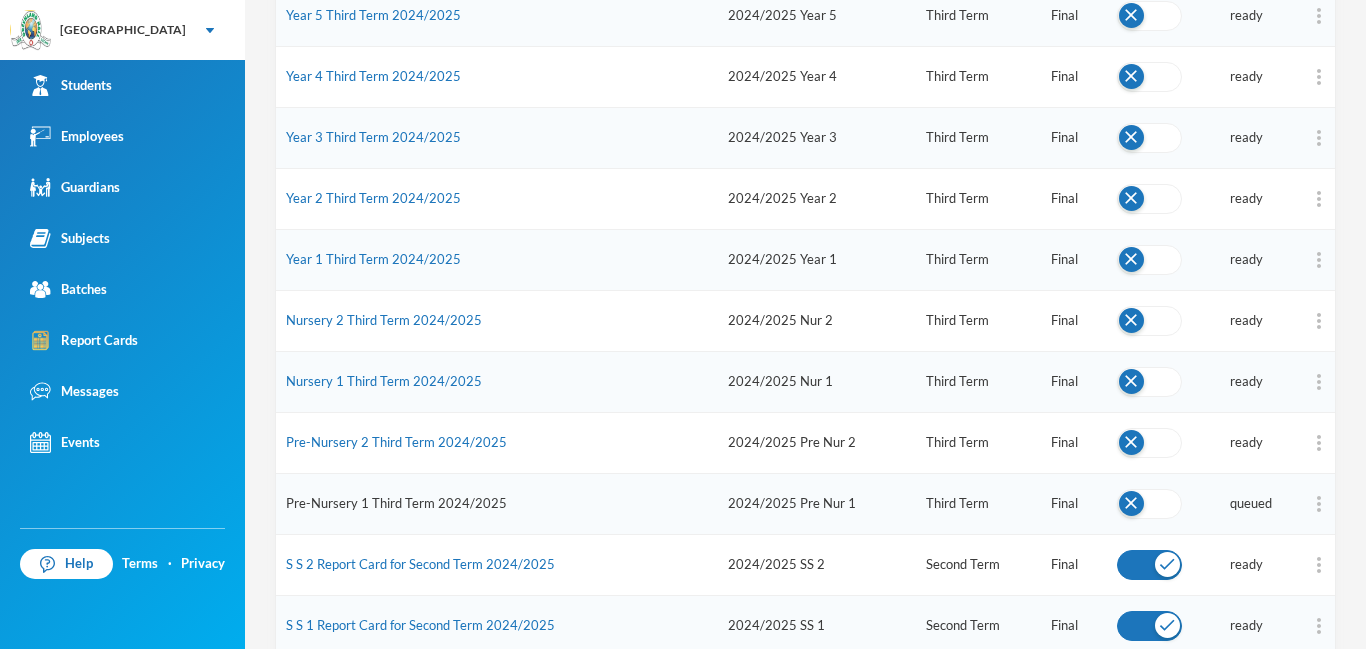 click on "Pre-Nursery 1 Third Term 2024/2025" at bounding box center [396, 503] 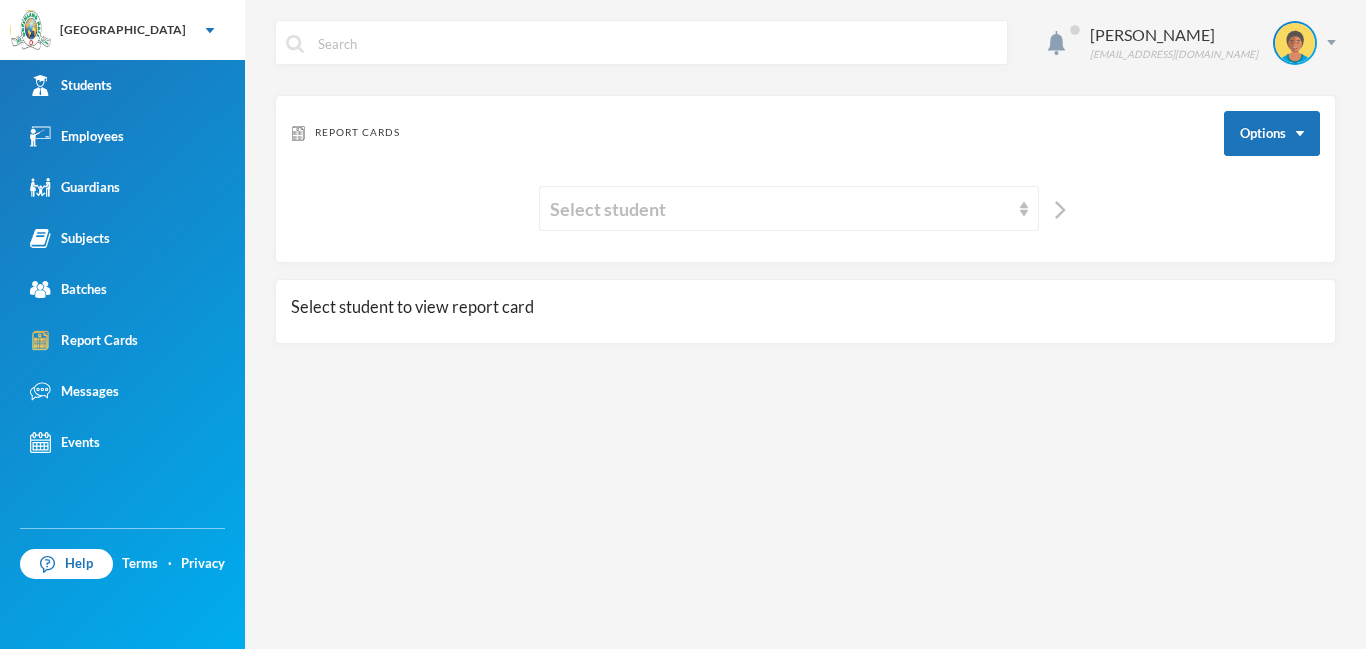 scroll, scrollTop: 0, scrollLeft: 0, axis: both 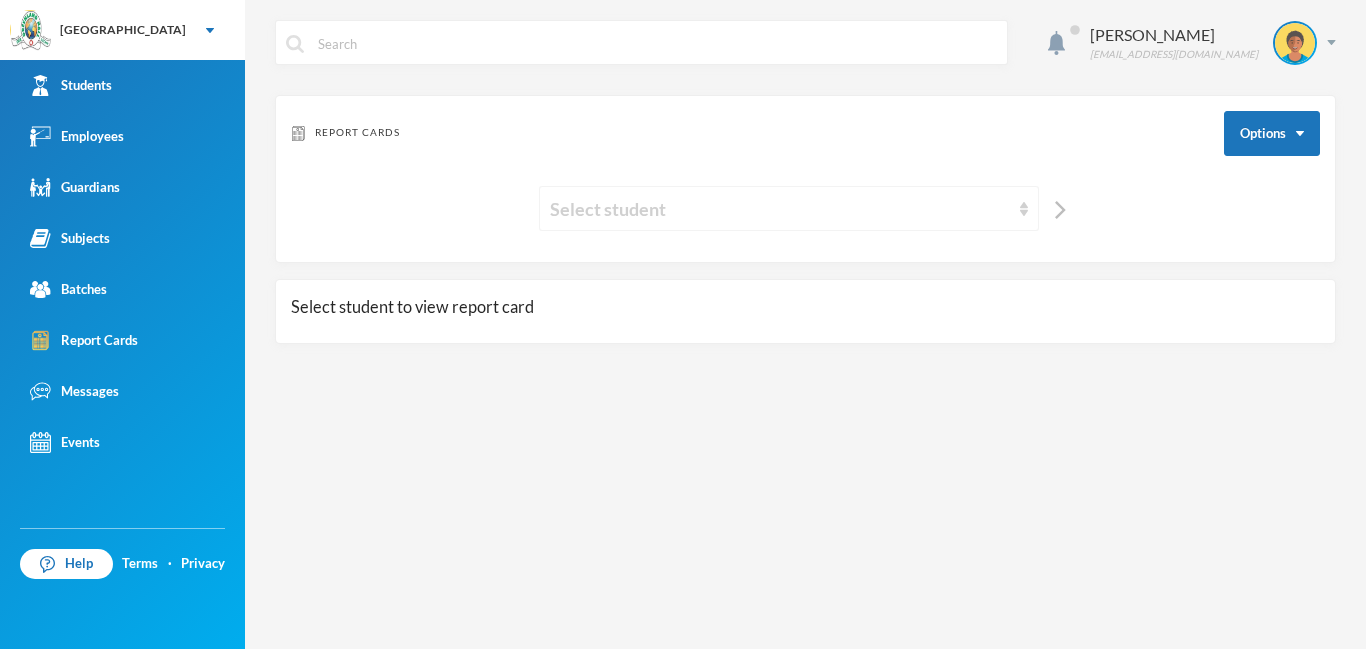 click at bounding box center (1024, 209) 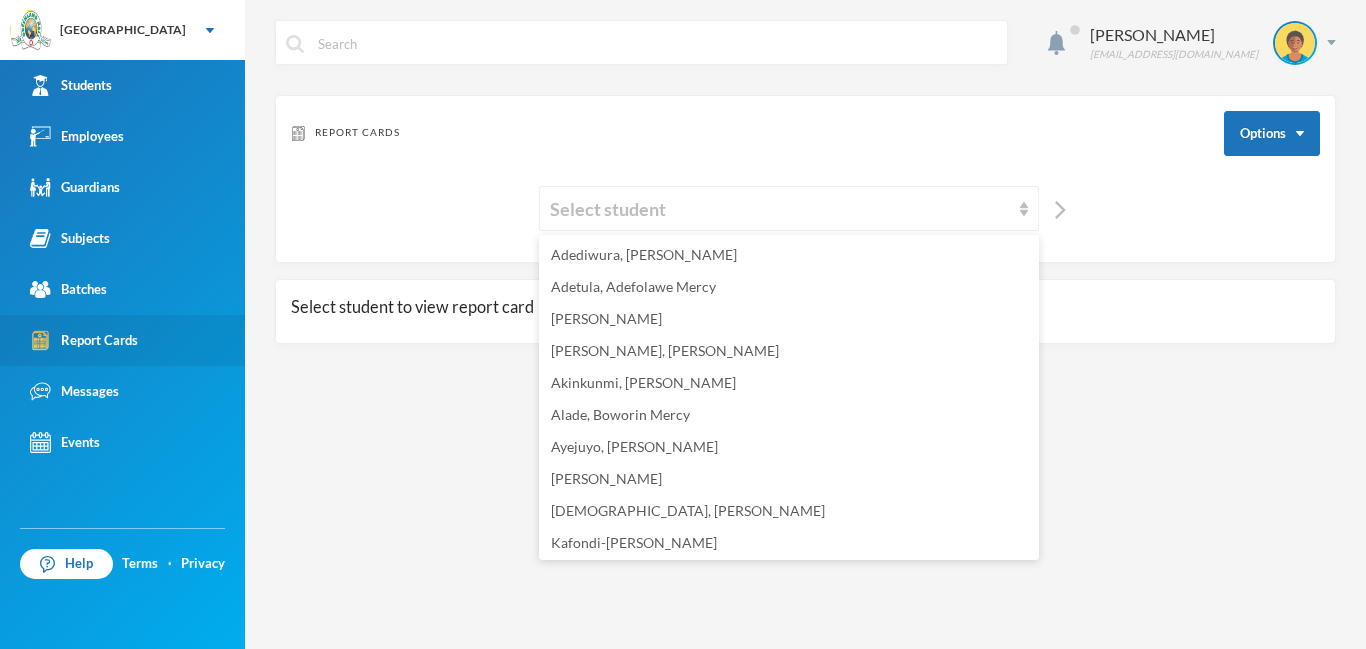 click on "Report Cards" at bounding box center (84, 340) 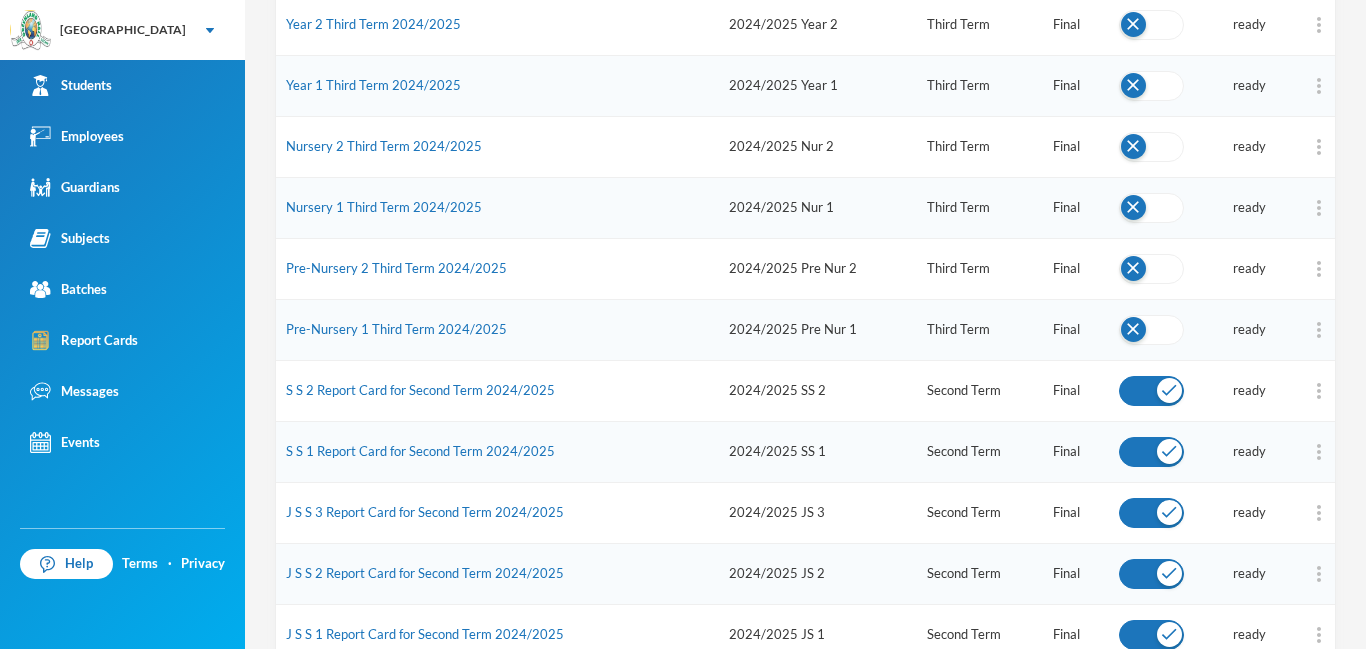 scroll, scrollTop: 774, scrollLeft: 0, axis: vertical 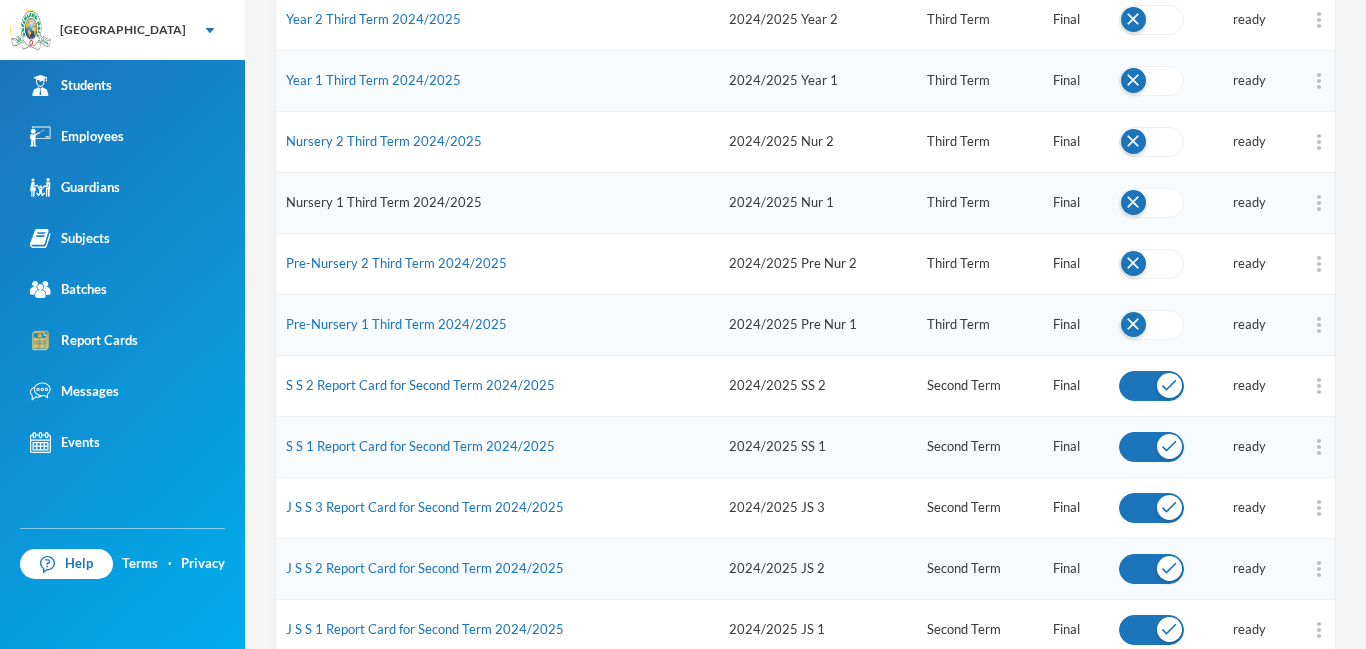 click on "Nursery 1 Third Term 2024/2025" at bounding box center [384, 202] 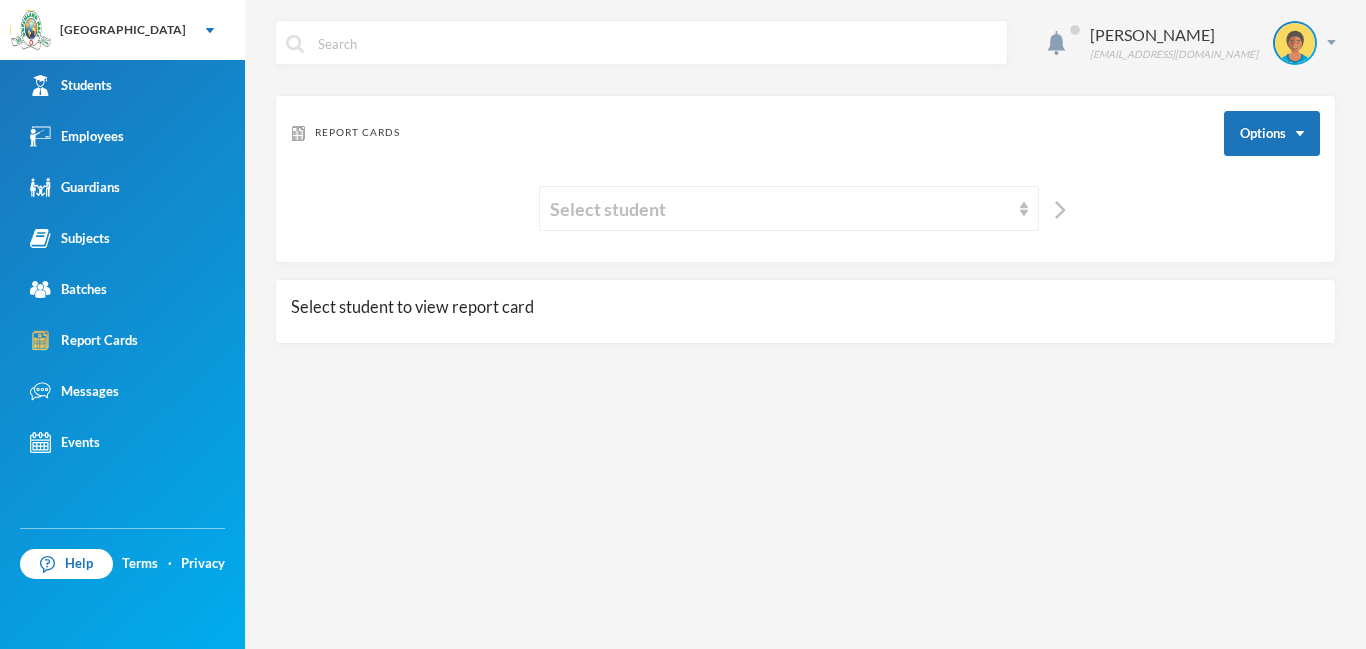 scroll, scrollTop: 0, scrollLeft: 0, axis: both 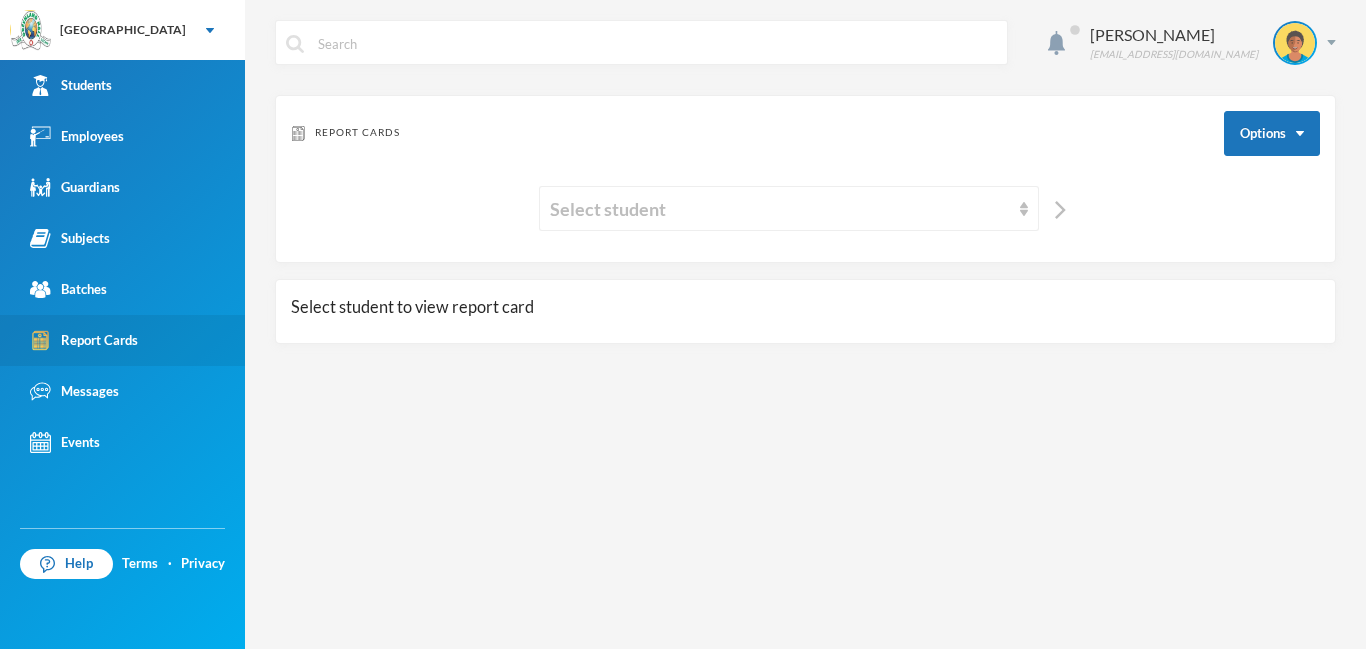 click on "Report Cards" at bounding box center (84, 340) 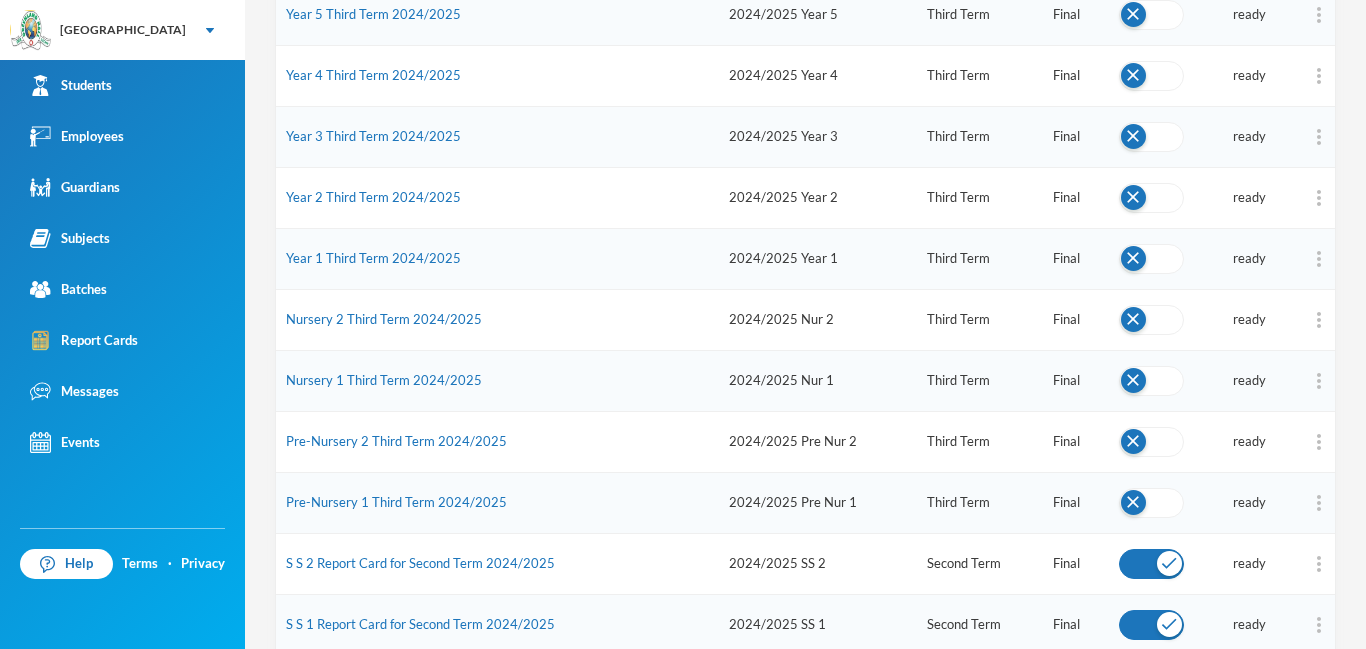 scroll, scrollTop: 589, scrollLeft: 0, axis: vertical 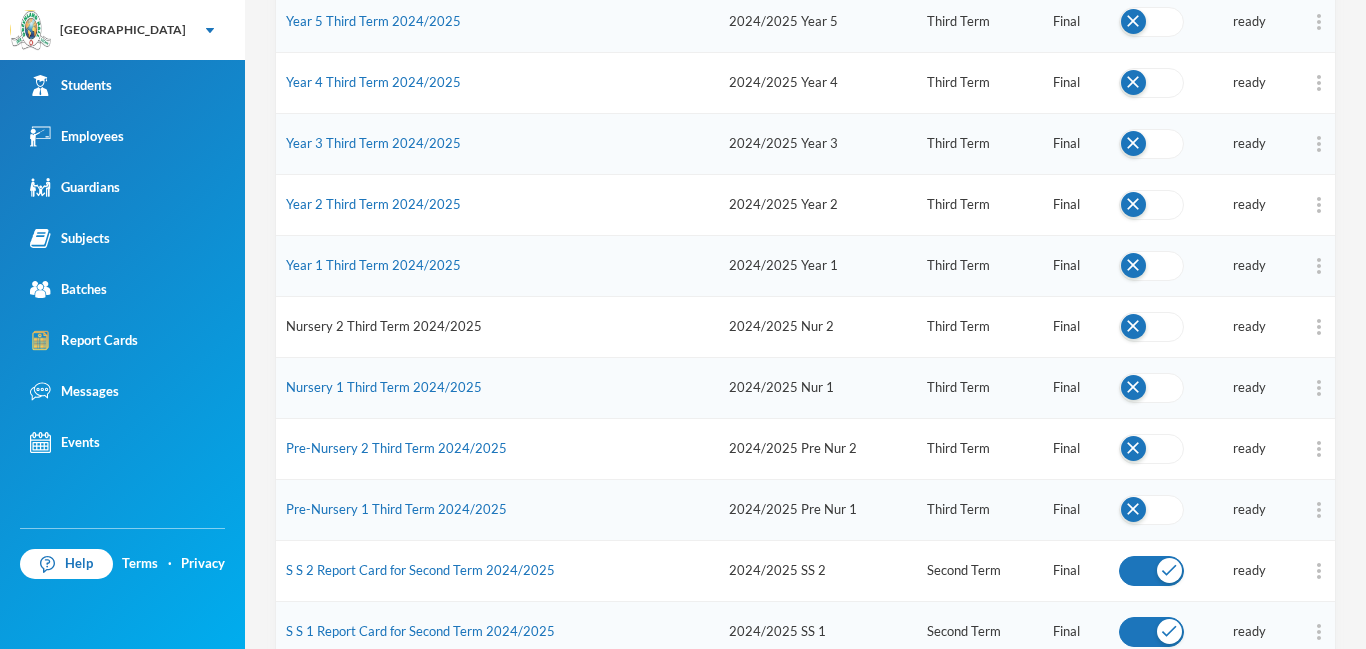 click on "Nursery 2 Third Term 2024/2025" at bounding box center (384, 326) 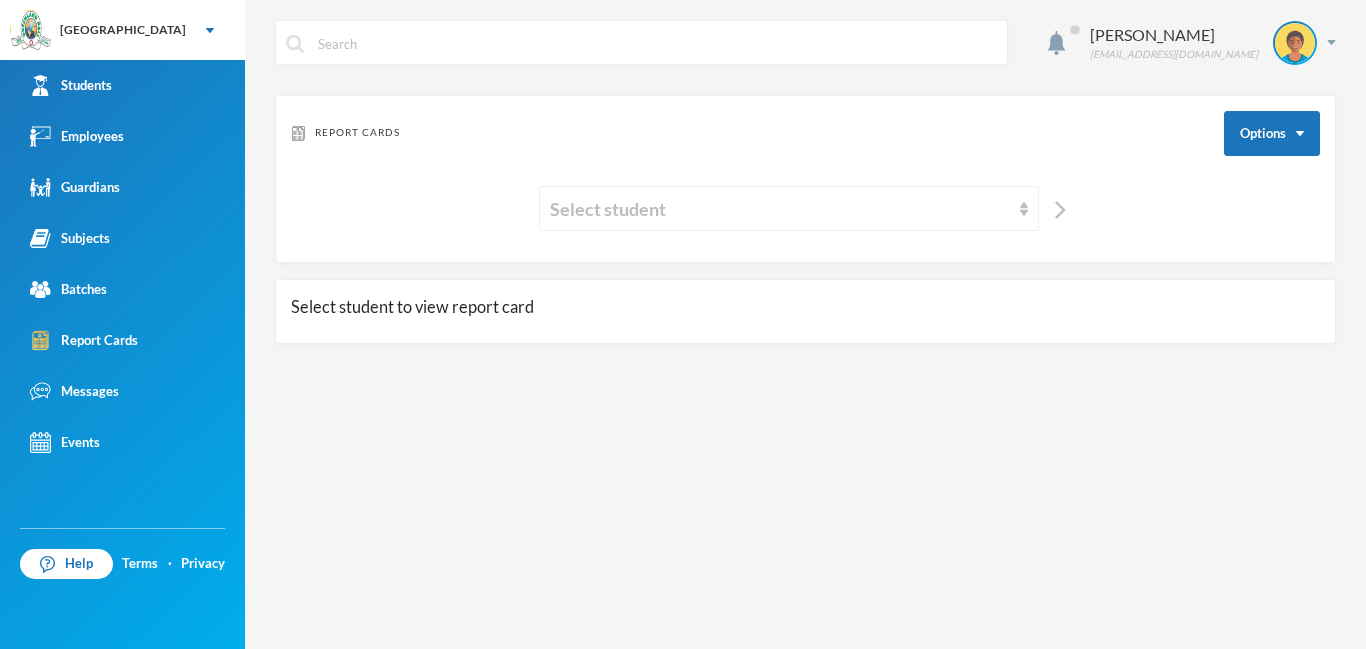 scroll, scrollTop: 0, scrollLeft: 0, axis: both 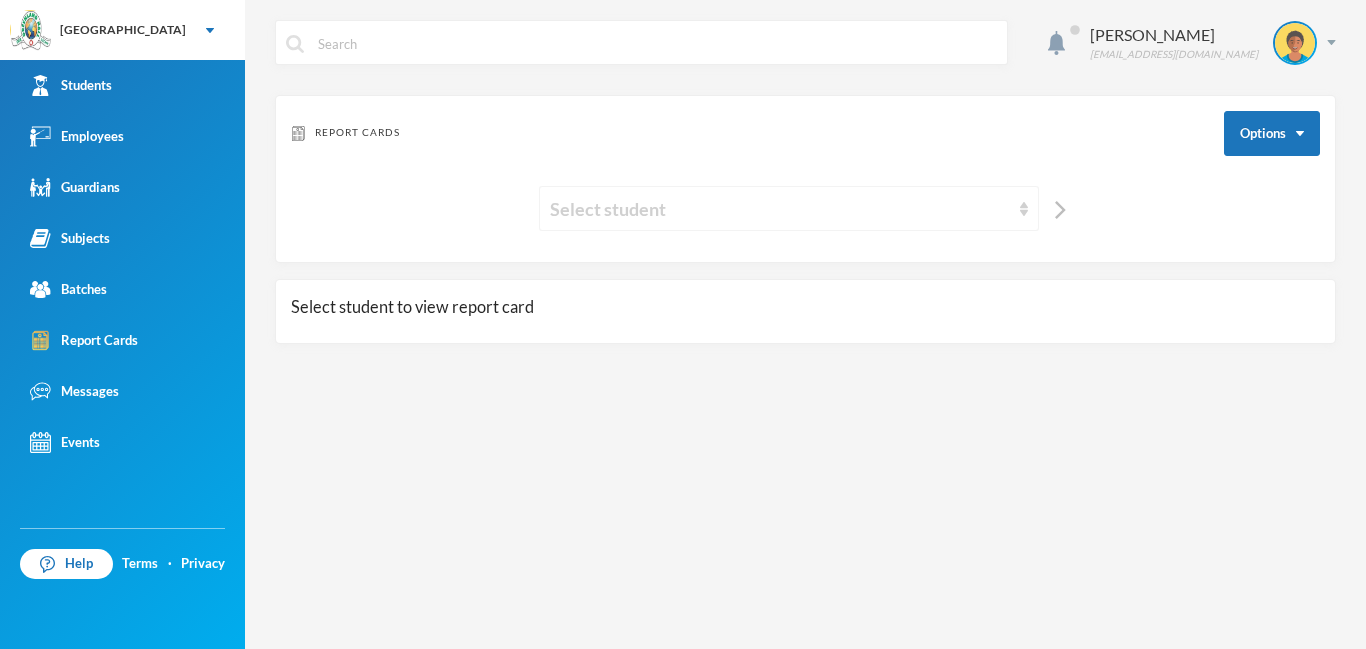 click on "Select student" at bounding box center (780, 209) 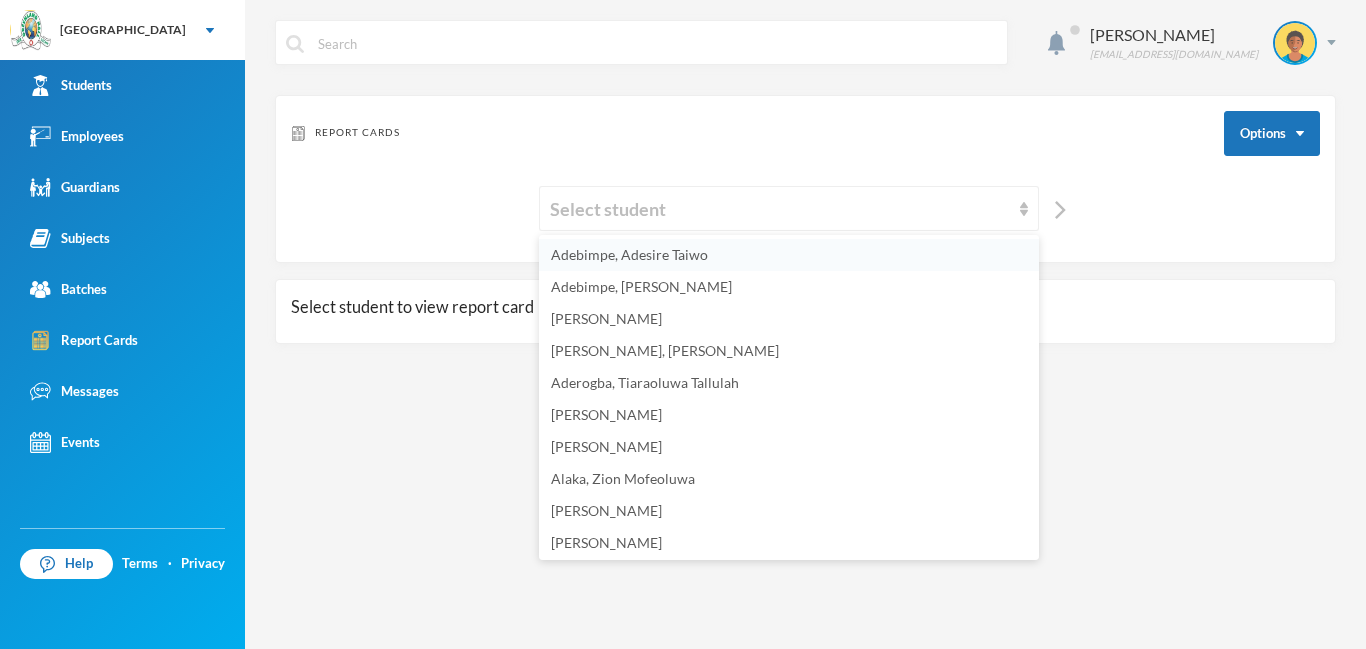click on "Adebimpe, Adesire Taiwo" at bounding box center [789, 255] 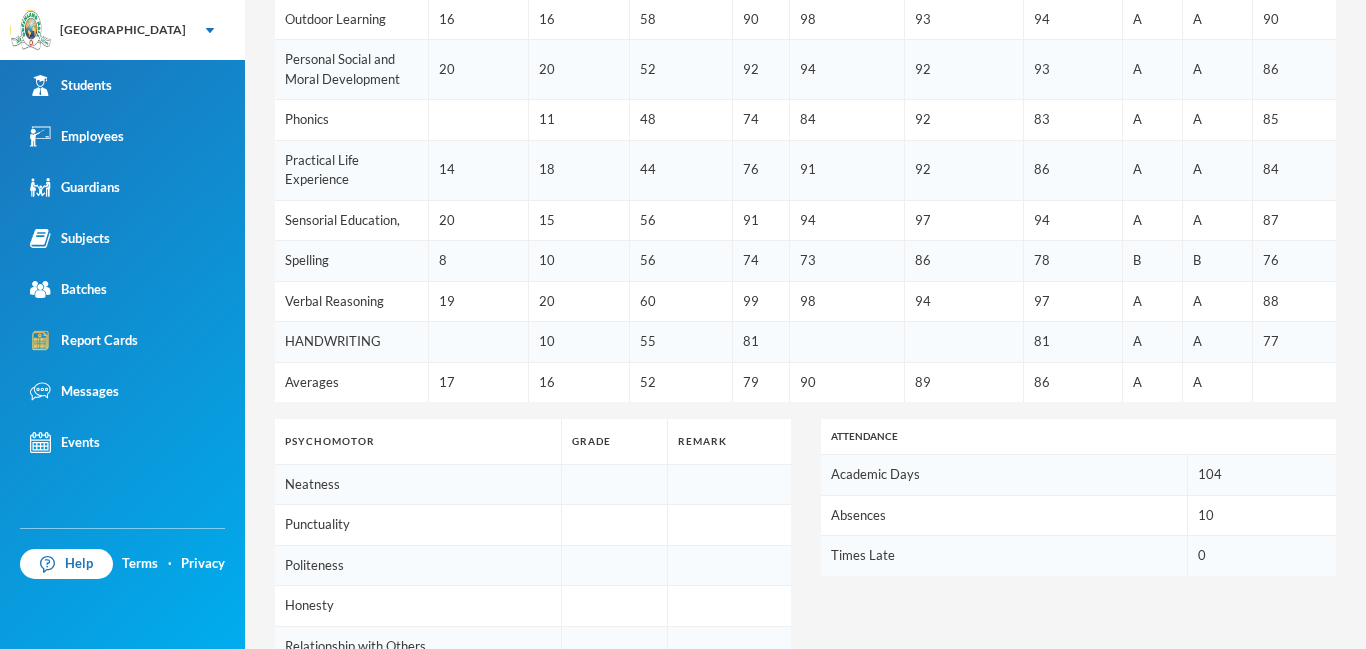 scroll, scrollTop: 1048, scrollLeft: 0, axis: vertical 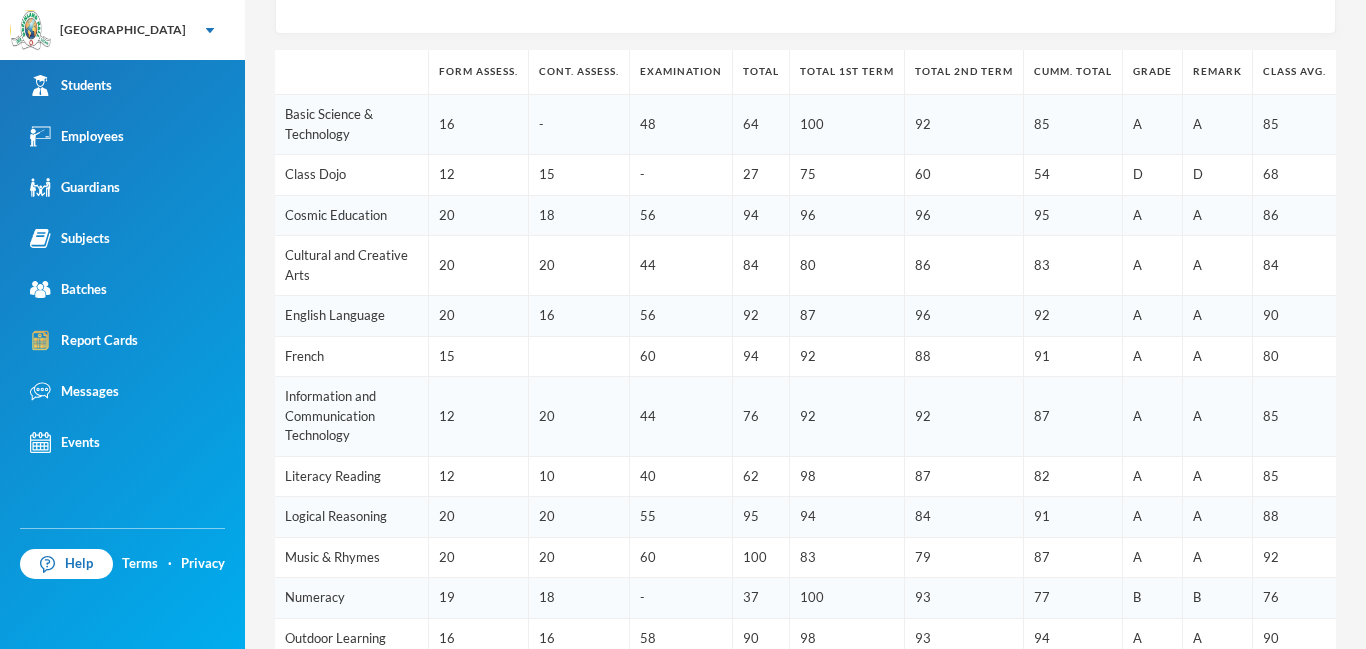 click on "Olusesi Damilola damilola.olusesi@greenlandhall.org Report Cards Options Adebimpe, Adesire Taiwo Student Report Card Print Student Name Adebimpe, Adesire Taiwo Adm. No. glh22e14 Batch Nur 2 - Kilimanjaro (2024/2025) Form Assess. Cont. Assess. Examination Total Total 1st Term Total 2nd Term Cumm. Total Grade Remark Class Avg. Basic Science & Technology 16 - 48 64 100 92 85 A A 85 Class Dojo 12 15 - 27 75 60 54 D D 68 Cosmic Education 20 18 56 94 96 96 95 A A 86 Cultural and Creative Arts 20 20 44 84 80 86 83 A A 84 English Language 20 16 56 92 87 96 92 A A 90 French 15 60 94 92 88 91 A A 80 Information and Communication Technology 12 20 44 76 92 92 87 A A 85 Literacy Reading 12 10 40 62 98 87 82 A A 85 Logical Reasoning 20 20 55 95 94 84 91 A A 88 Music & Rhymes 20 20 60 100 83 79 87 A A 92 Numeracy 19 18 - 37 100 93 77 B B 76 Outdoor Learning 16 16 58 90 98 93 94 A A 90 Personal Social and Moral Development 20 20 52 92 94 92 93 A A 86 Phonics 11 48 74 84 92 83 A A 85 Practical Life Experience 14 18 44 76 91 A" at bounding box center [805, 324] 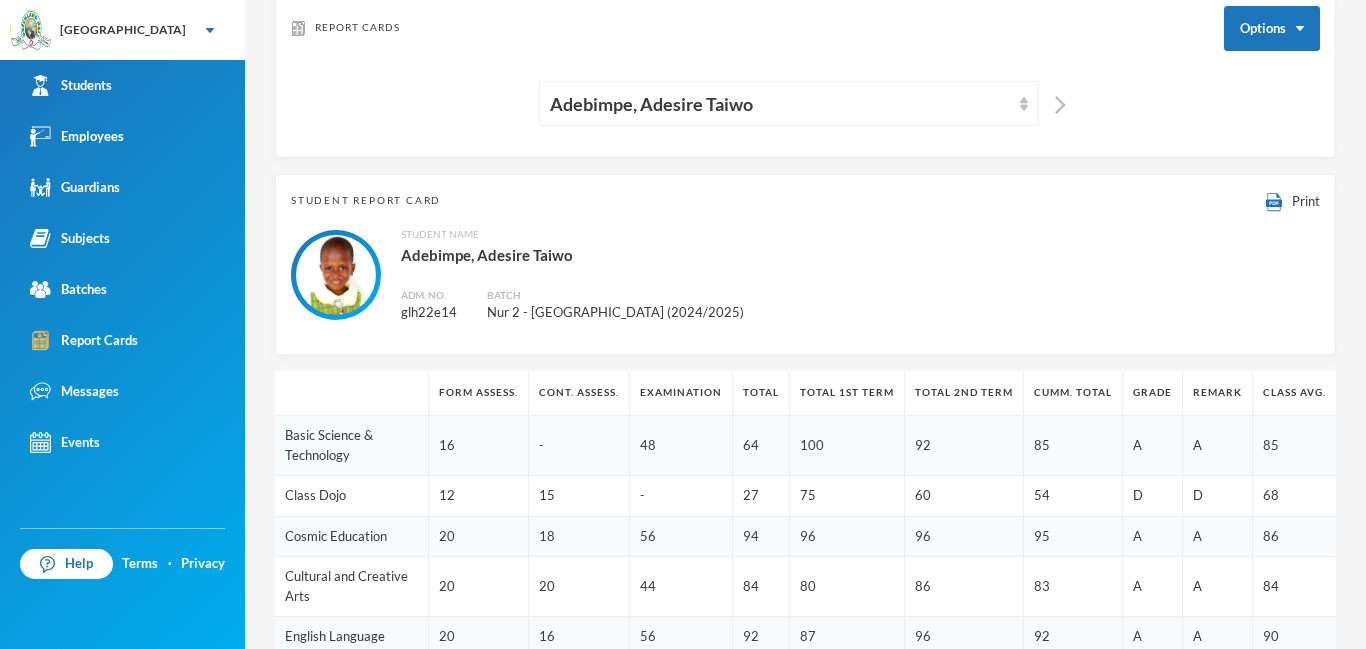 scroll, scrollTop: 102, scrollLeft: 0, axis: vertical 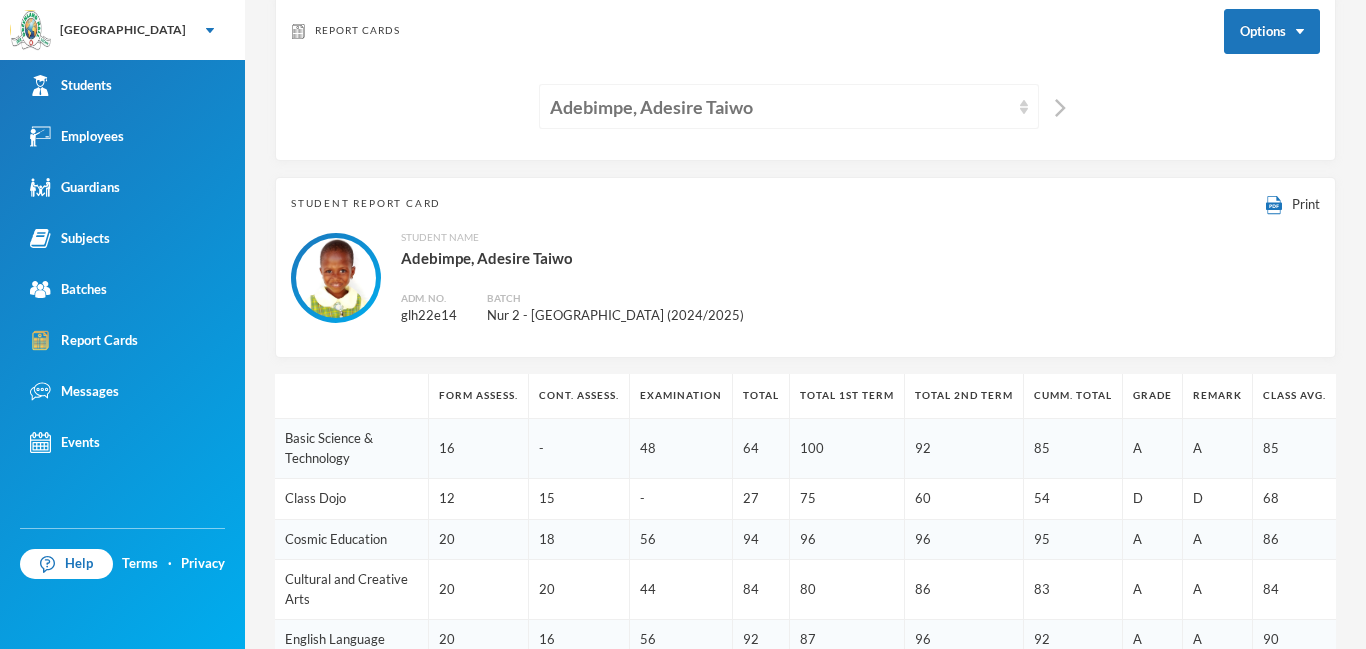 click on "Adebimpe, Adesire Taiwo" at bounding box center (789, 106) 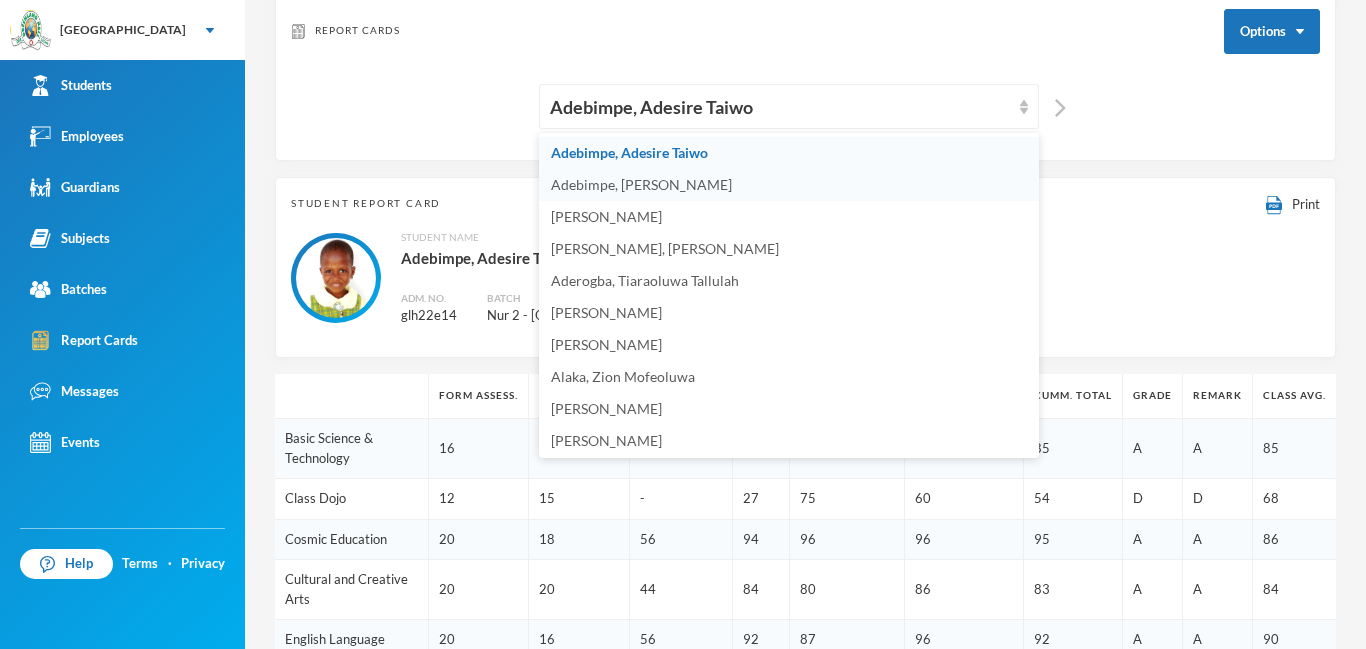 click on "Adebimpe, Adesola Kehinde" at bounding box center (789, 185) 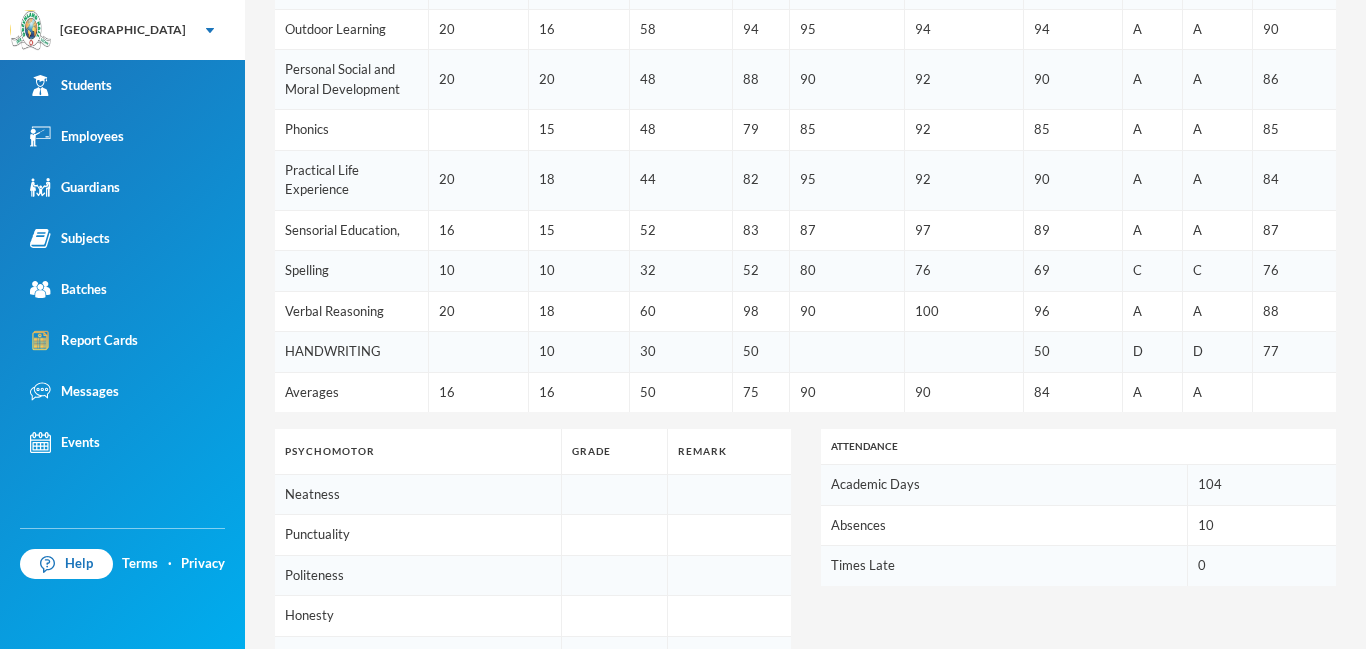 scroll, scrollTop: 1324, scrollLeft: 0, axis: vertical 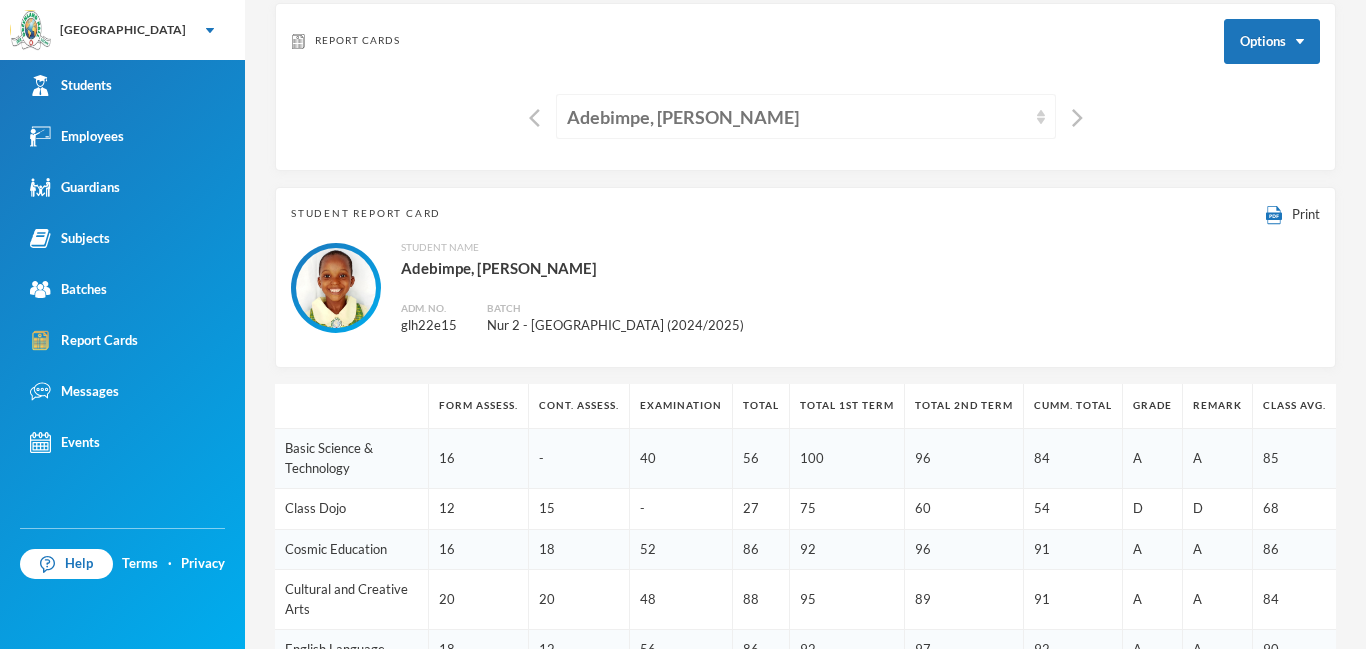 click at bounding box center [1041, 117] 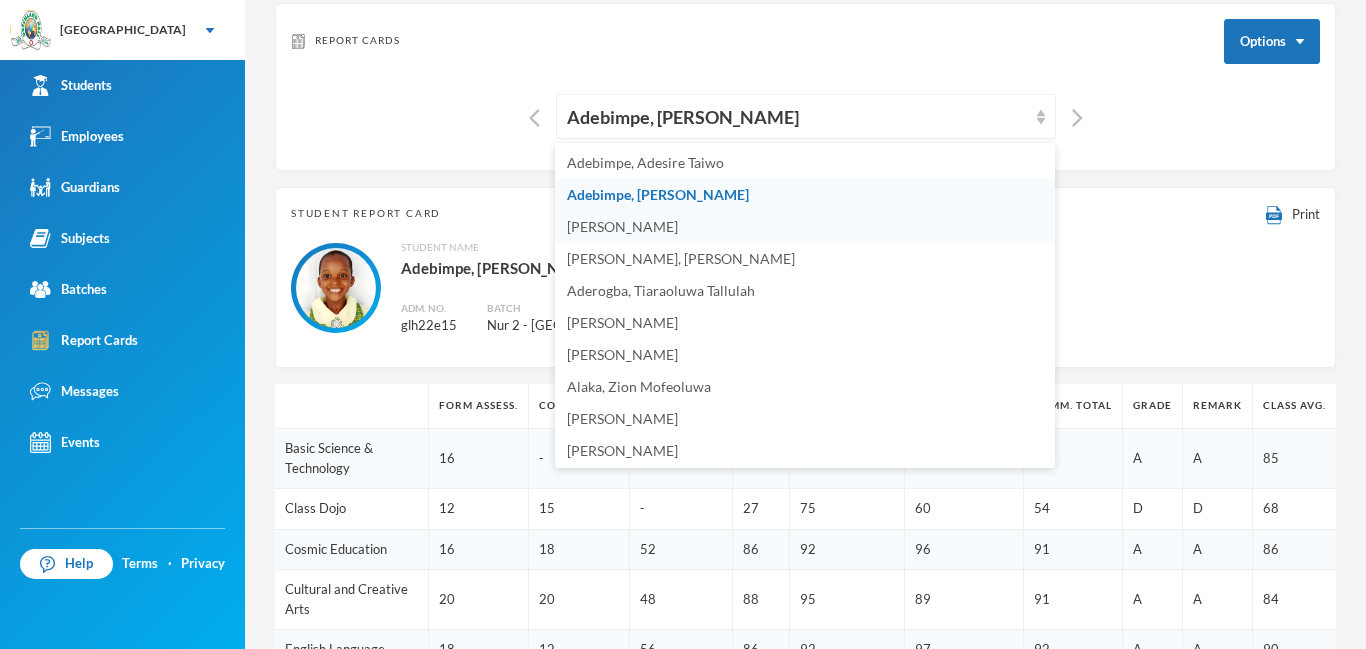 click on "Adeleke, Ahmad Adefolahanmi" at bounding box center (805, 227) 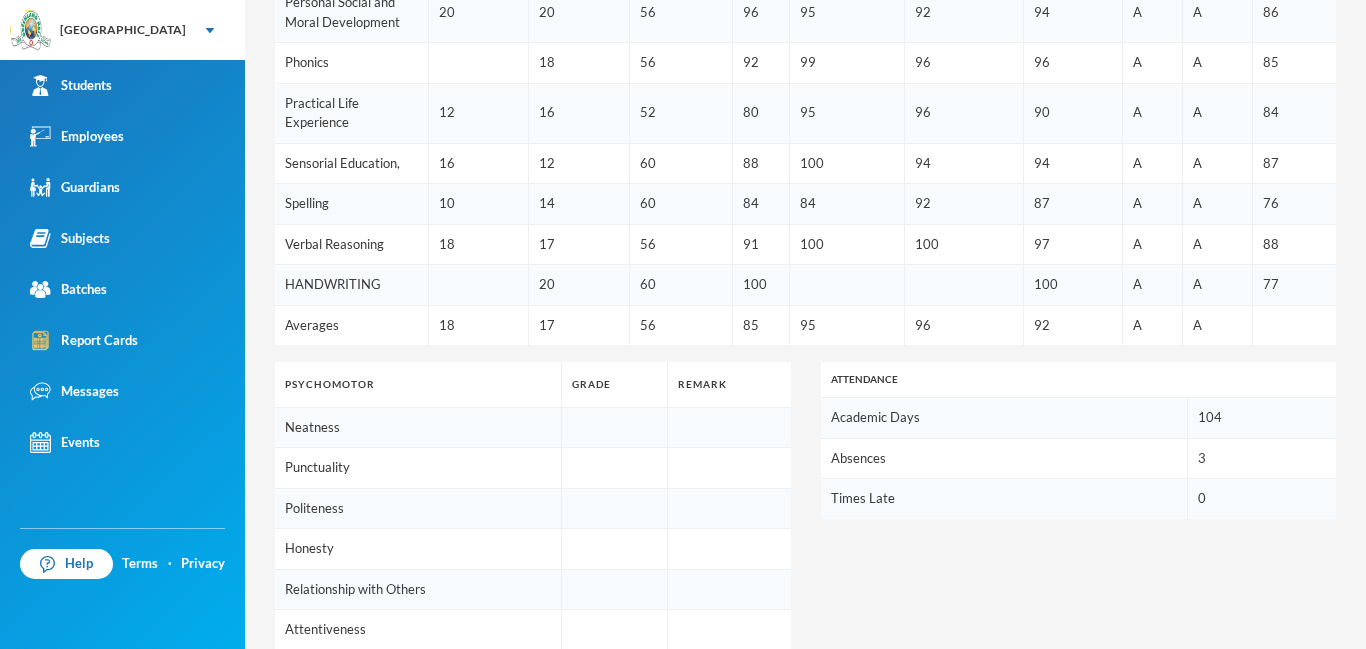 scroll, scrollTop: 1136, scrollLeft: 0, axis: vertical 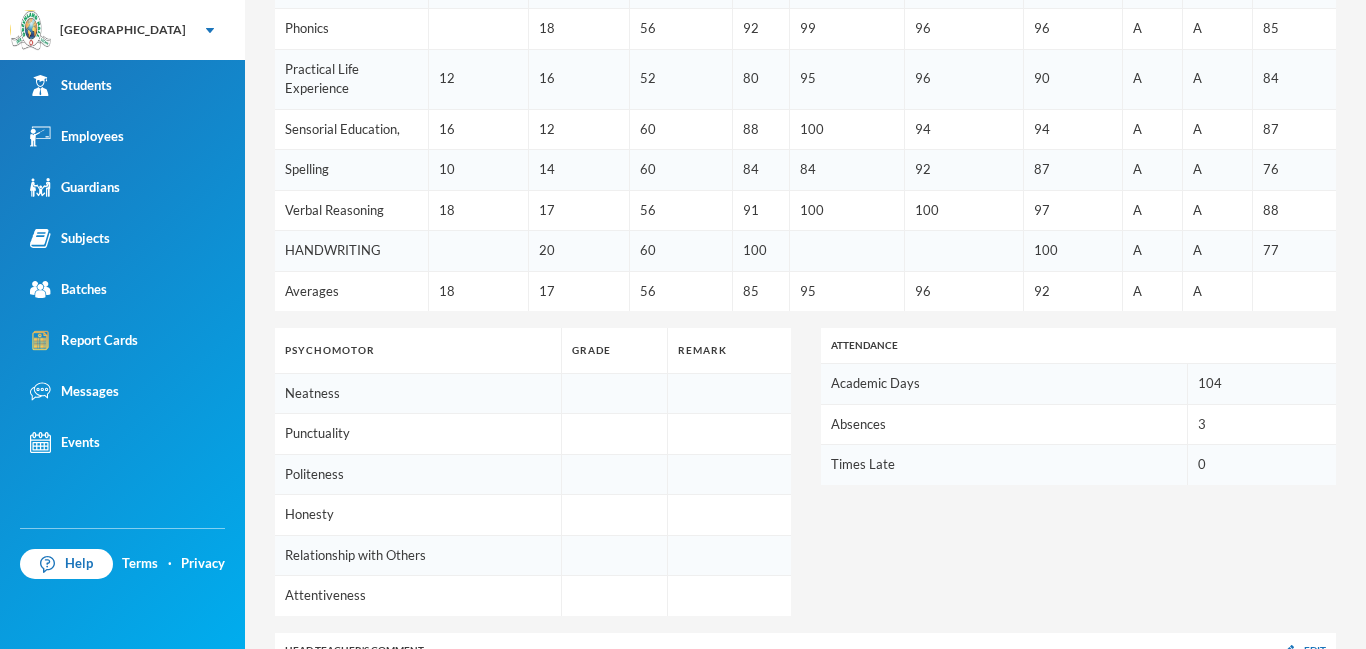 click on "3" at bounding box center (1261, 424) 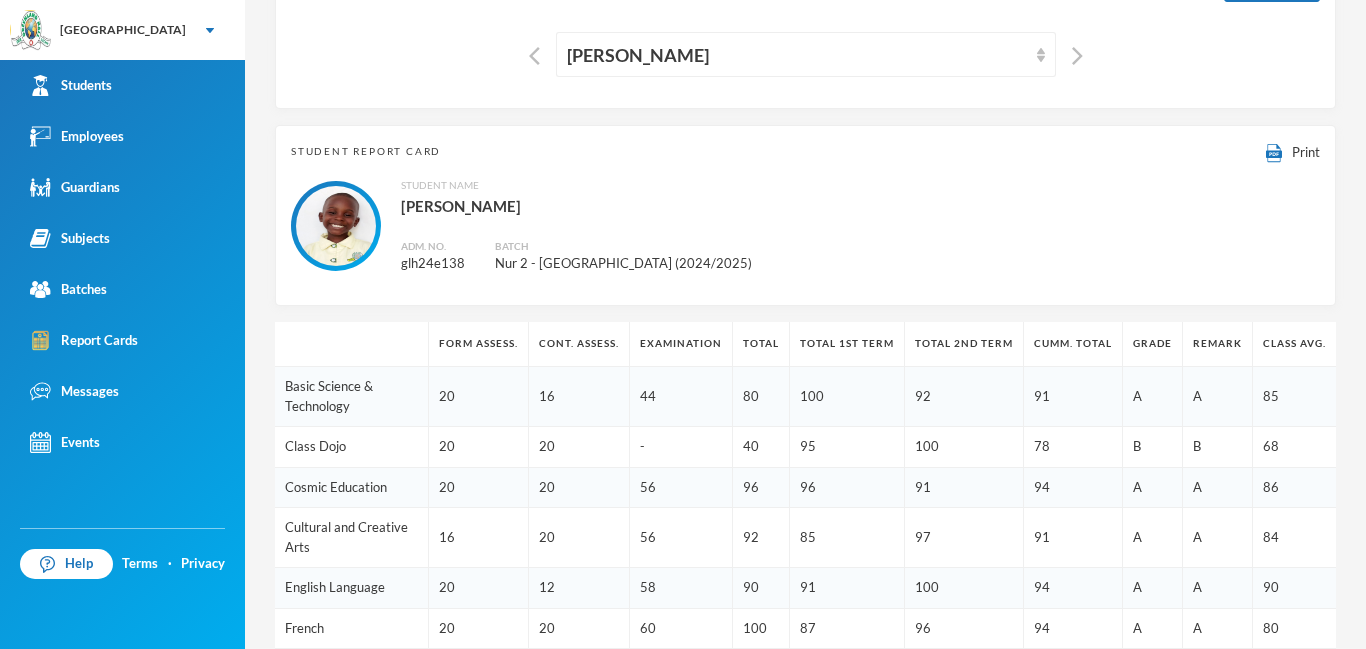 scroll, scrollTop: 93, scrollLeft: 0, axis: vertical 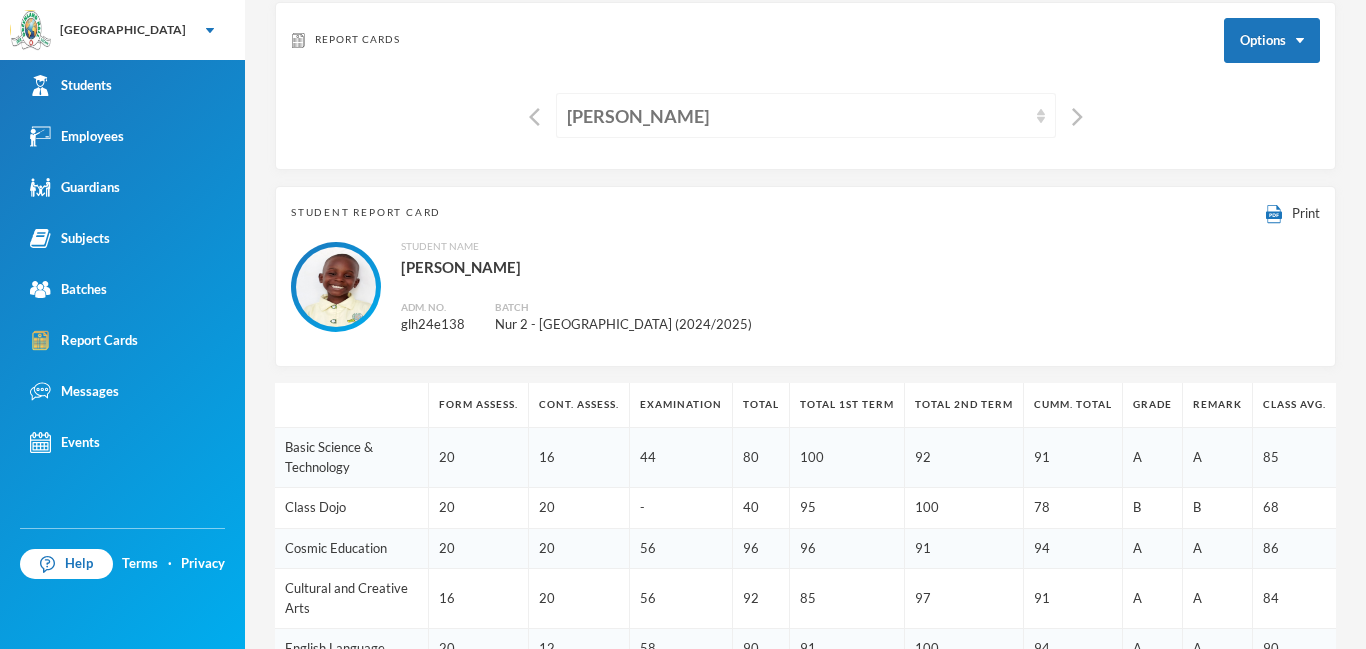 click on "Adeleke, Ahmad Adefolahanmi" at bounding box center (797, 116) 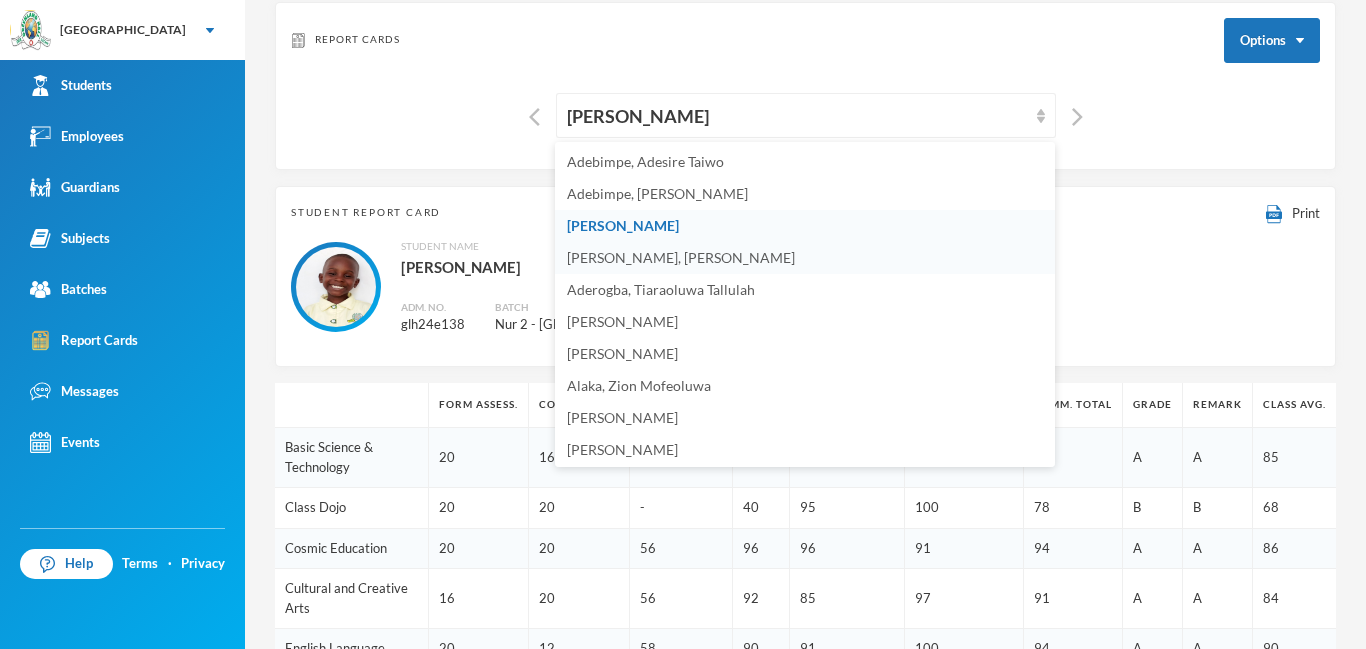 click on "Adeluka, Sharon Oluwadarasimi" at bounding box center (681, 257) 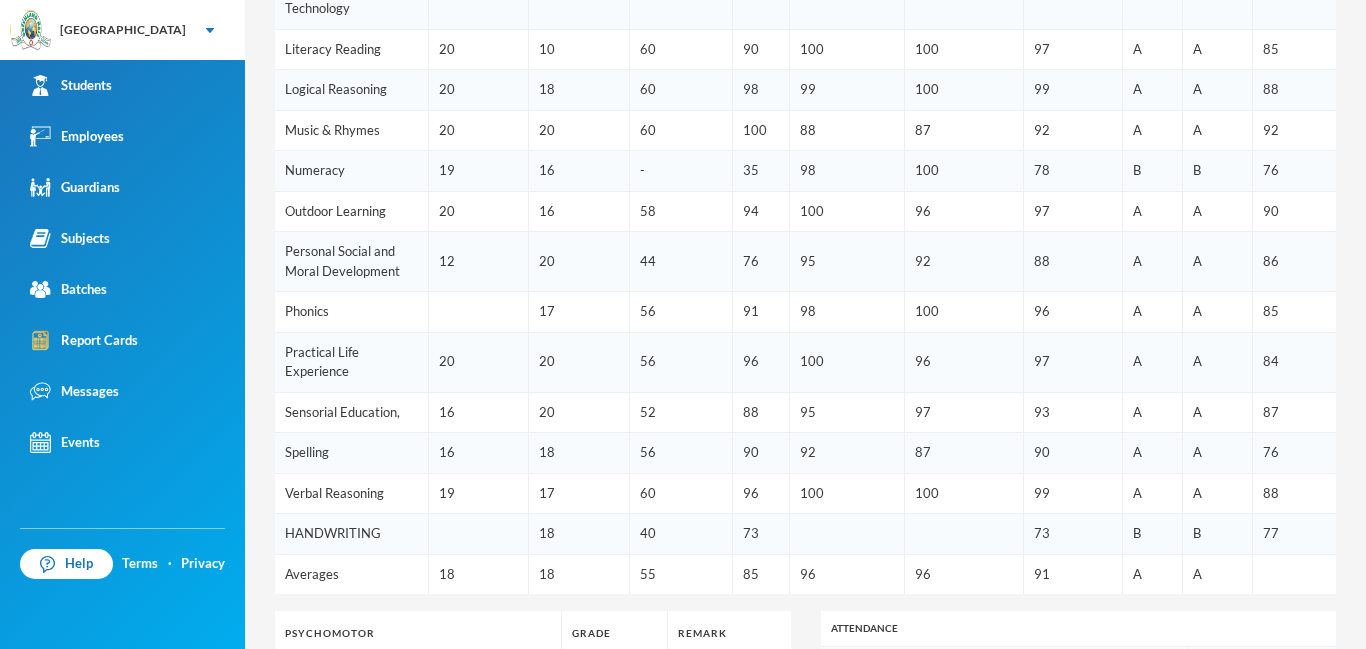 scroll, scrollTop: 1032, scrollLeft: 0, axis: vertical 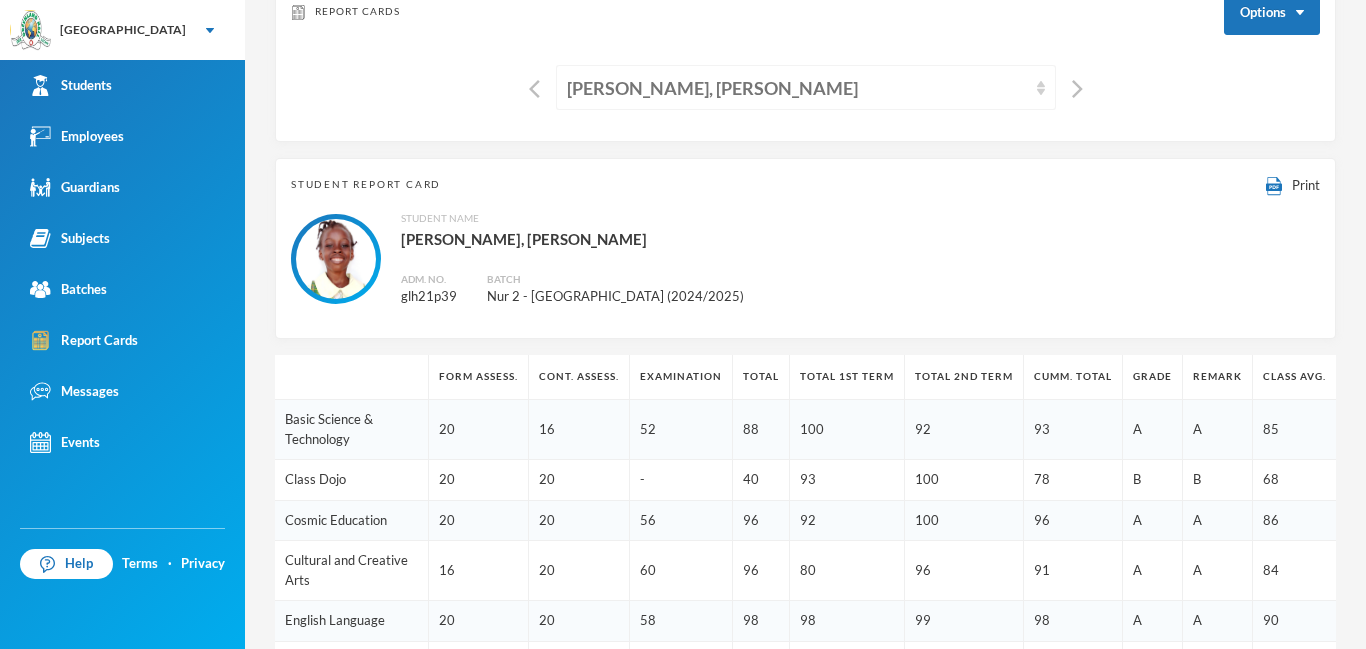 click on "Adeluka, Sharon Oluwadarasimi" at bounding box center [797, 88] 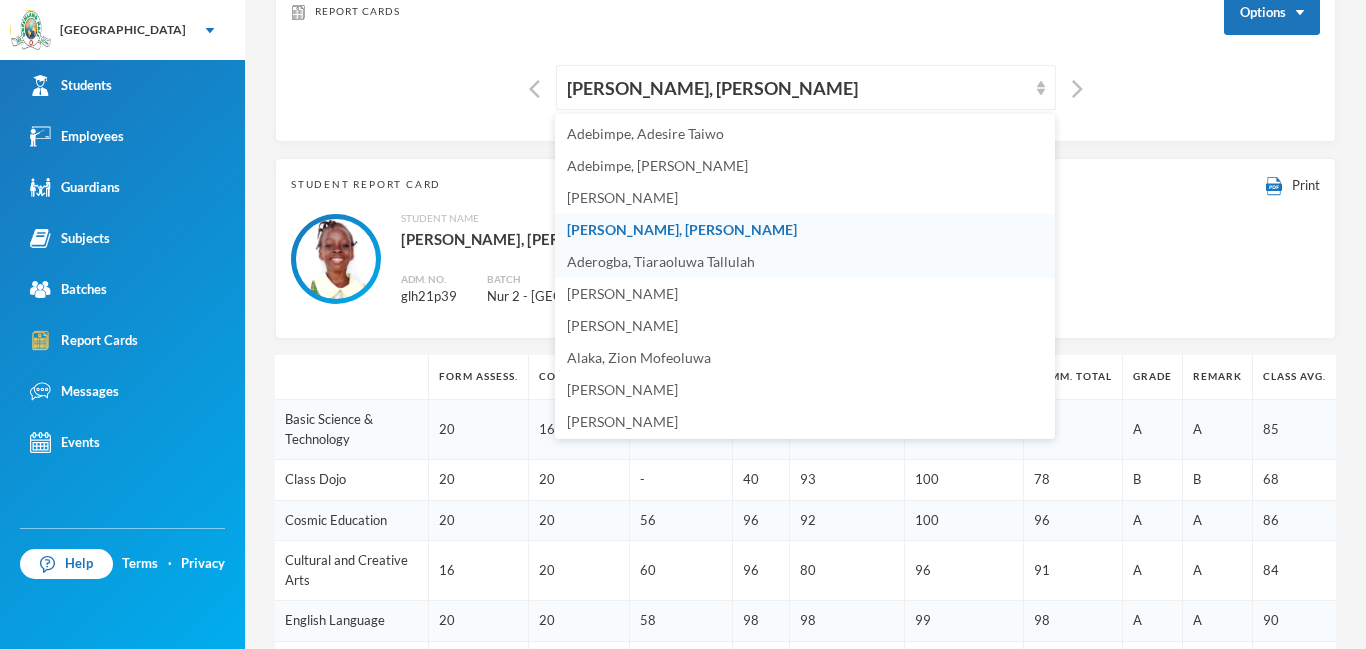 click on "Aderogba, Tiaraoluwa Tallulah" at bounding box center (805, 262) 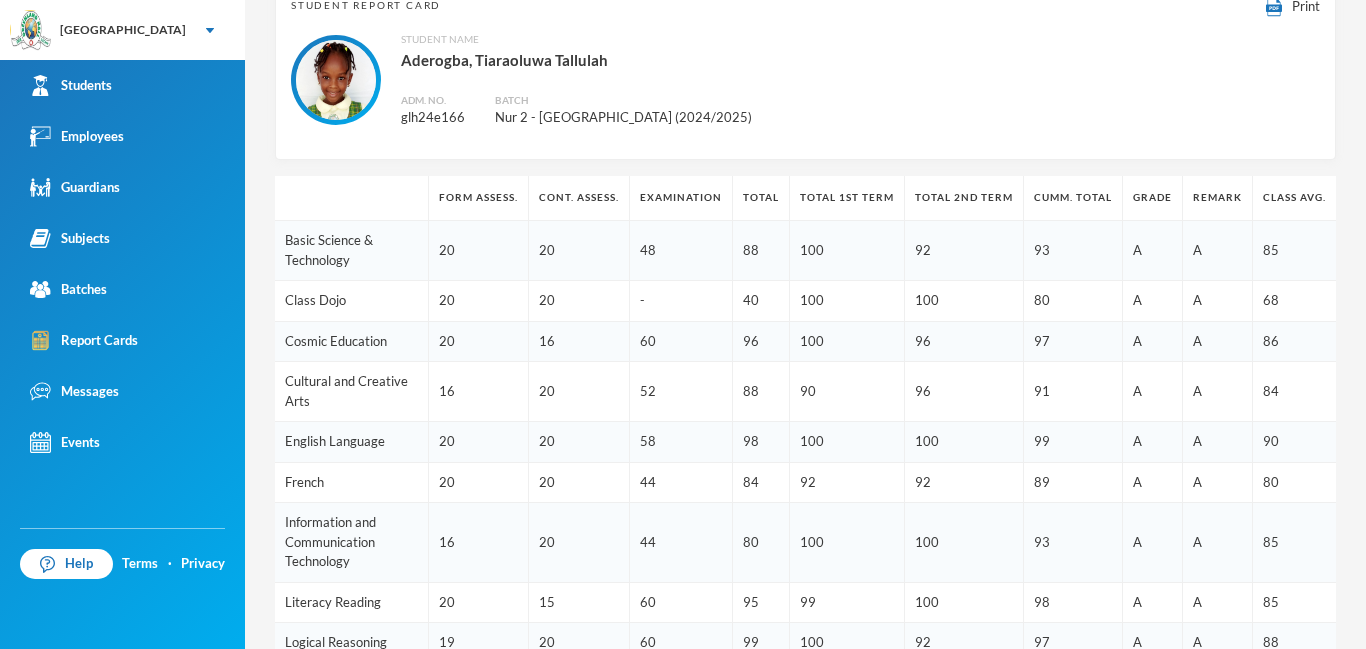 scroll, scrollTop: 1324, scrollLeft: 0, axis: vertical 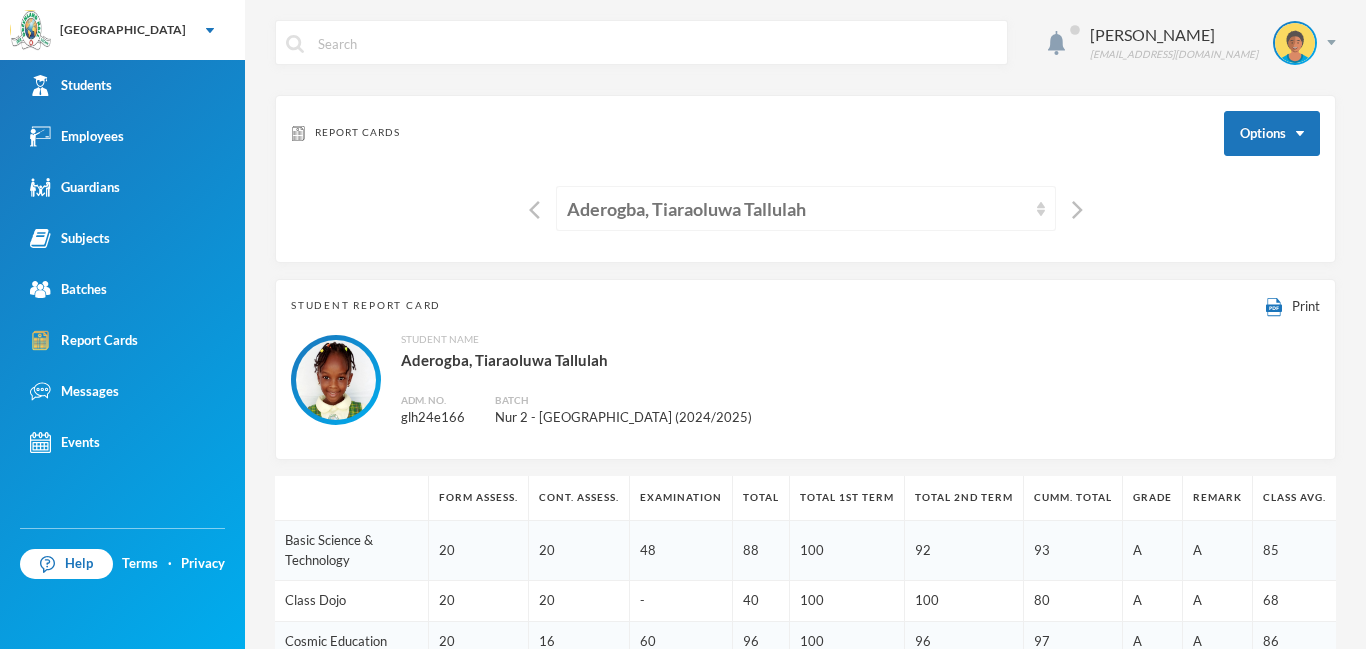click on "Aderogba, Tiaraoluwa Tallulah" at bounding box center (797, 209) 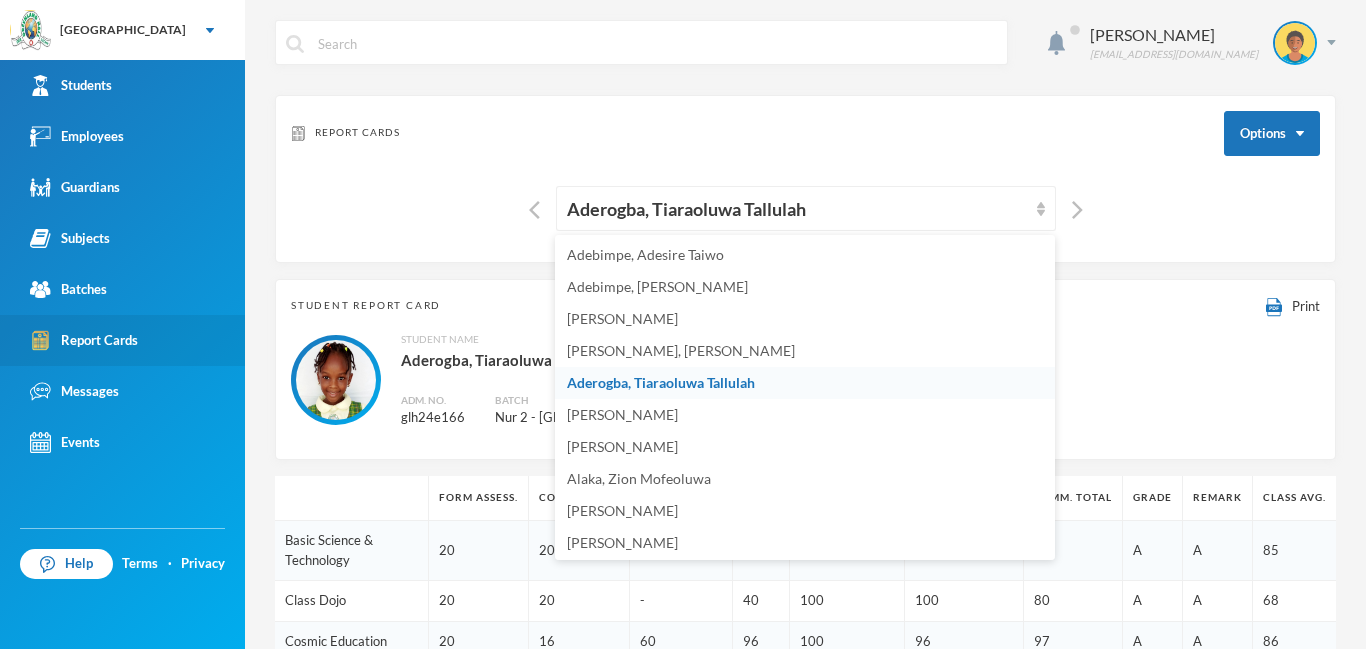 click on "Report Cards" at bounding box center (122, 340) 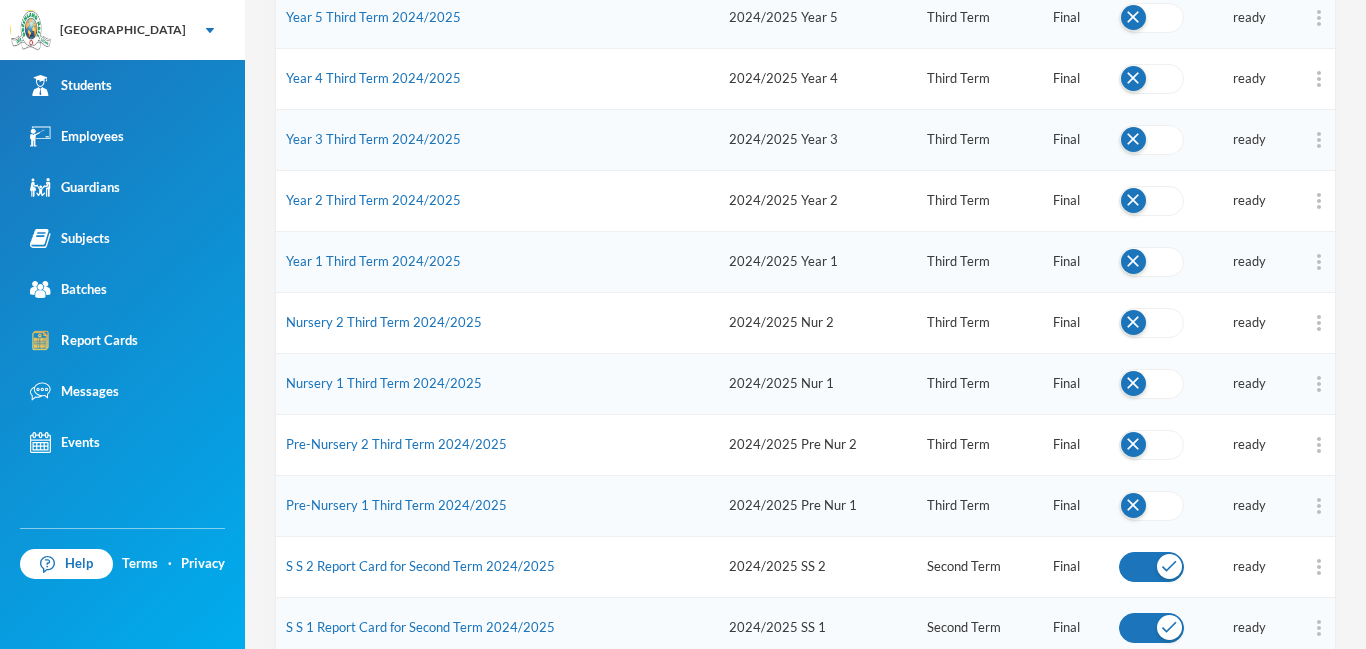 scroll, scrollTop: 596, scrollLeft: 0, axis: vertical 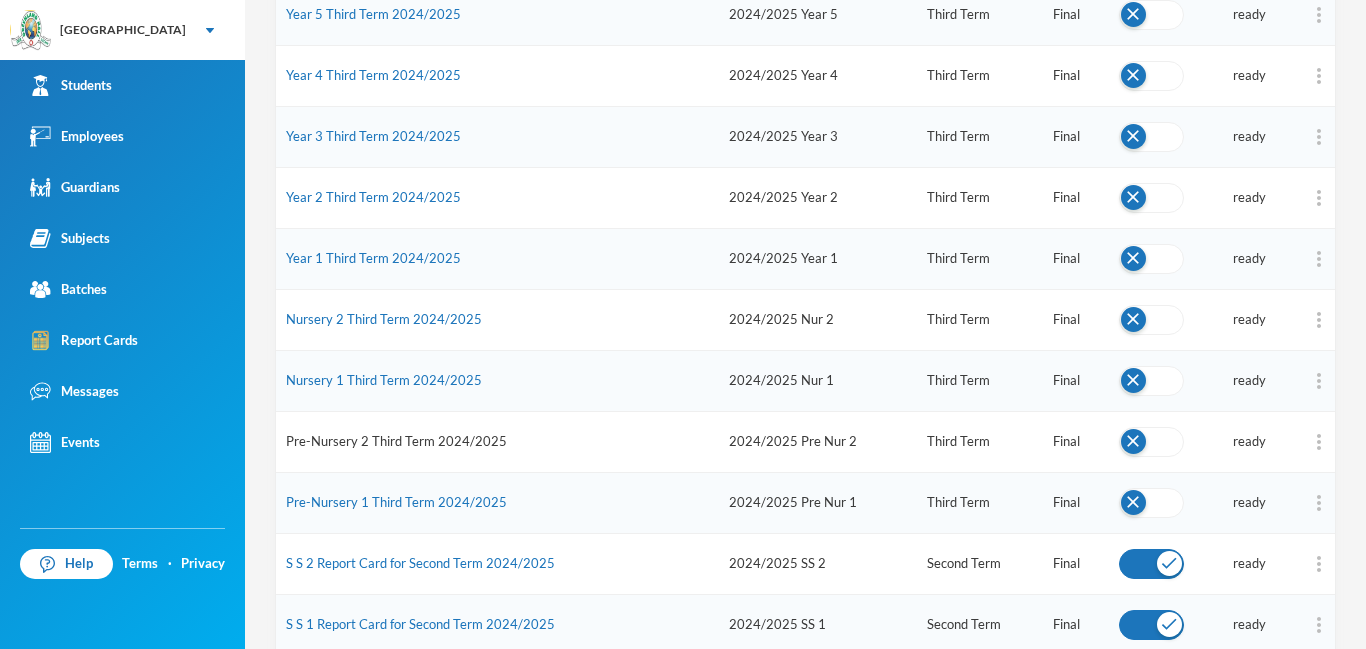 click on "Pre-Nursery 2 Third Term 2024/2025" at bounding box center (396, 441) 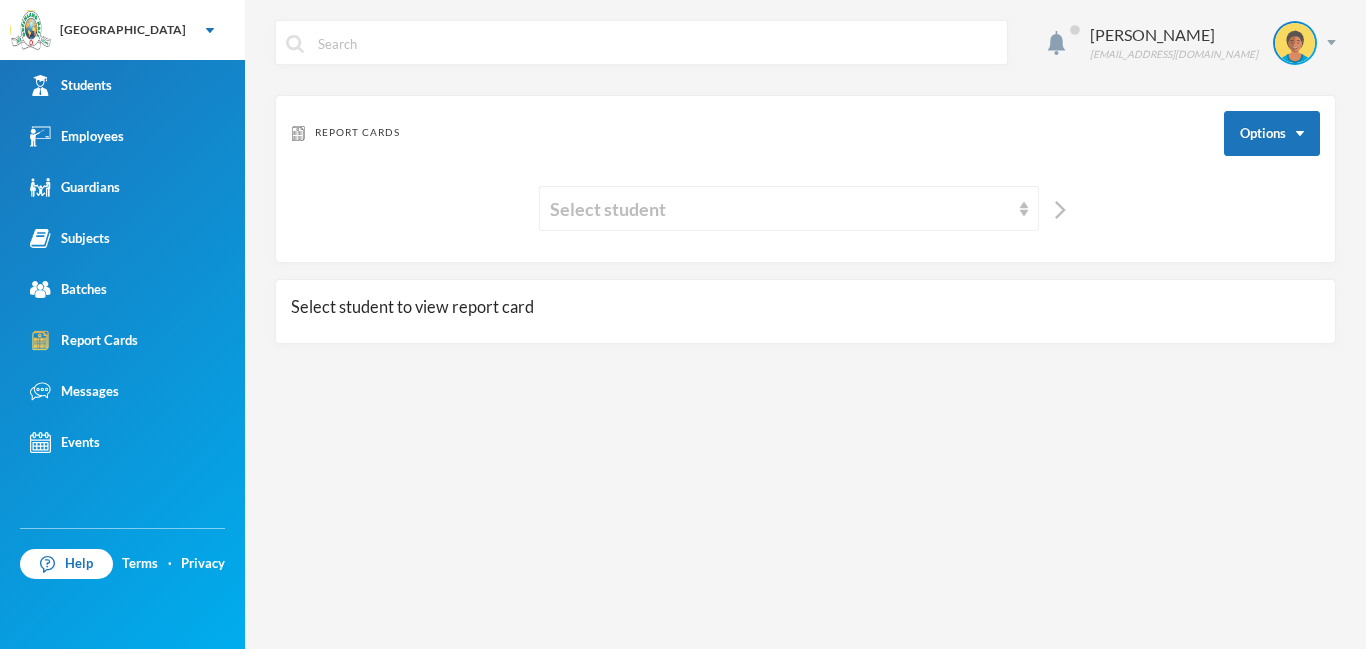 scroll, scrollTop: 0, scrollLeft: 0, axis: both 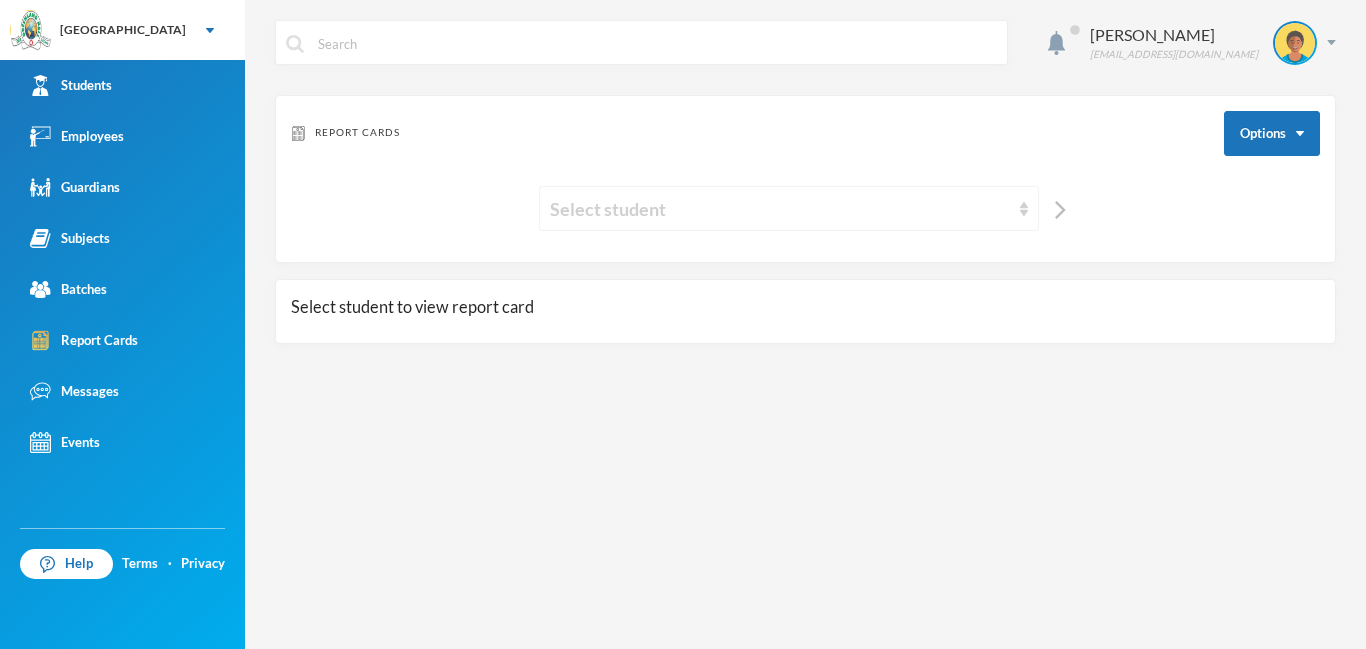 click on "Select student" at bounding box center (780, 209) 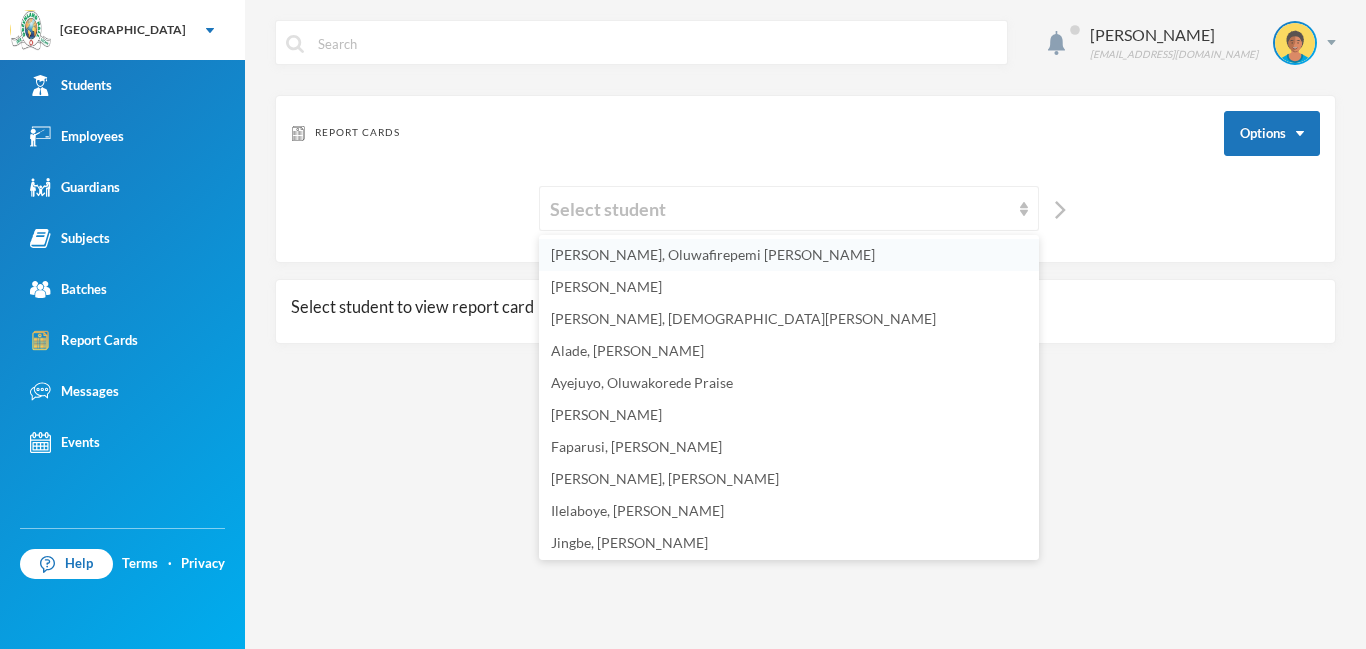 click on "Adekoya, Oluwafirepemi Deborah" at bounding box center [789, 255] 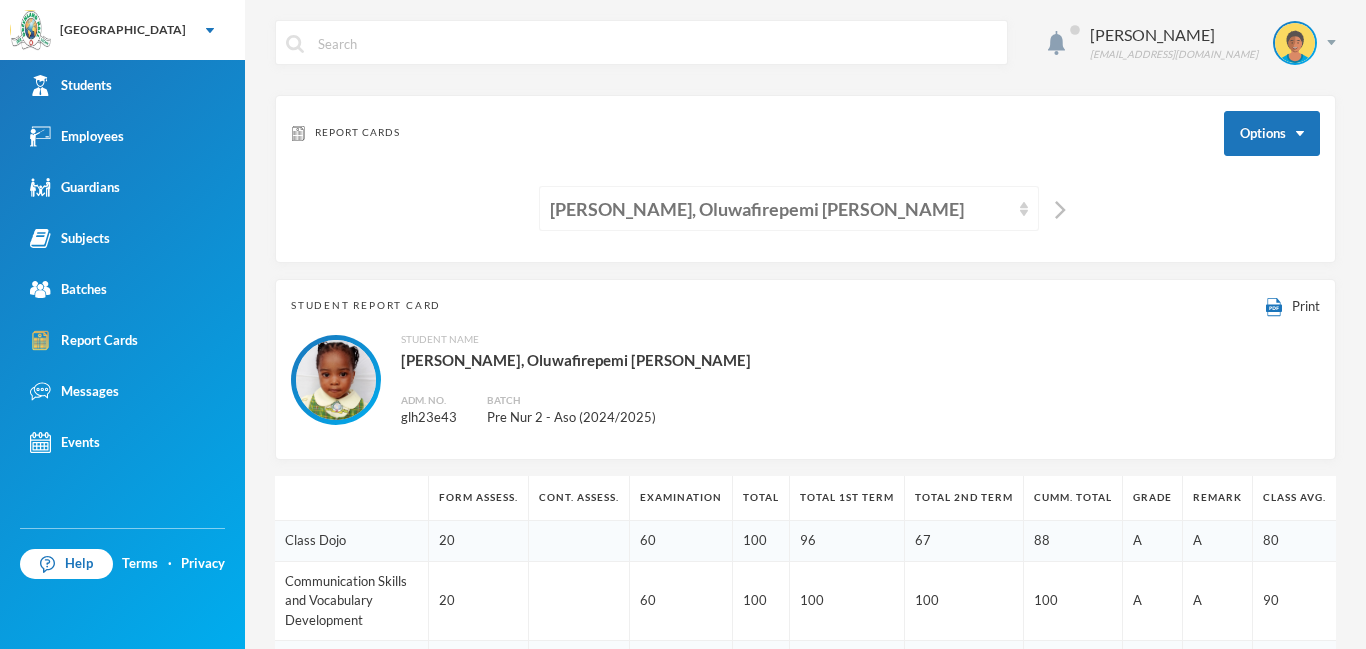 click on "Adekoya, Oluwafirepemi Deborah" at bounding box center (789, 208) 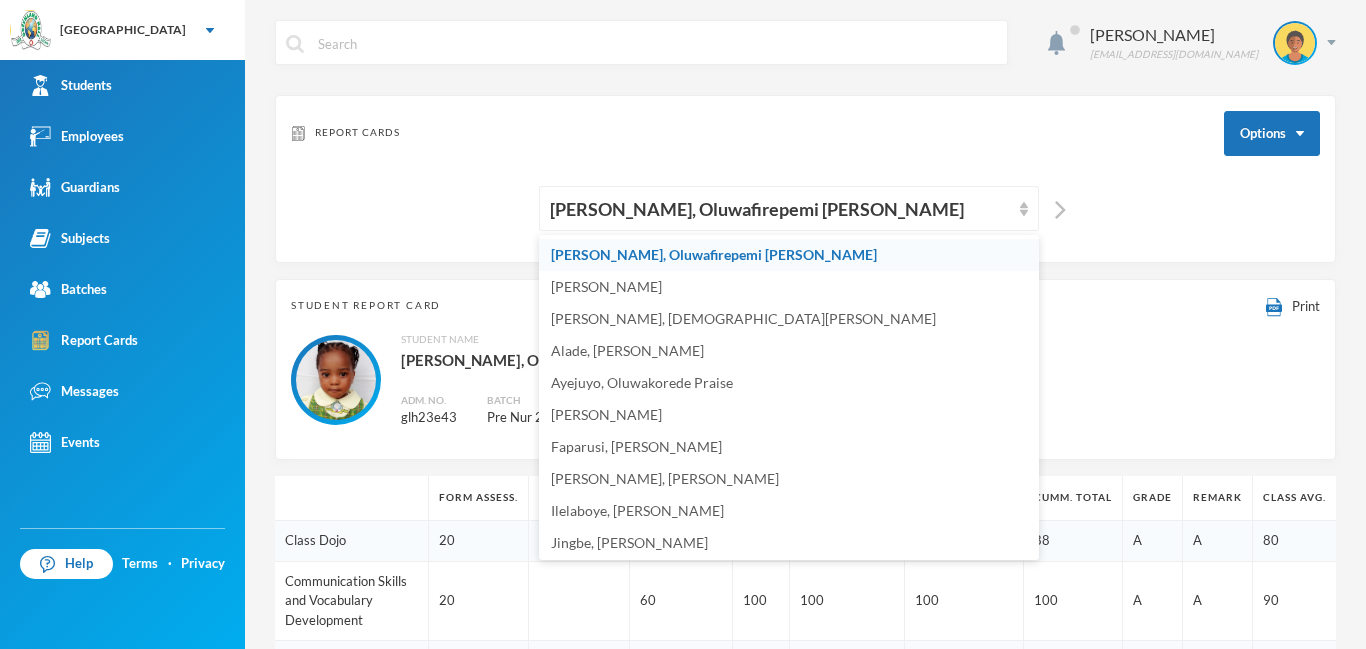 click on "Adekoya, Oluwafirepemi Deborah" at bounding box center (789, 255) 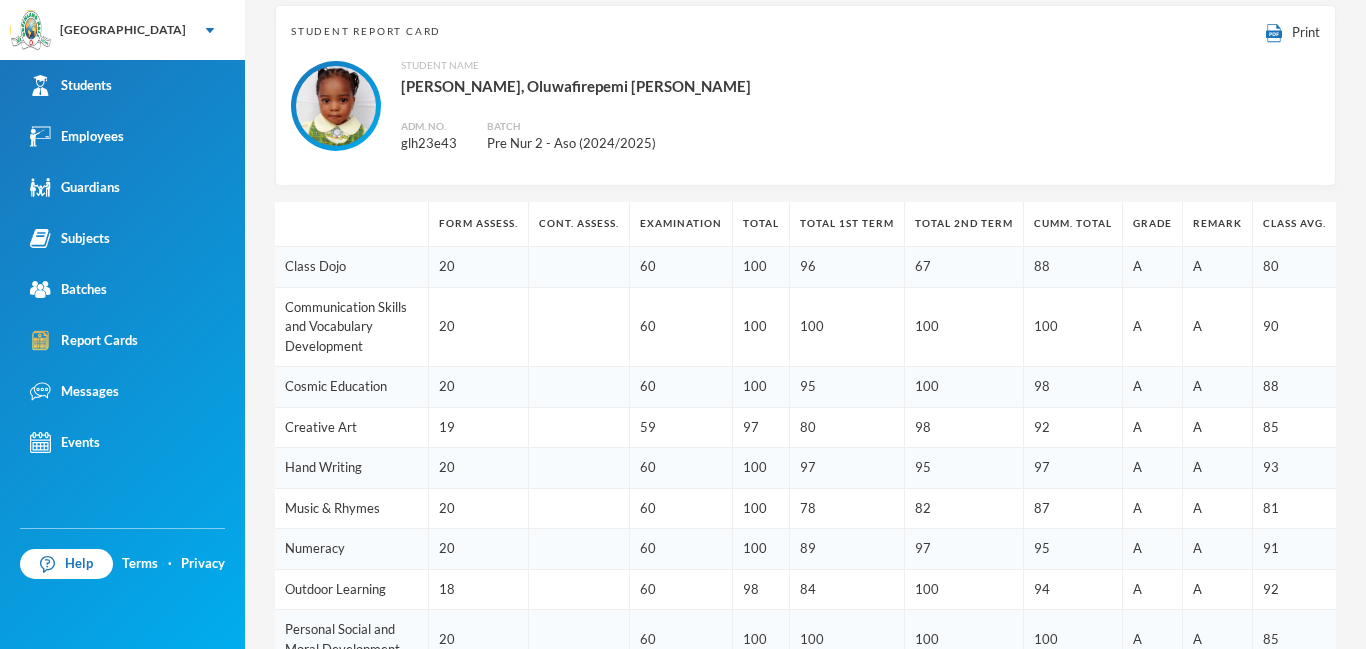 scroll, scrollTop: 200, scrollLeft: 0, axis: vertical 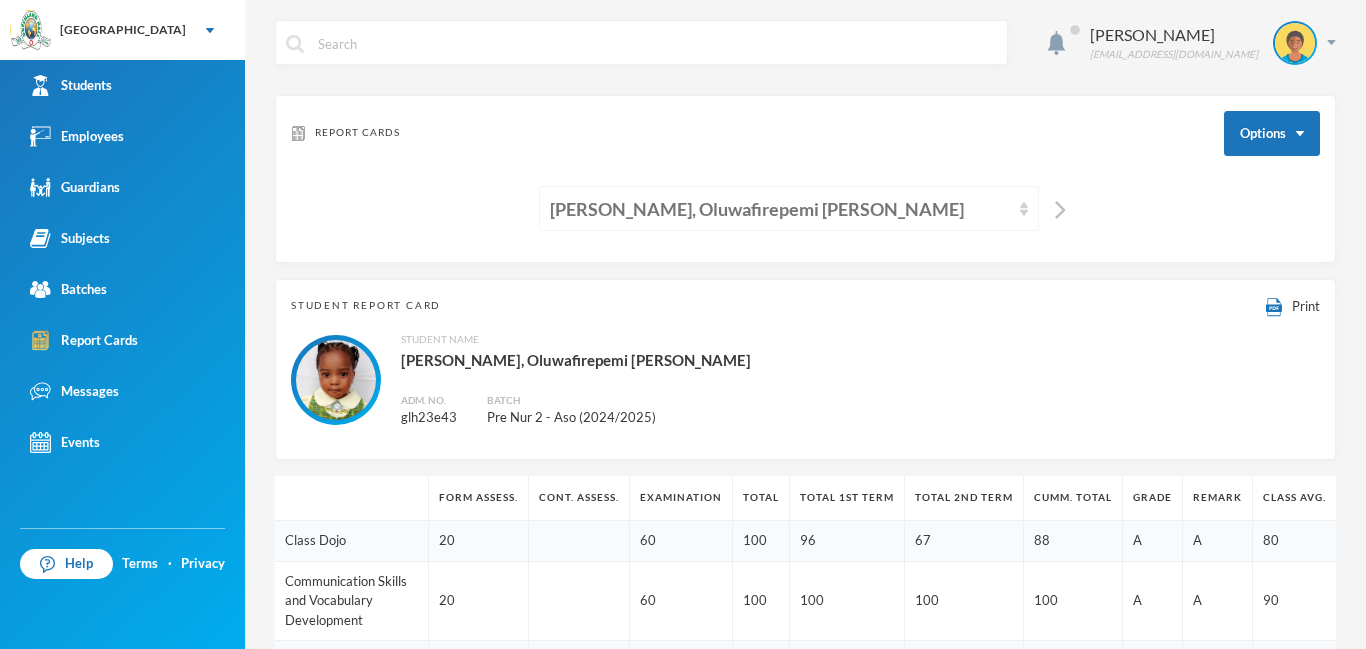 click on "Adekoya, Oluwafirepemi Deborah" at bounding box center [780, 209] 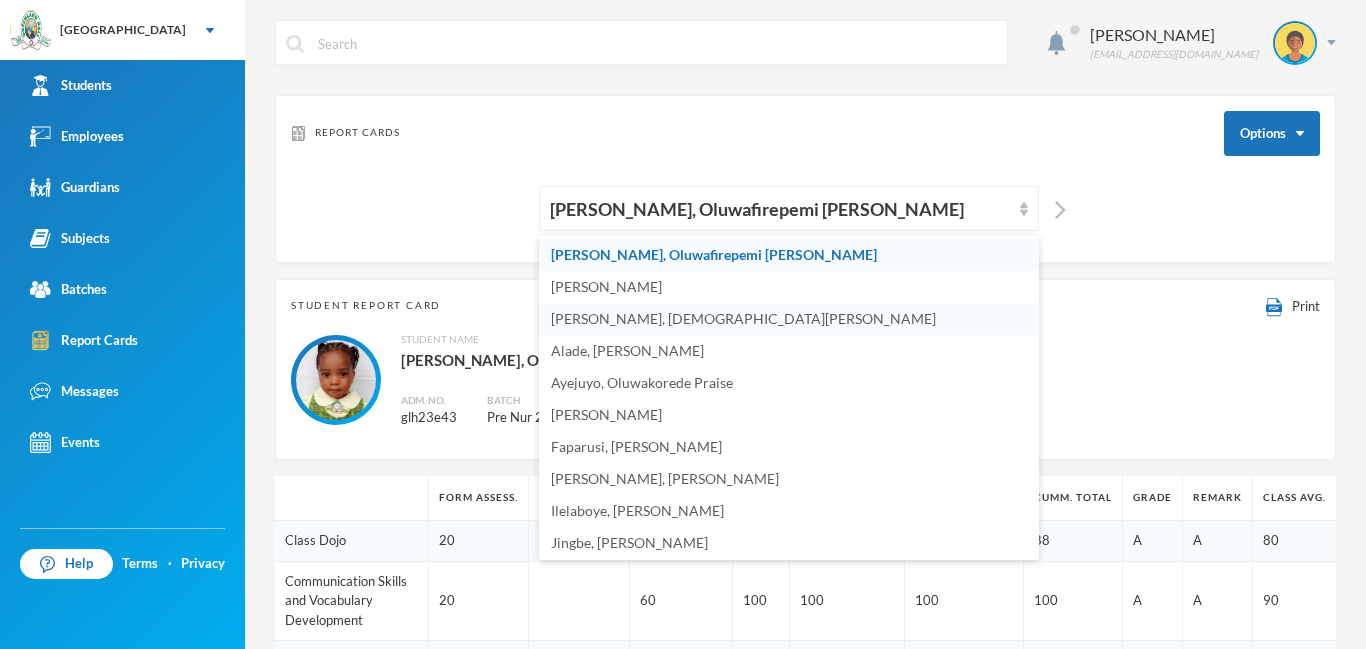 click on "Akinola, Olajuwon Nathaniel" at bounding box center [789, 319] 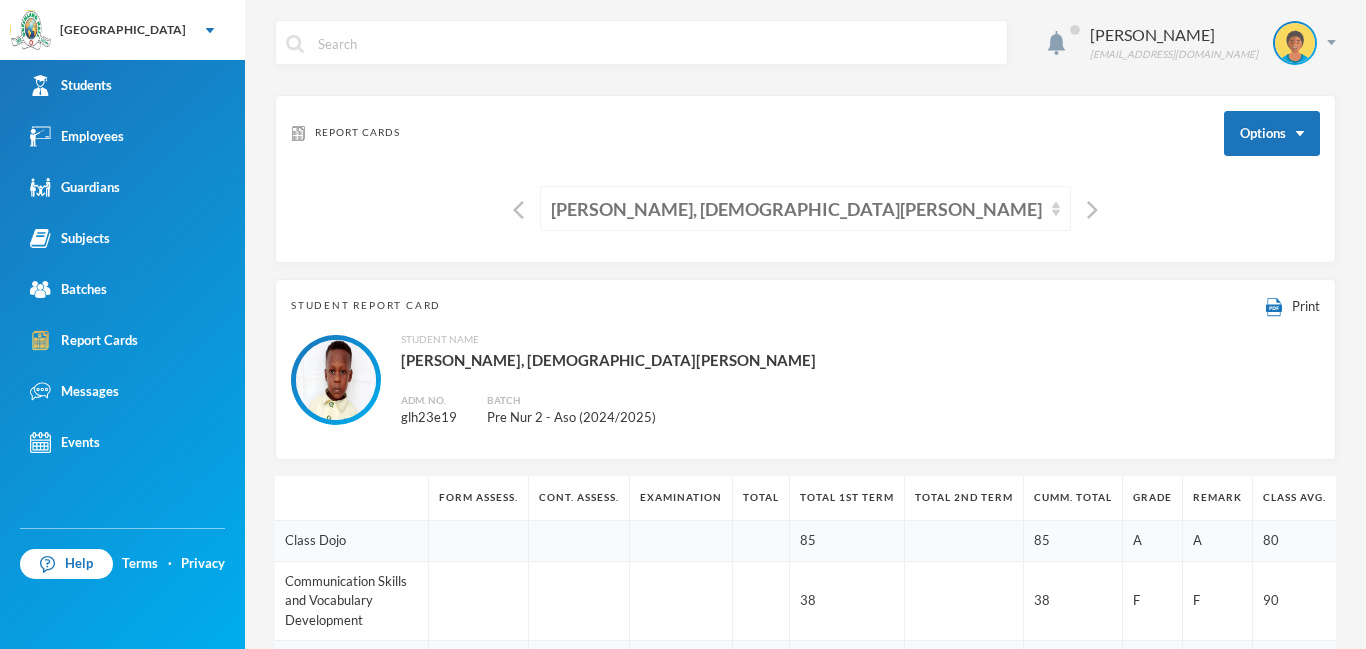 click on "Akinola, Olajuwon Nathaniel" at bounding box center (796, 209) 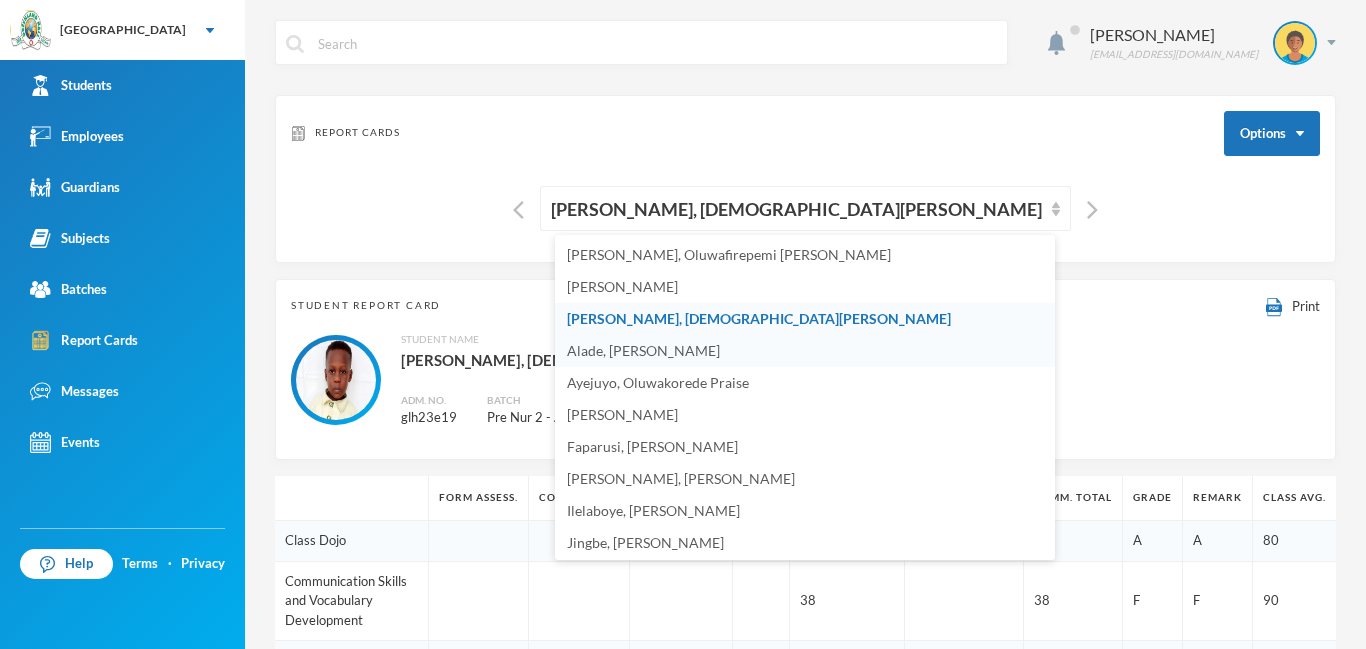 click on "Alade, Akanke Grace" at bounding box center (643, 350) 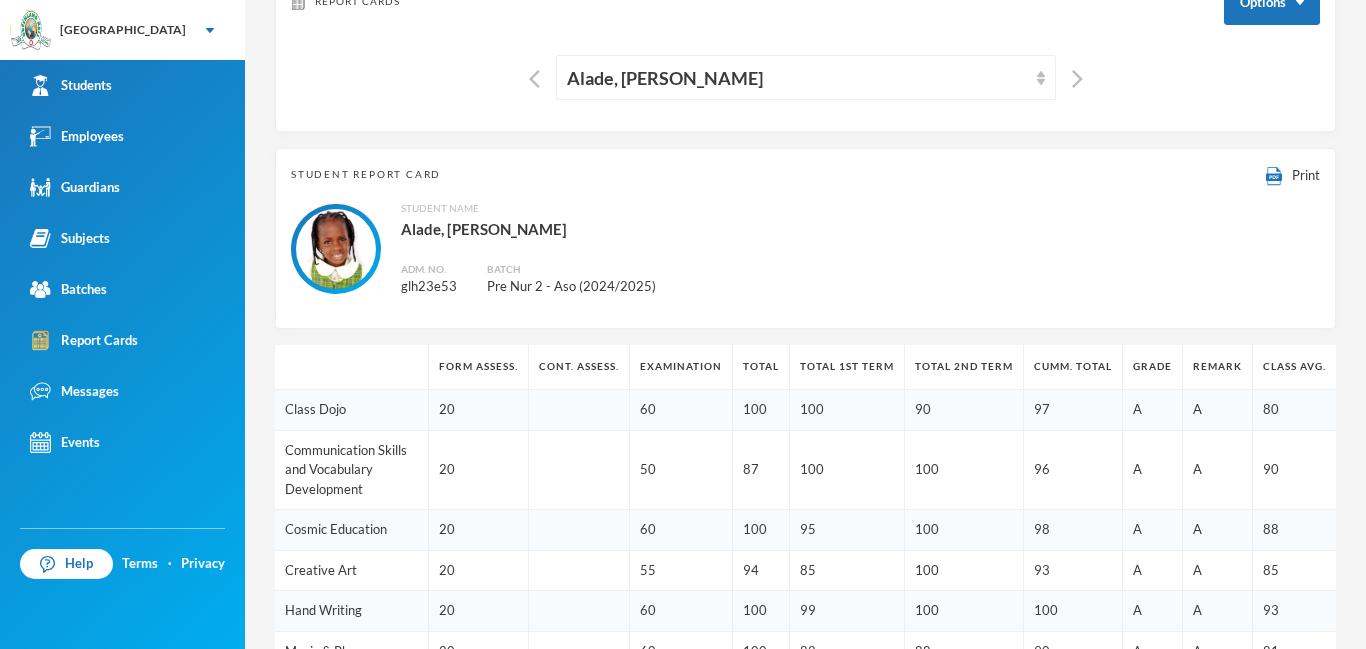 scroll, scrollTop: 24, scrollLeft: 0, axis: vertical 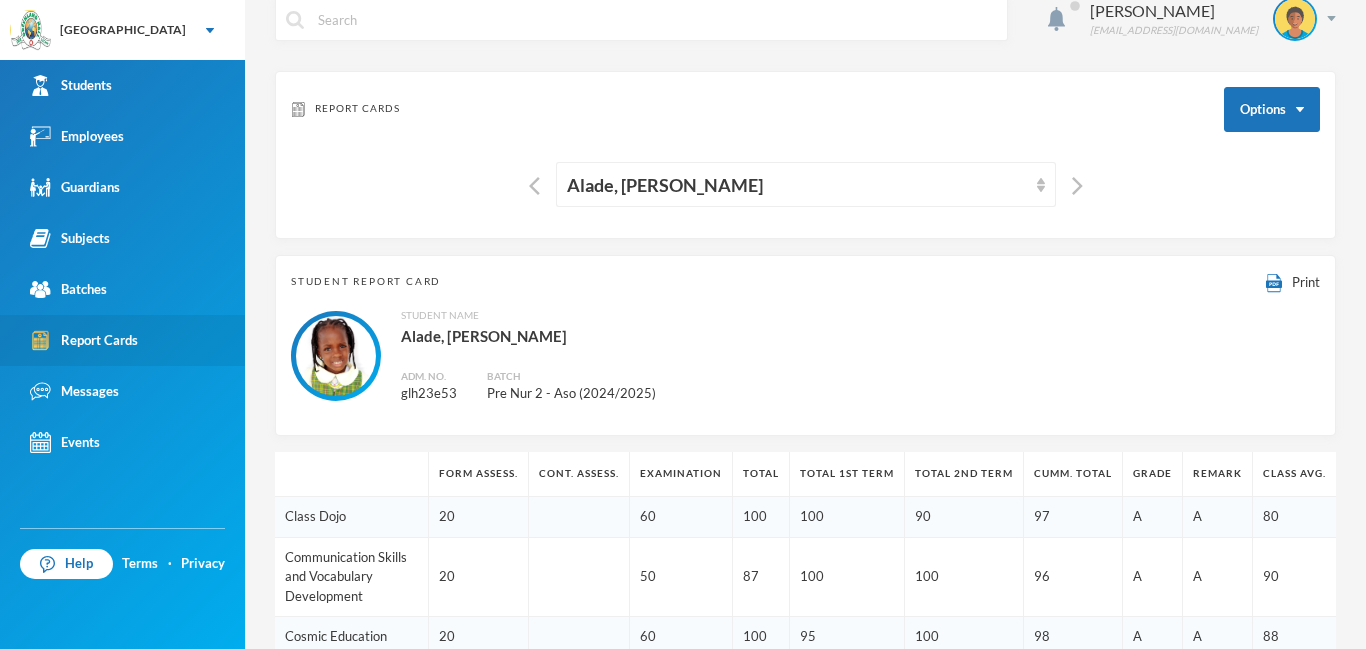 click on "Report Cards" at bounding box center (122, 340) 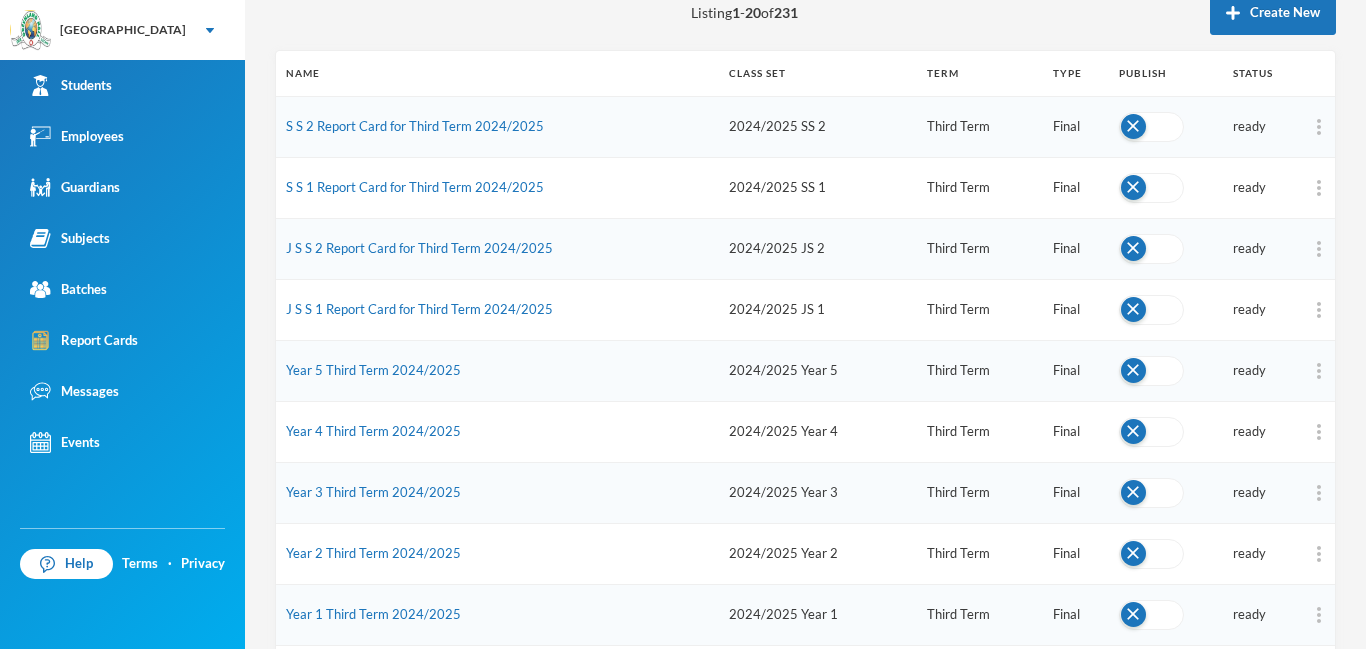 scroll, scrollTop: 295, scrollLeft: 0, axis: vertical 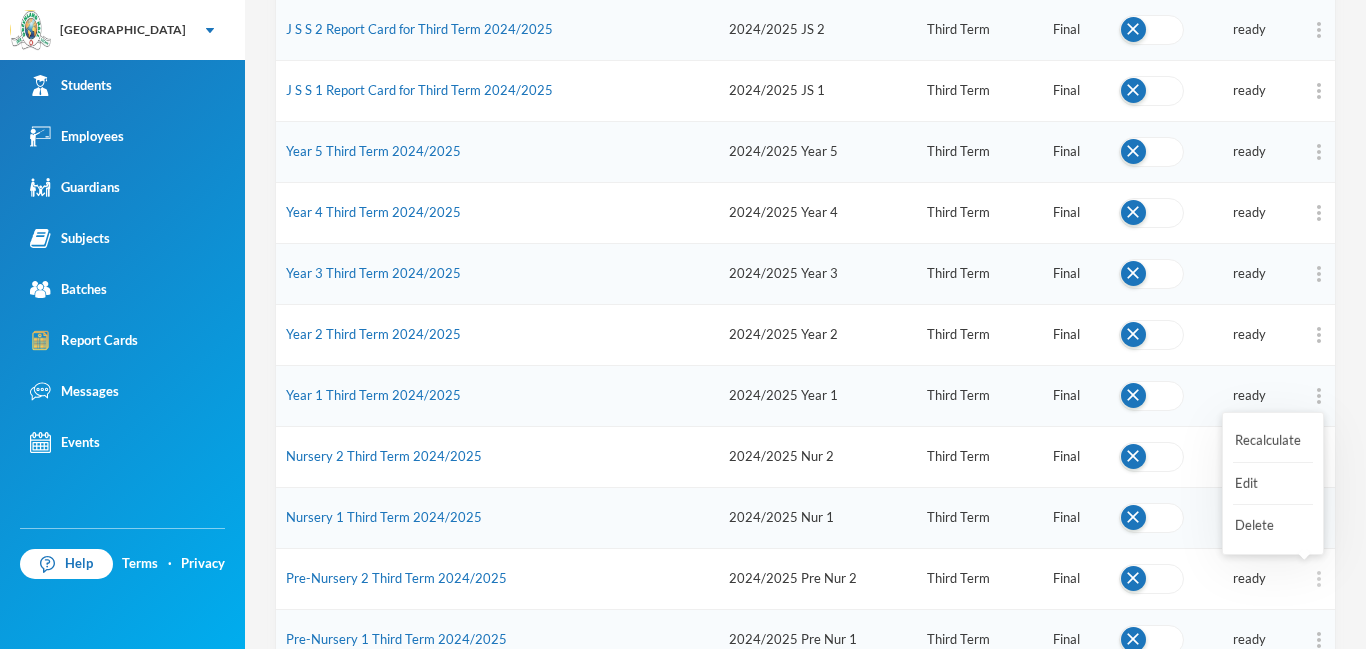 click at bounding box center (1319, 579) 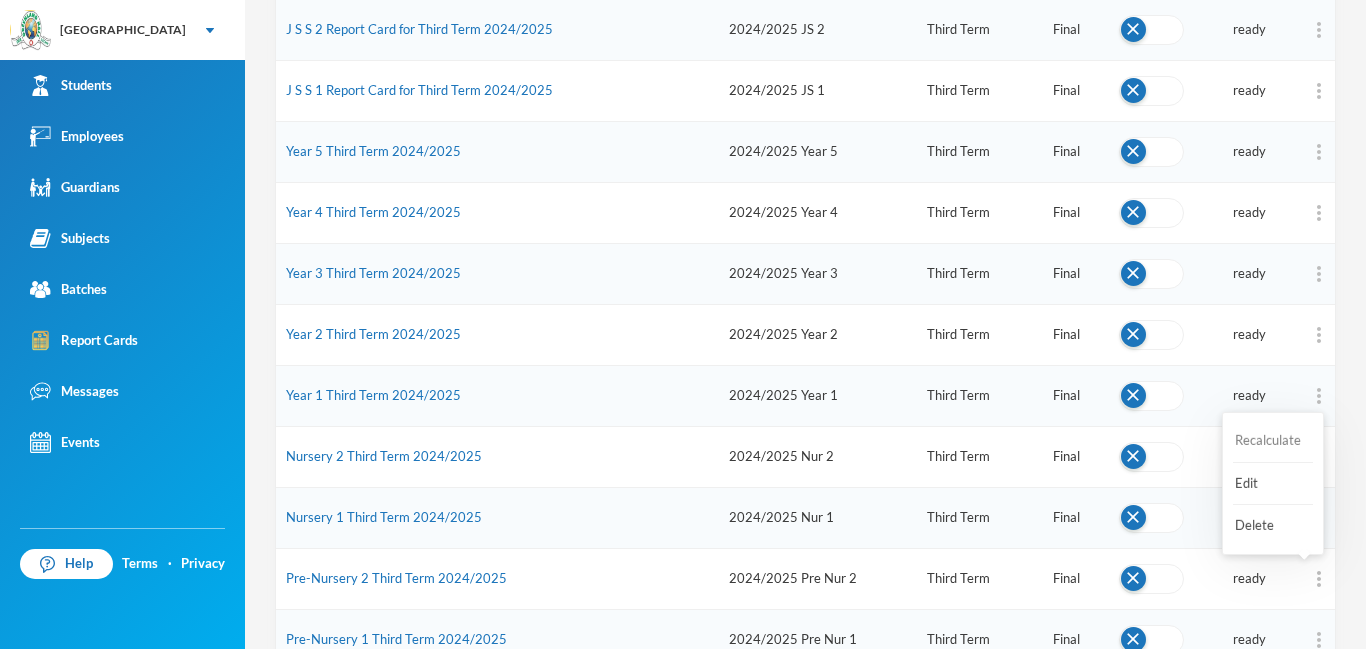 click on "Recalculate" at bounding box center [1273, 441] 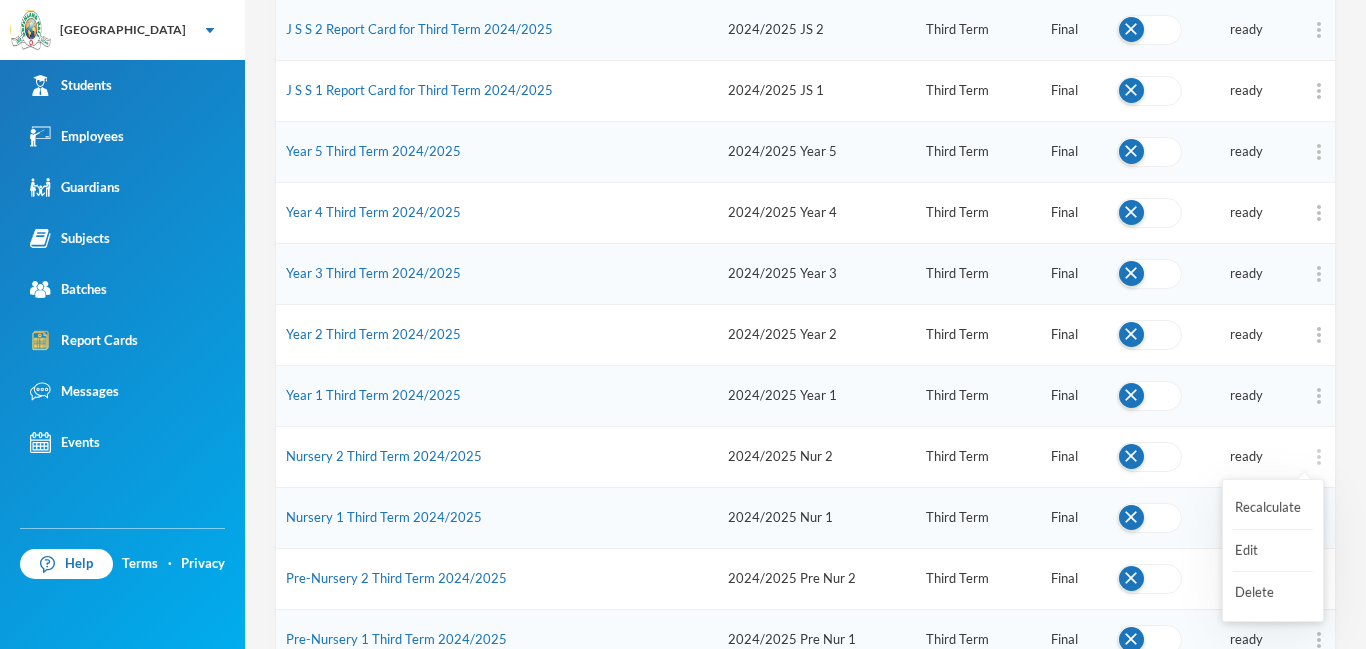 click at bounding box center (1319, 457) 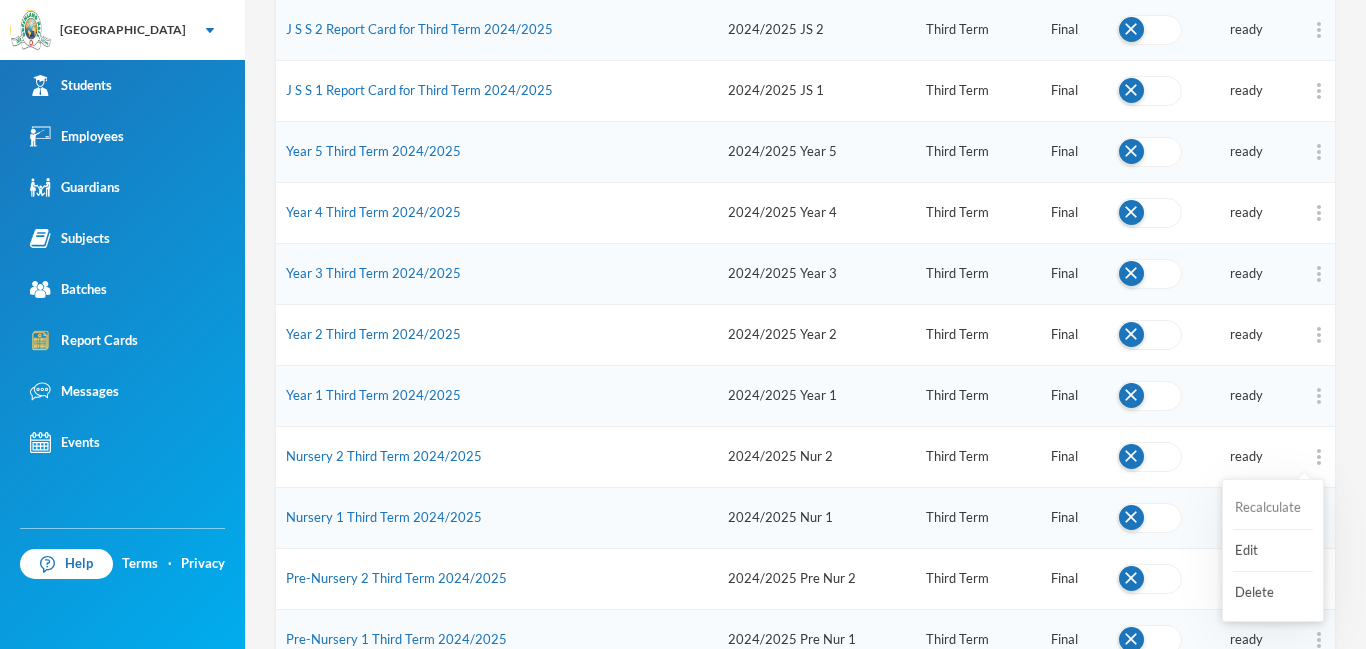click on "Recalculate" at bounding box center (1273, 508) 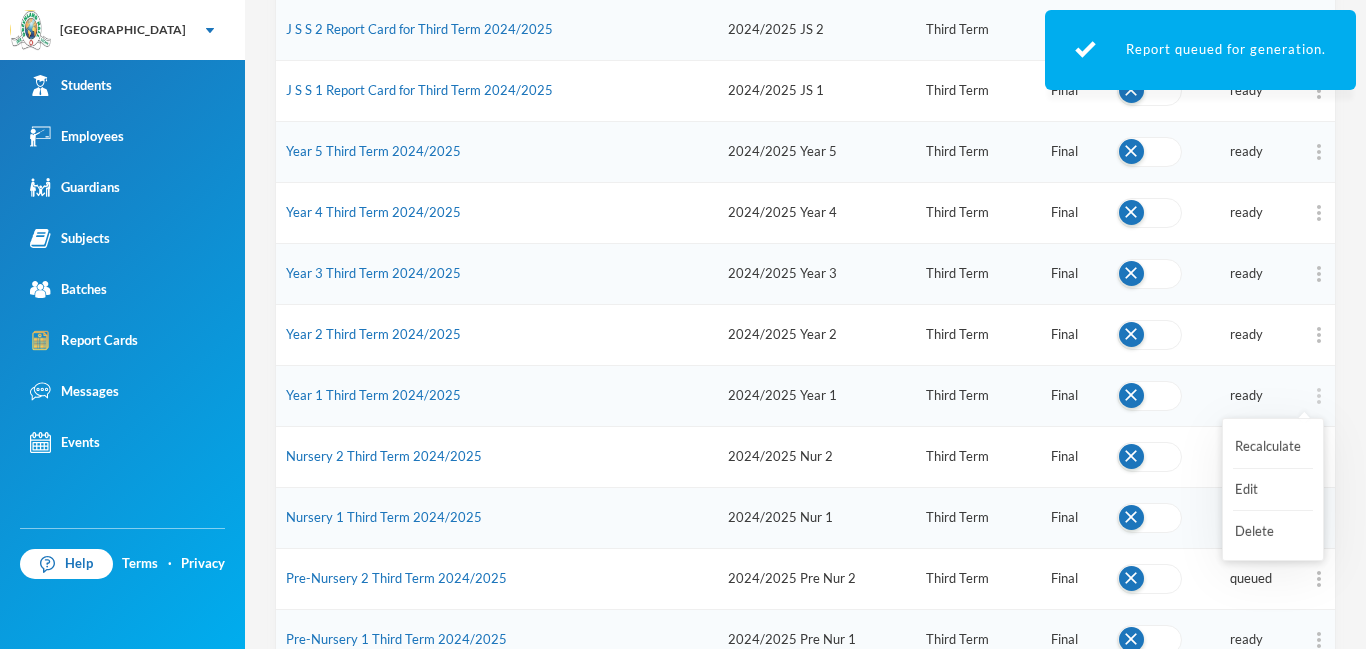 click at bounding box center [1319, 396] 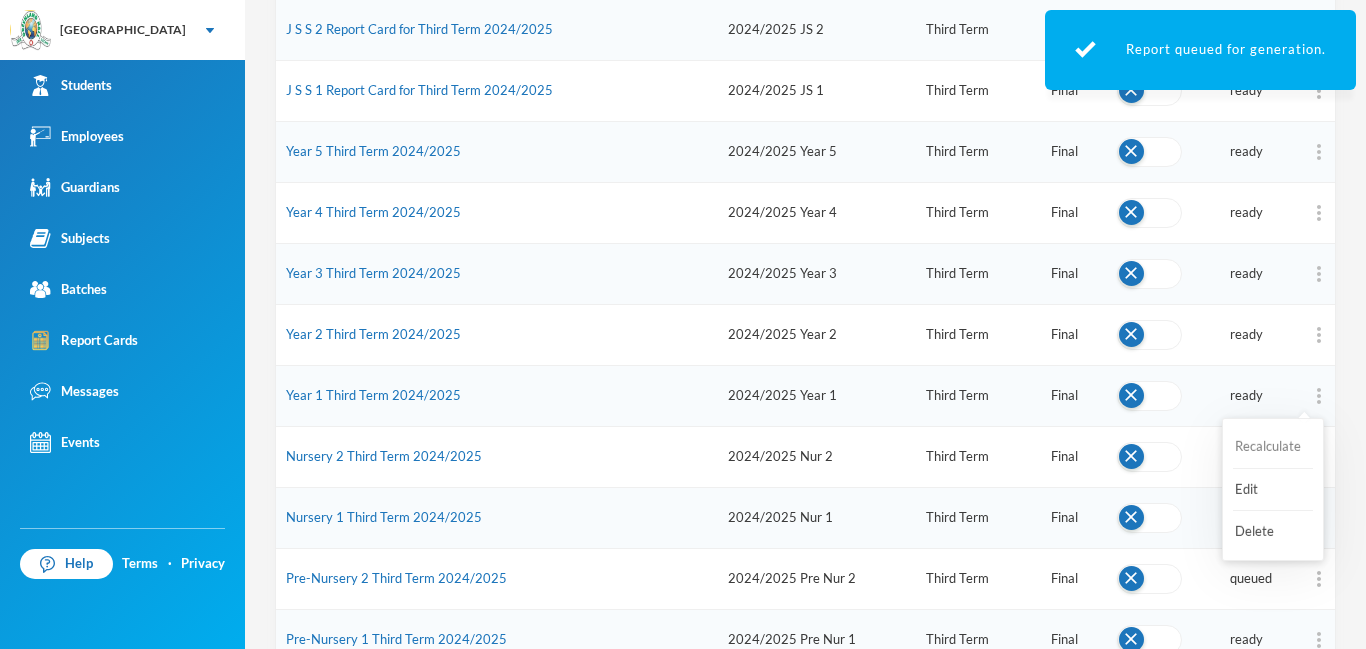 click on "Recalculate" at bounding box center [1273, 447] 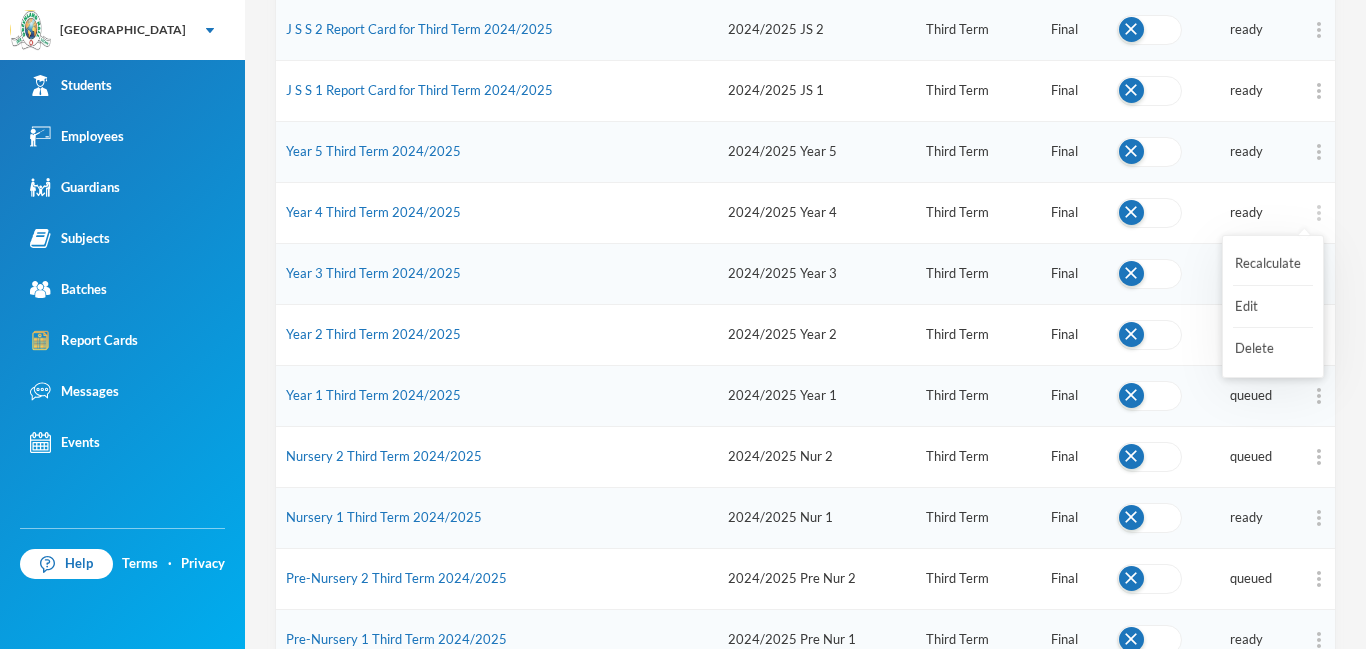 click at bounding box center [1319, 213] 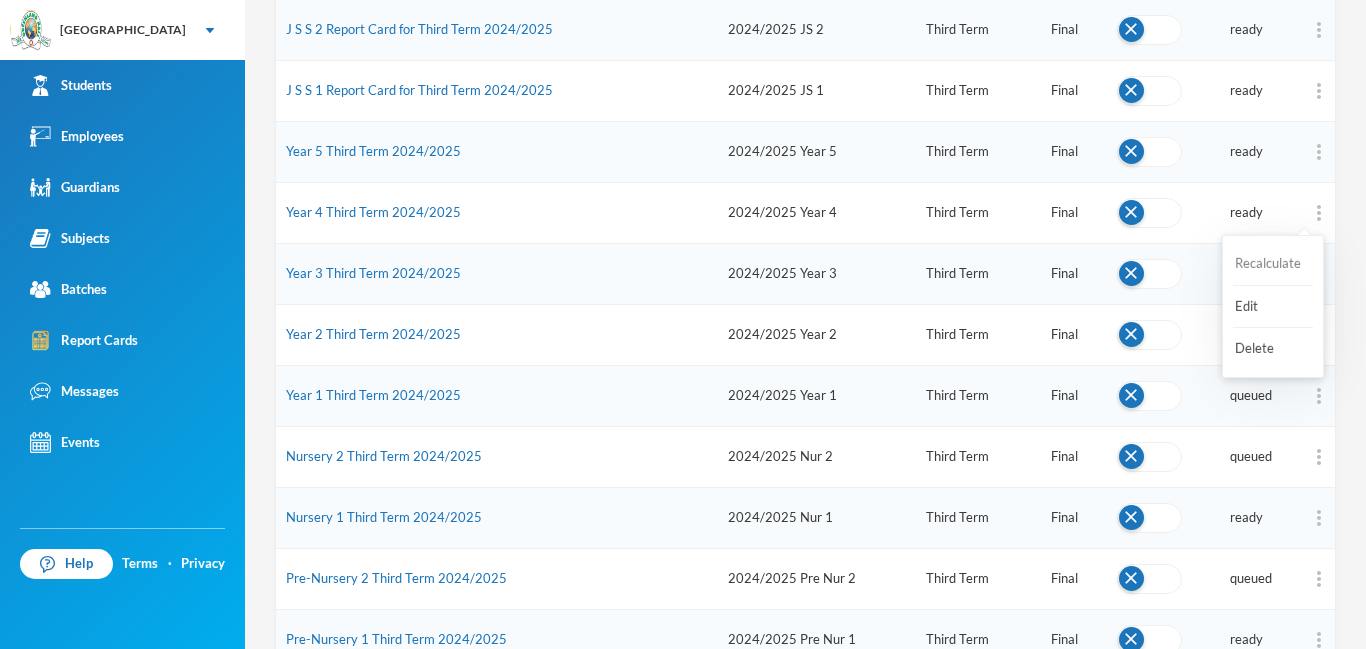 click on "Recalculate" at bounding box center [1273, 264] 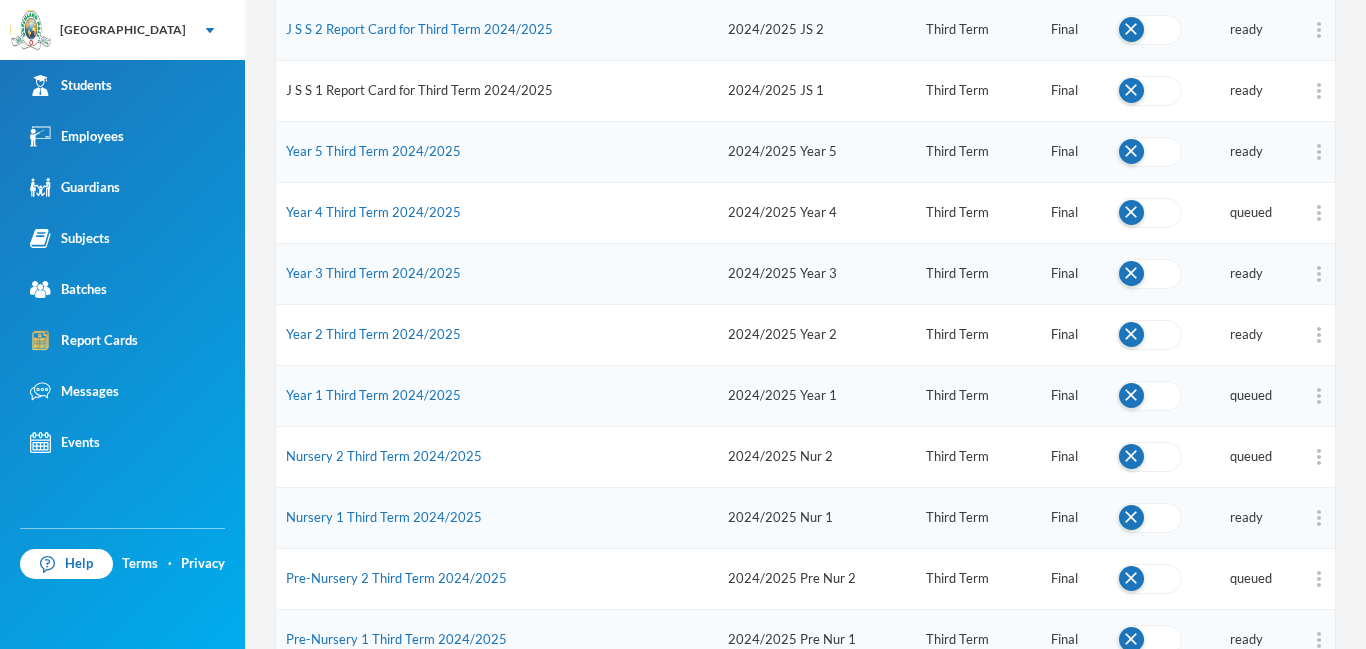 click on "J S S 1 Report Card for Third Term 2024/2025" at bounding box center (419, 90) 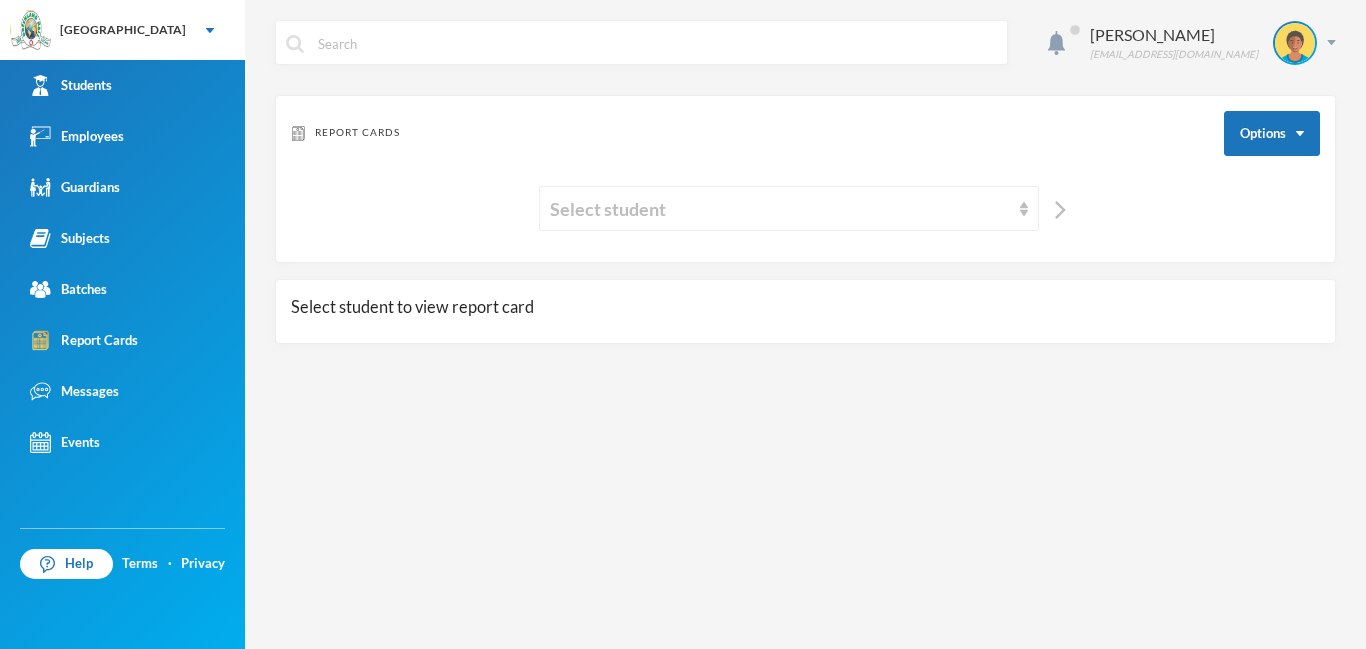 scroll, scrollTop: 0, scrollLeft: 0, axis: both 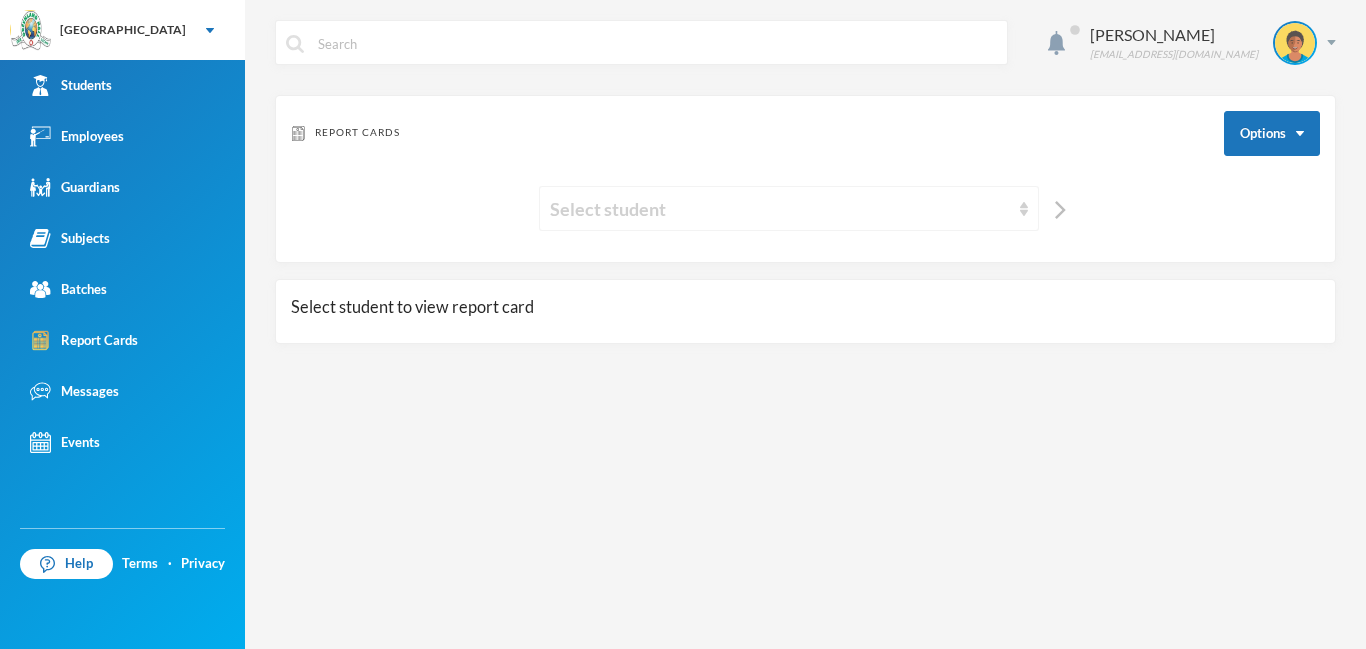 click on "Select student" at bounding box center [789, 208] 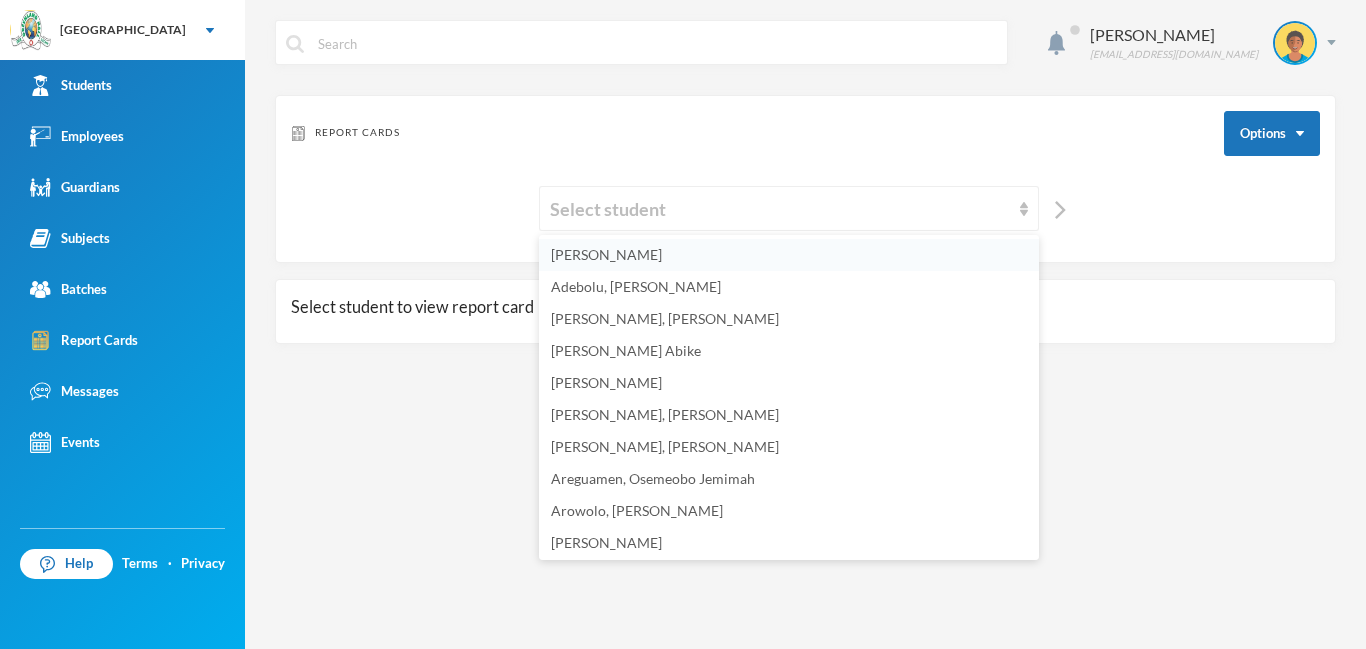 click on "Adeagbo, Wuraola Oluwatojumi" at bounding box center [789, 255] 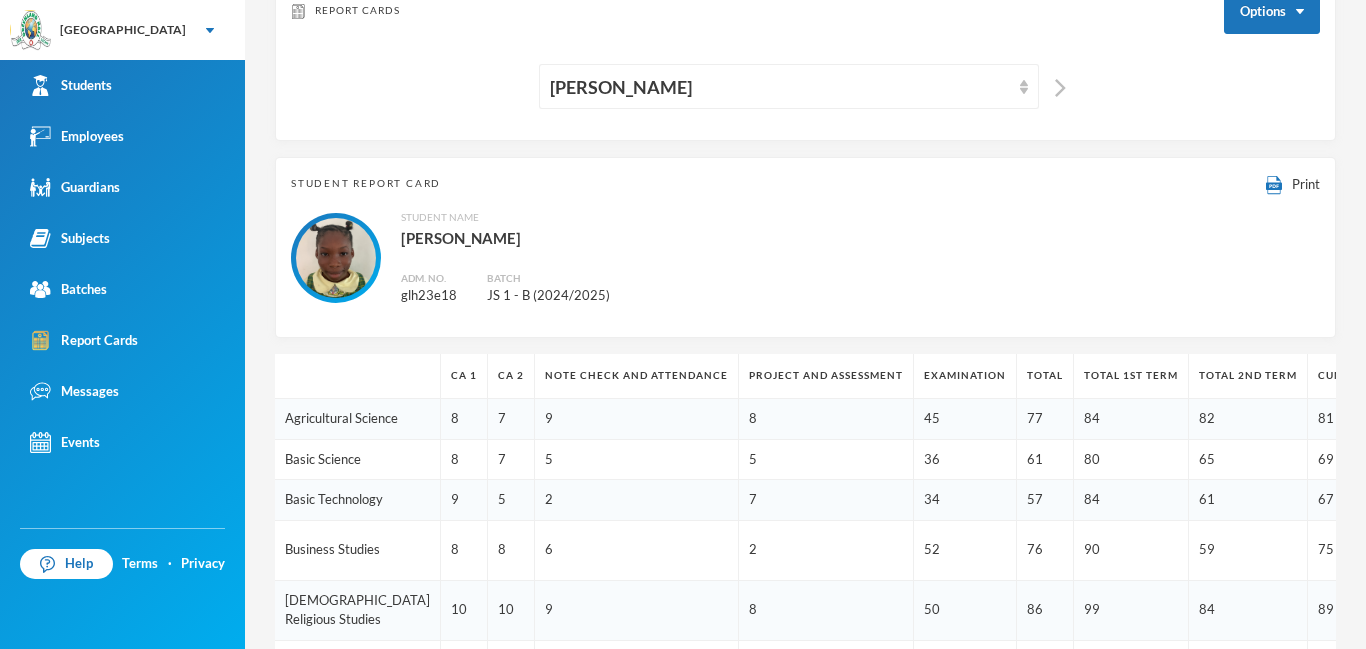 scroll, scrollTop: 115, scrollLeft: 0, axis: vertical 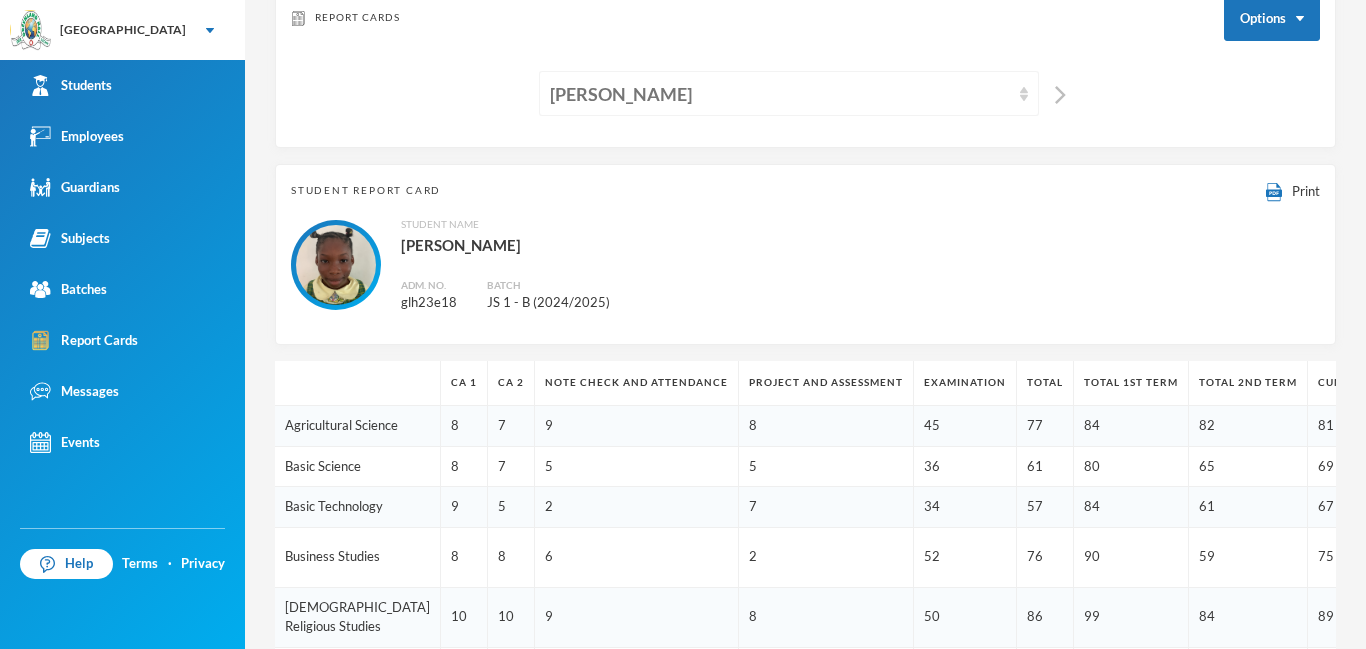 click on "Adeagbo, Wuraola Oluwatojumi" at bounding box center [780, 94] 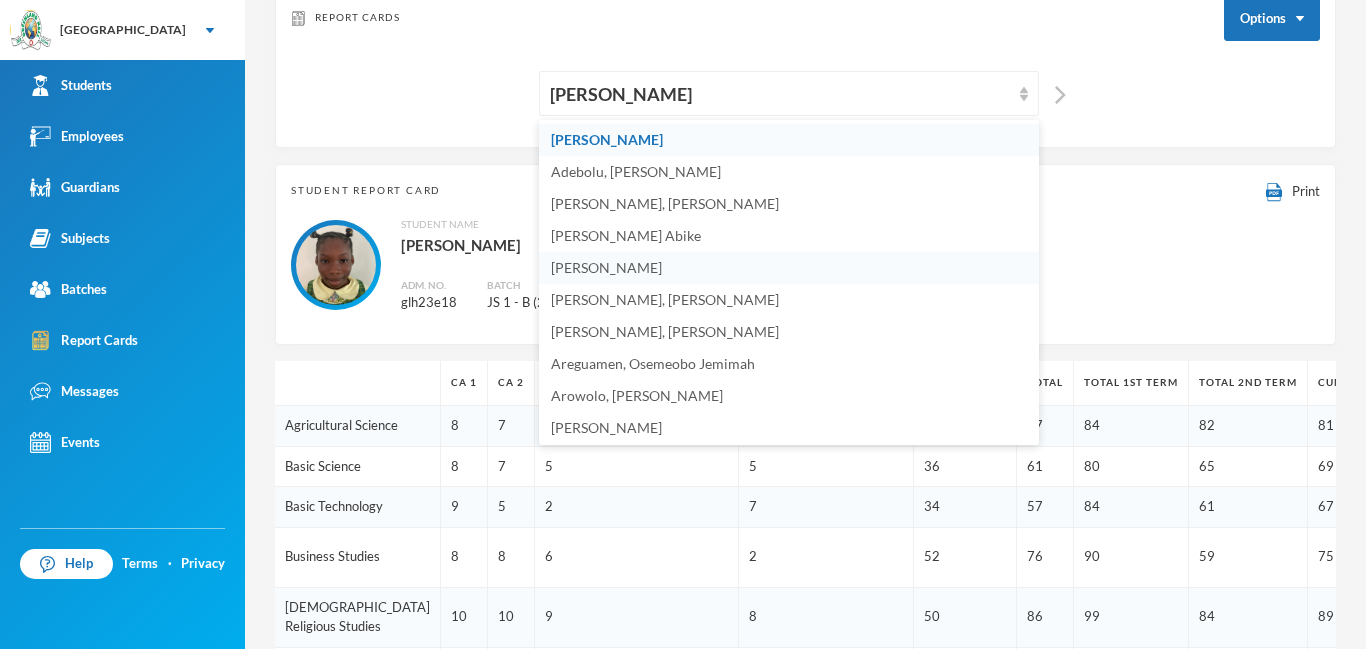 click on "Adigun, Henry Opemipo" at bounding box center (606, 267) 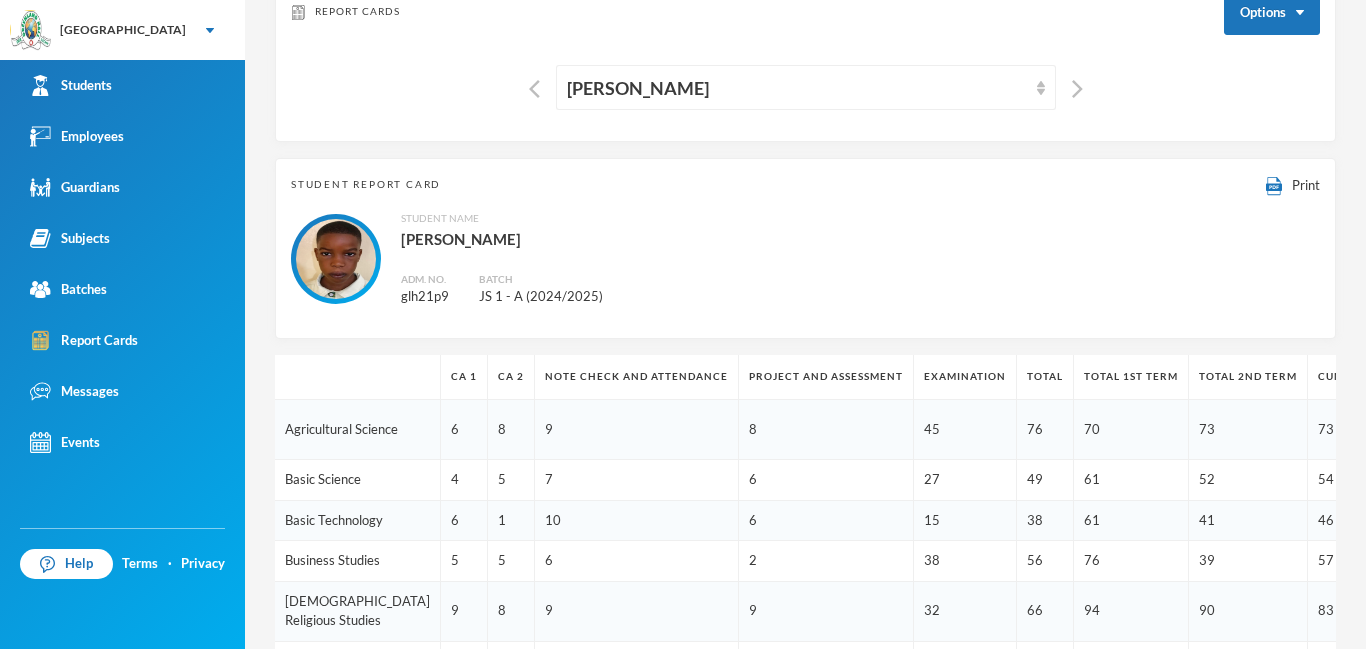 scroll, scrollTop: 118, scrollLeft: 0, axis: vertical 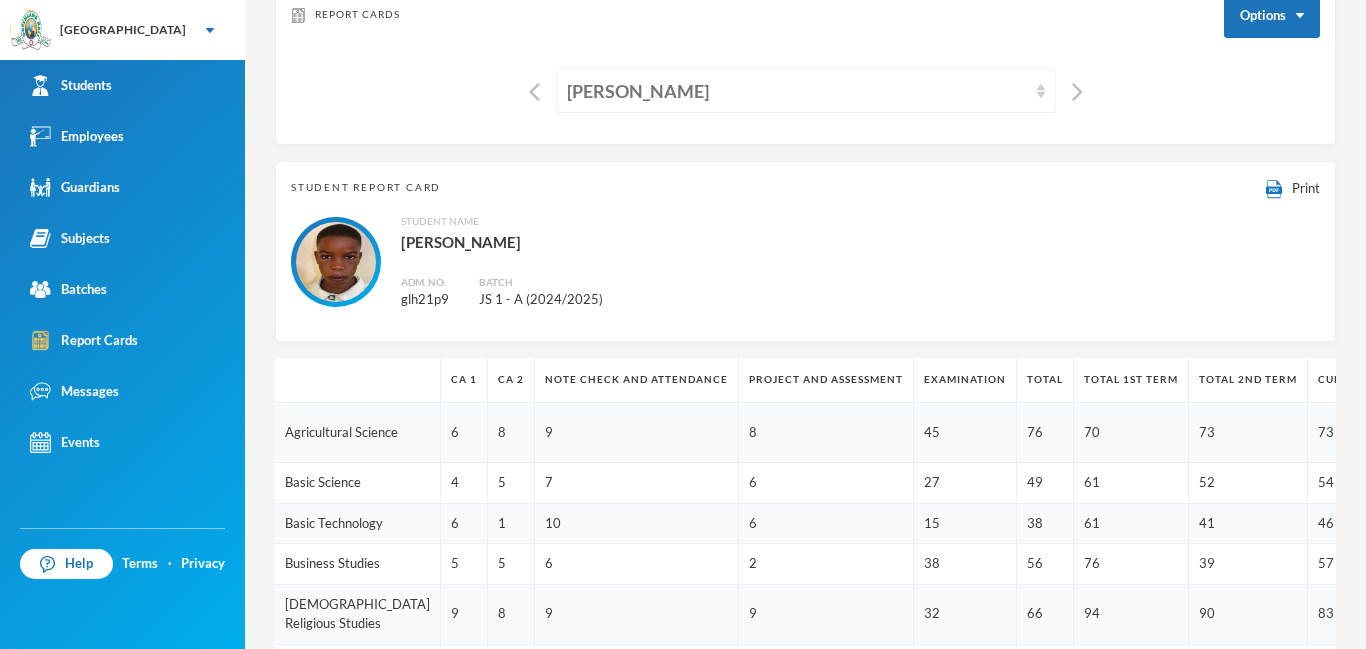 click on "Adigun, Henry Opemipo" at bounding box center [797, 91] 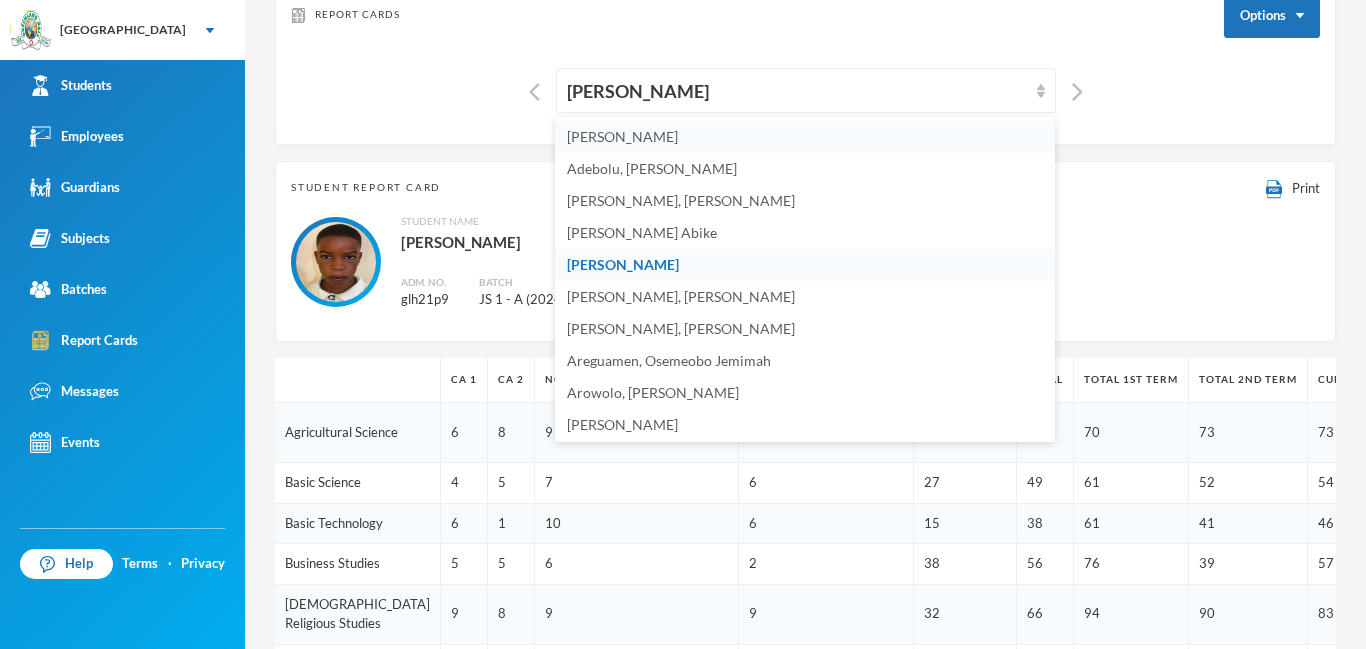 click on "Adeagbo, Wuraola Oluwatojumi" at bounding box center (805, 137) 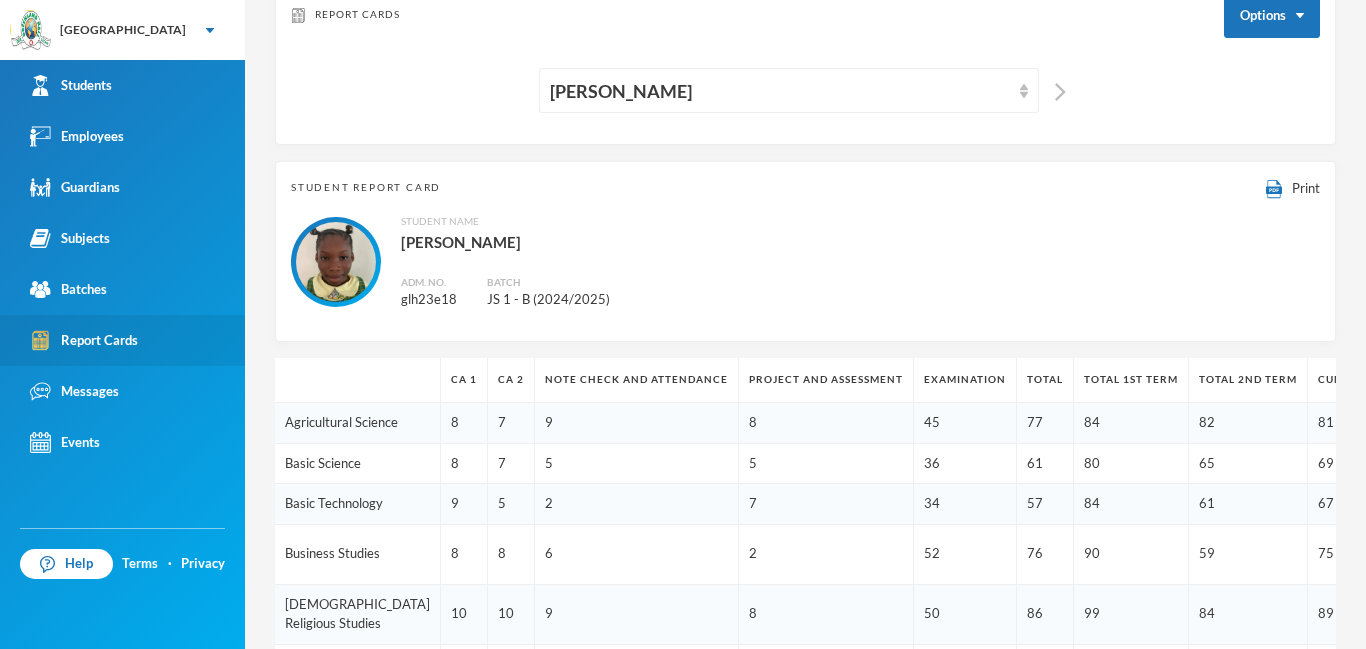 click on "Report Cards" at bounding box center [84, 340] 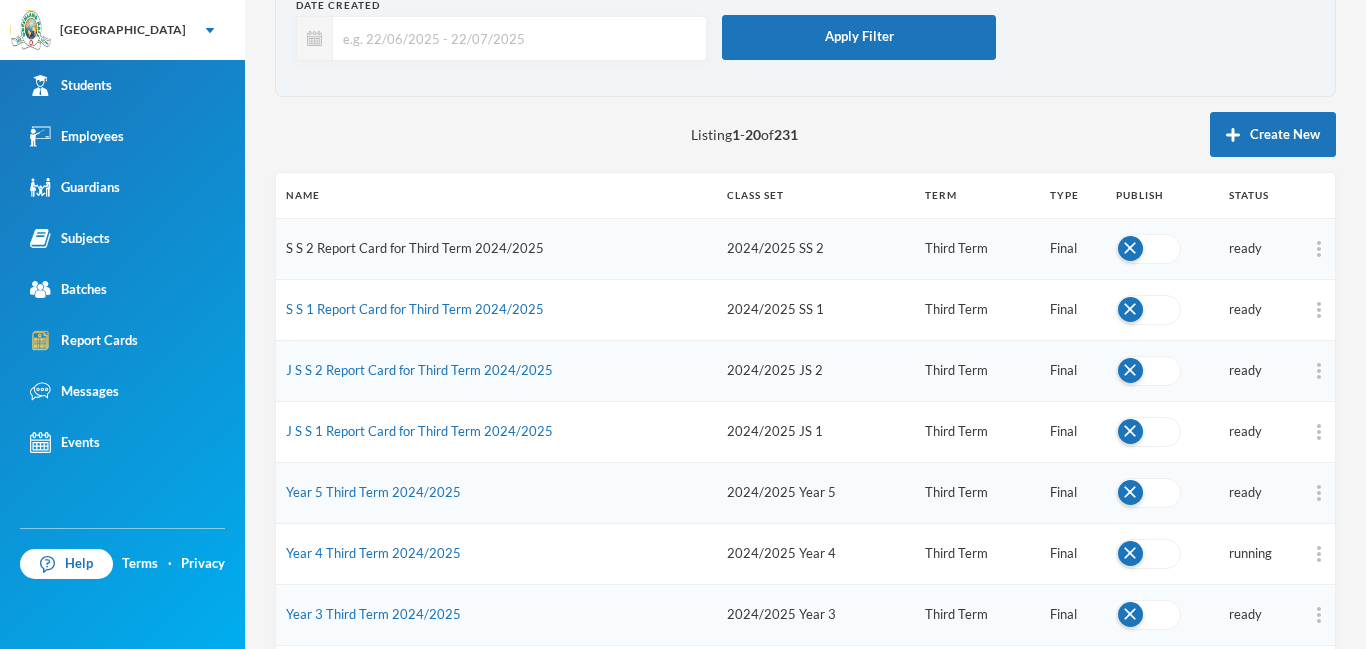 click on "S S 2 Report Card for Third Term 2024/2025" at bounding box center (415, 248) 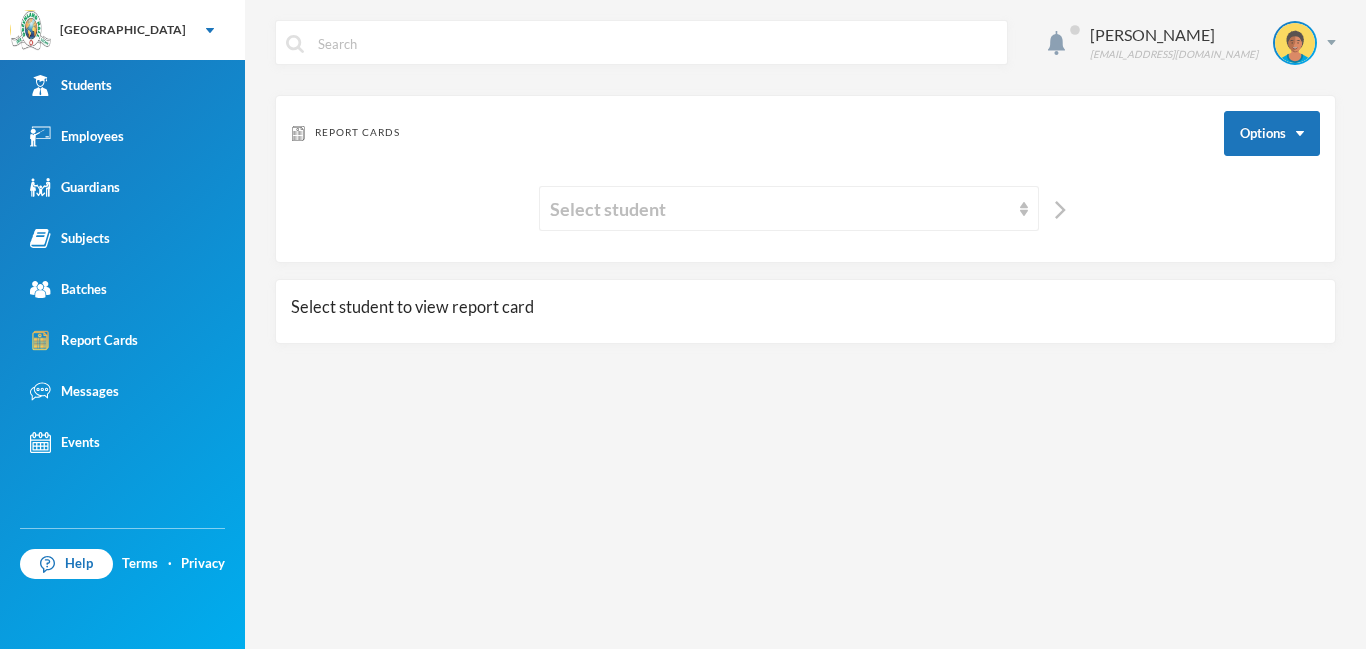 scroll, scrollTop: 0, scrollLeft: 0, axis: both 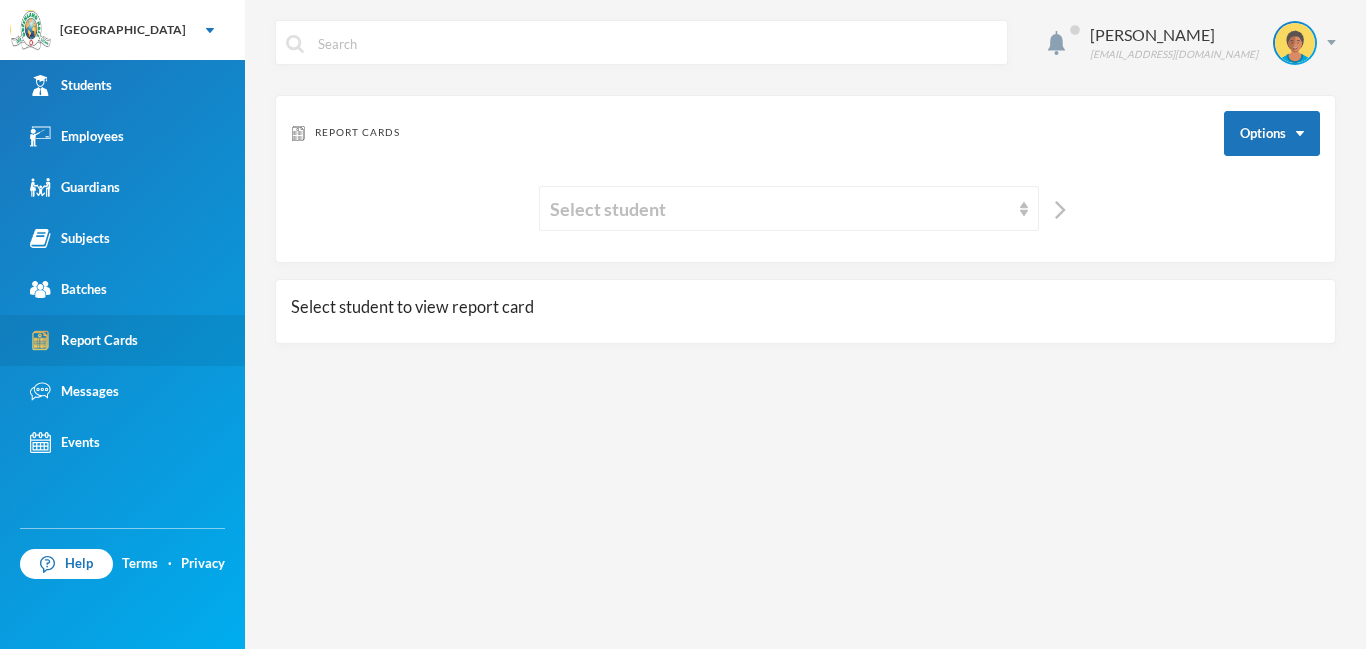 click on "Report Cards" at bounding box center (84, 340) 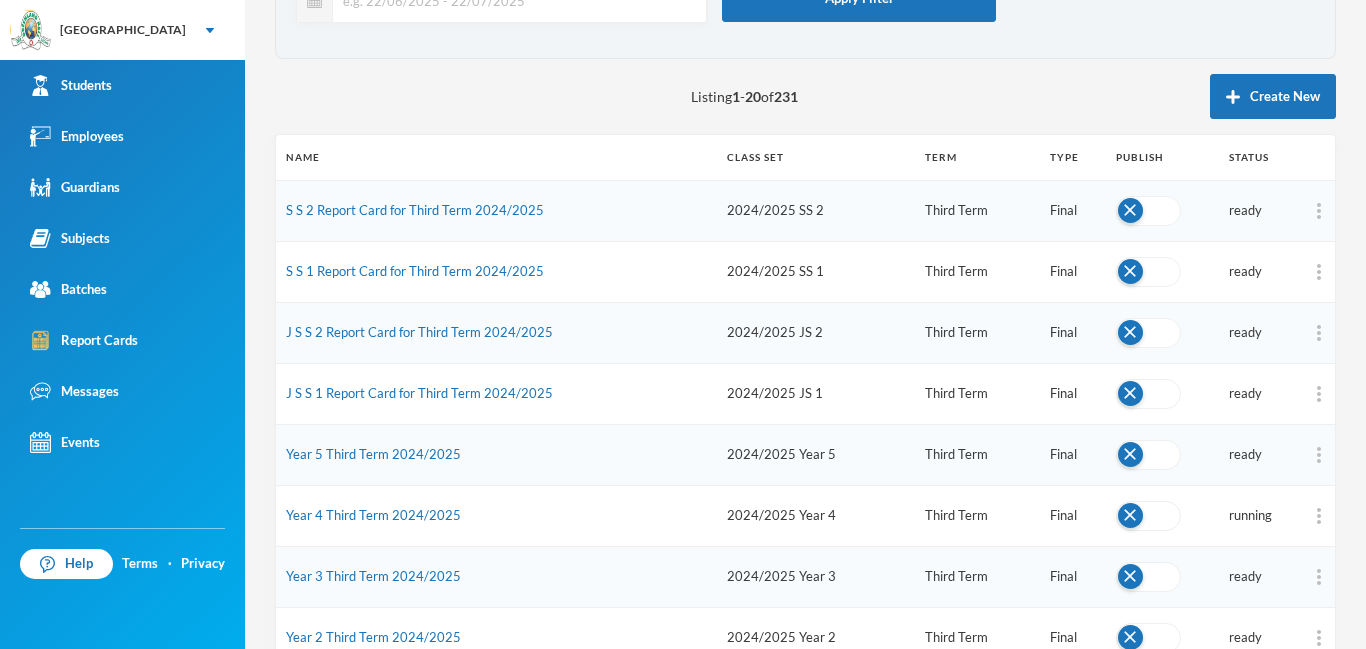 scroll, scrollTop: 169, scrollLeft: 0, axis: vertical 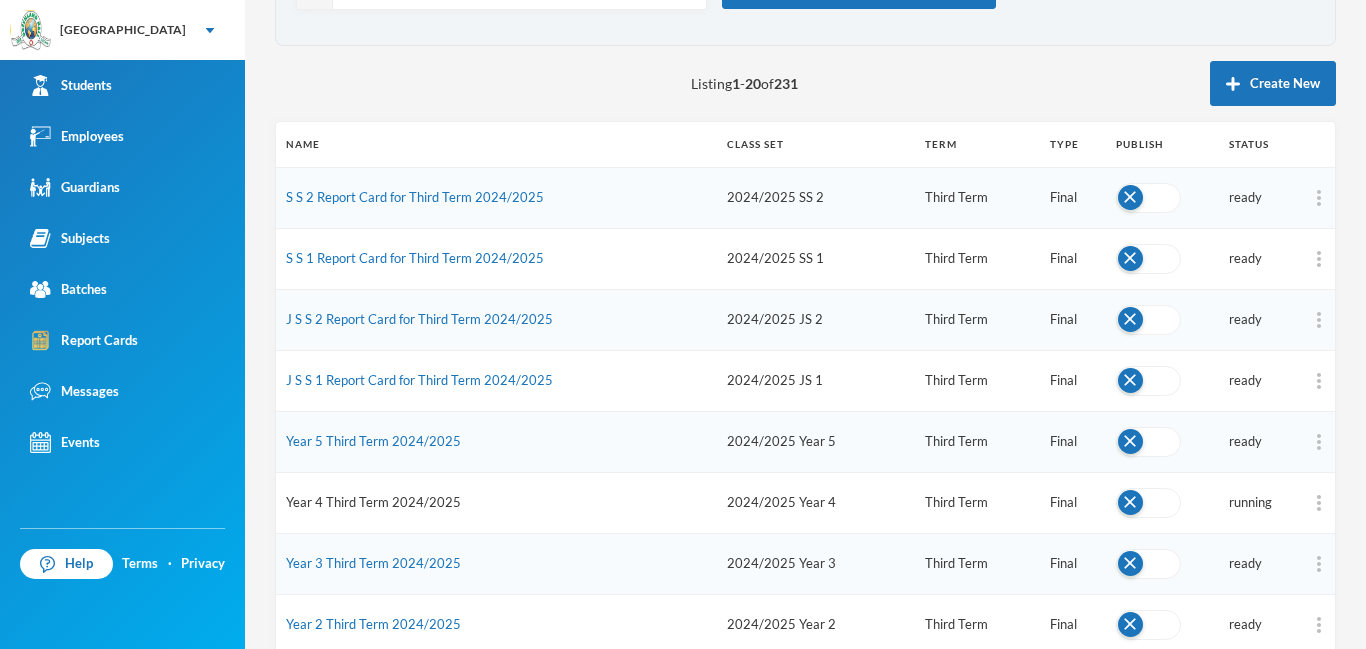 click on "Year 4 Third Term 2024/2025" at bounding box center (373, 502) 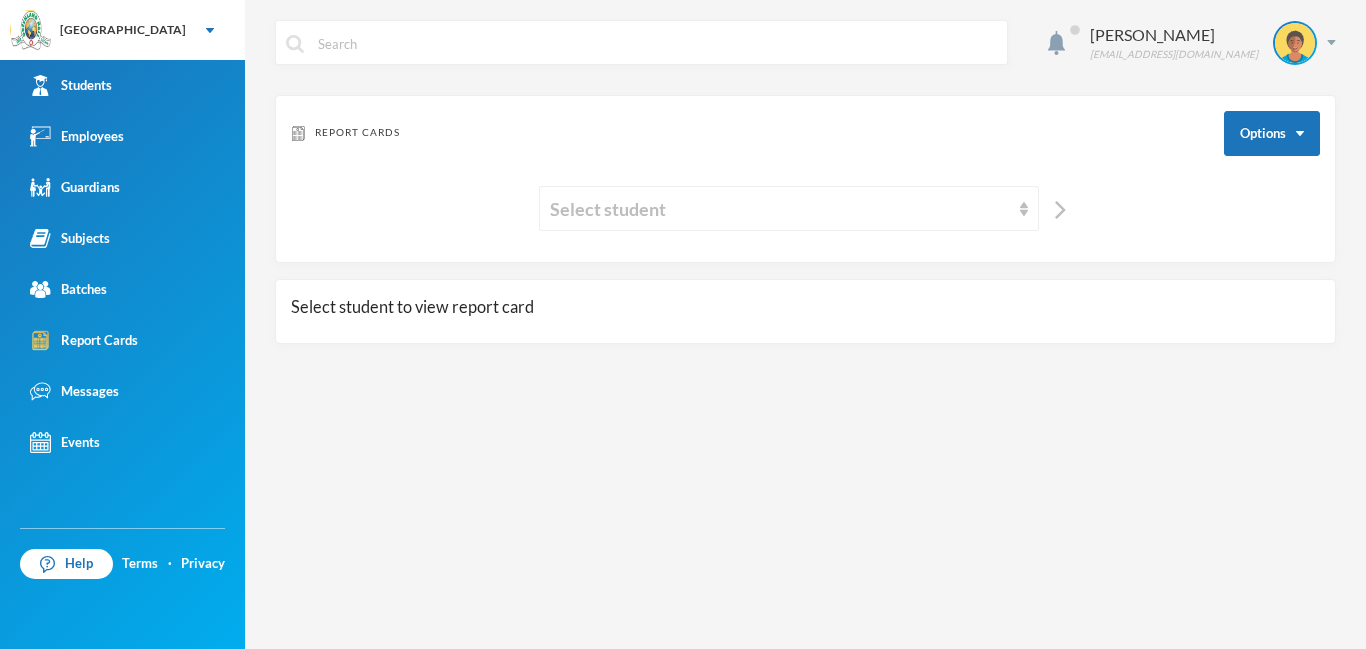 scroll, scrollTop: 0, scrollLeft: 0, axis: both 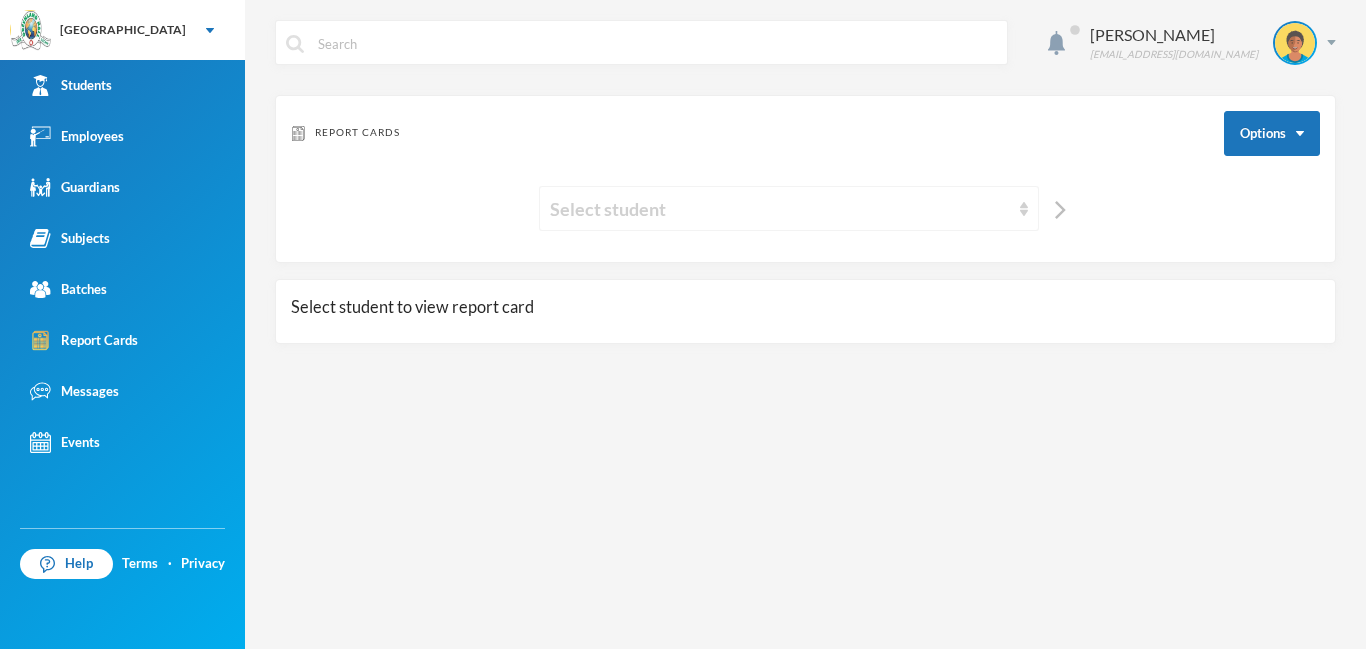 click on "Select student" at bounding box center [780, 209] 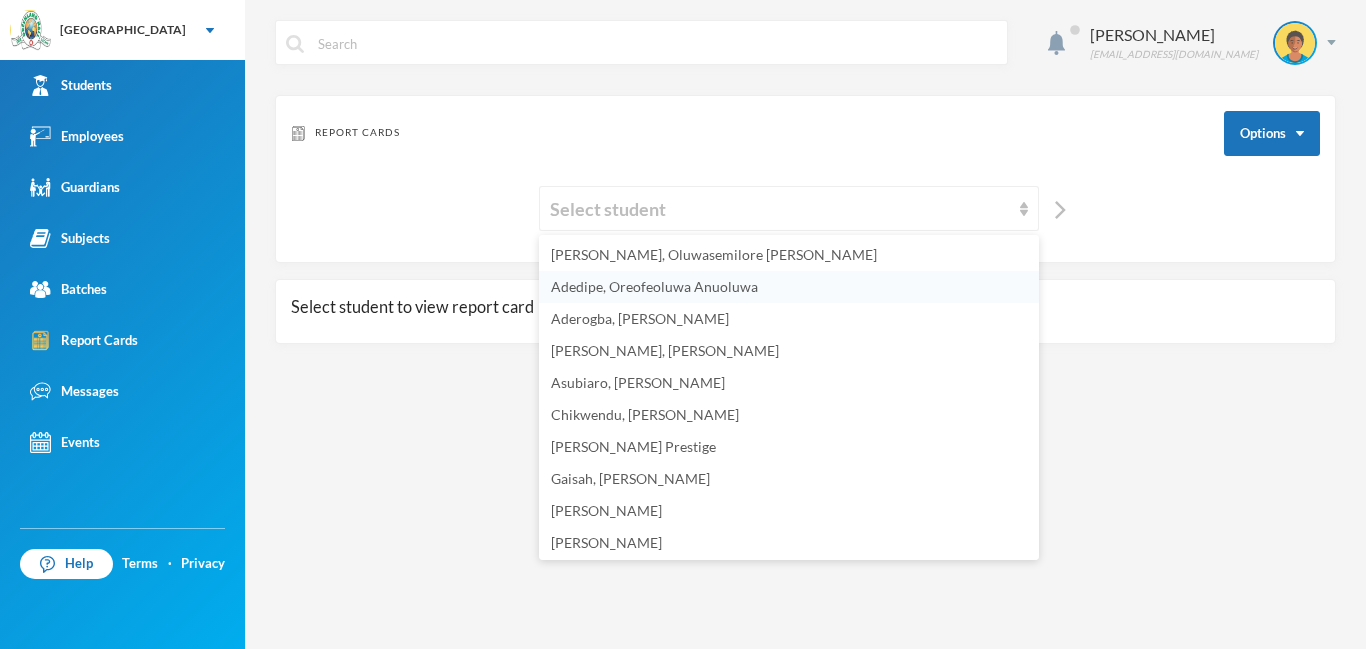 click on "Adedipe, Oreofeoluwa Anuoluwa" at bounding box center [789, 287] 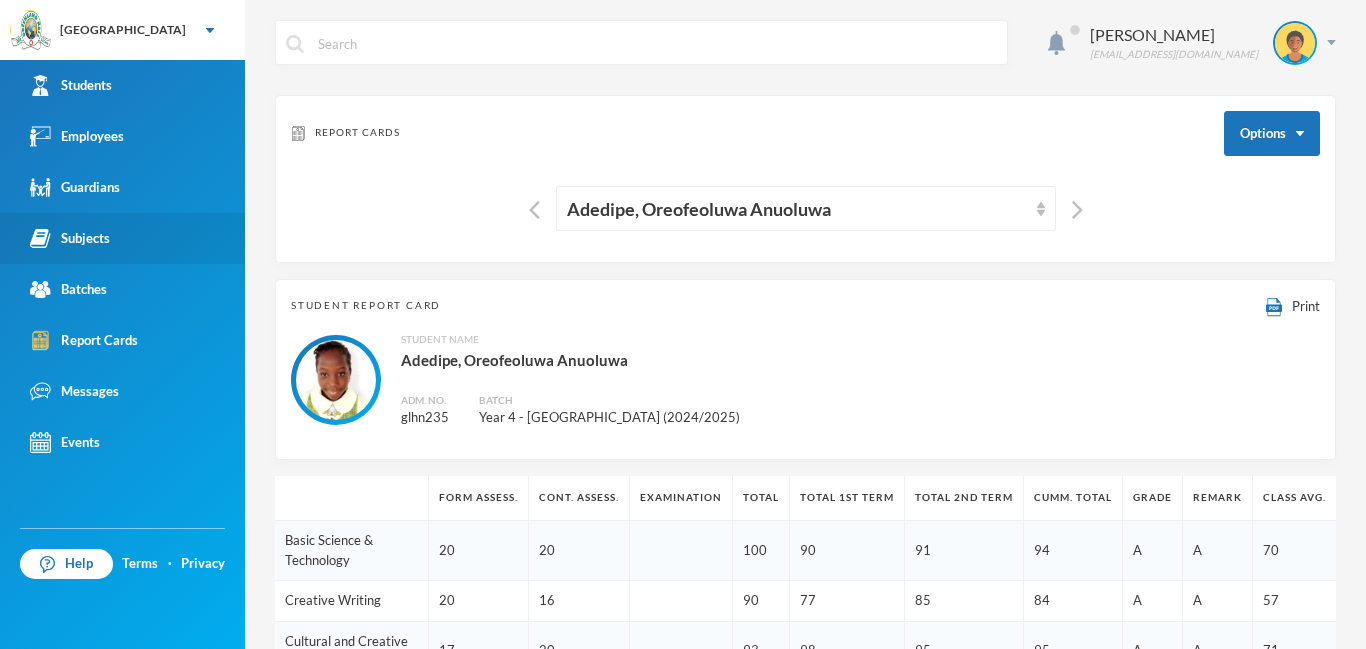 click on "Subjects" at bounding box center [122, 238] 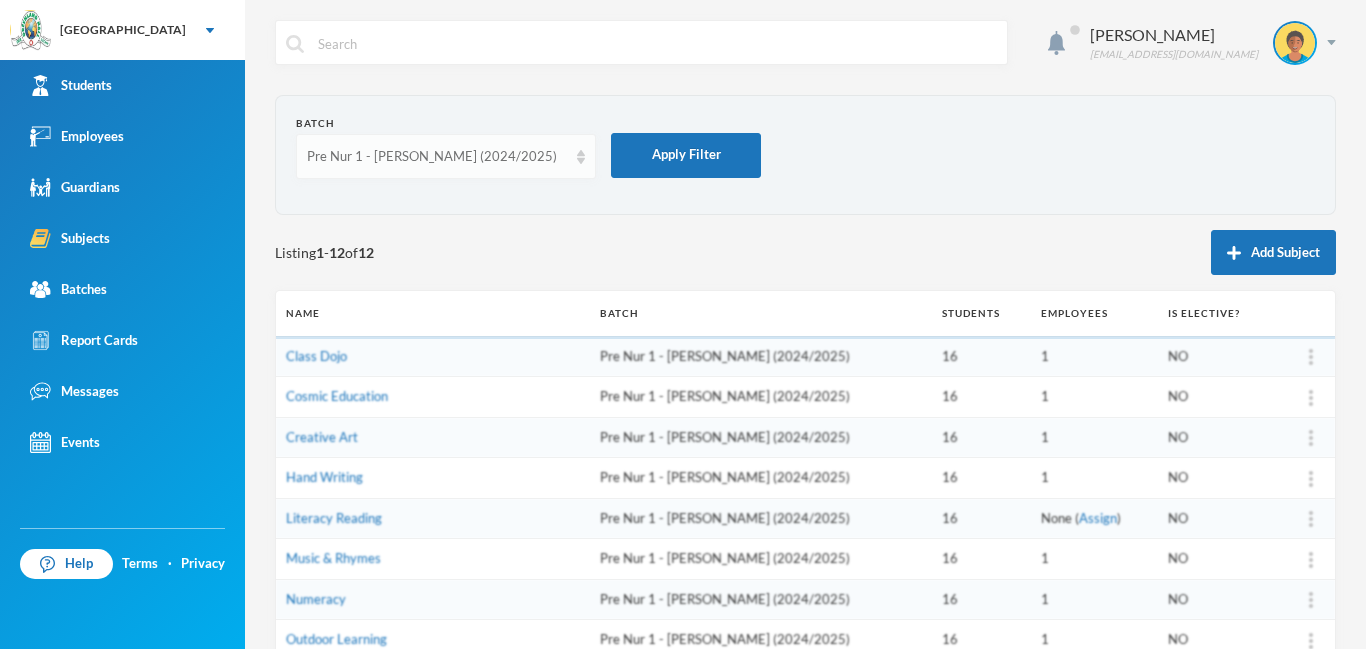 click on "Pre Nur 1 - [PERSON_NAME] (2024/2025)" at bounding box center (437, 157) 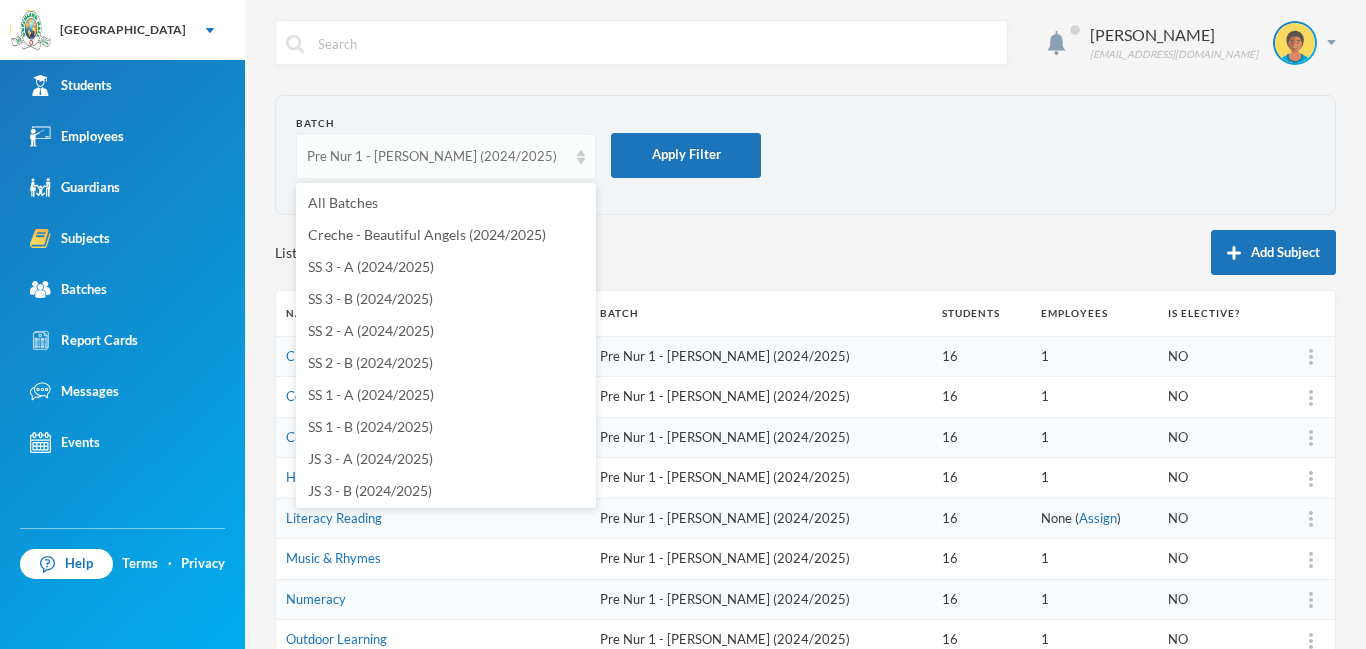 click on "Pre Nur 1 - [PERSON_NAME] (2024/2025)" at bounding box center [437, 157] 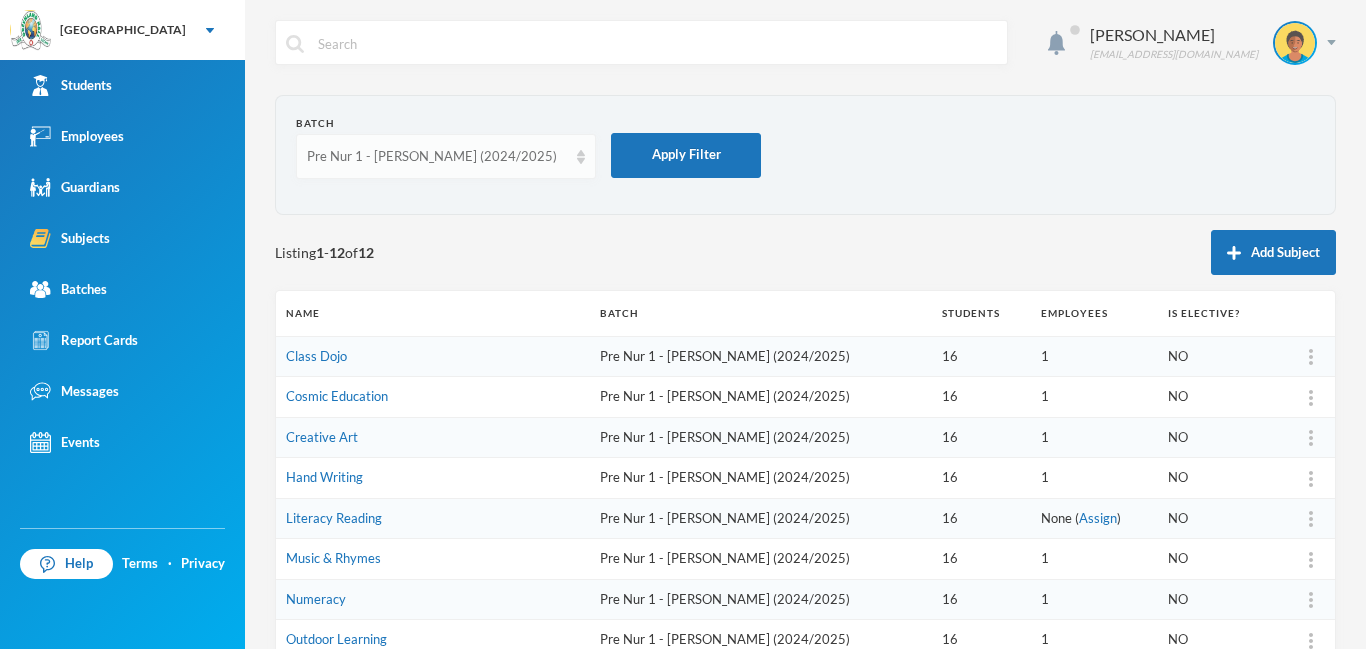 click on "Pre Nur 1 - [PERSON_NAME] (2024/2025)" at bounding box center [437, 157] 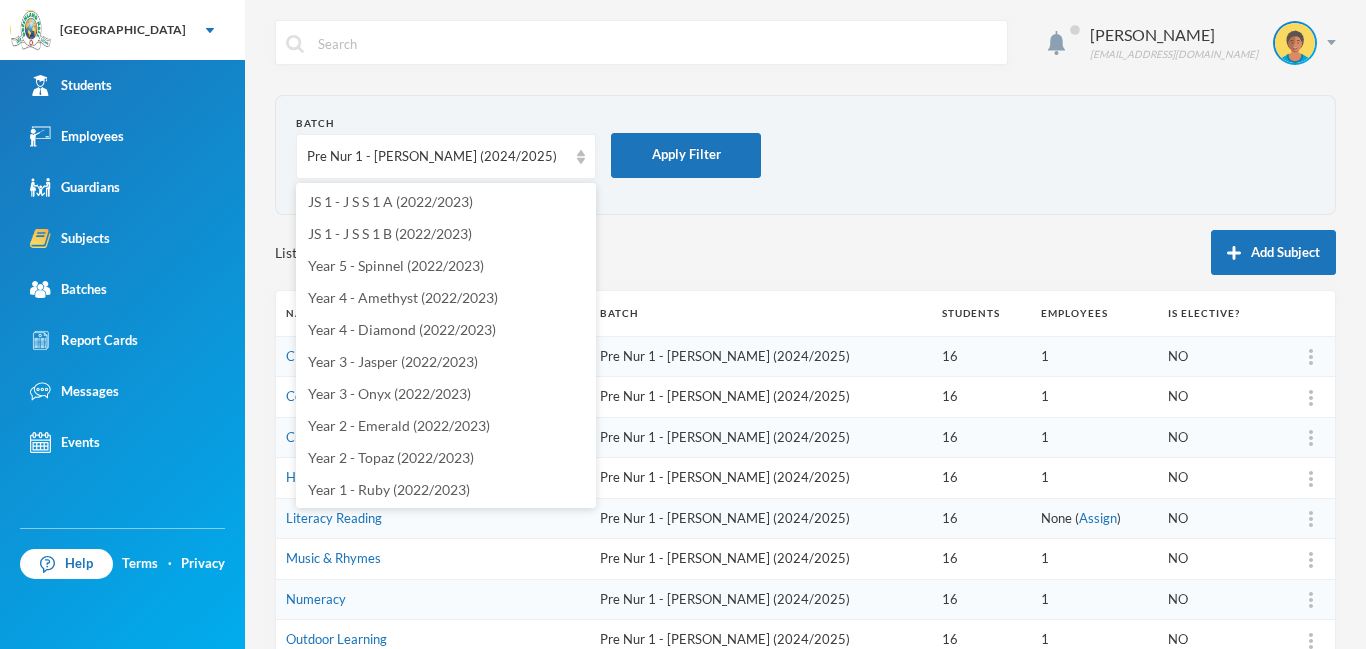 scroll, scrollTop: 2195, scrollLeft: 0, axis: vertical 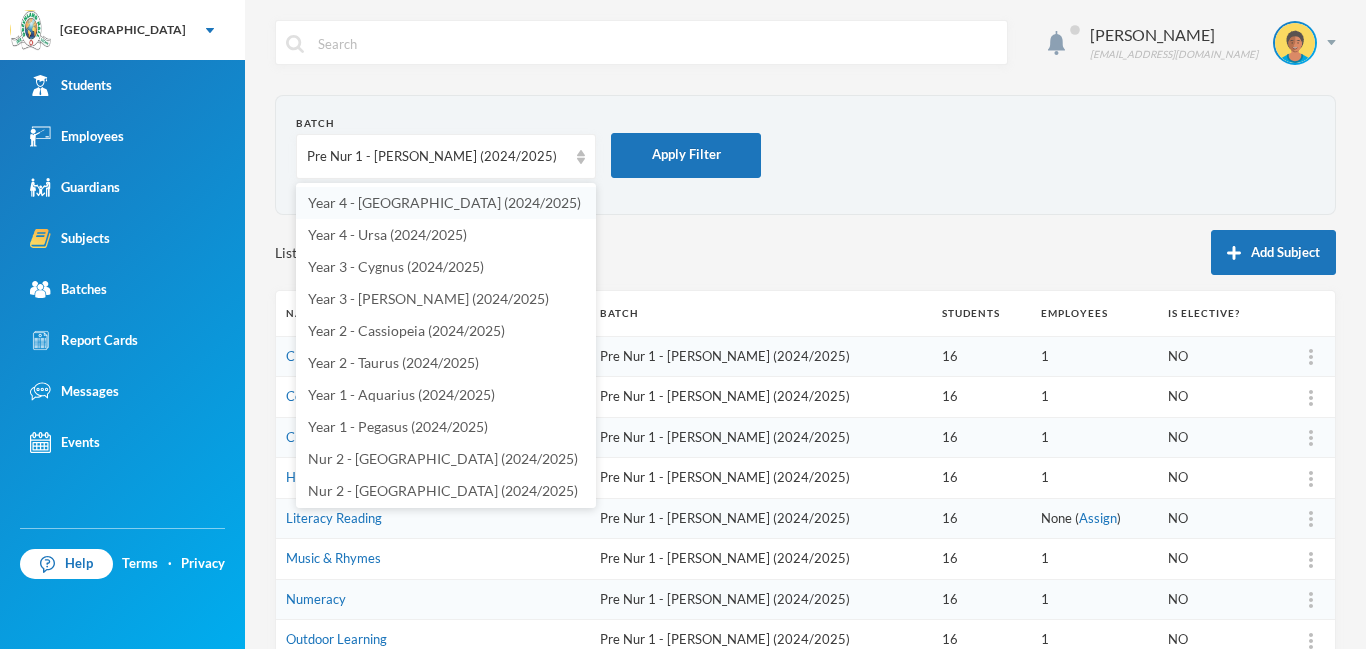 click on "Year 4 - [GEOGRAPHIC_DATA] (2024/2025)" at bounding box center (444, 202) 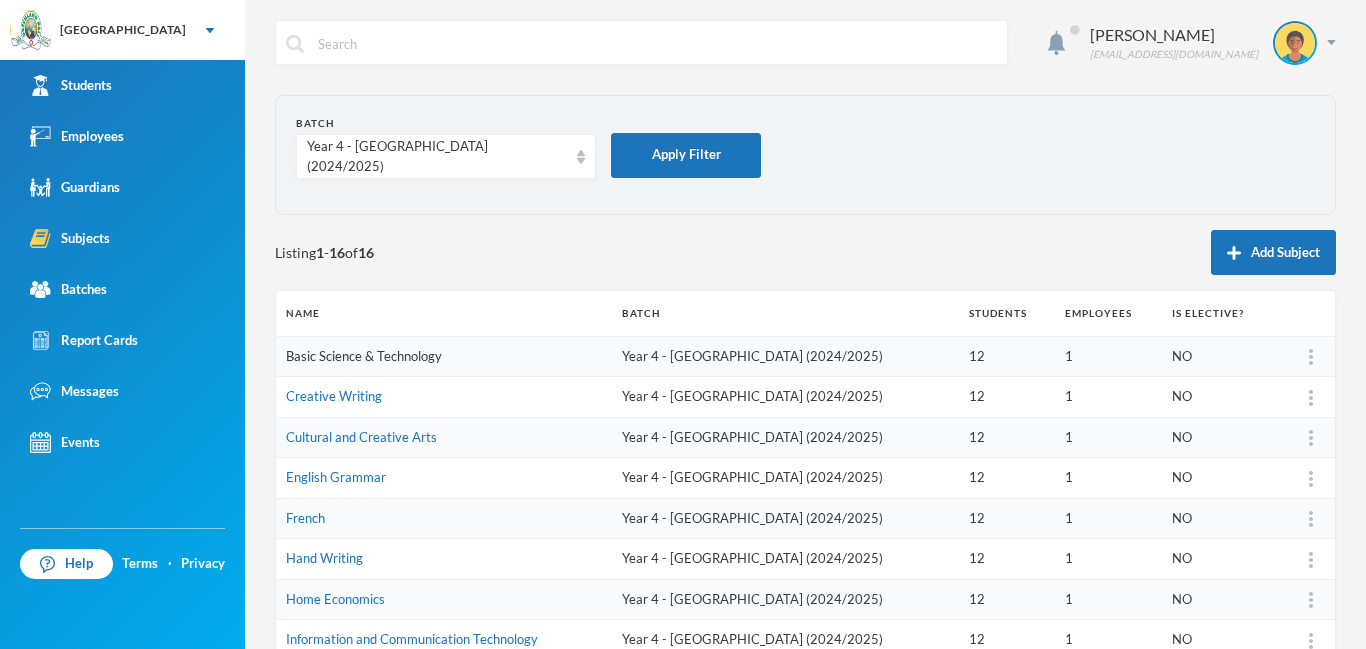 click on "Basic Science & Technology" at bounding box center (364, 356) 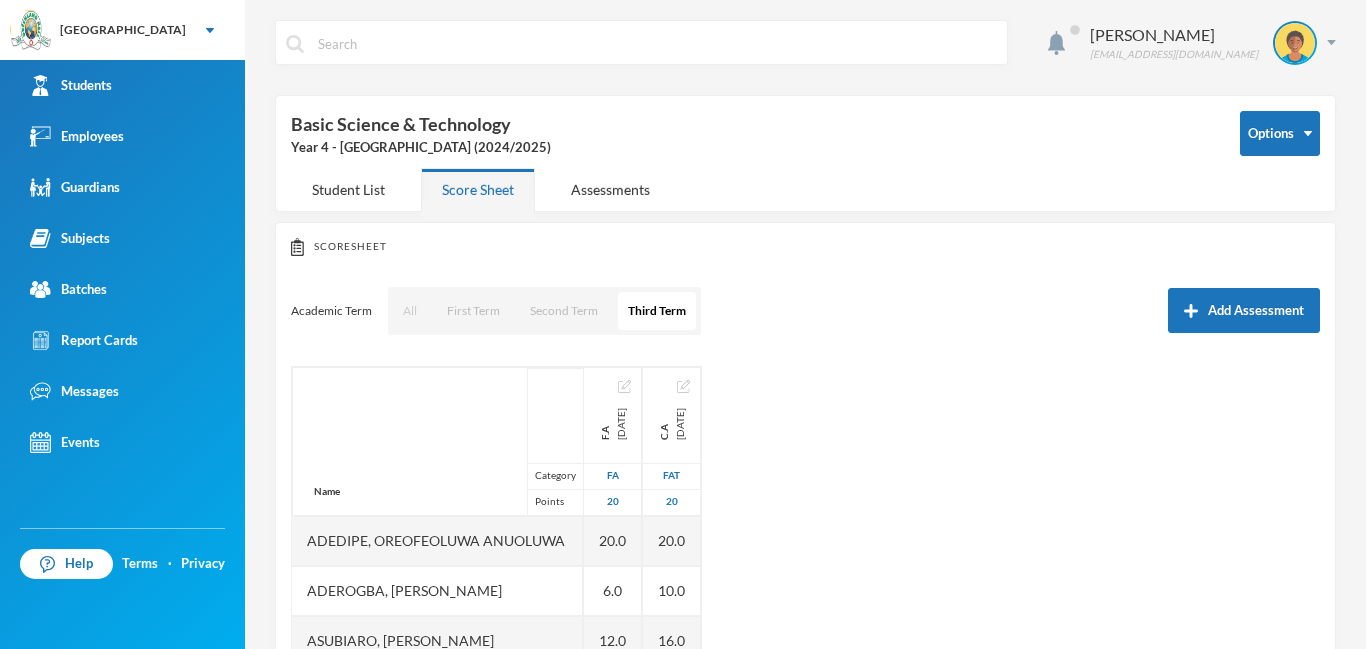 click on "All" at bounding box center (410, 311) 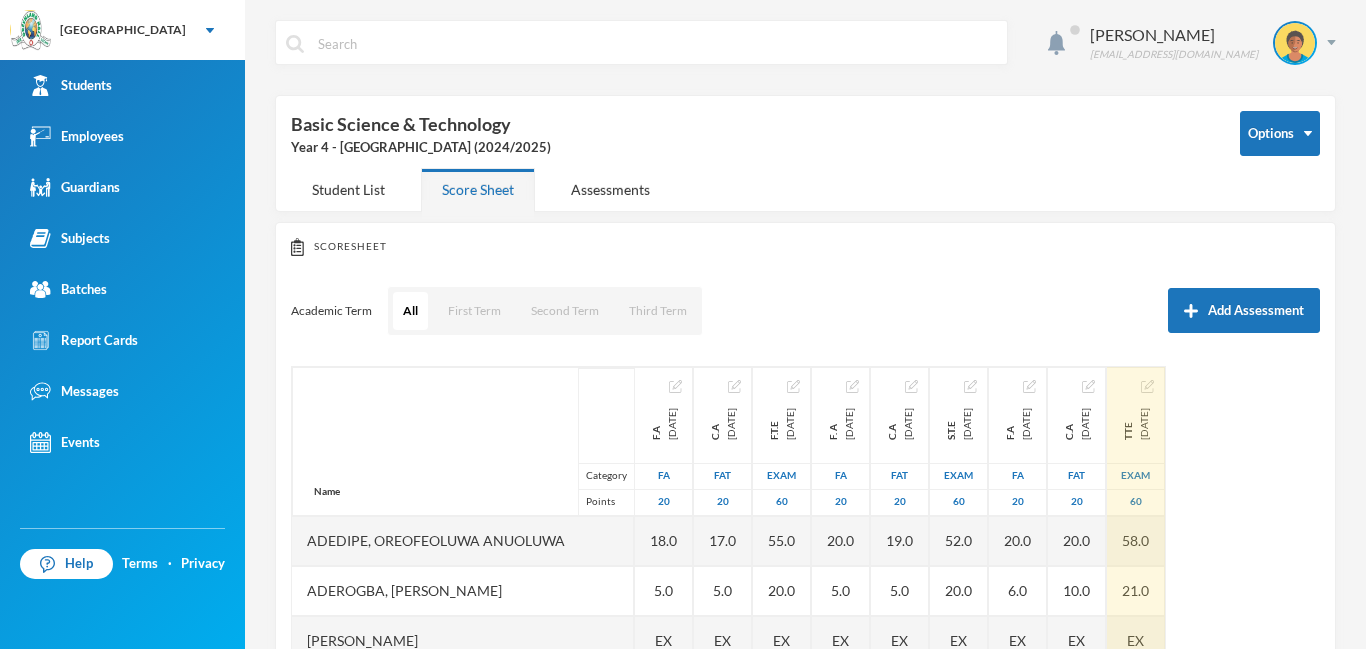 click at bounding box center [1147, 386] 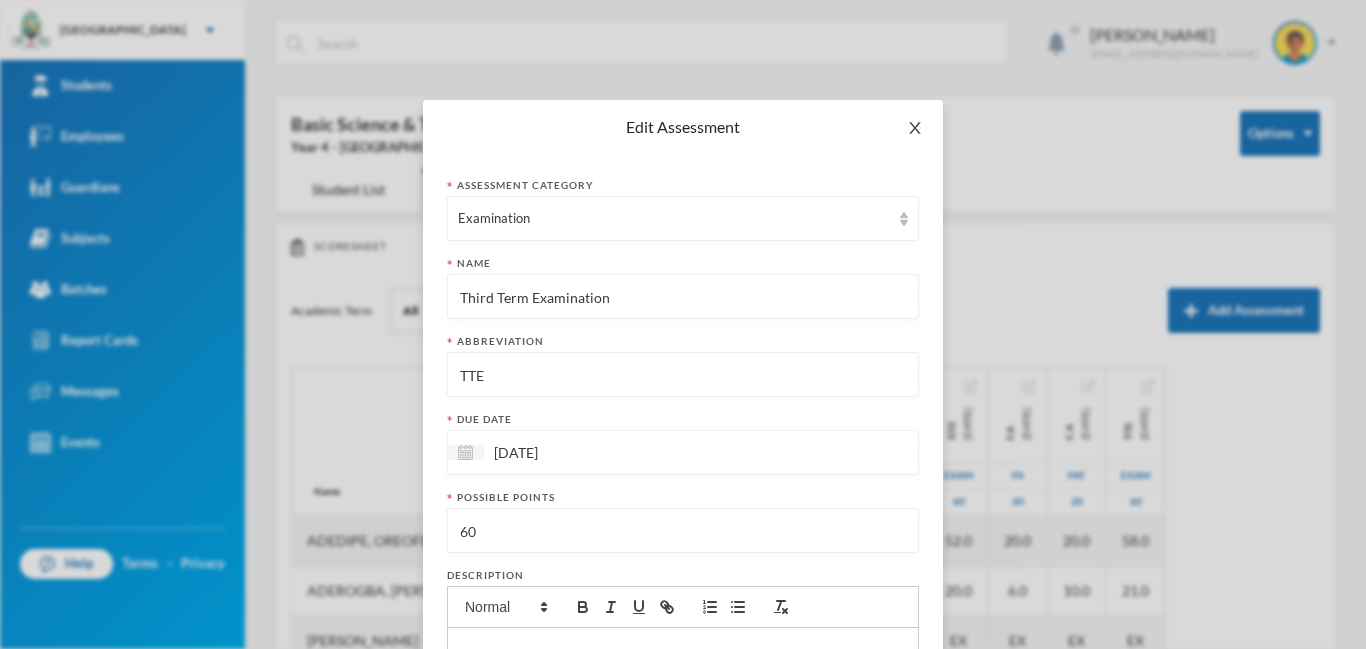 click 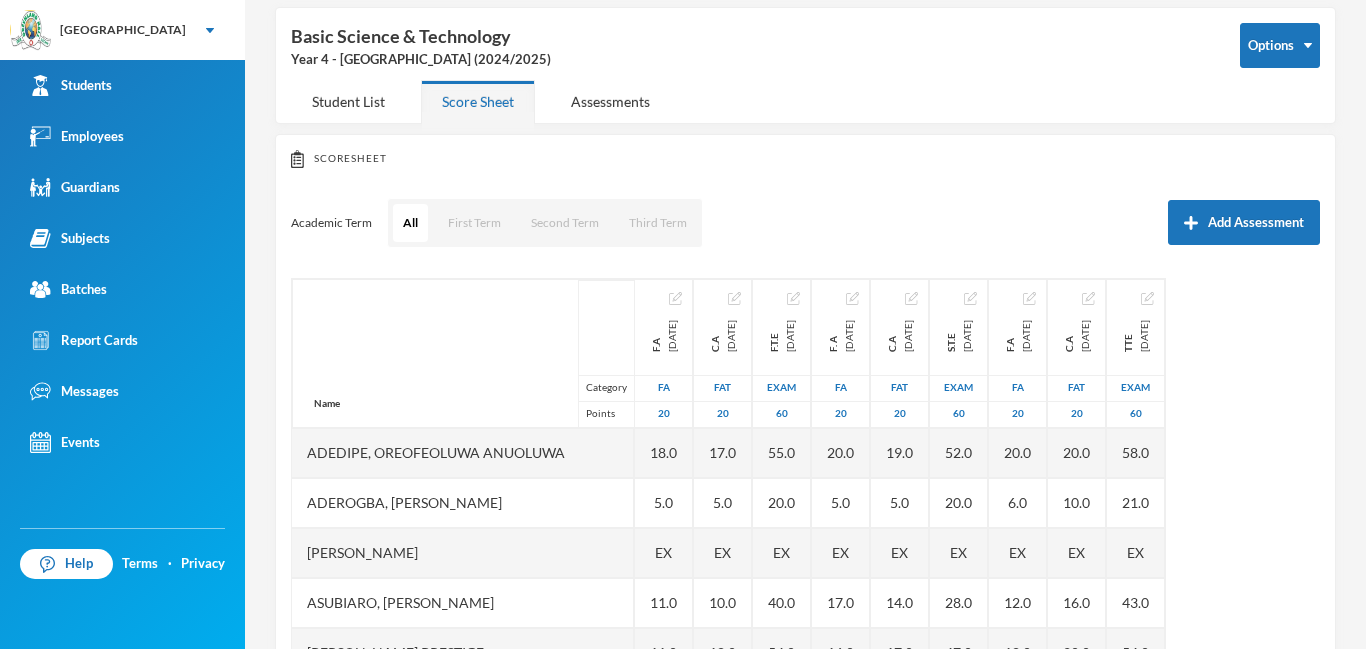 scroll, scrollTop: 83, scrollLeft: 0, axis: vertical 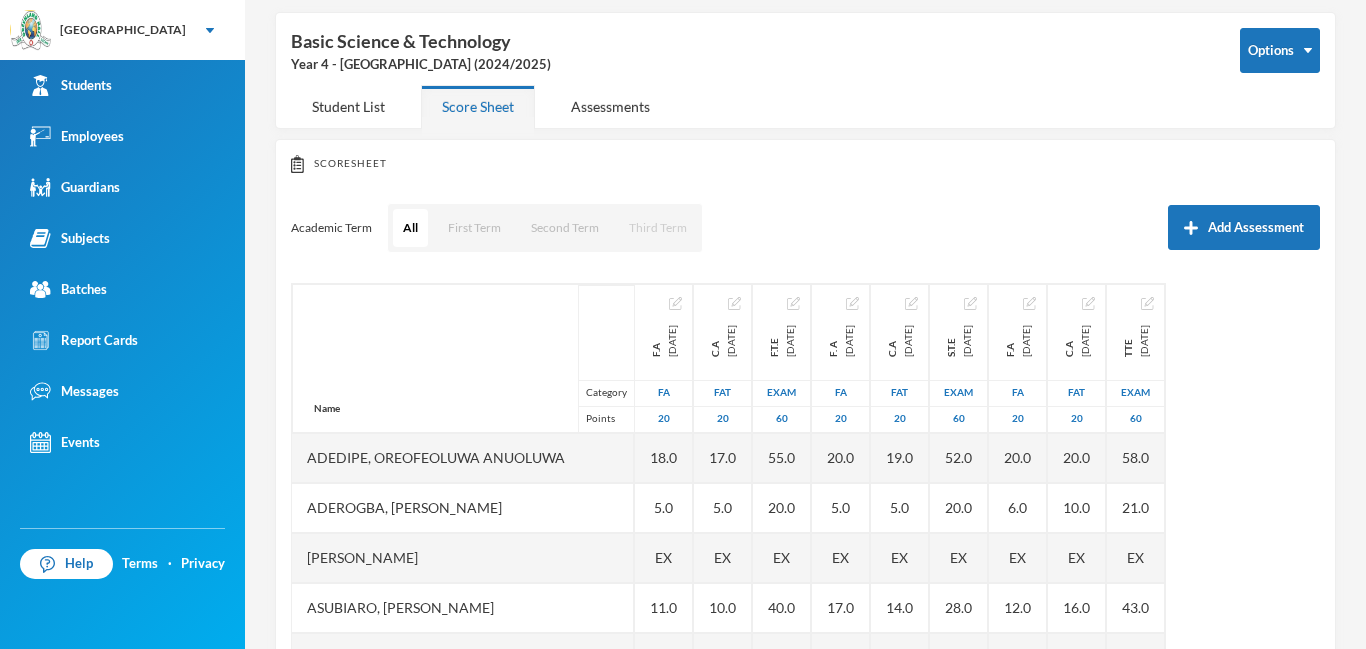 click on "Third Term" at bounding box center (658, 228) 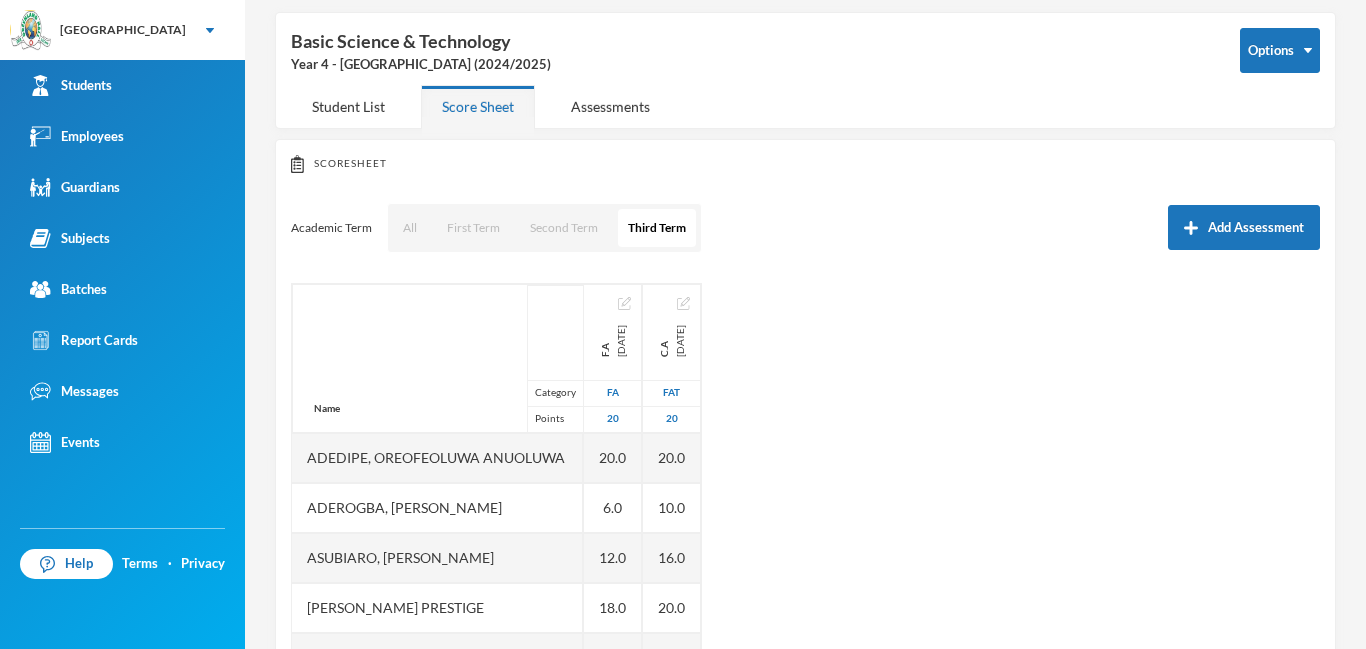 click on "Name   Category Points Adedipe, Oreofeoluwa Anuoluwa Aderogba, Adesola Benedict Asubiaro, Khaleed Owolabi Daniel, Faith Prestige Hassan, Faidat Ashake Ibitoye, Daniel Inioluwa Ilelaboye, Adeayo Emmanuel Nwojiji, Marvelous Chisom Owolabi, Faariha Iremide Oyebanji, Mutmainnah Titilope Oyenekan, Emmanuella Oreoluwa Shekoni, Ganiyat Anjola F.A 2025-05-23 FA 20 20.0 6.0 12.0 18.0 8.0 19.0 11.0 8.0 20.0 20.0 18.0 19.0 C.A 2025-06-26 FAT 20 20.0 10.0 16.0 20.0 10.0 20.0 15.0 12.0 20.0 20.0 20.0 20.0" at bounding box center (805, 533) 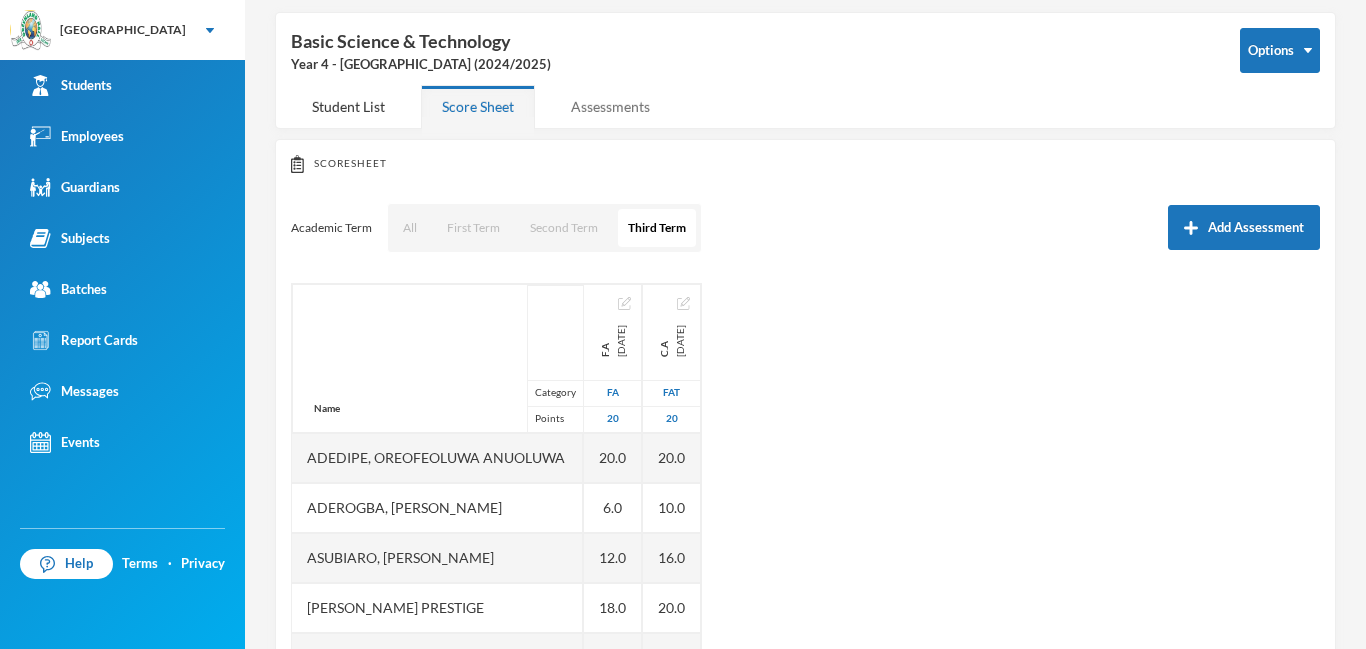 click on "Assessments" at bounding box center (610, 106) 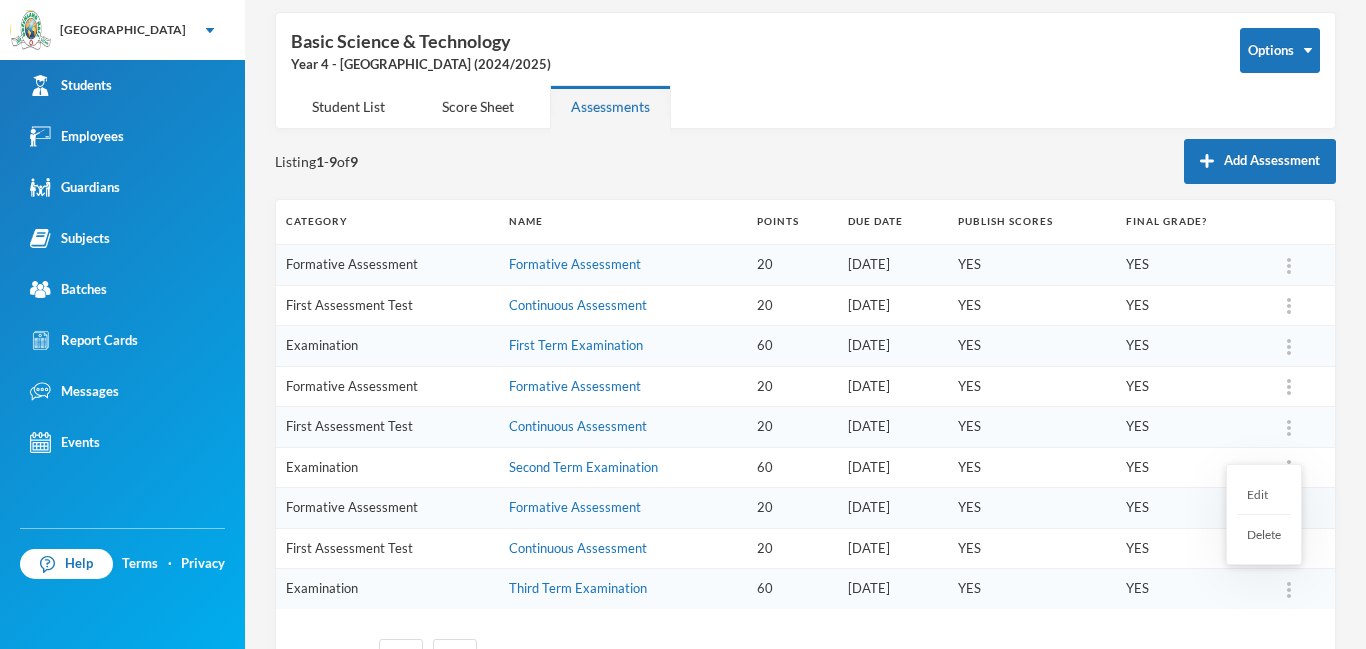 click at bounding box center [1289, 590] 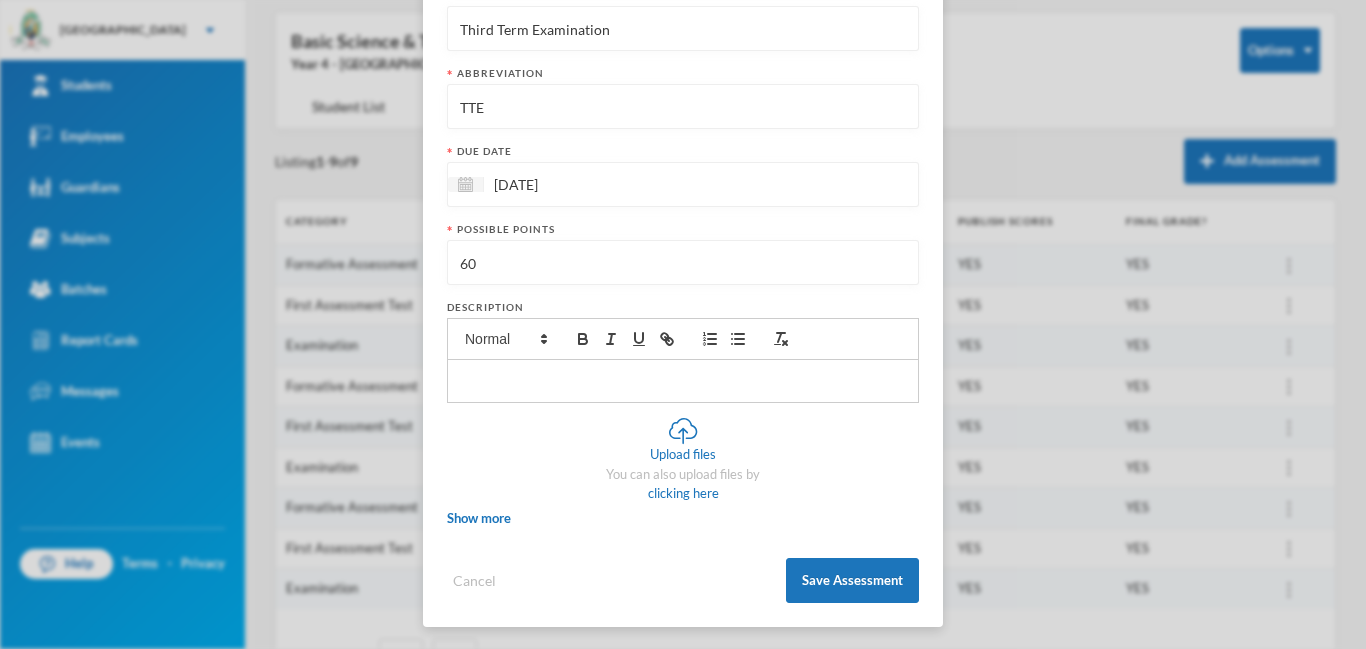 scroll, scrollTop: 270, scrollLeft: 0, axis: vertical 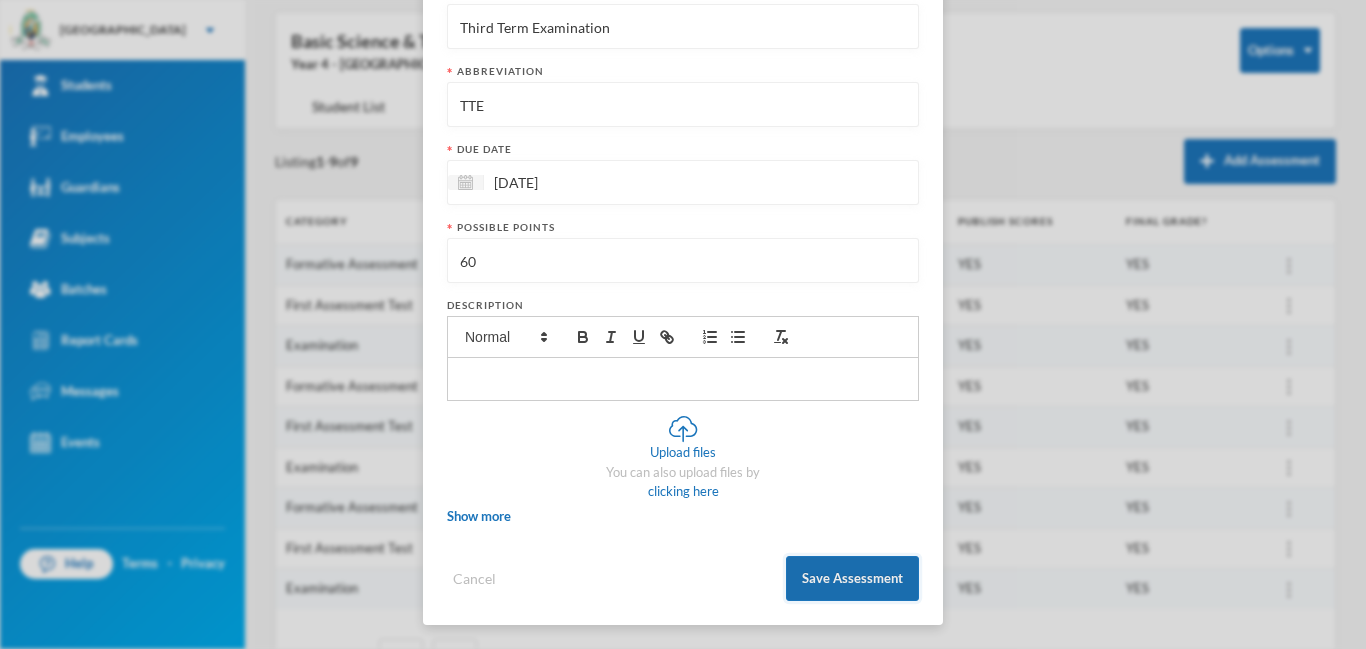 click on "Save Assessment" at bounding box center [852, 578] 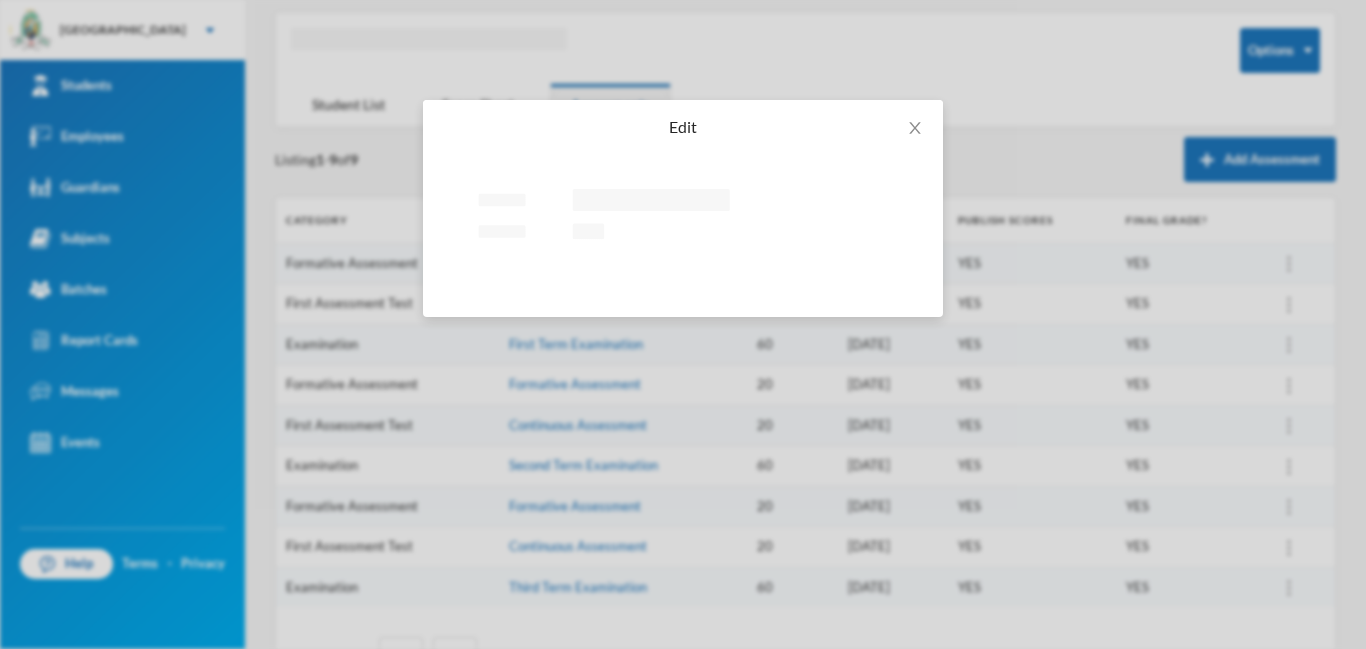 scroll, scrollTop: 0, scrollLeft: 0, axis: both 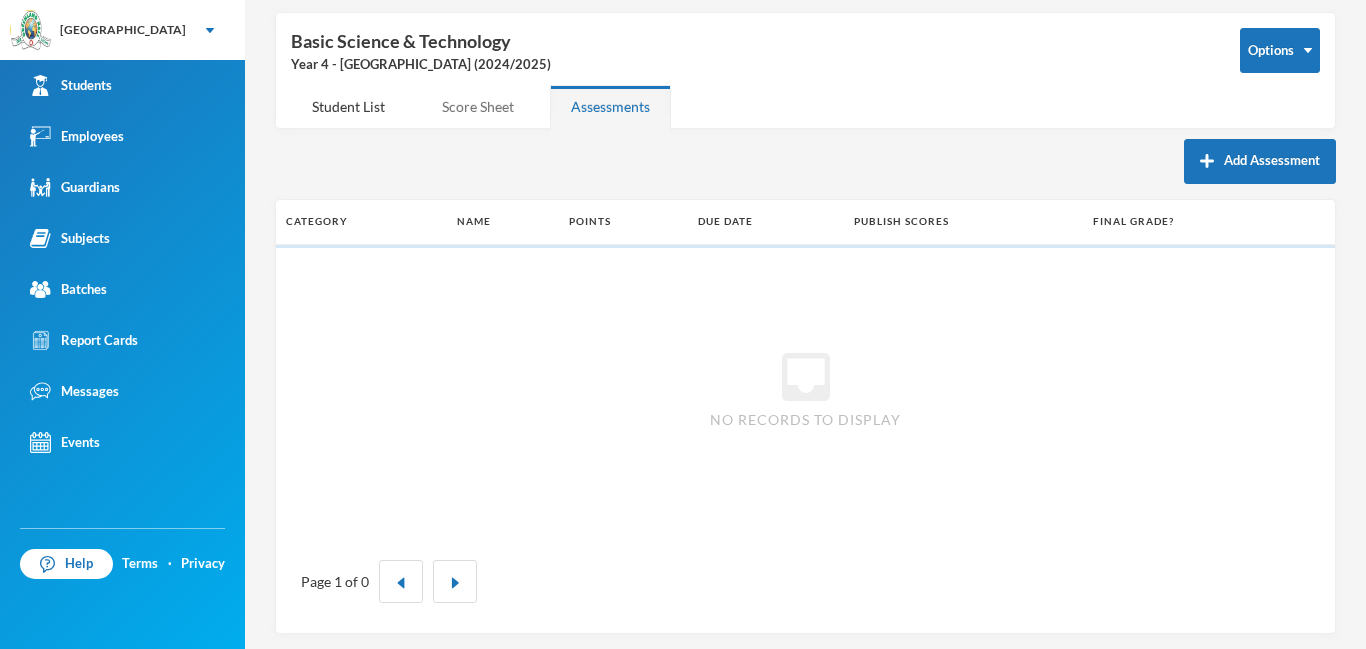 click on "Score Sheet" at bounding box center (478, 106) 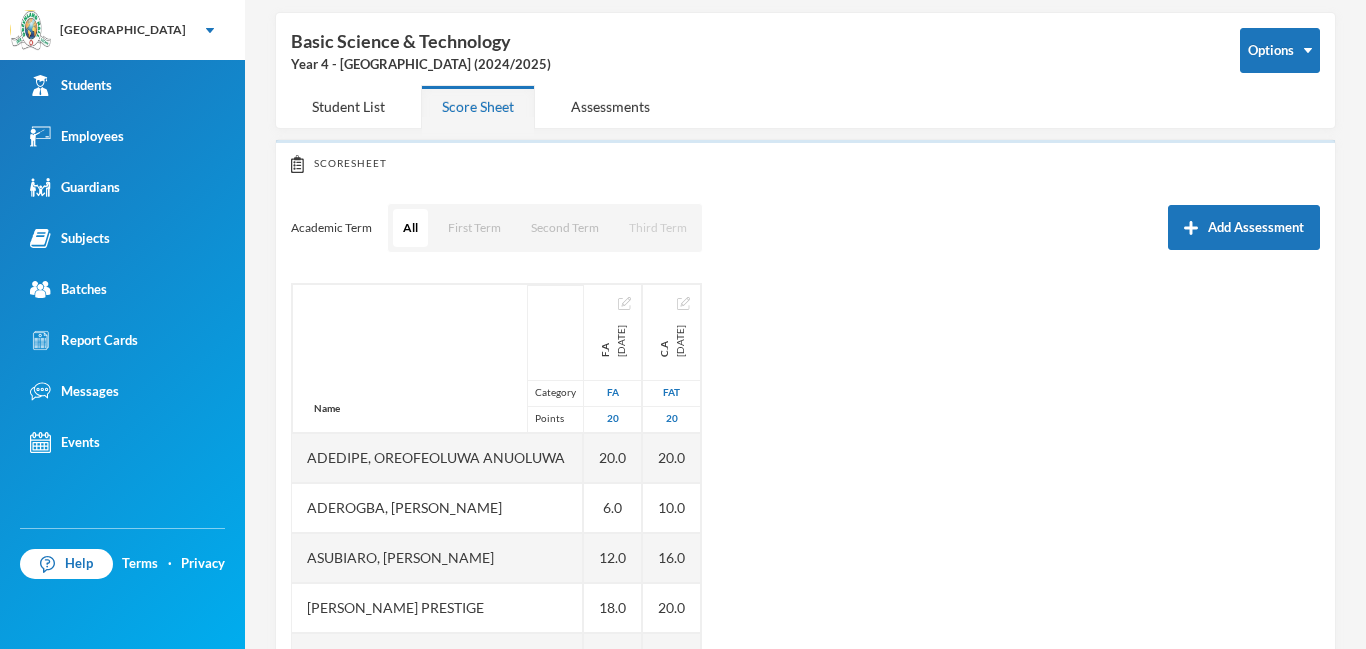 click on "Third Term" at bounding box center [658, 228] 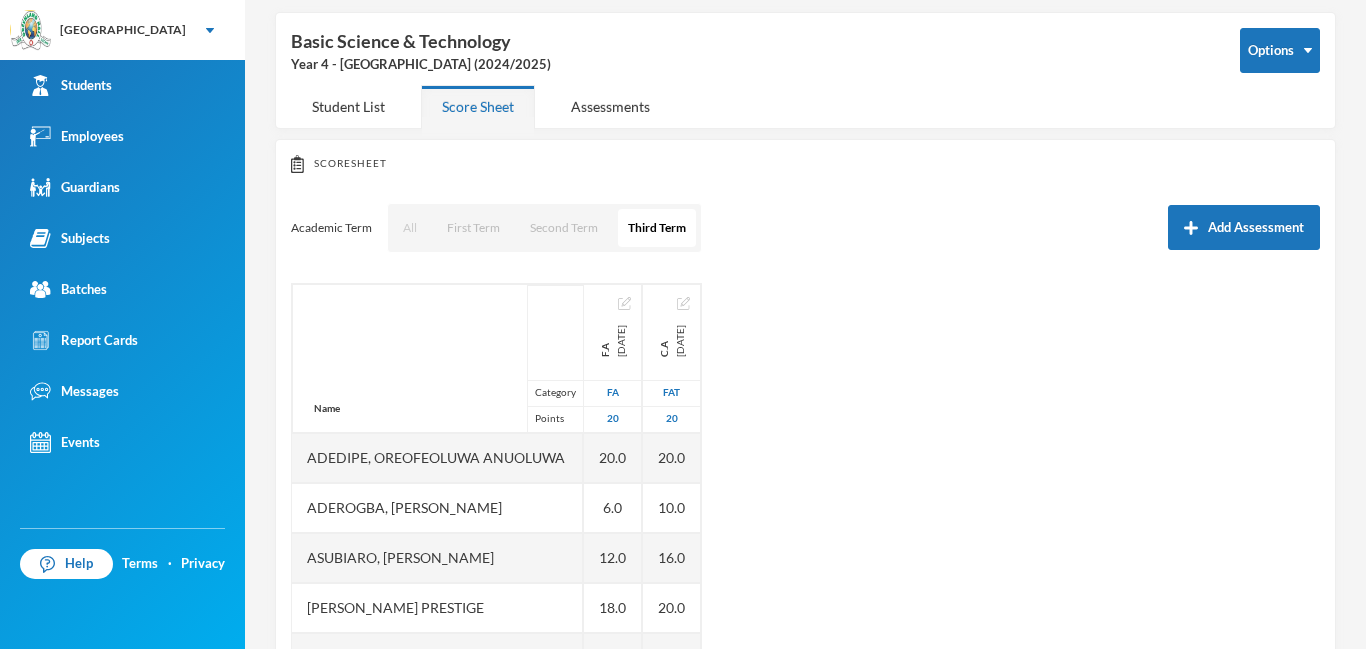 click on "All" at bounding box center (410, 228) 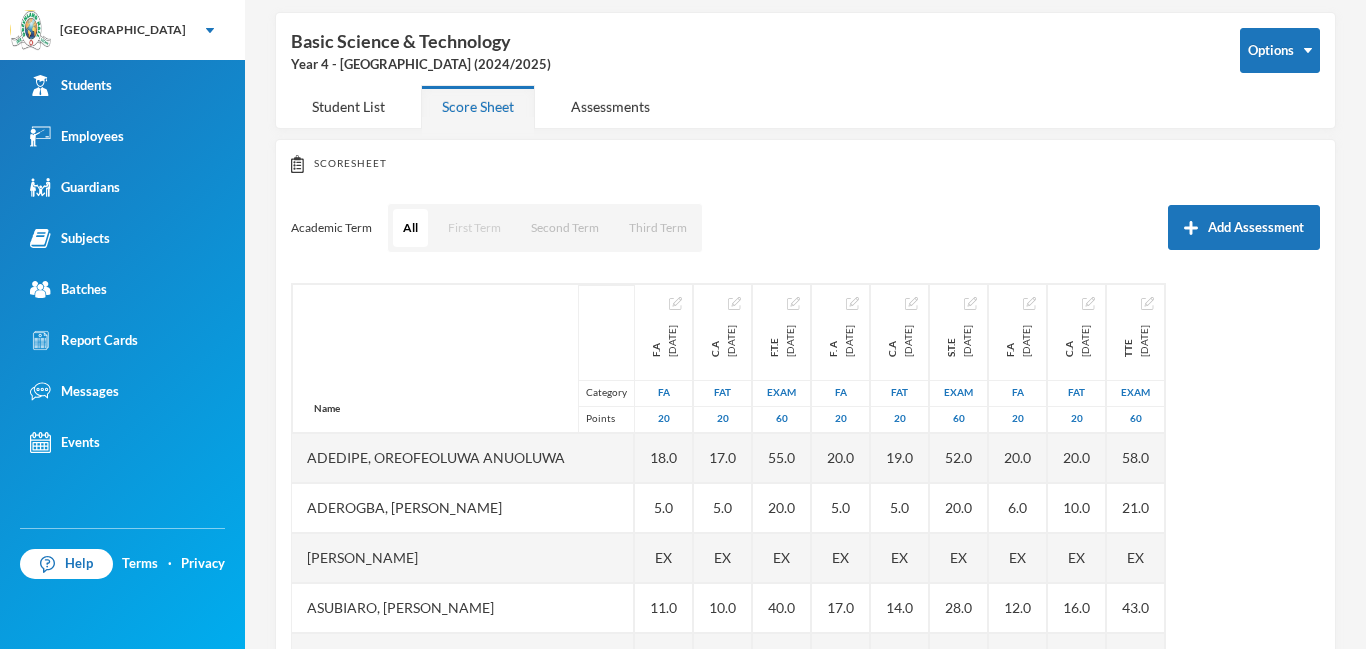 click on "First Term" at bounding box center (474, 228) 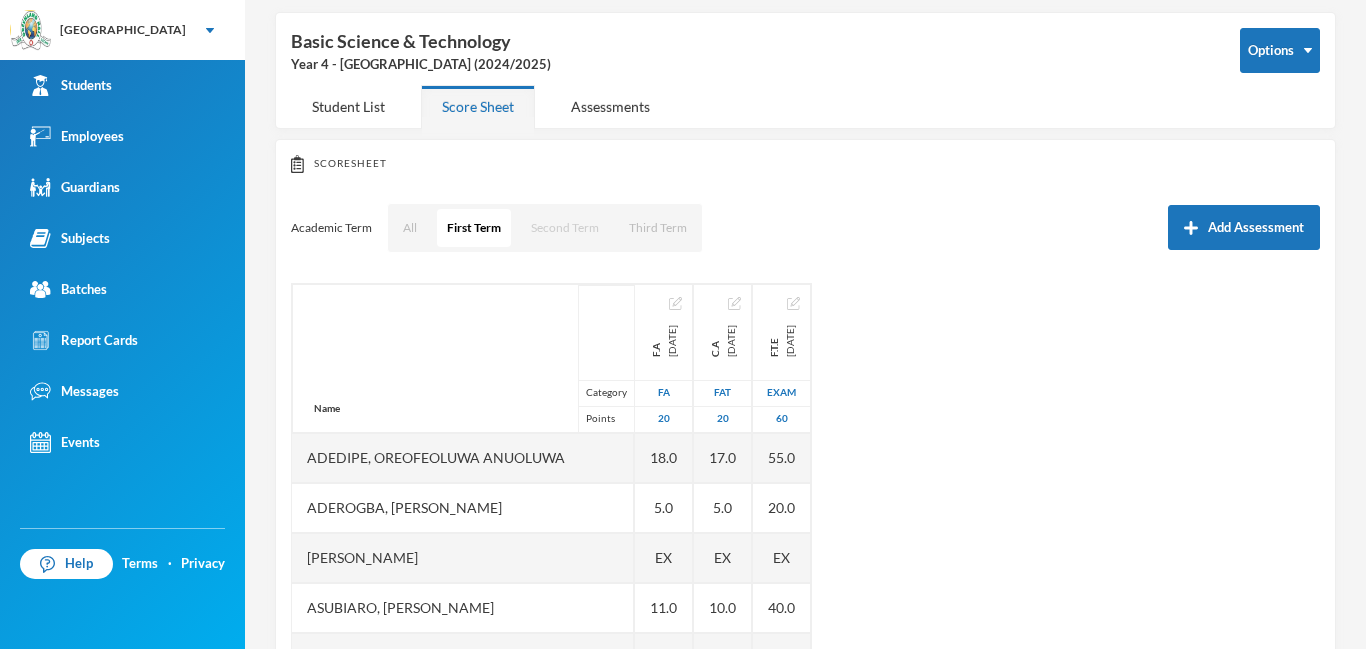 click on "Second Term" at bounding box center [565, 228] 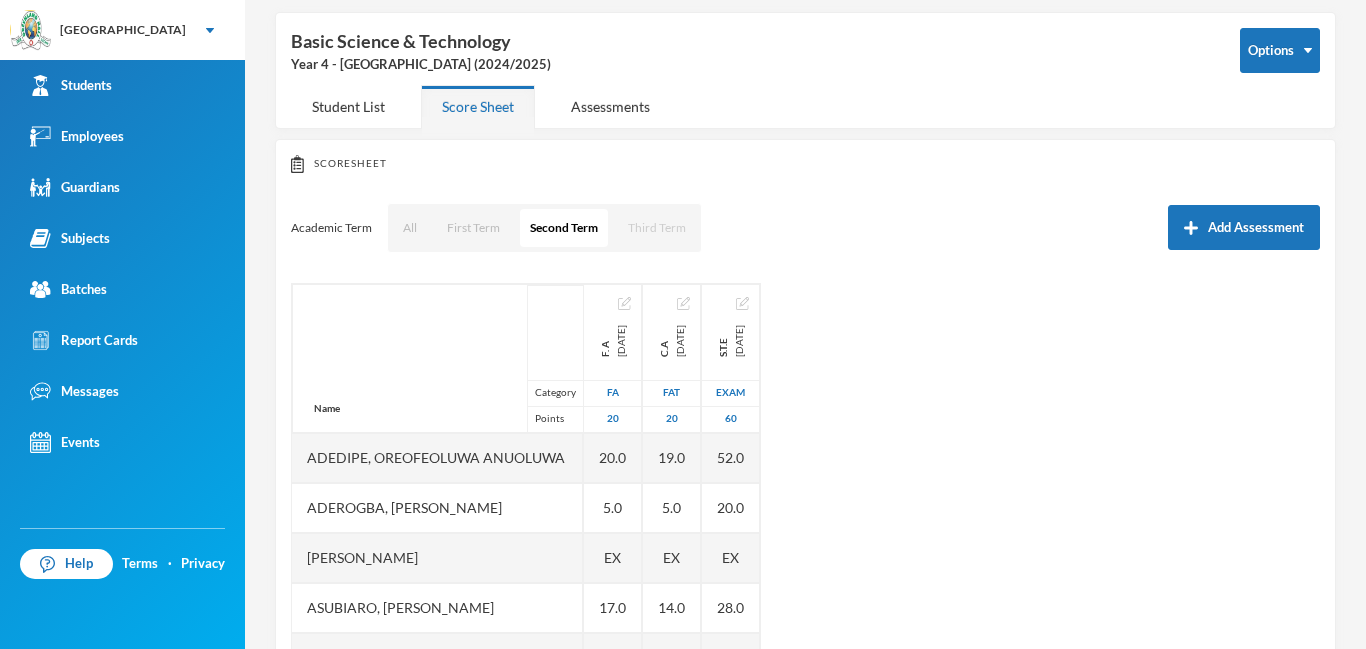 click on "Third Term" at bounding box center (657, 228) 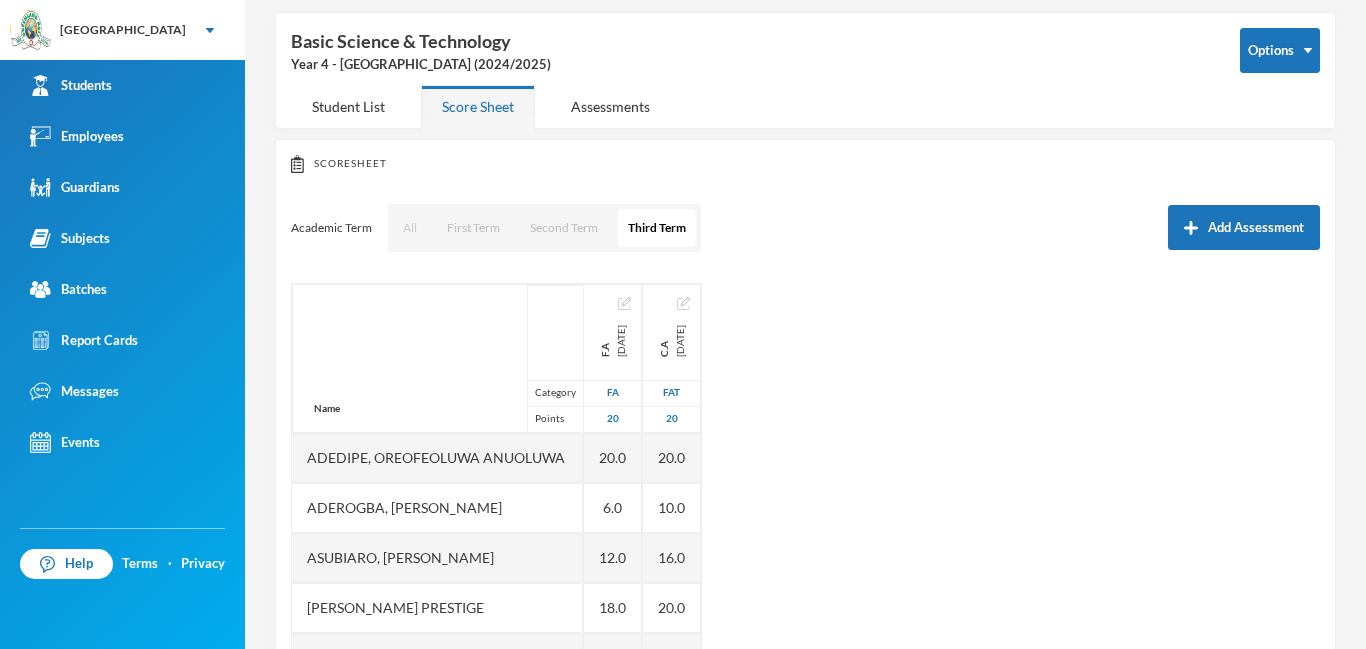 click on "All" at bounding box center [410, 228] 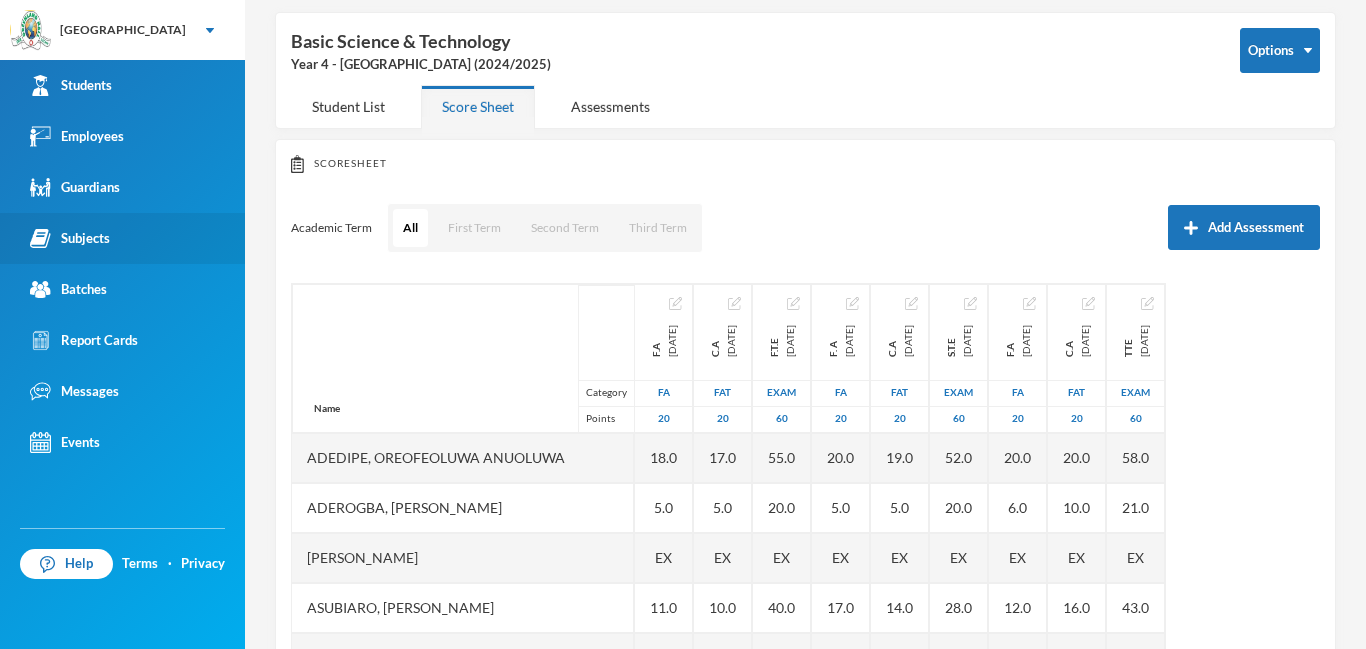 click on "Subjects" at bounding box center (70, 238) 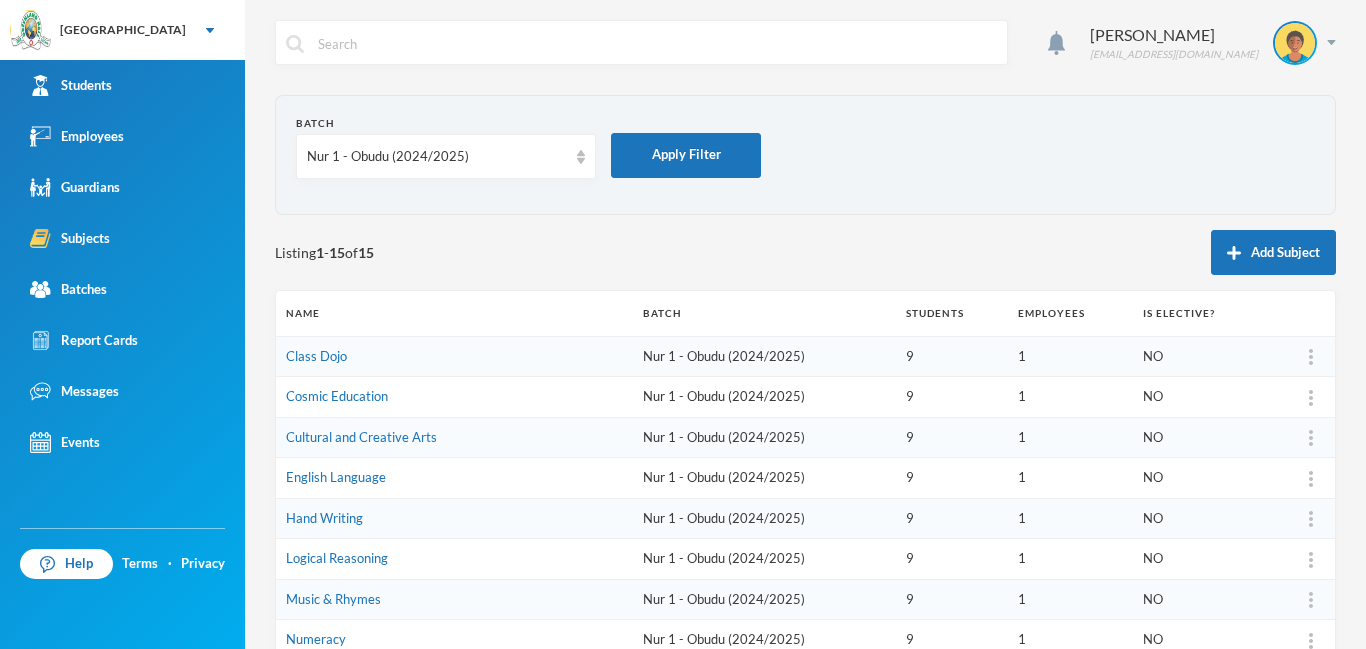 scroll, scrollTop: 0, scrollLeft: 0, axis: both 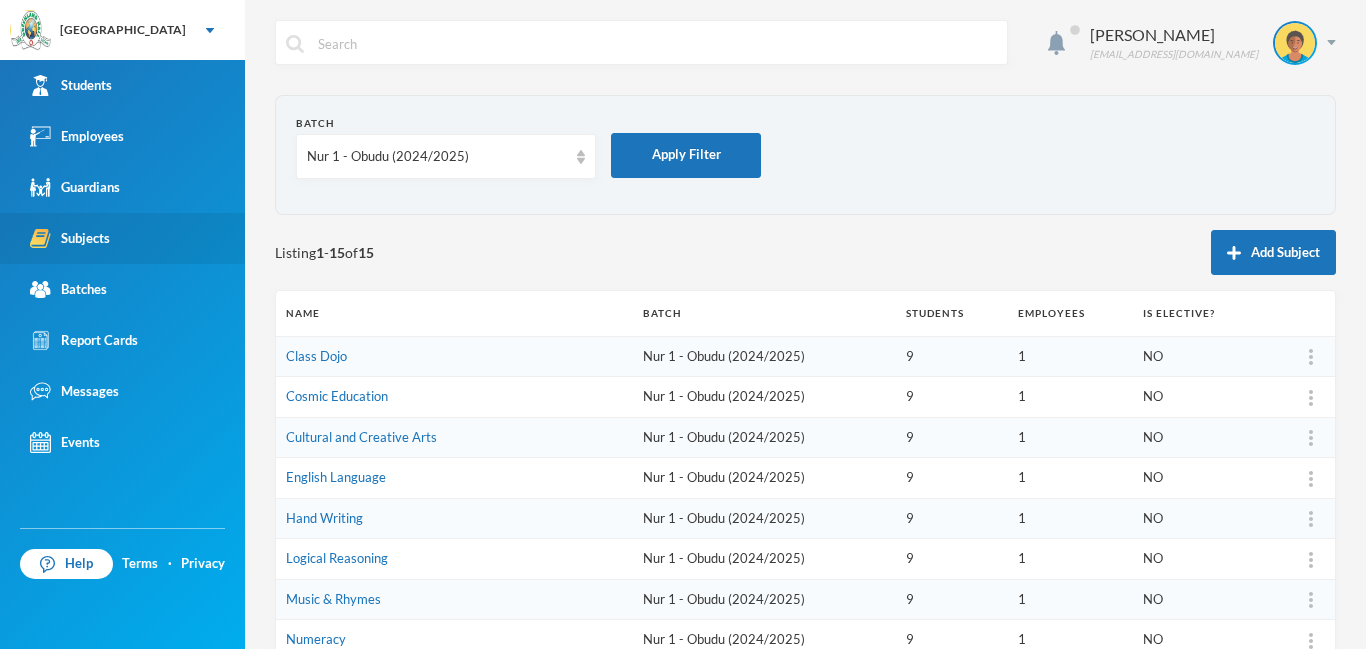 click on "Subjects" at bounding box center [70, 238] 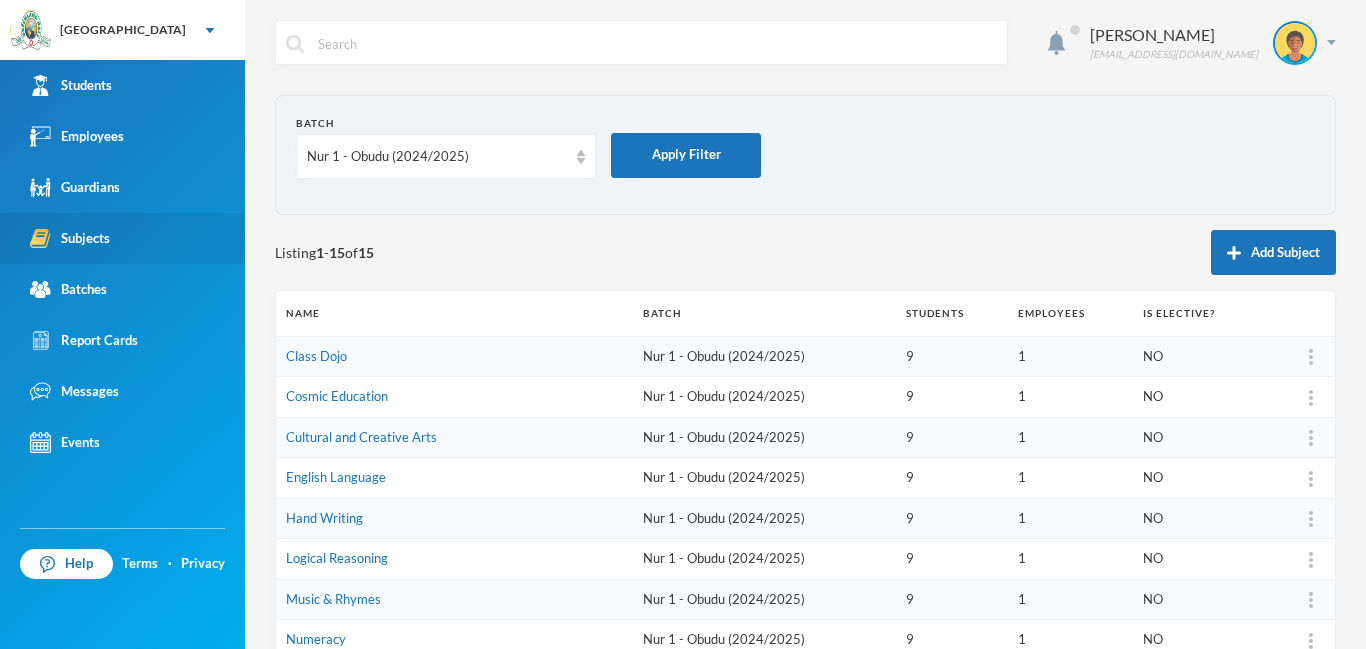 click on "Subjects" at bounding box center (70, 238) 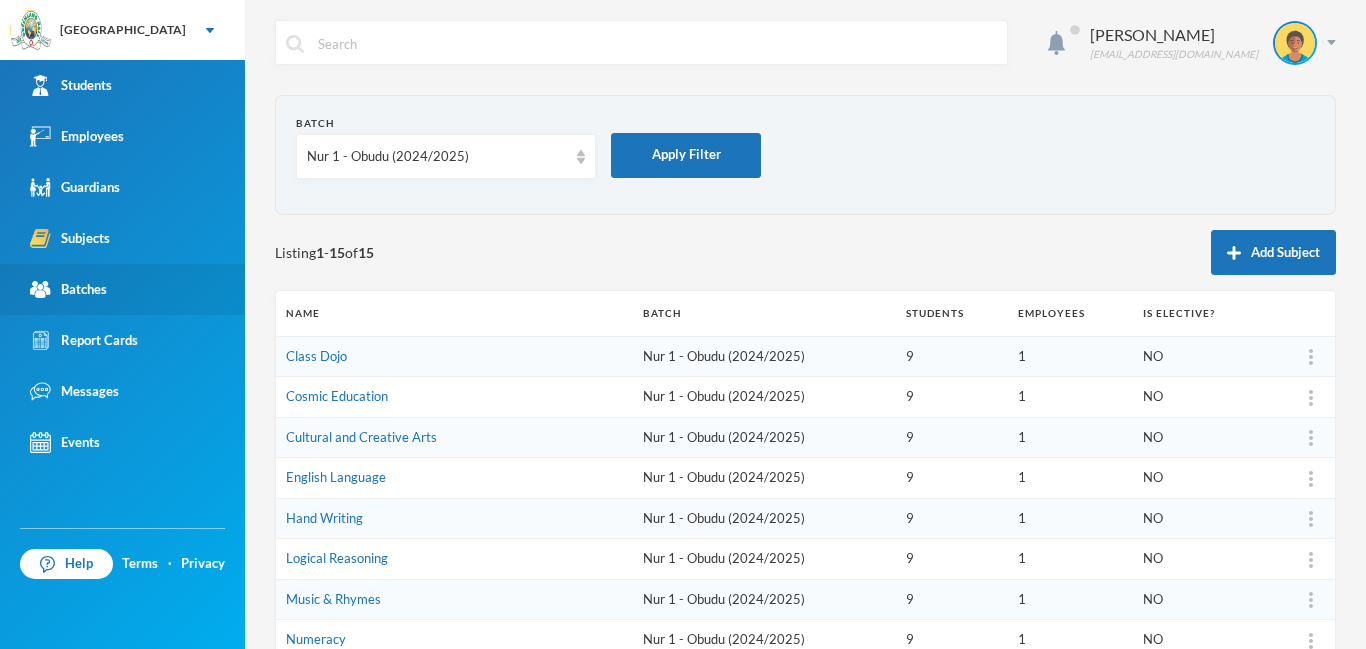 click on "Batches" at bounding box center [68, 289] 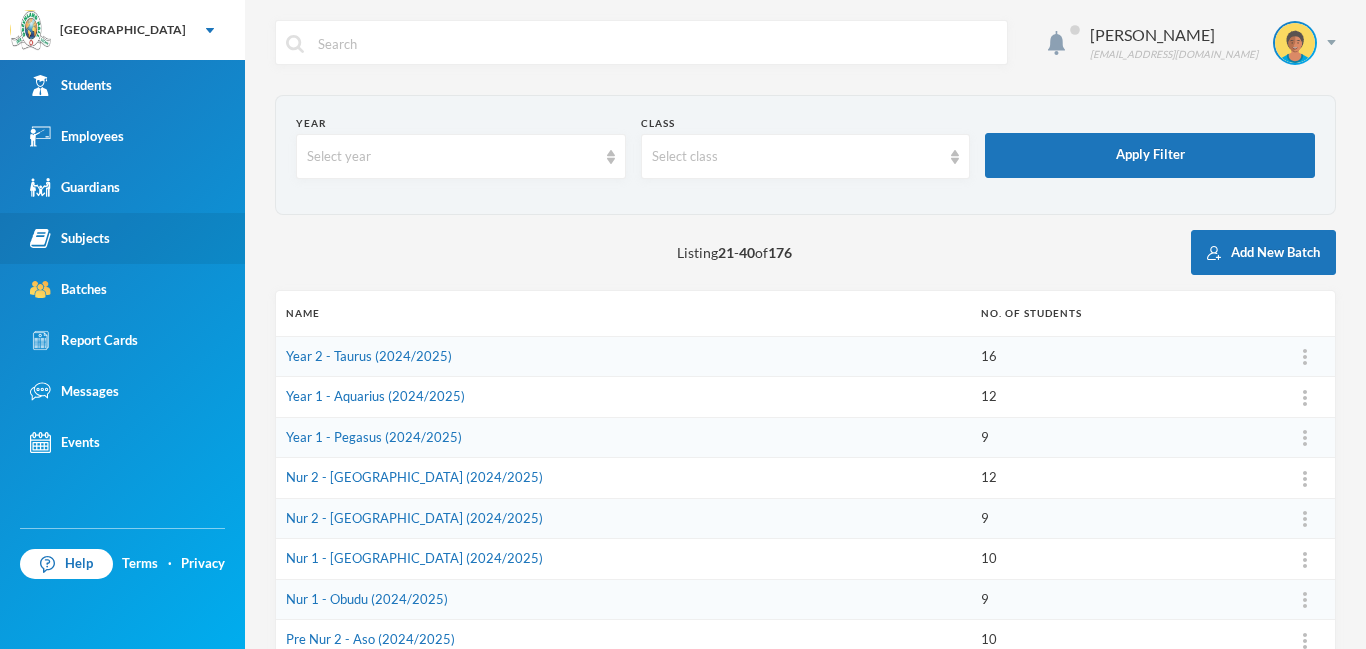 click on "Subjects" at bounding box center [122, 238] 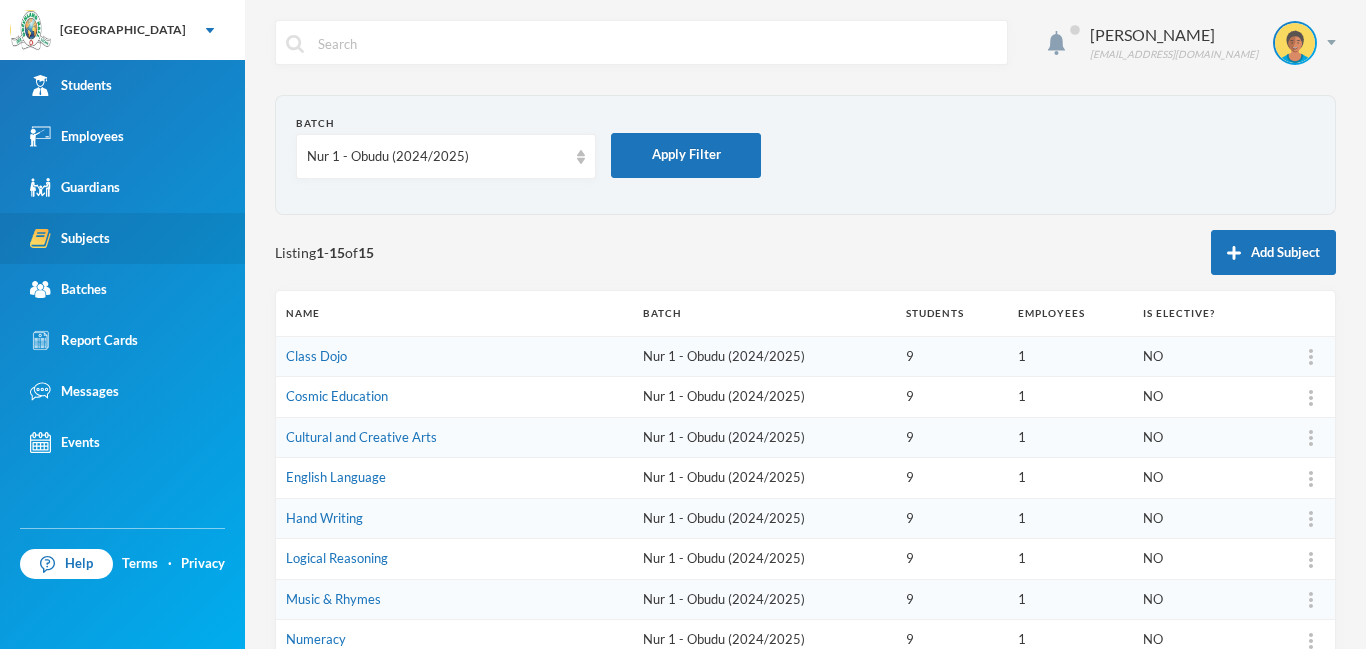 click on "Subjects" at bounding box center (122, 238) 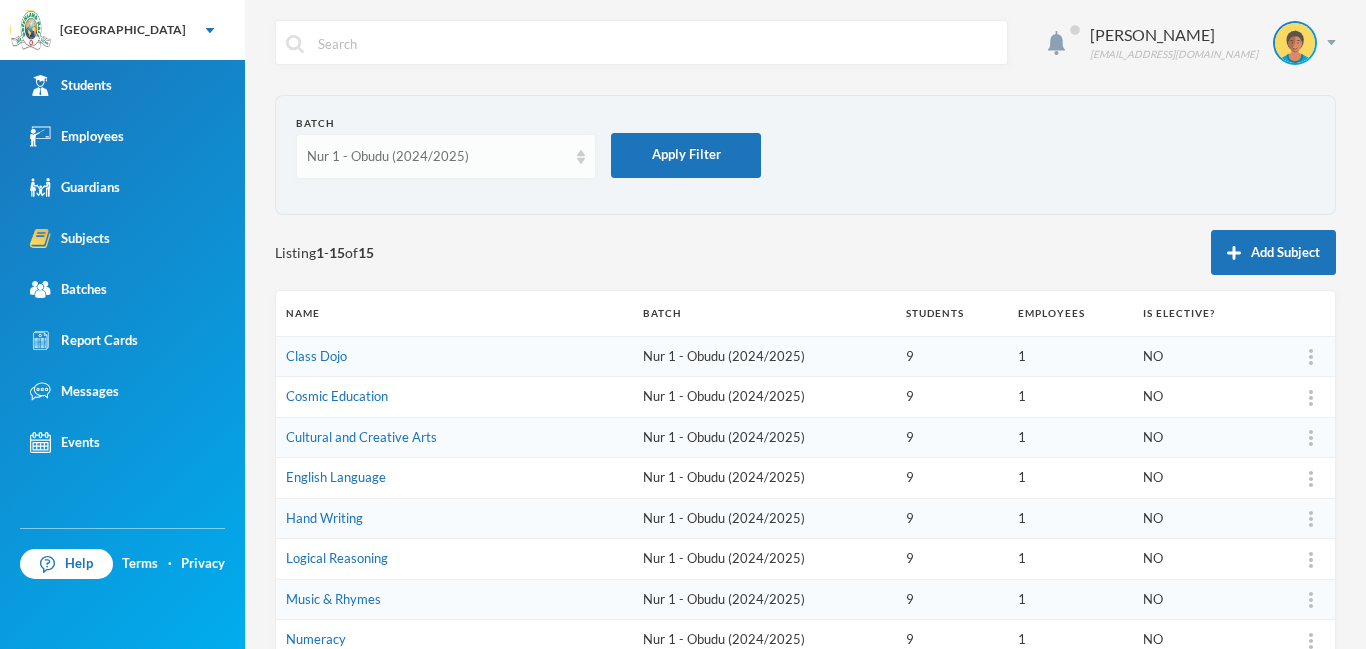 click on "Nur 1 - Obudu (2024/2025)" at bounding box center [446, 156] 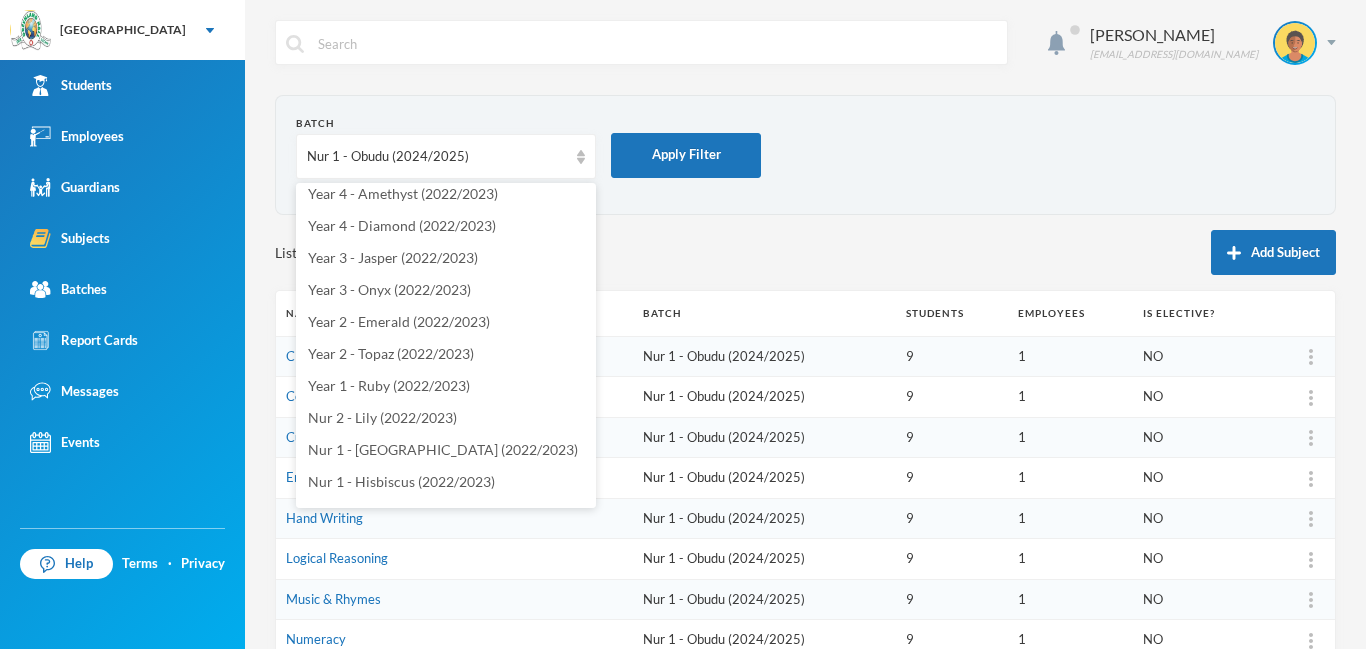 scroll, scrollTop: 2263, scrollLeft: 0, axis: vertical 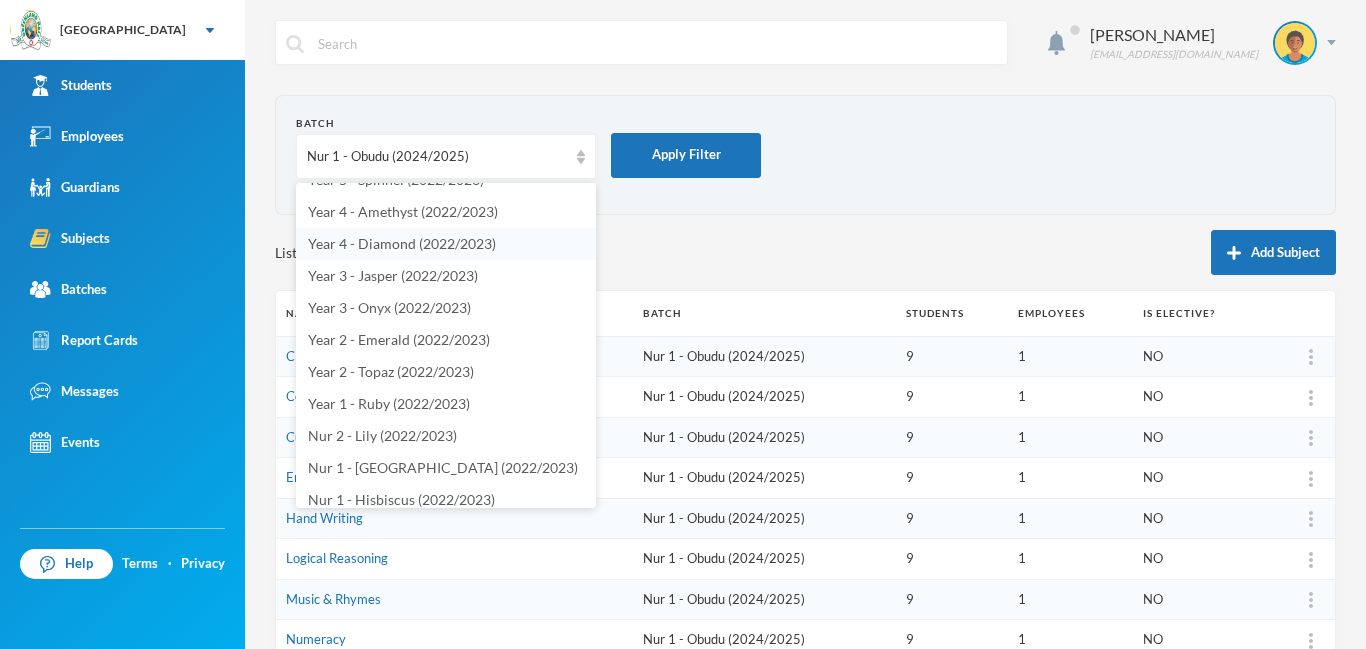 click on "Year 4 - Diamond (2022/2023)" at bounding box center [402, 243] 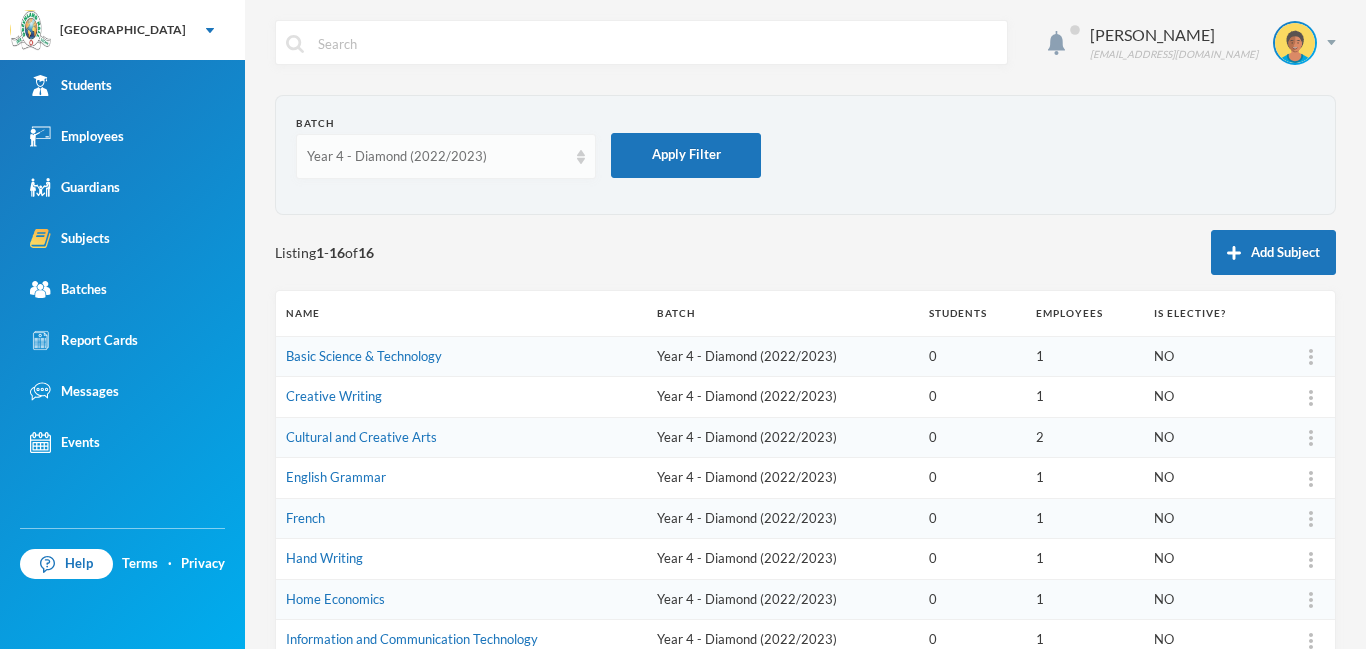 click on "Year 4 - Diamond (2022/2023)" at bounding box center [446, 156] 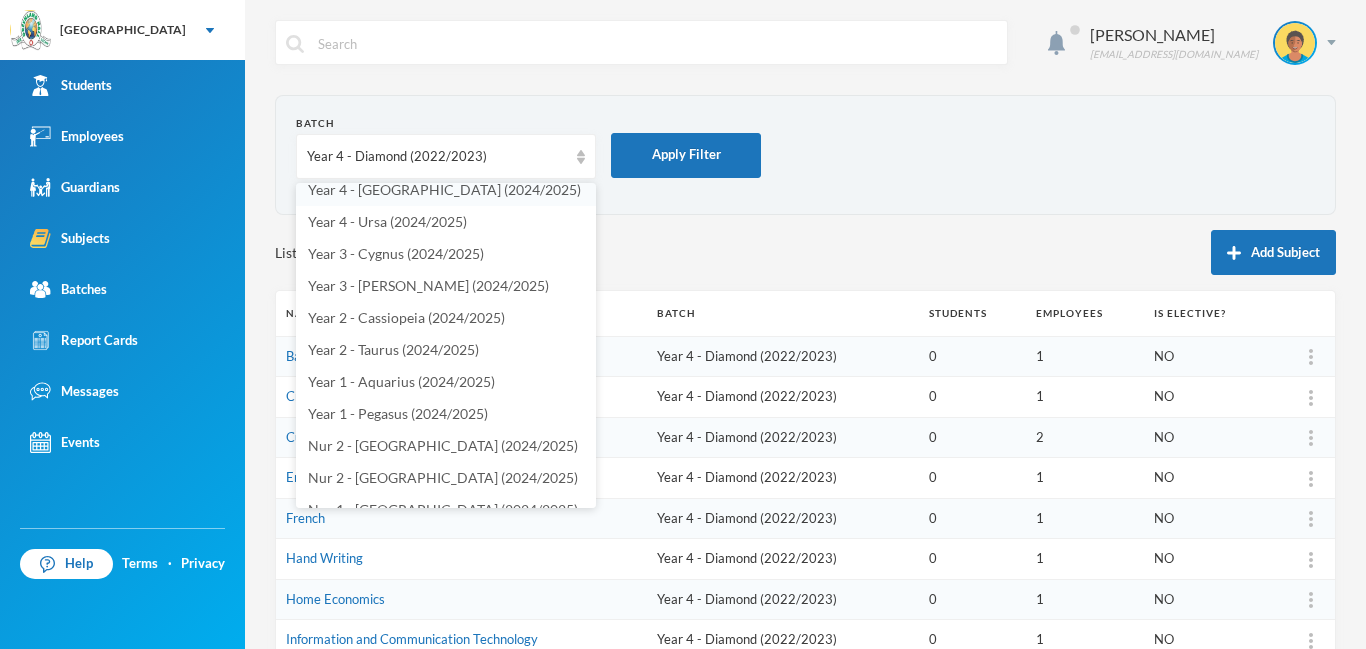 scroll, scrollTop: 516, scrollLeft: 0, axis: vertical 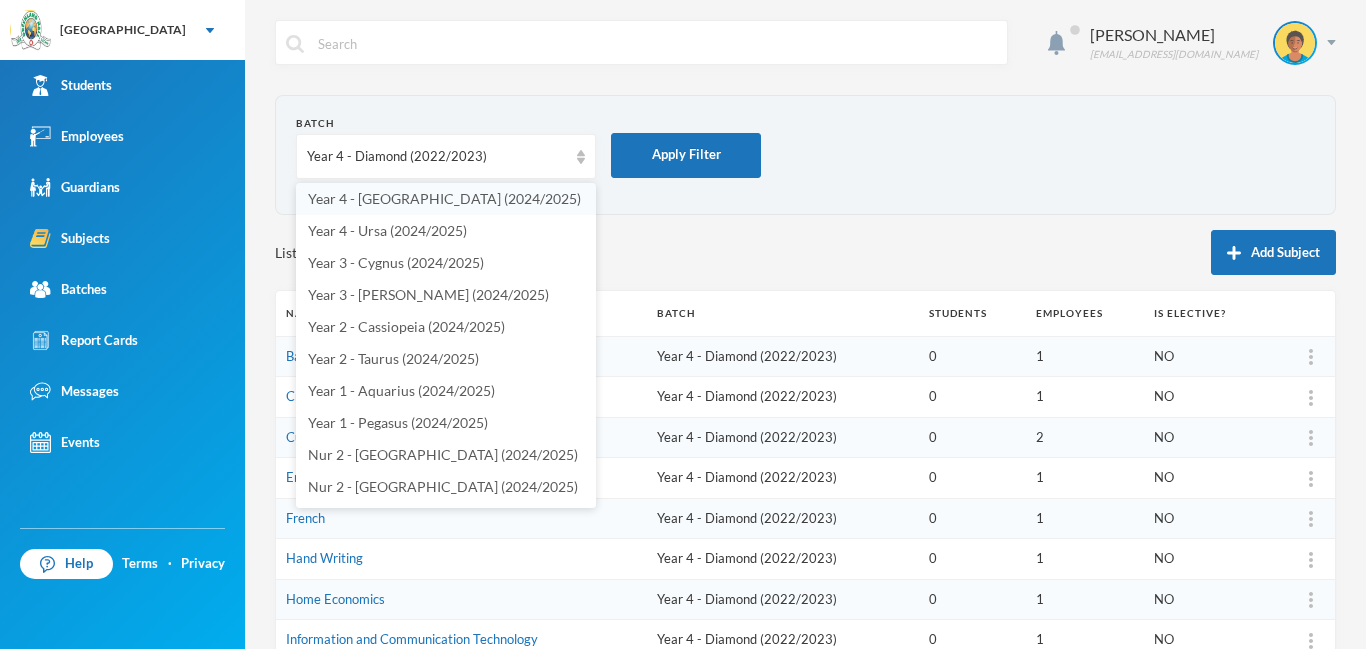 click on "Year 4 - [GEOGRAPHIC_DATA] (2024/2025)" at bounding box center [444, 198] 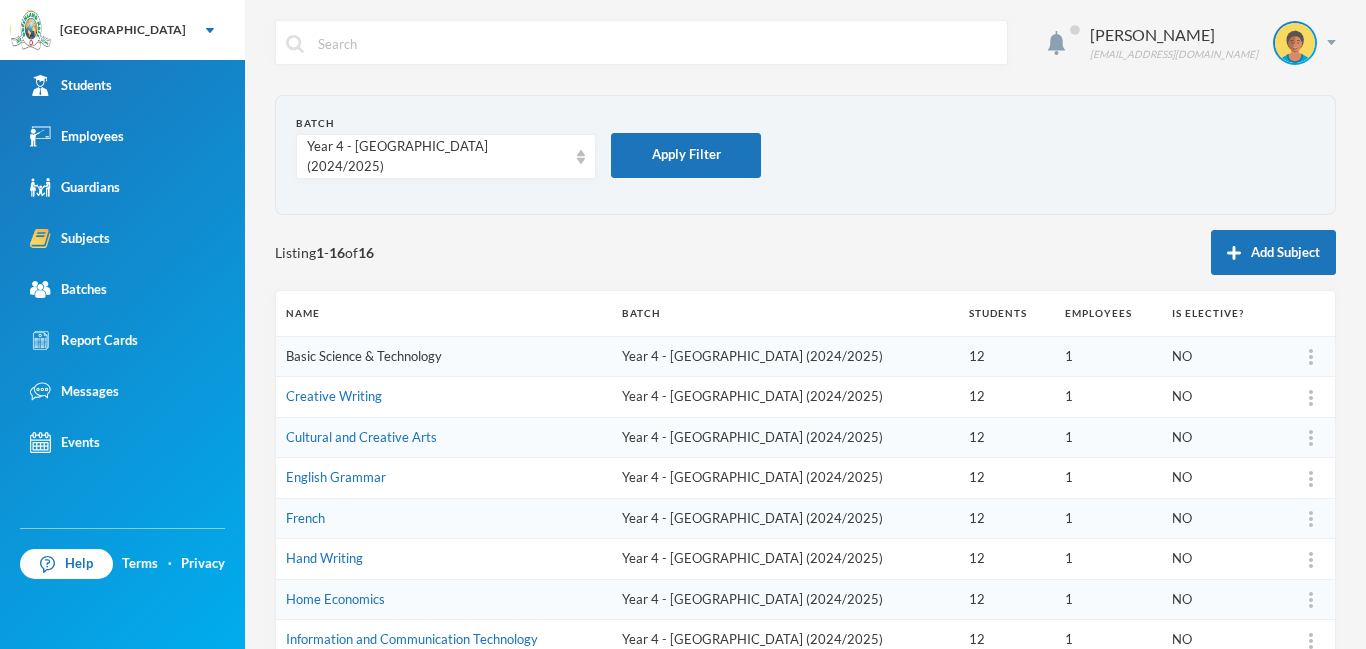 click on "Basic Science & Technology" at bounding box center (364, 356) 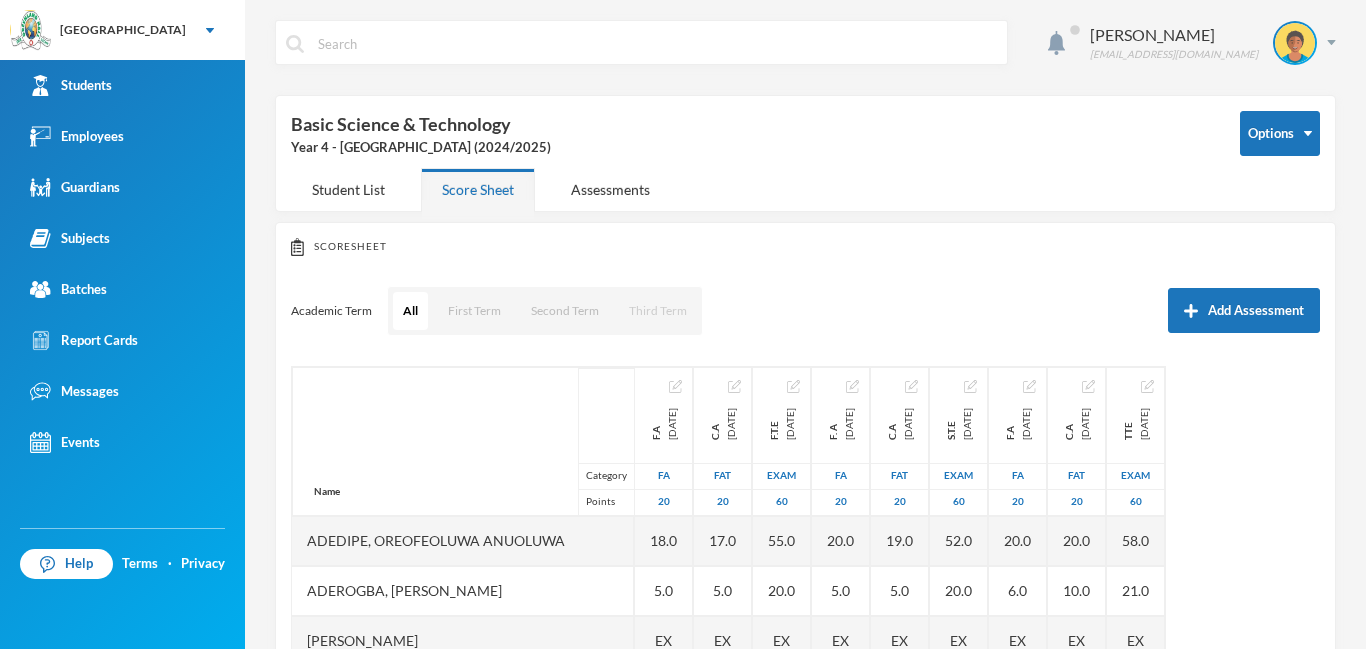 click on "Third Term" at bounding box center [658, 311] 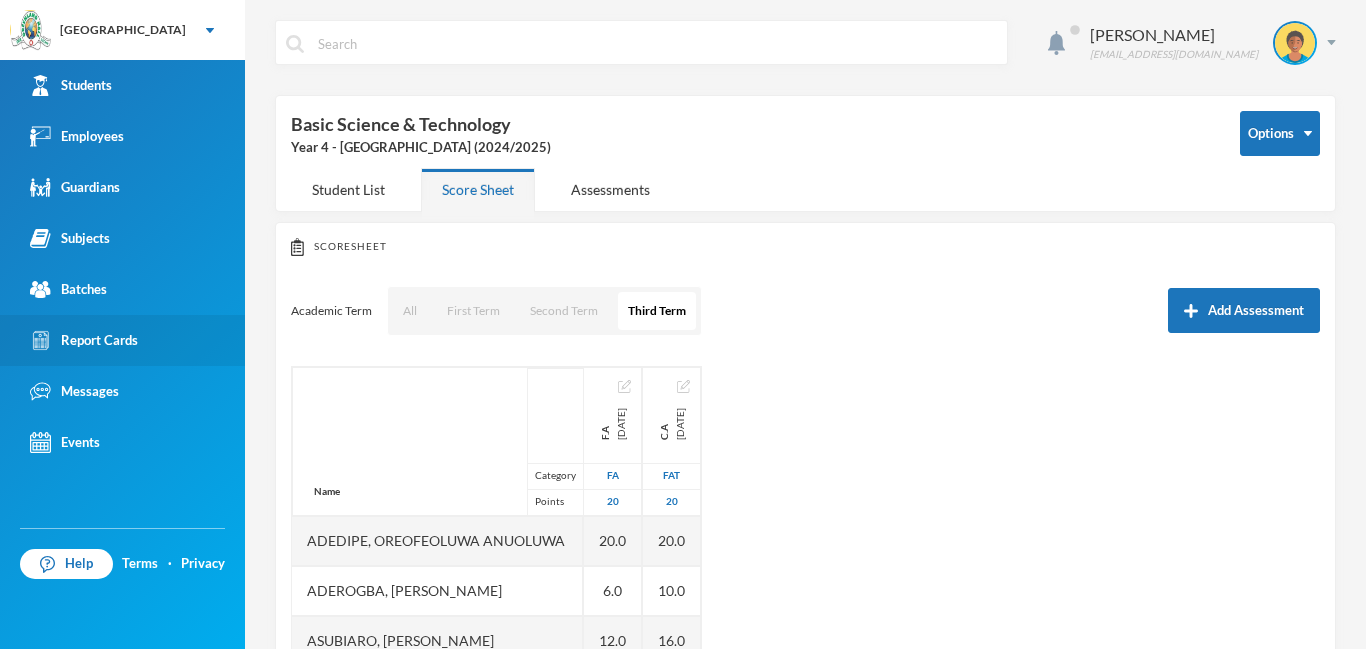 click on "Report Cards" at bounding box center [84, 340] 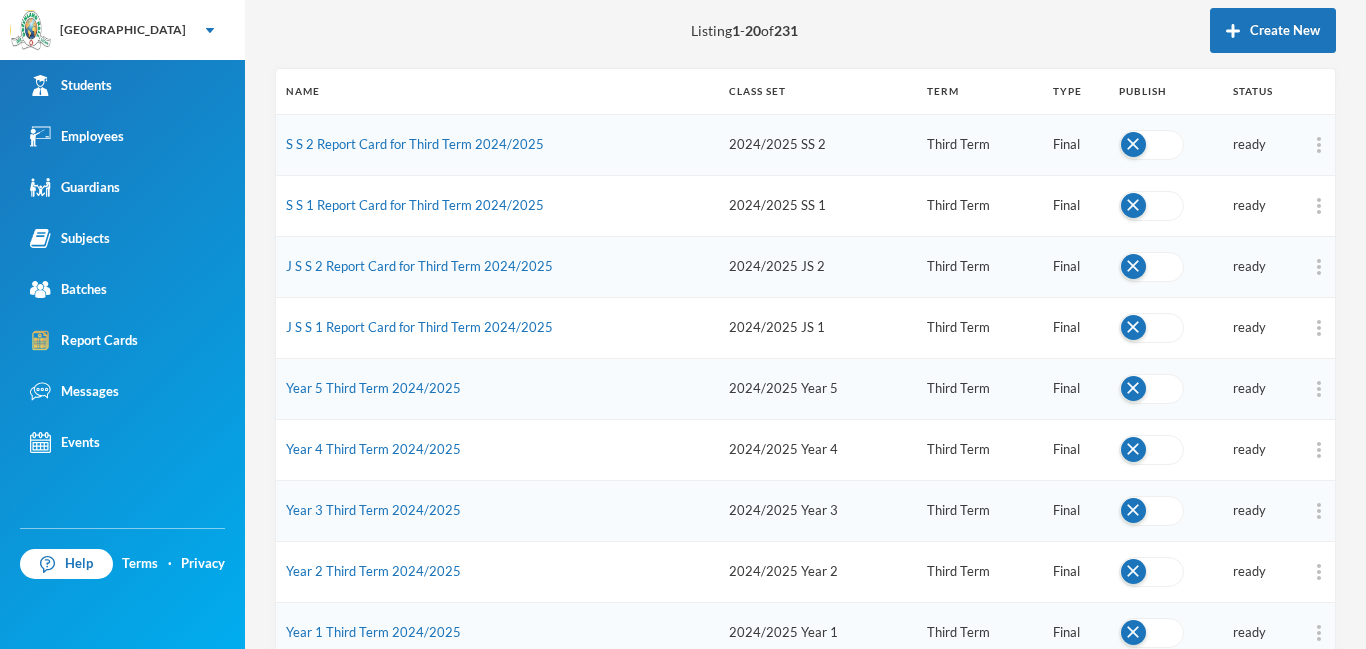 scroll, scrollTop: 251, scrollLeft: 0, axis: vertical 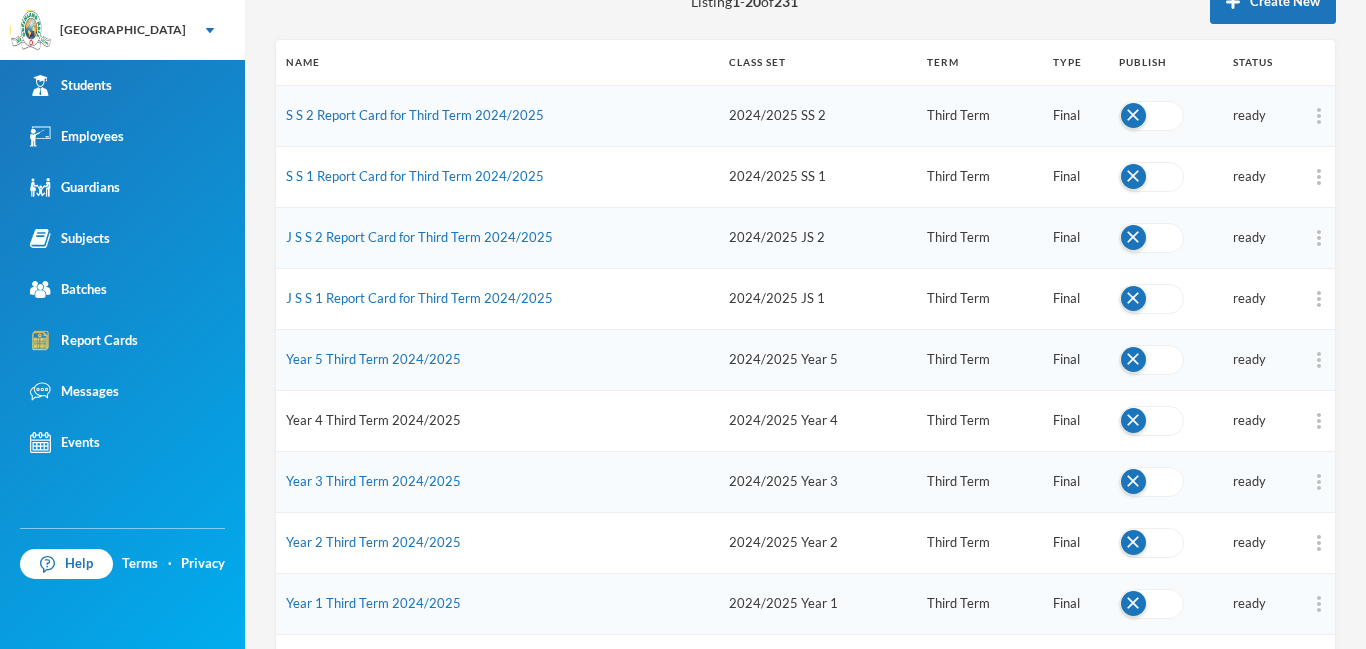 click on "Year 4 Third Term 2024/2025" at bounding box center (373, 420) 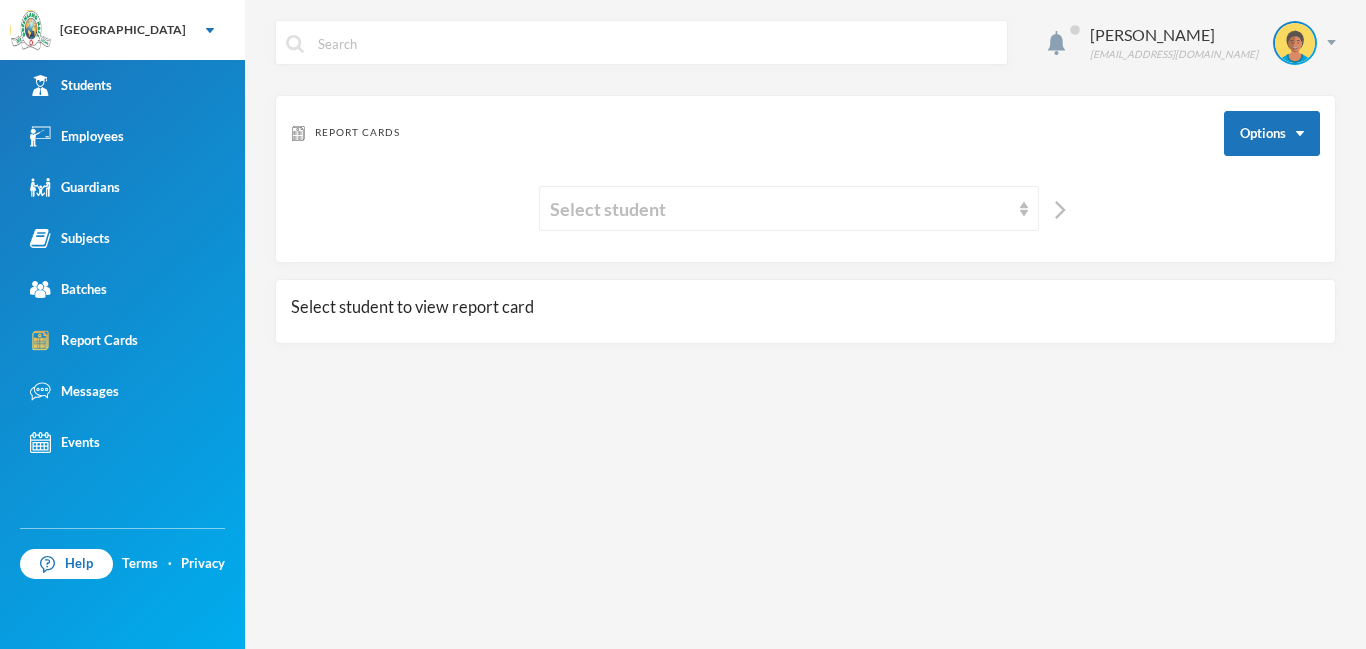 scroll, scrollTop: 0, scrollLeft: 0, axis: both 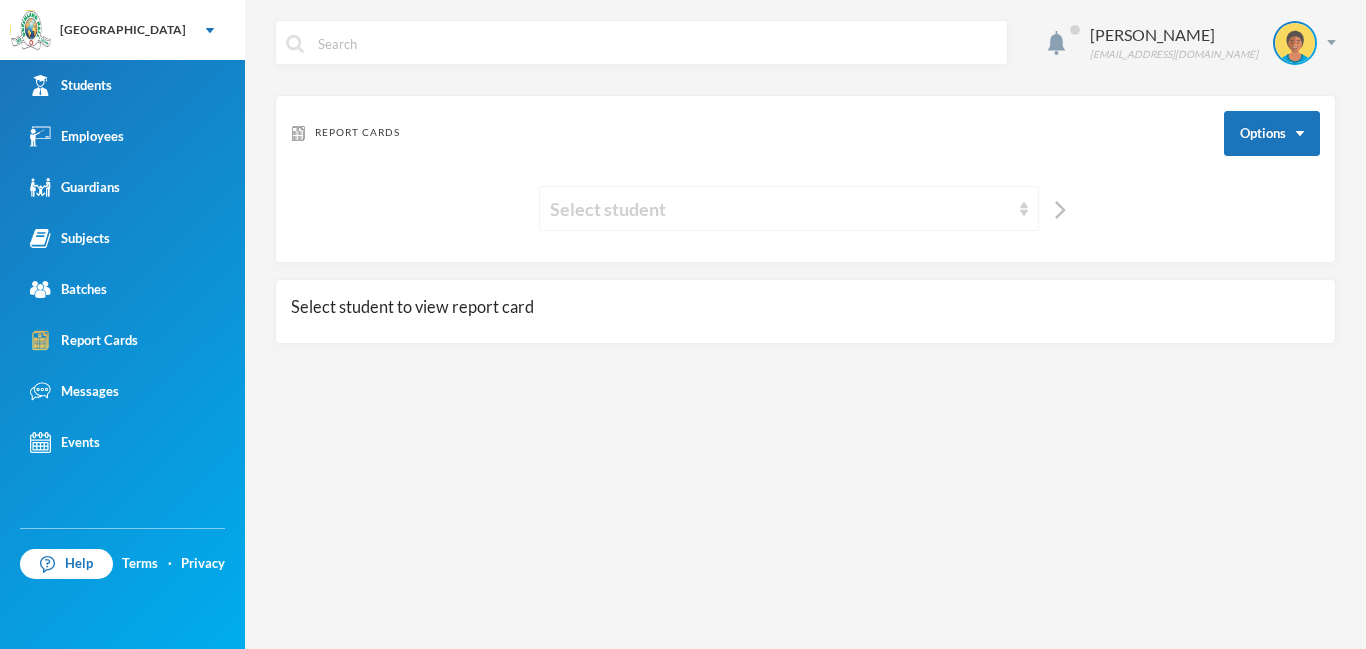click on "Select student" at bounding box center [780, 209] 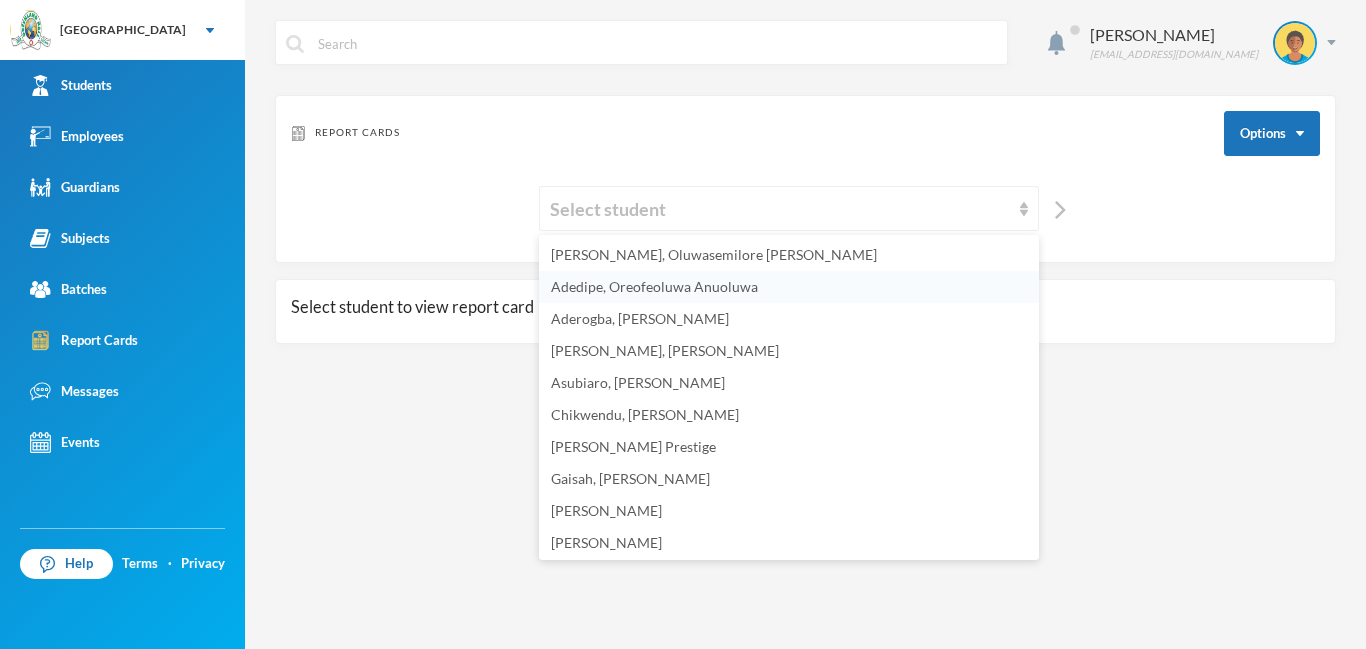 click on "Adedipe, Oreofeoluwa Anuoluwa" at bounding box center [654, 286] 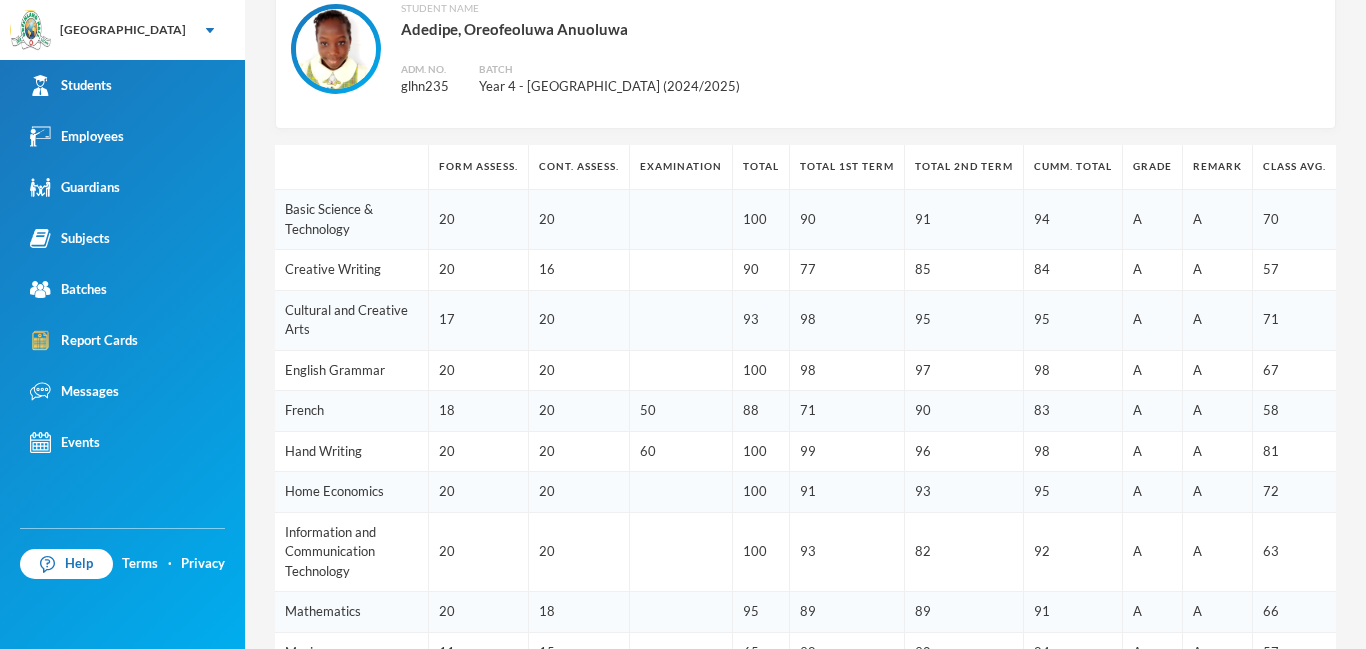 scroll, scrollTop: 337, scrollLeft: 0, axis: vertical 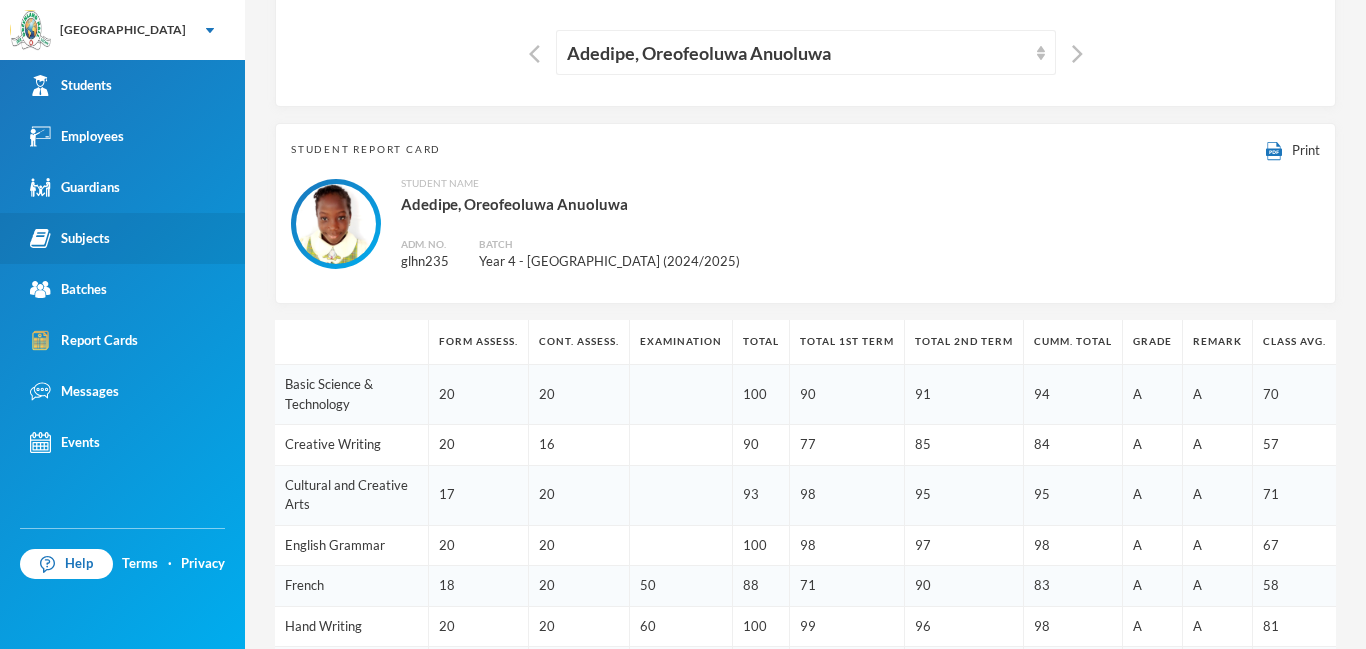 click at bounding box center [40, 238] 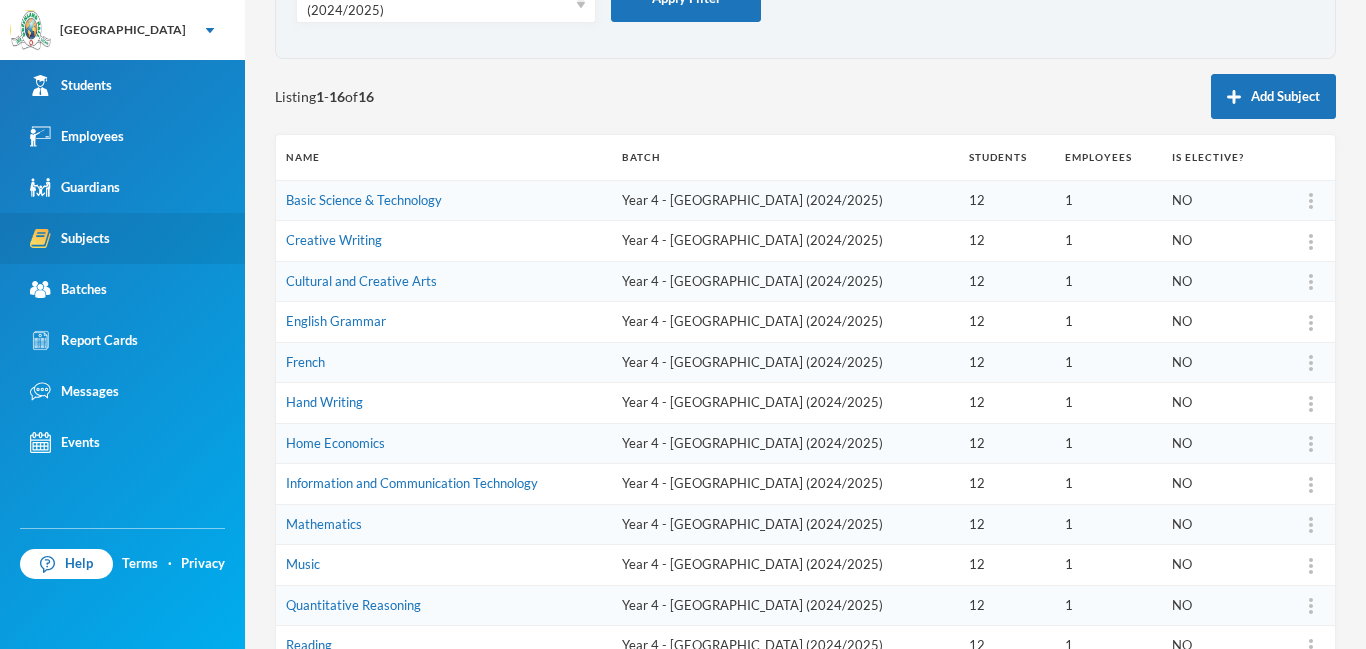 scroll, scrollTop: 0, scrollLeft: 0, axis: both 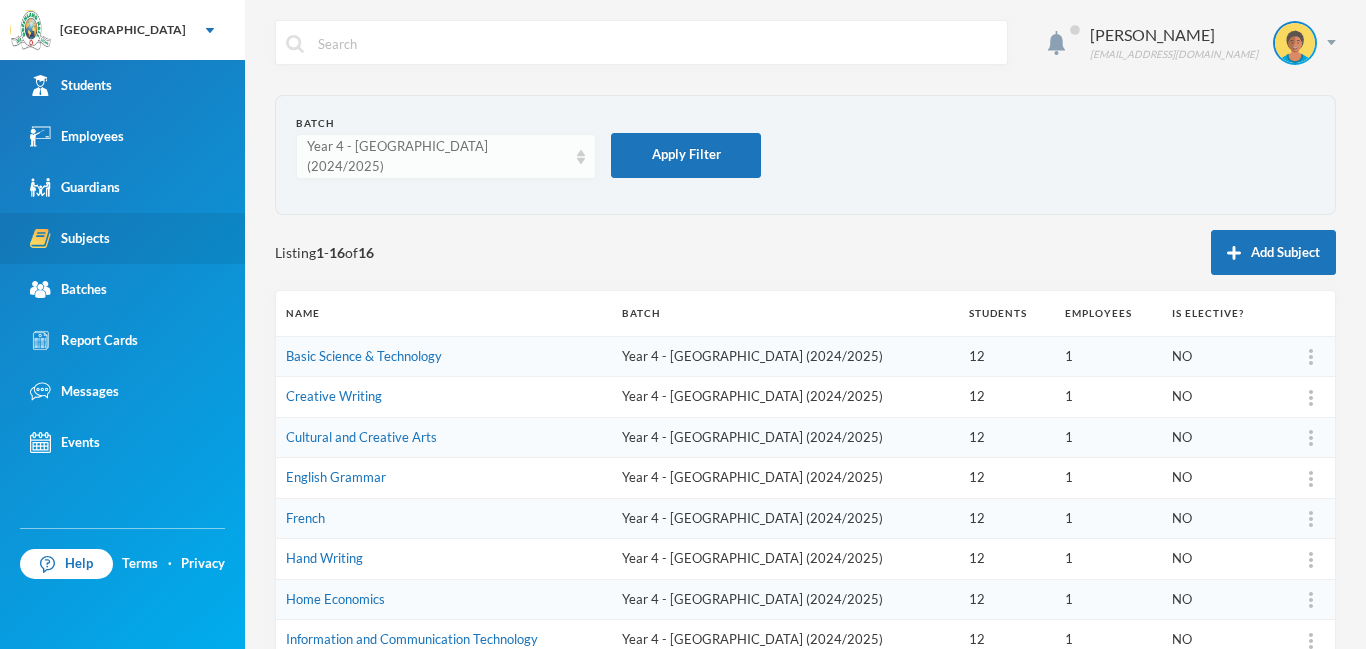 click on "Year 4 - [GEOGRAPHIC_DATA] (2024/2025)" at bounding box center (446, 156) 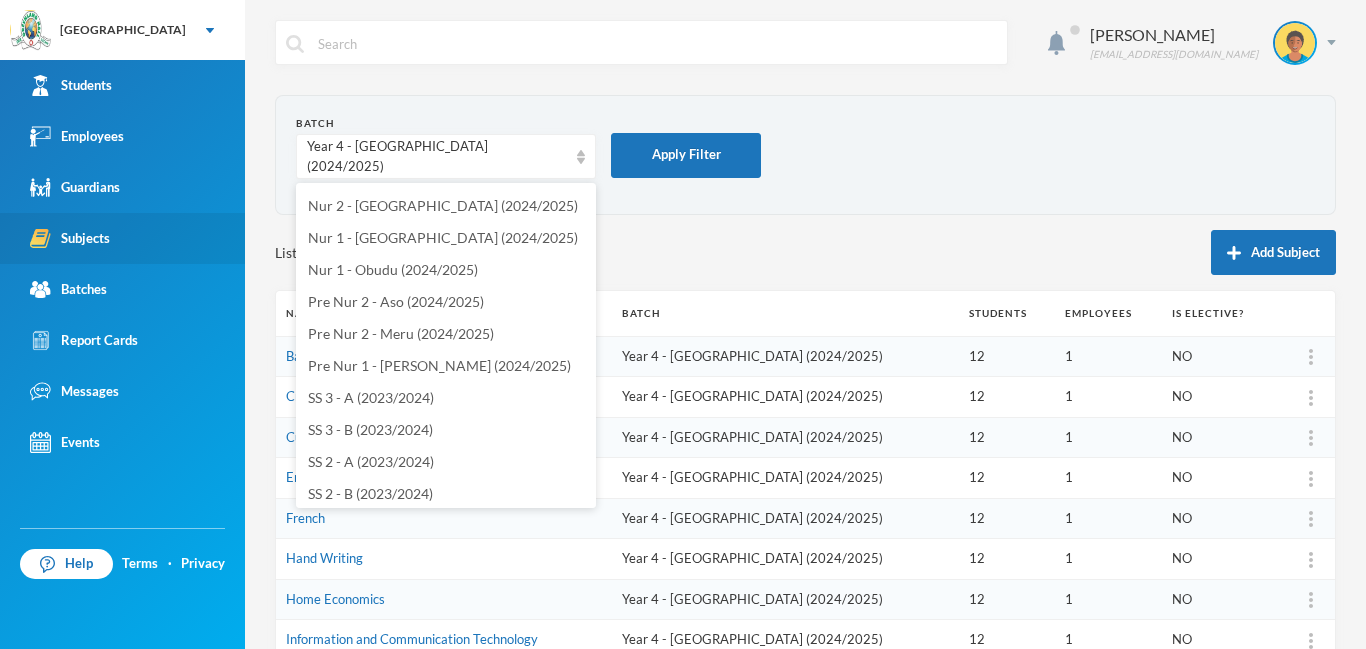 scroll, scrollTop: 889, scrollLeft: 0, axis: vertical 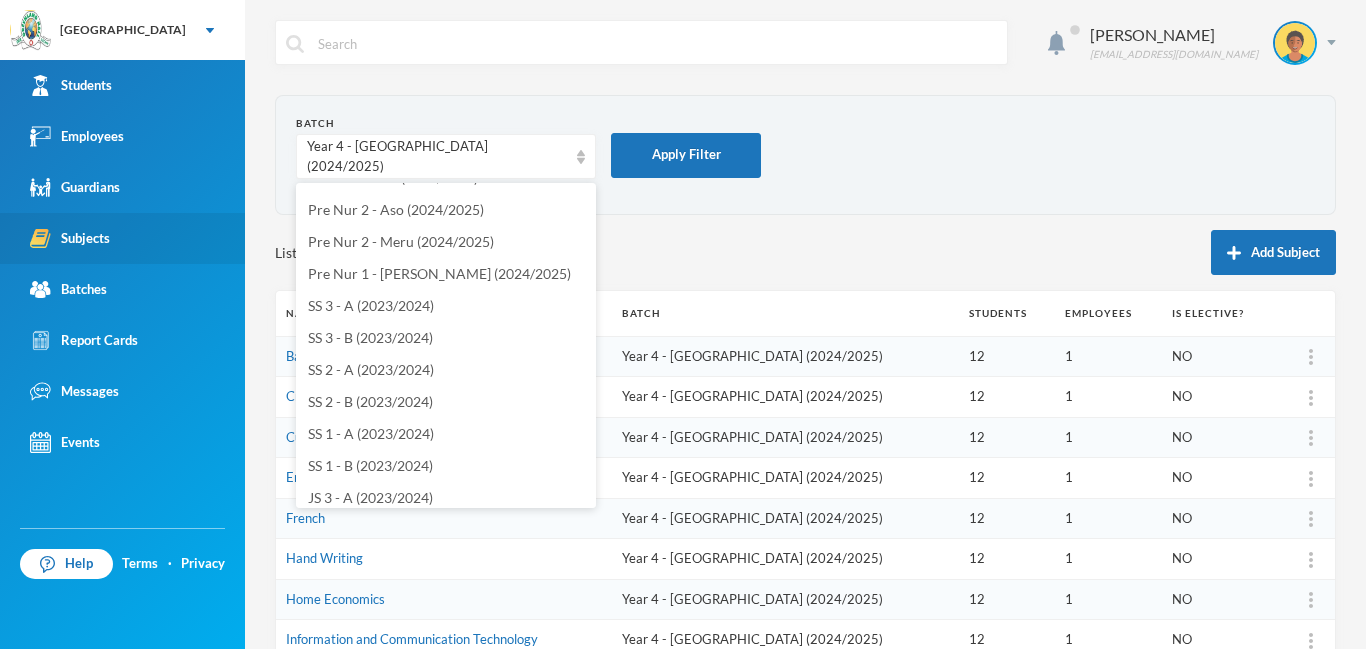 click on "Listing  1  -  16  of  16 Add Subject" at bounding box center [805, 252] 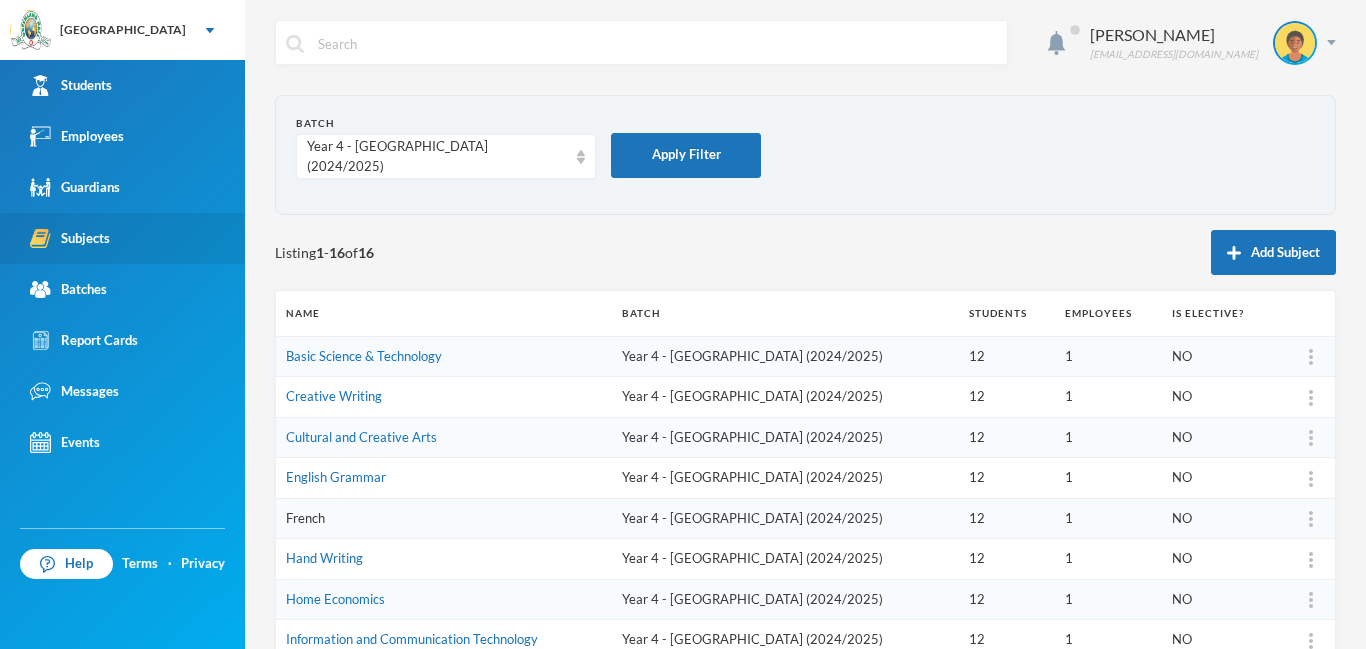 click on "French" at bounding box center [305, 518] 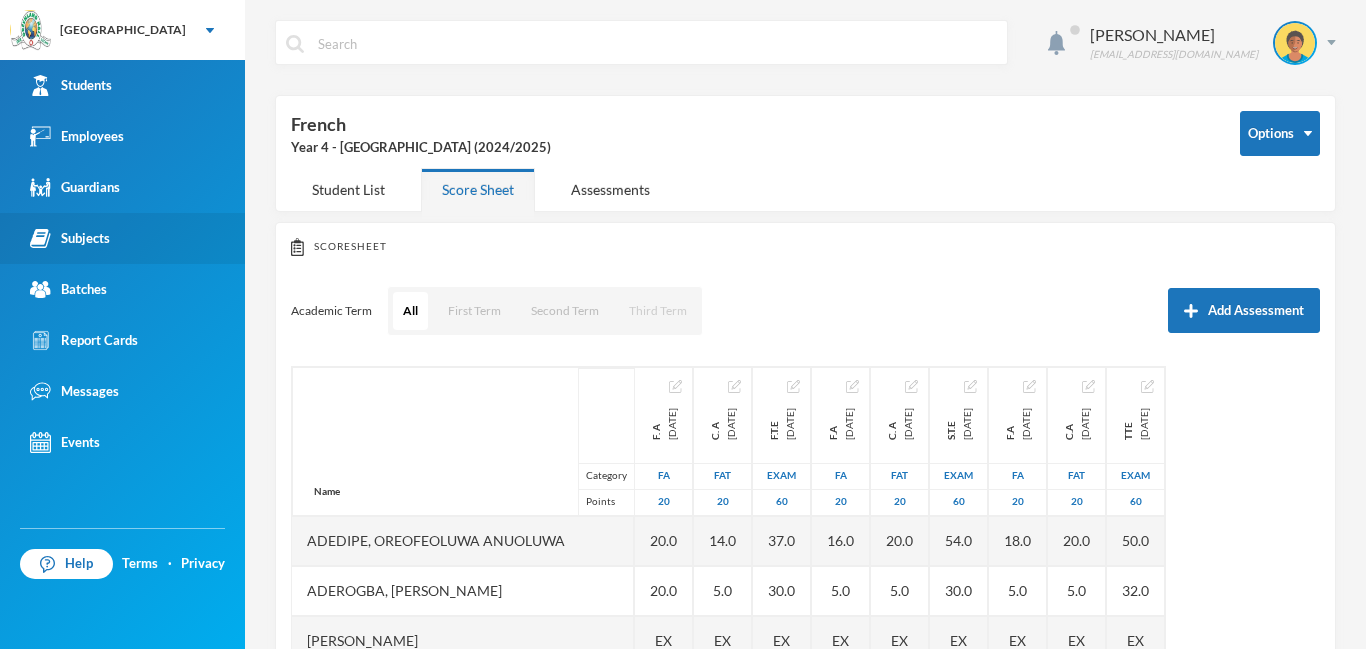 click on "Third Term" at bounding box center [658, 311] 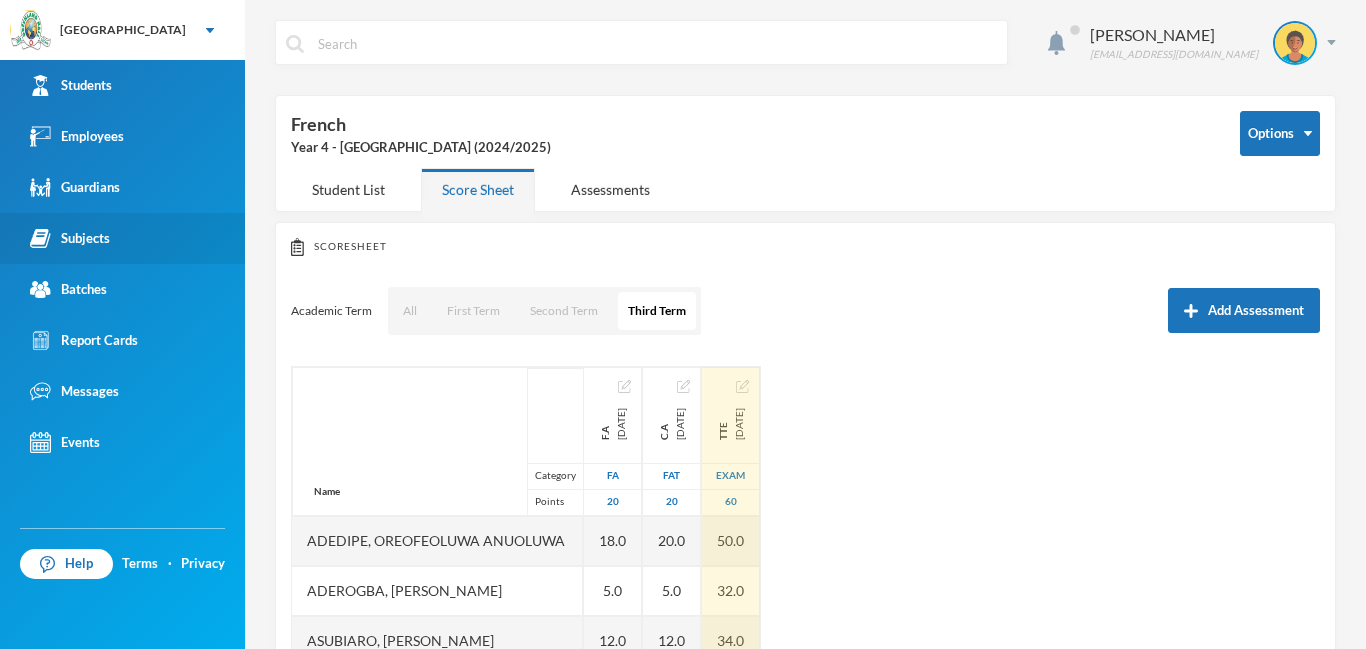 click on "TTE [DATE]" at bounding box center (730, 415) 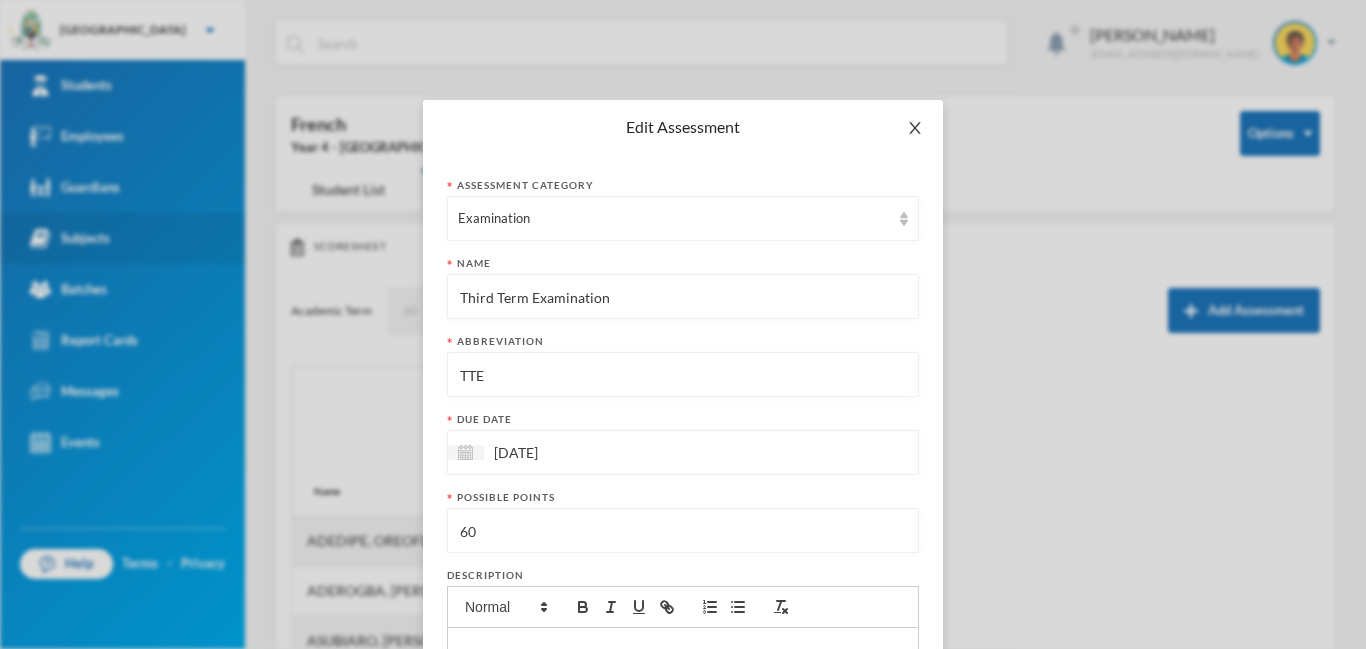 click 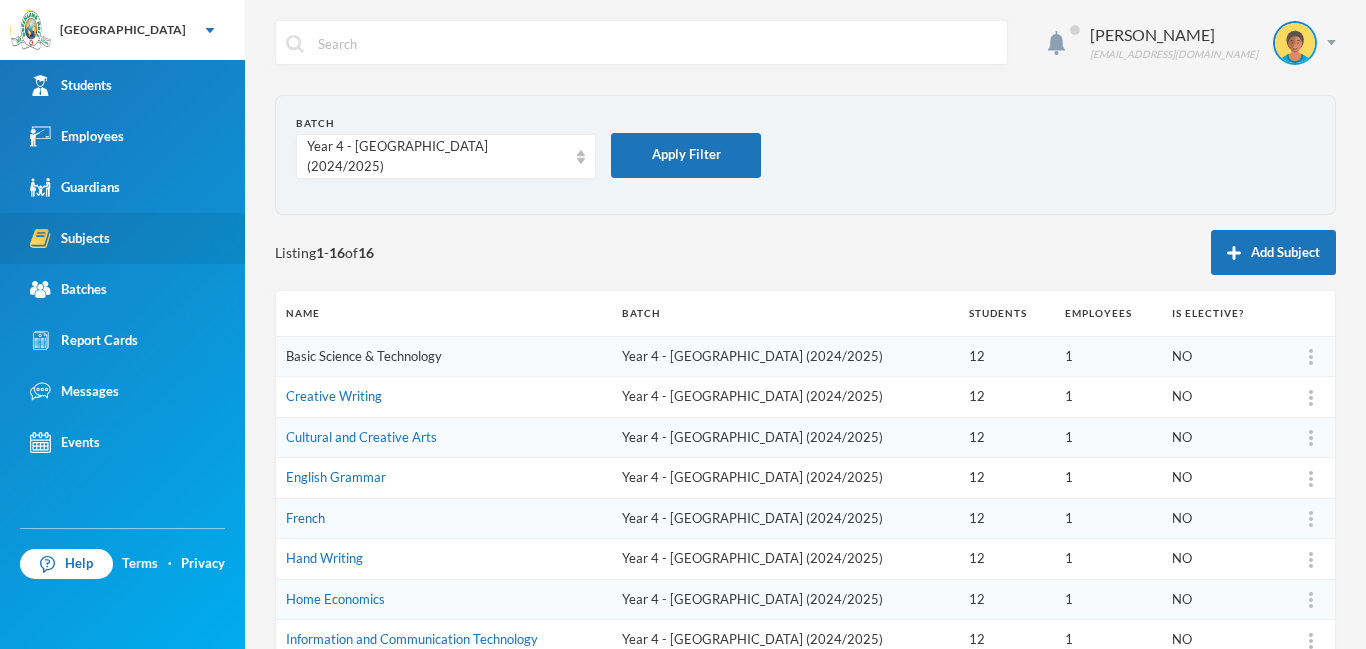 click on "Basic Science & Technology" at bounding box center [364, 356] 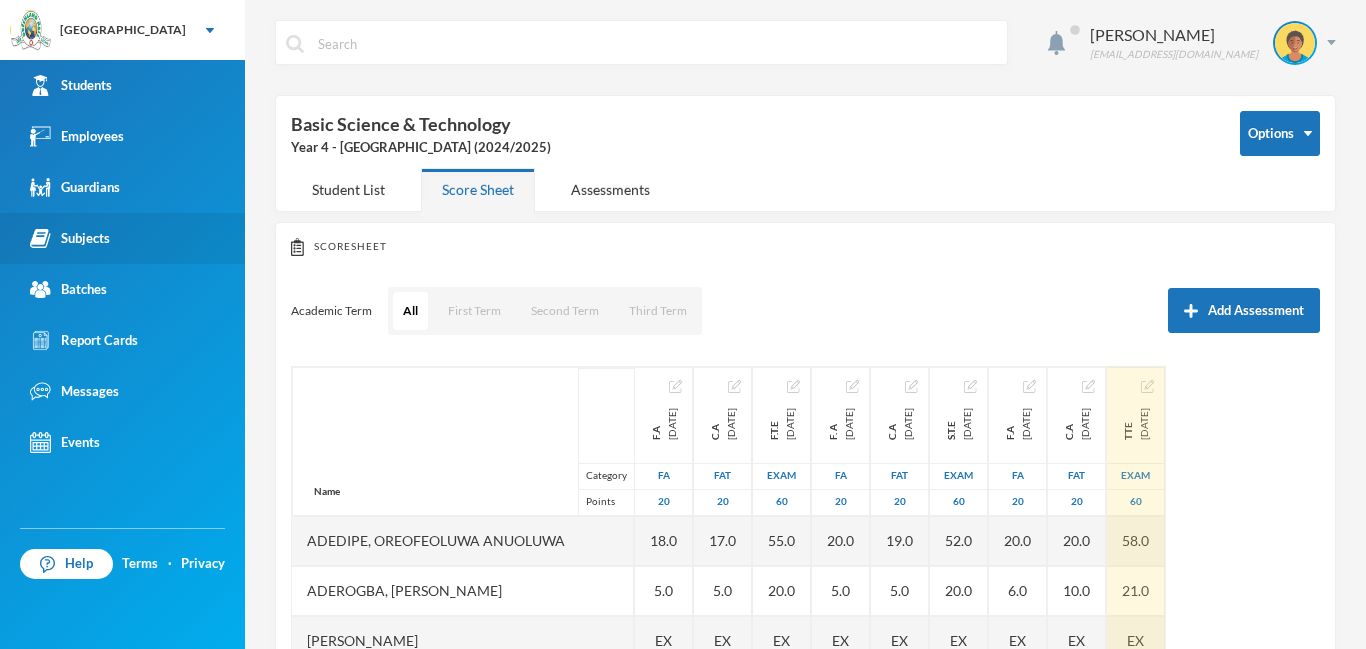 click on "TTE [DATE]" at bounding box center (1135, 415) 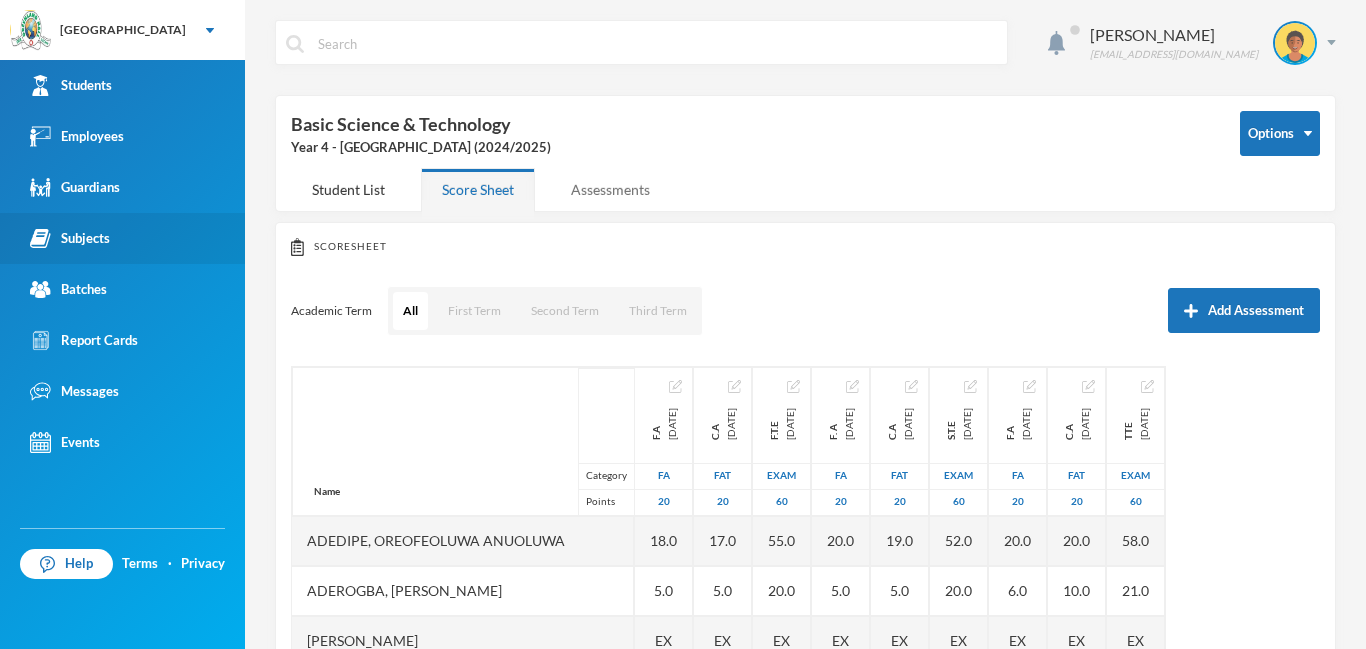 click on "Assessments" at bounding box center [610, 189] 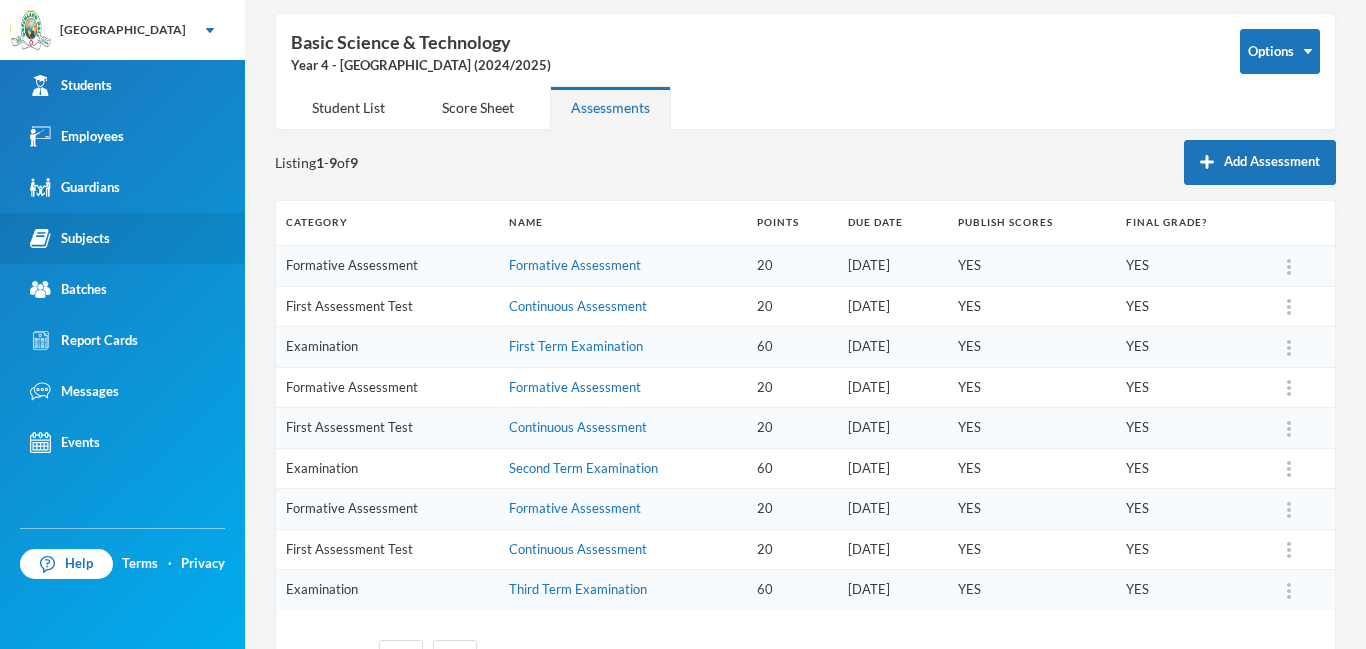 scroll, scrollTop: 167, scrollLeft: 0, axis: vertical 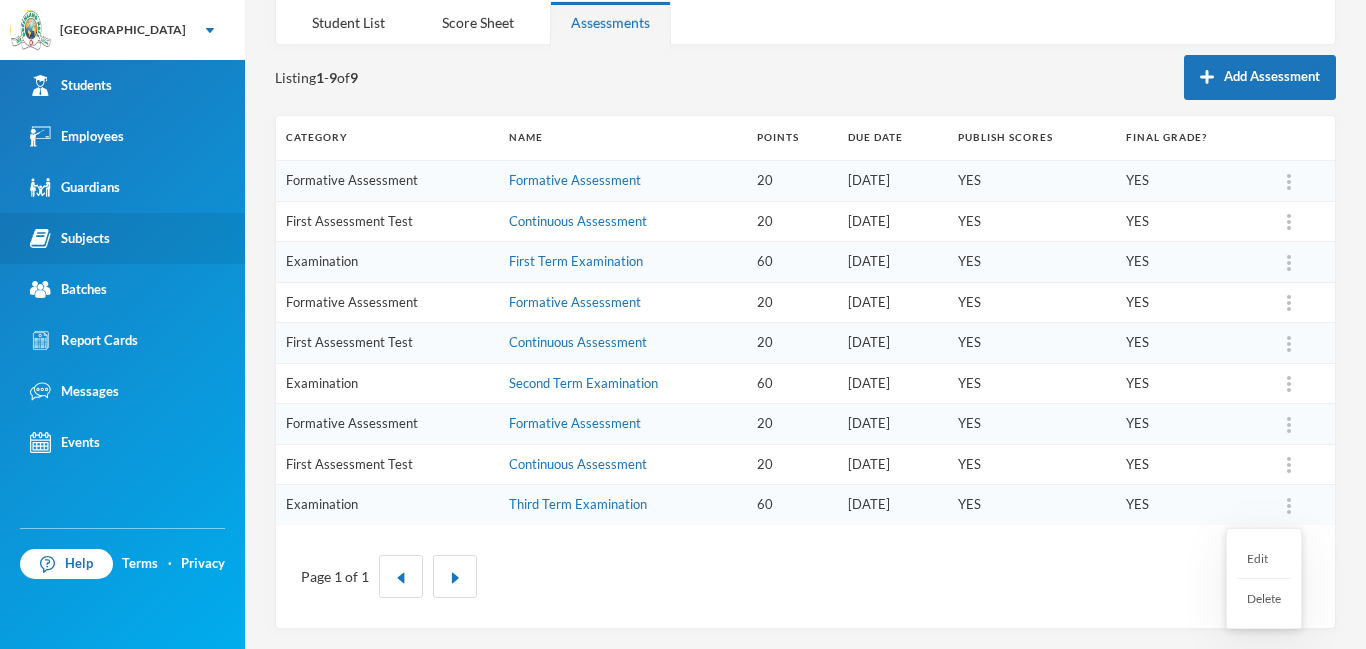 click on "Edit" at bounding box center (1264, 559) 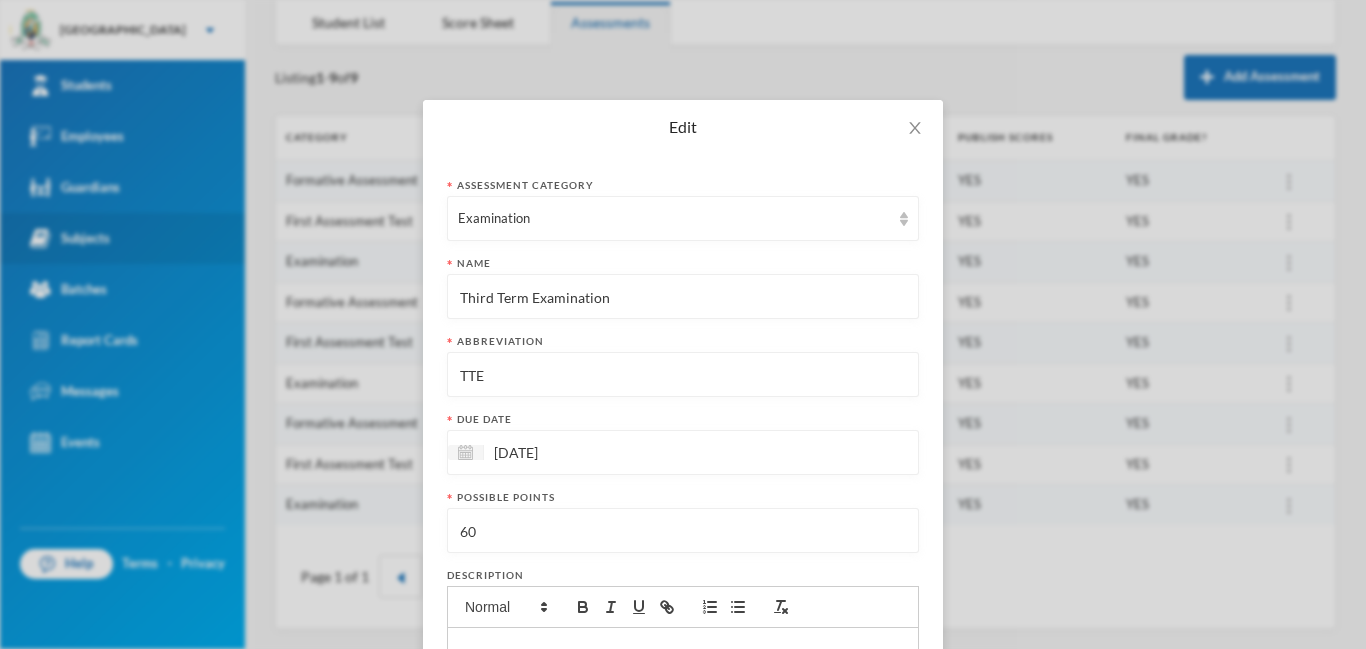click on "[DATE]" at bounding box center [568, 452] 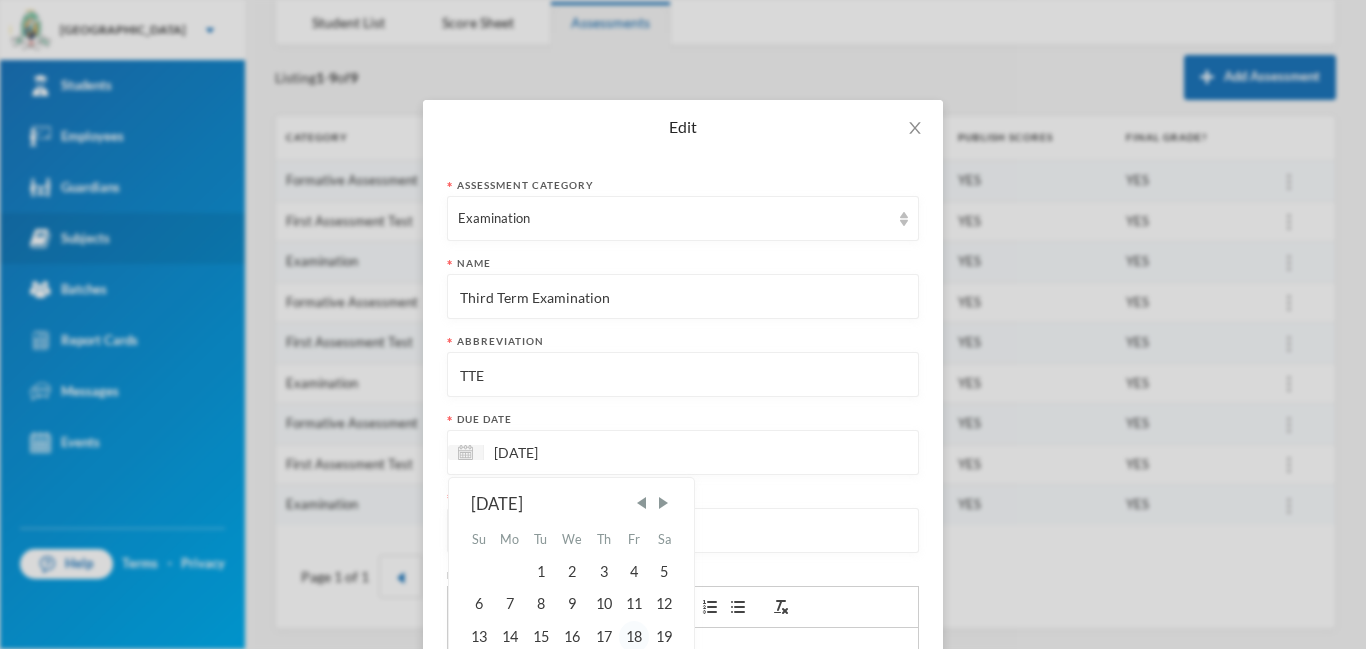 click on "18" at bounding box center [634, 637] 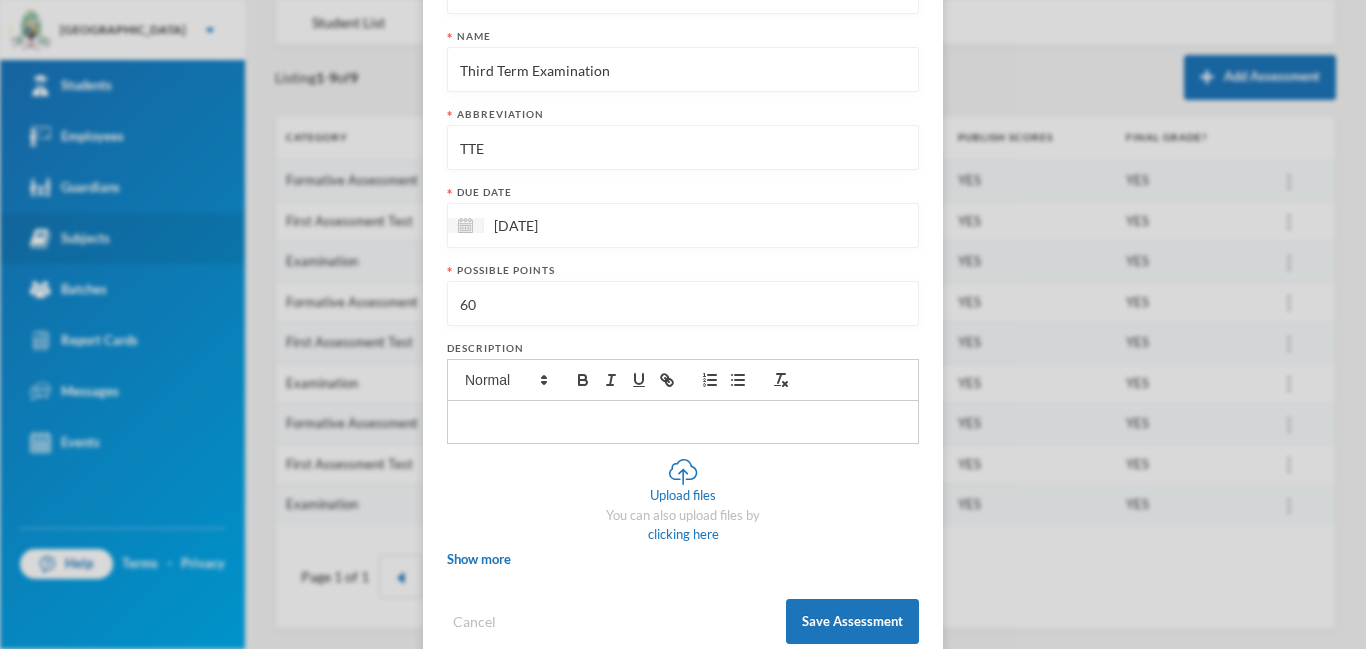scroll, scrollTop: 230, scrollLeft: 0, axis: vertical 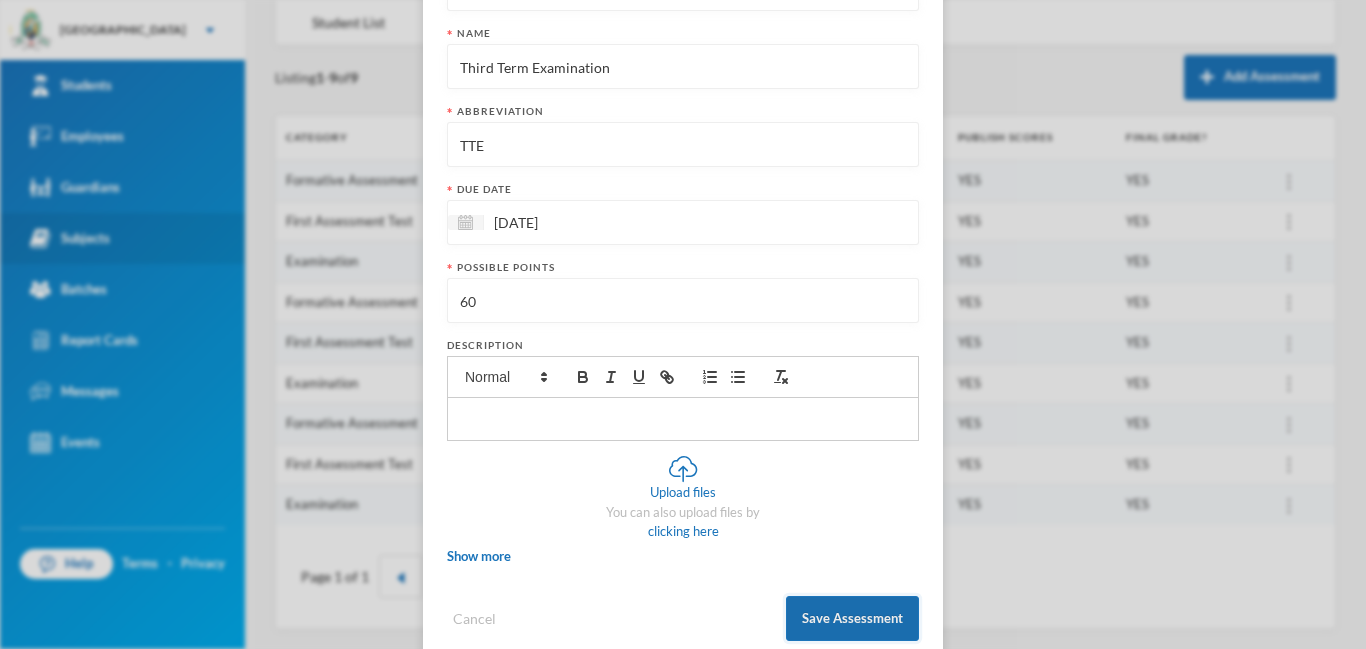 click on "Save Assessment" at bounding box center (852, 618) 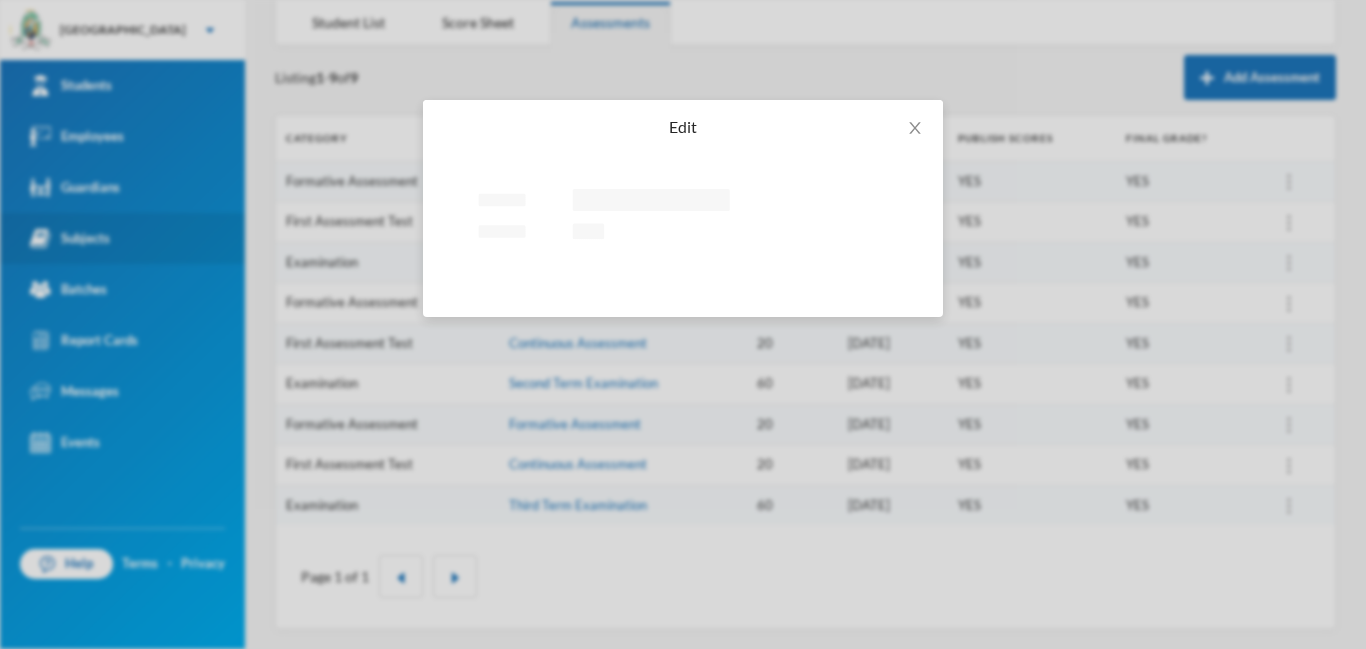 scroll, scrollTop: 165, scrollLeft: 0, axis: vertical 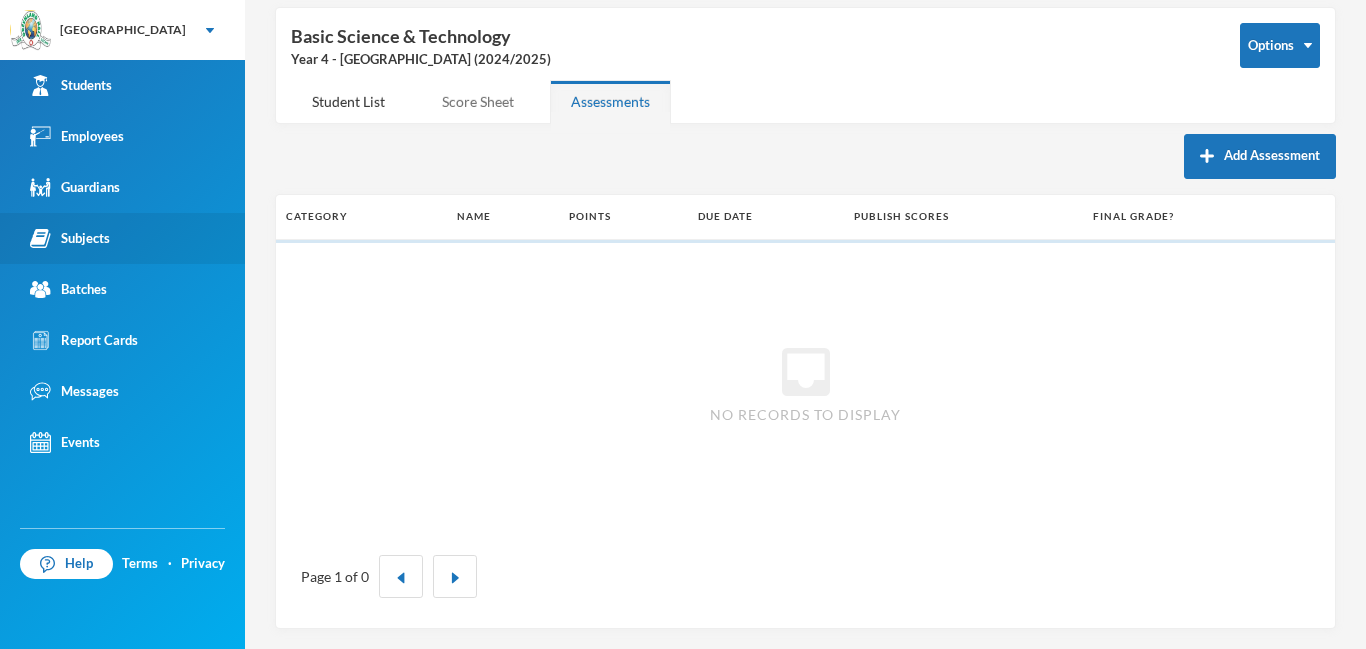 click on "Score Sheet" at bounding box center (478, 101) 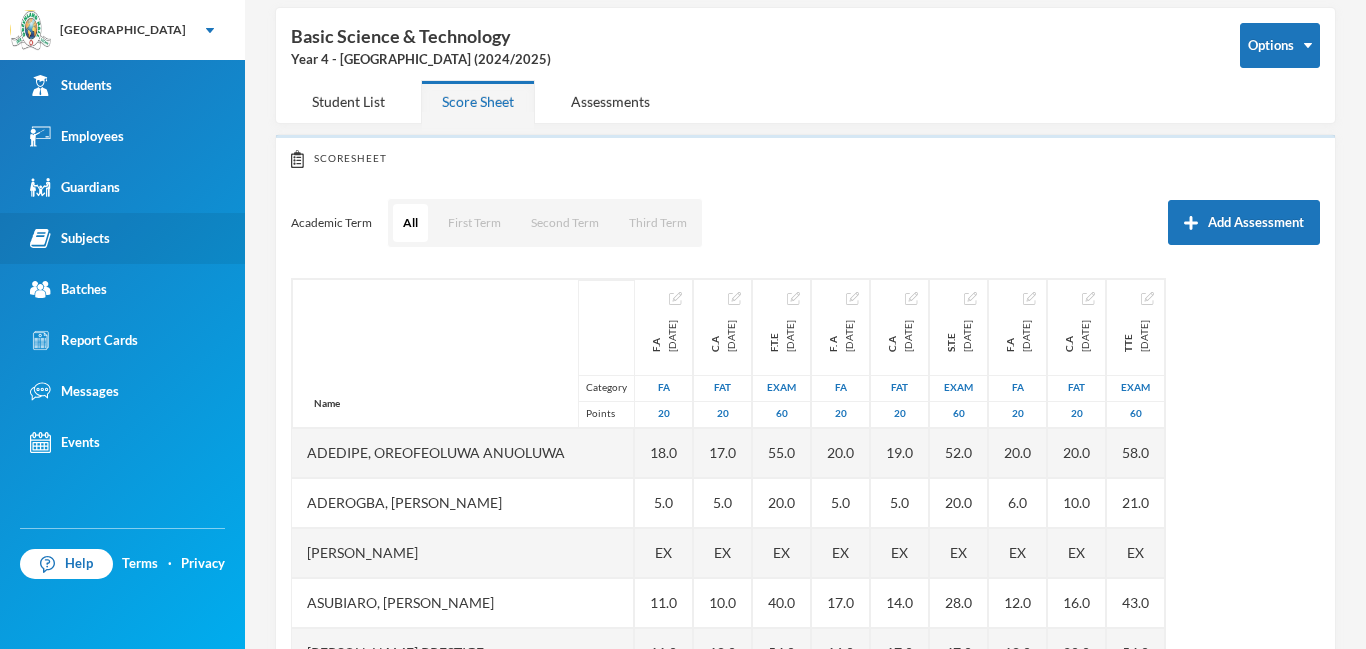 scroll, scrollTop: 167, scrollLeft: 0, axis: vertical 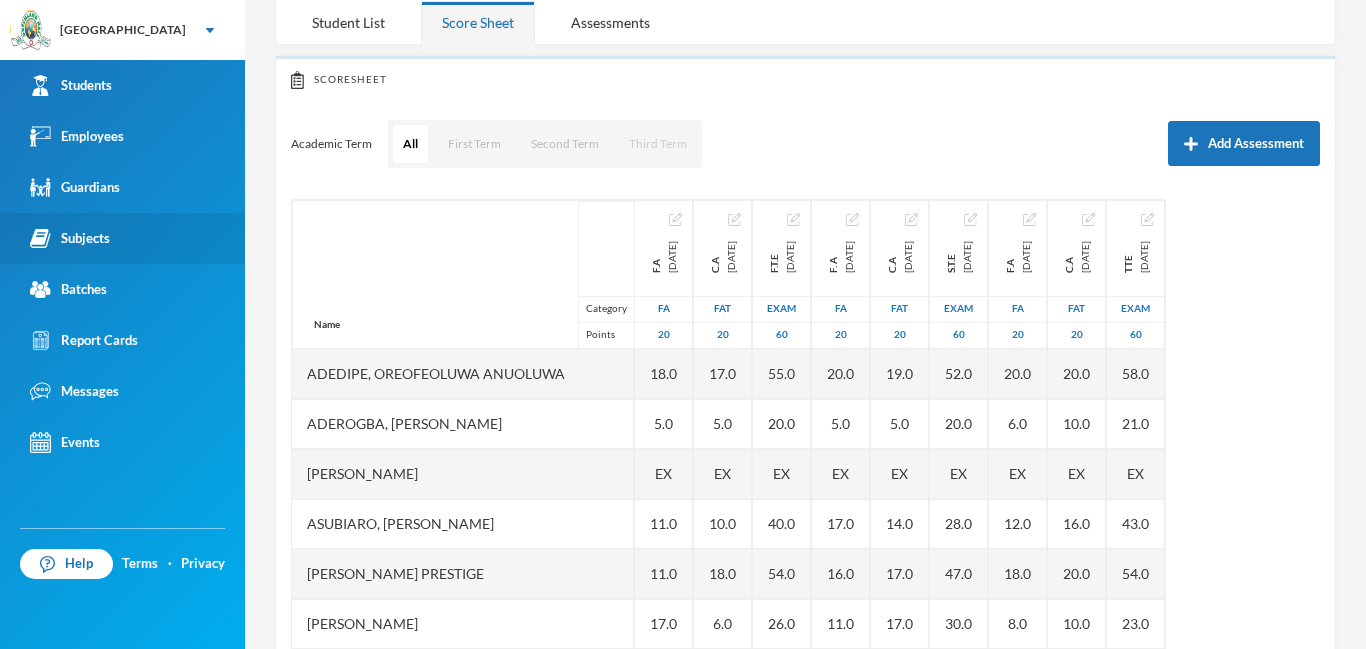 click on "Third Term" at bounding box center (658, 144) 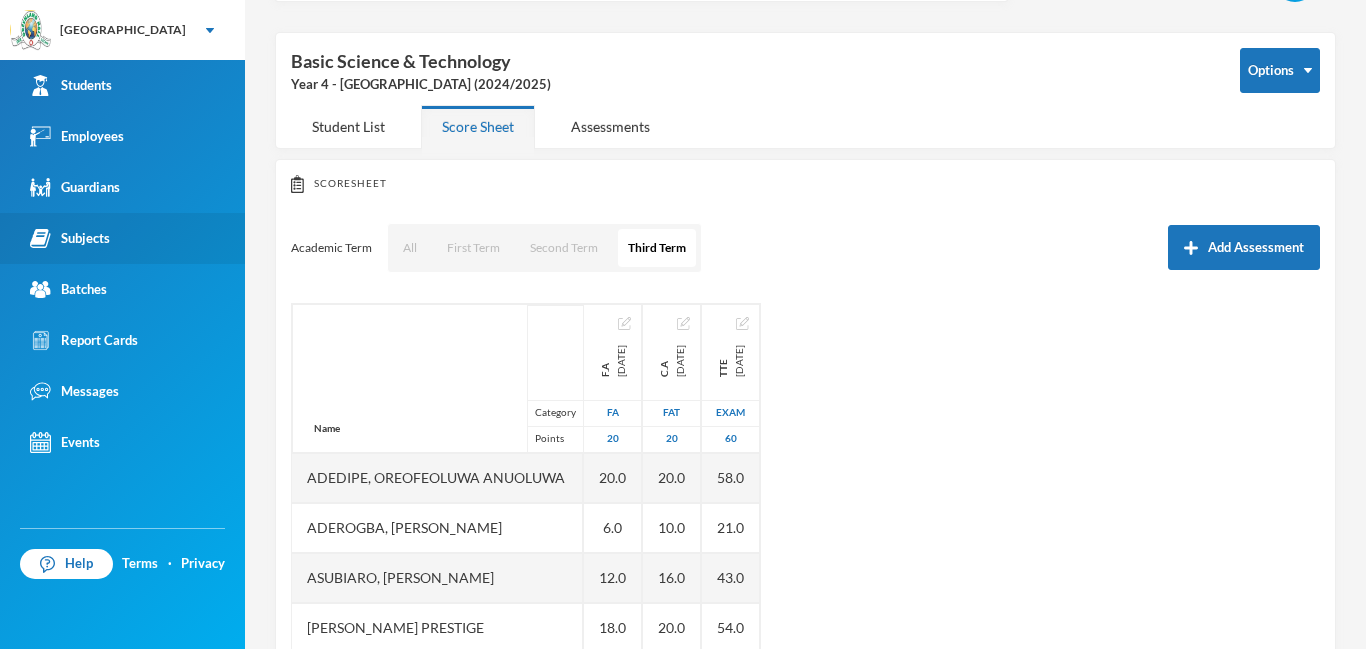 scroll, scrollTop: 59, scrollLeft: 0, axis: vertical 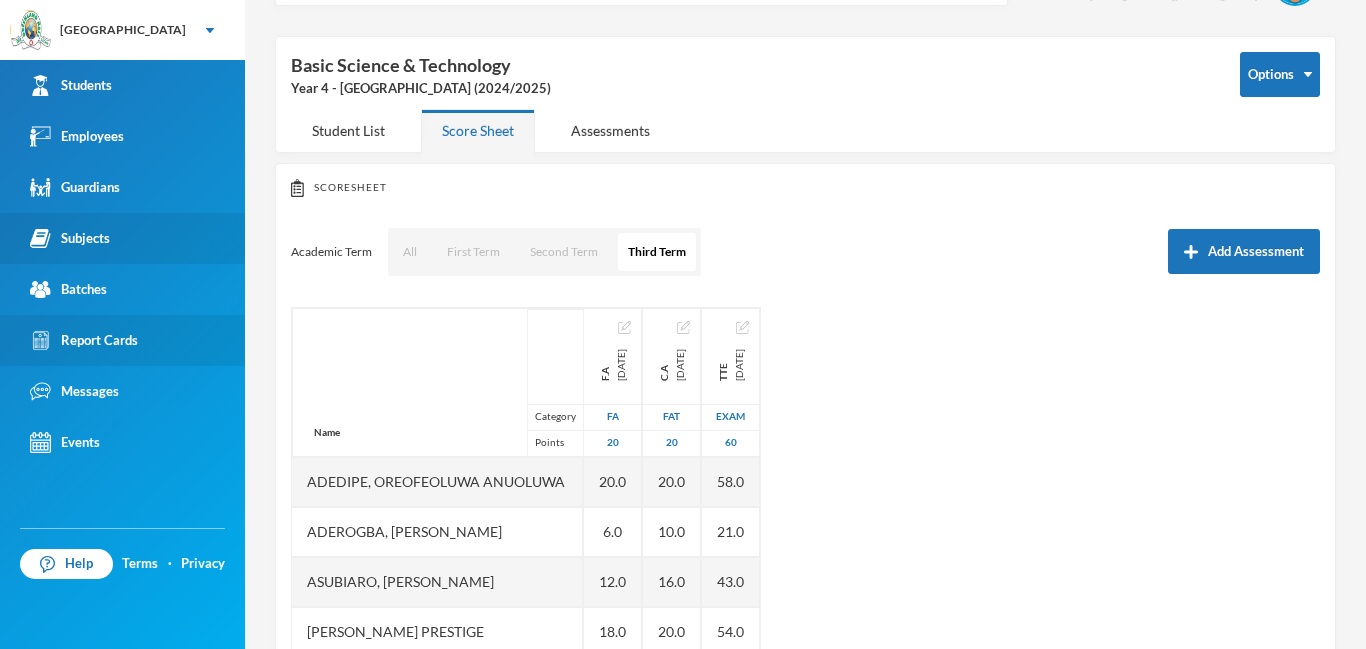click on "Report Cards" at bounding box center [84, 340] 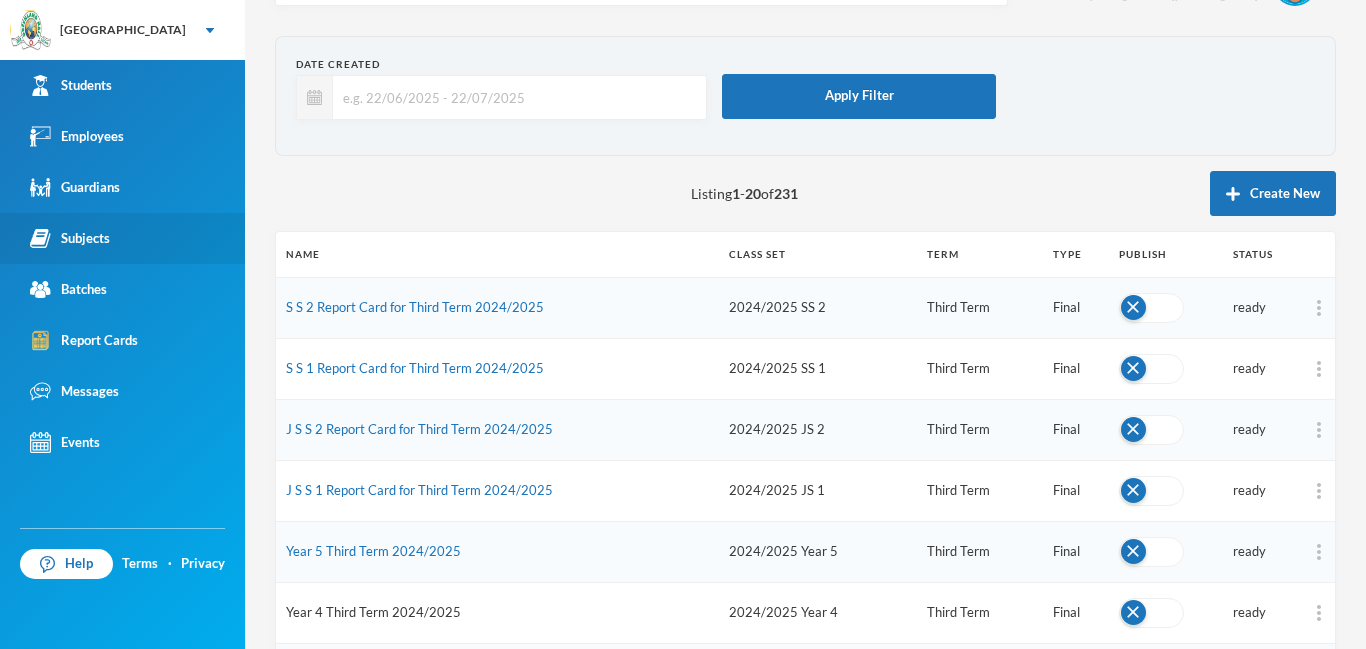 click on "Year 4 Third Term 2024/2025" at bounding box center [373, 612] 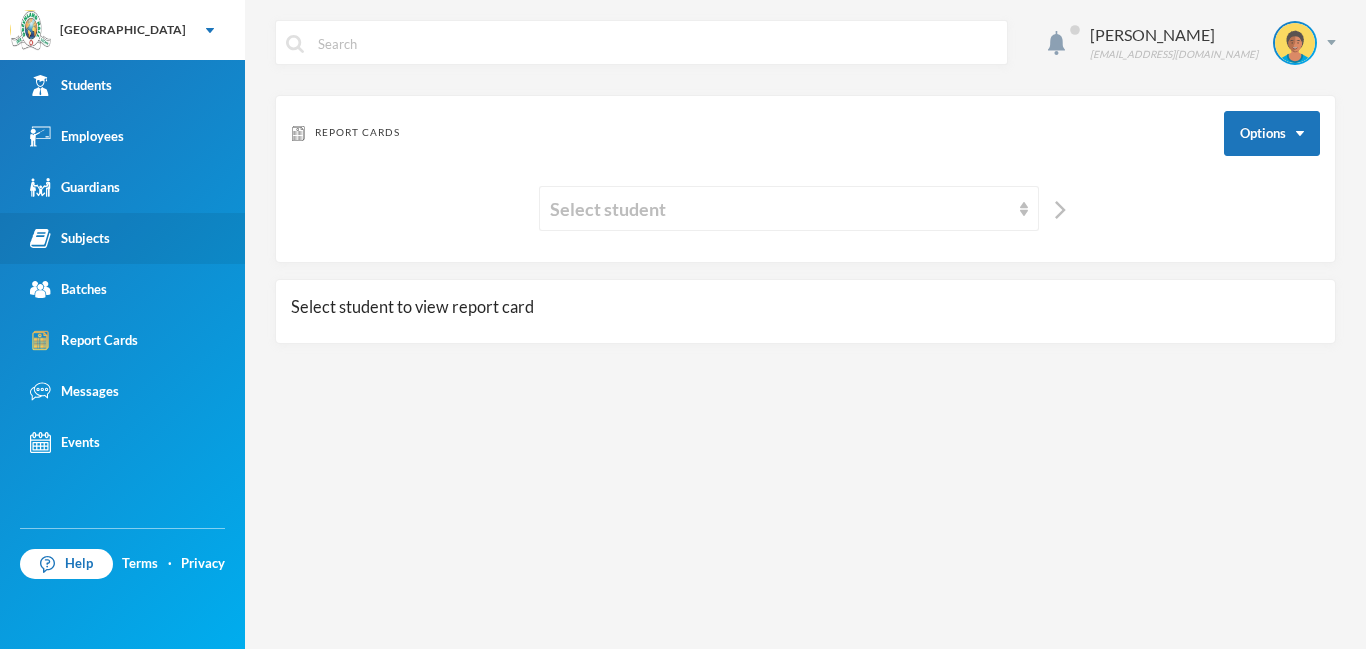 scroll, scrollTop: 0, scrollLeft: 0, axis: both 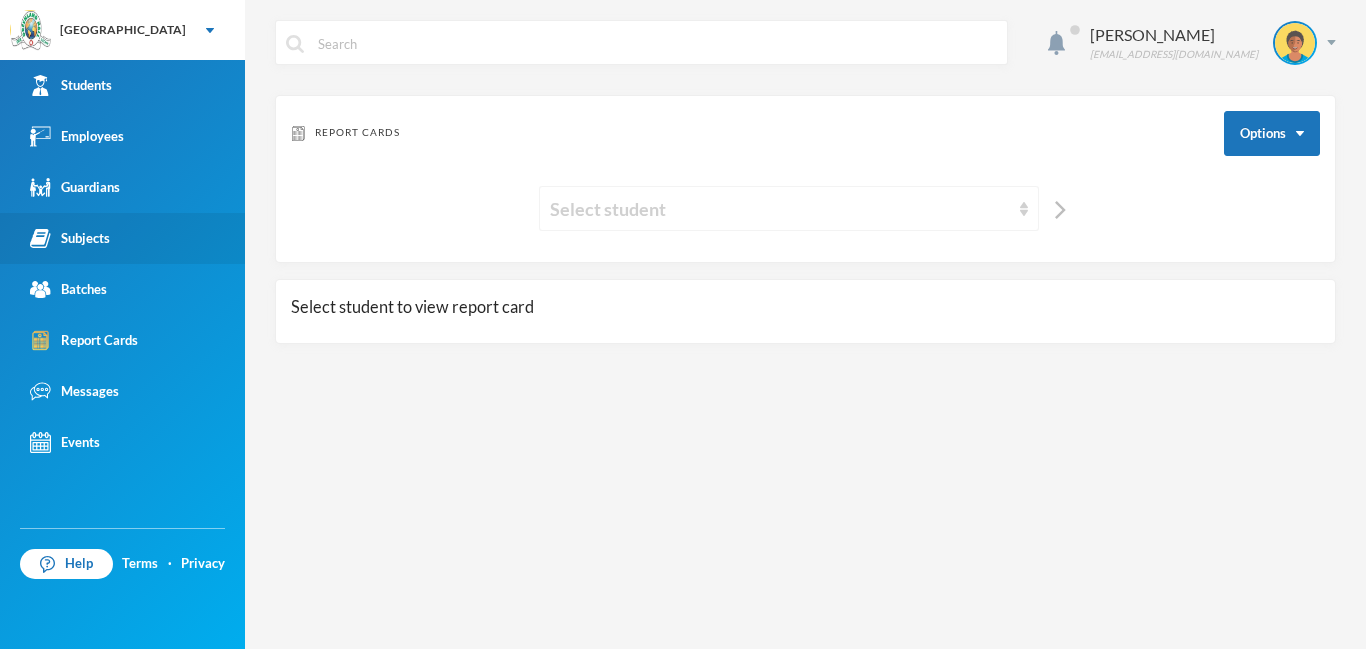 click on "Select student" at bounding box center (780, 209) 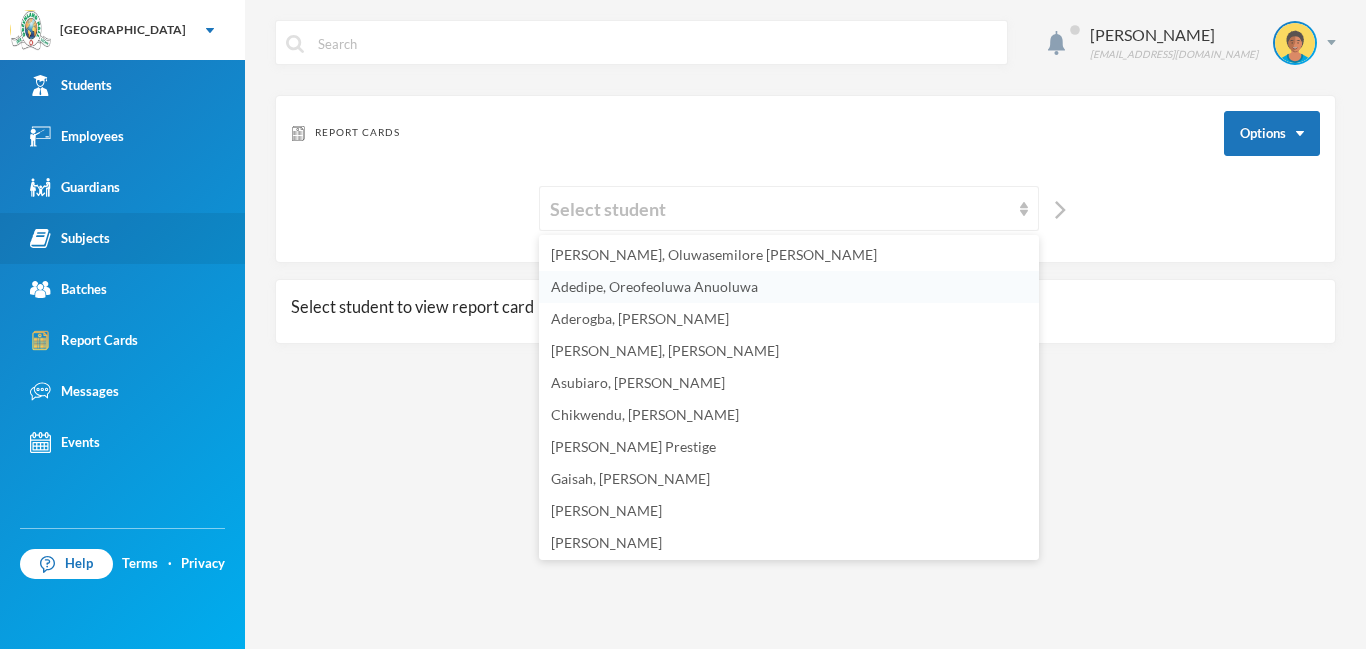 click on "Adedipe, Oreofeoluwa Anuoluwa" at bounding box center (789, 287) 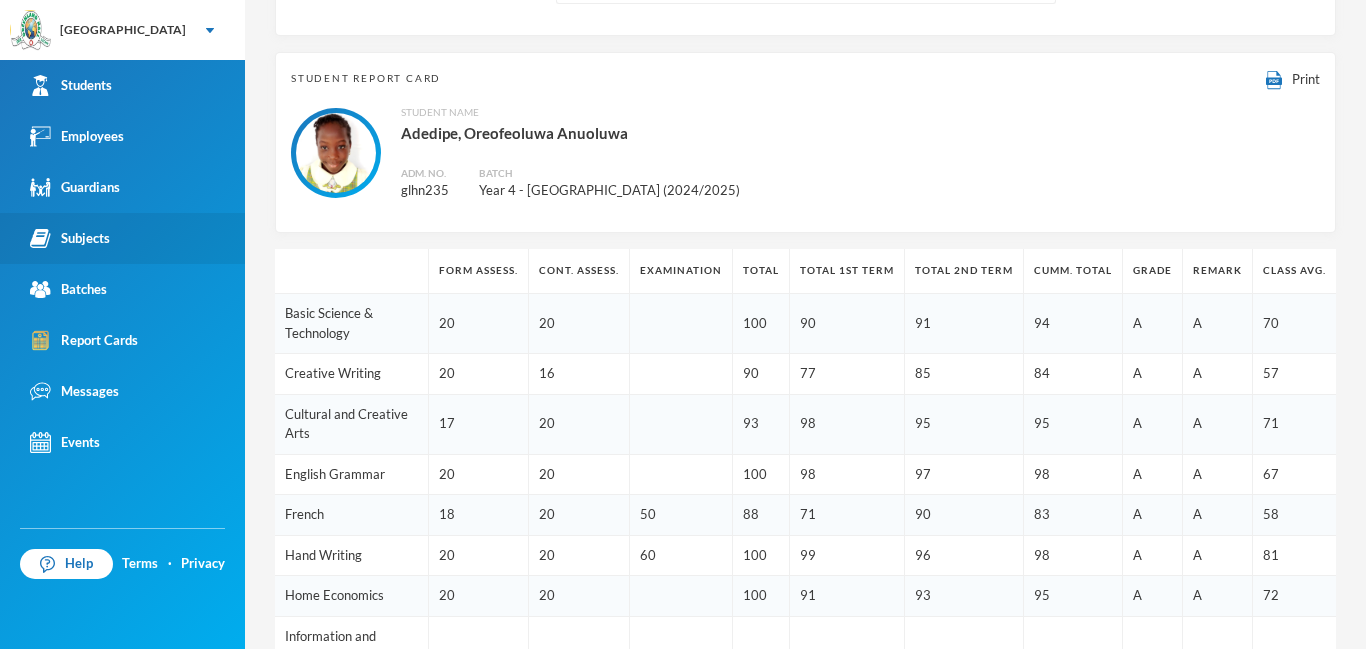 scroll, scrollTop: 0, scrollLeft: 0, axis: both 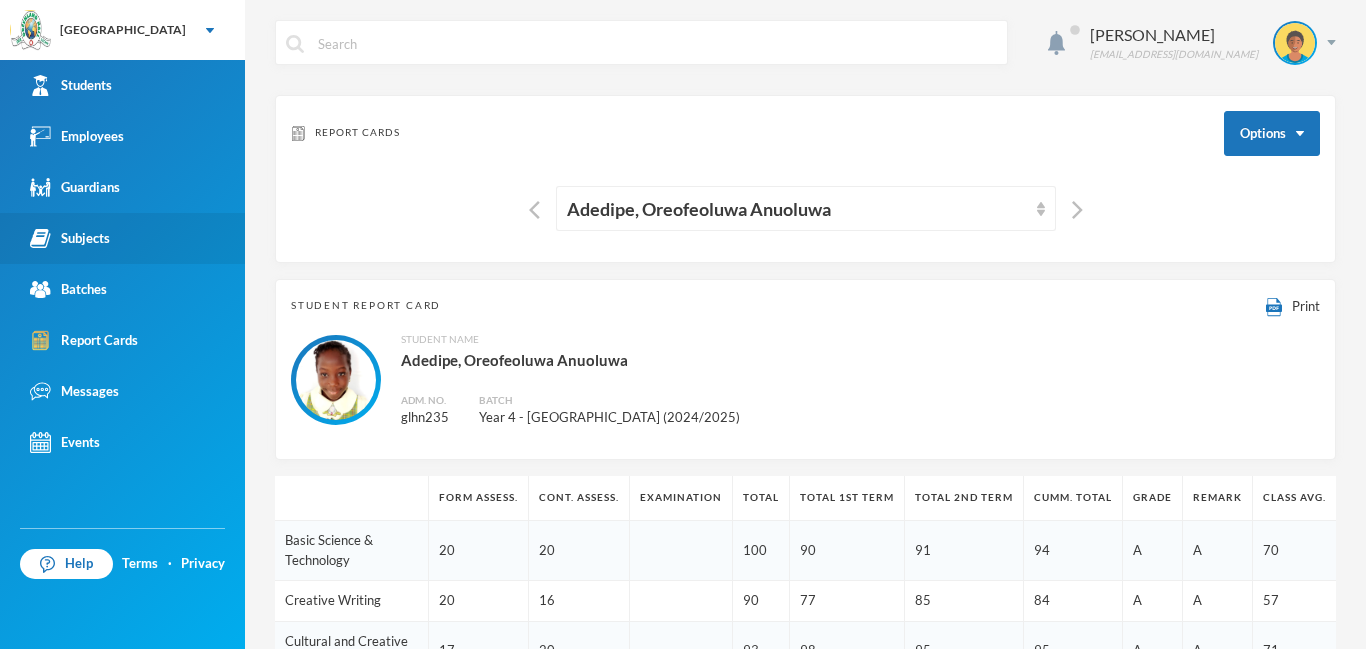click on "Subjects" at bounding box center (122, 238) 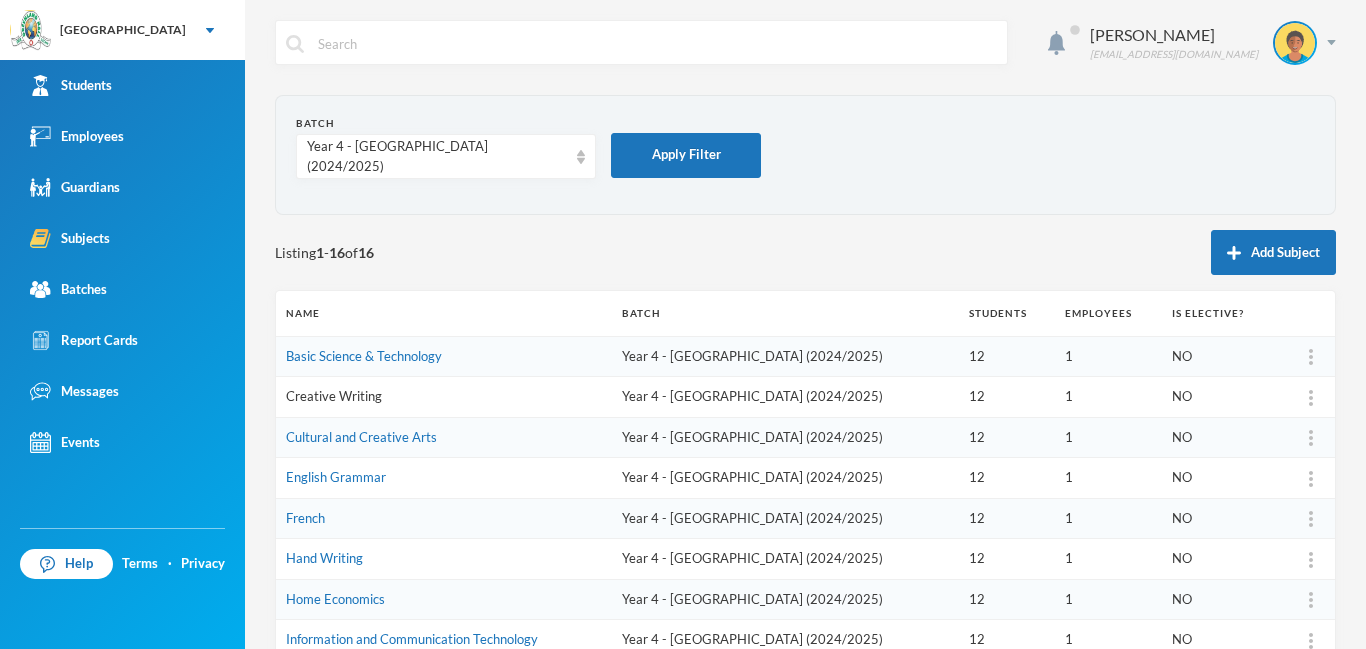 click on "Creative Writing" at bounding box center (334, 396) 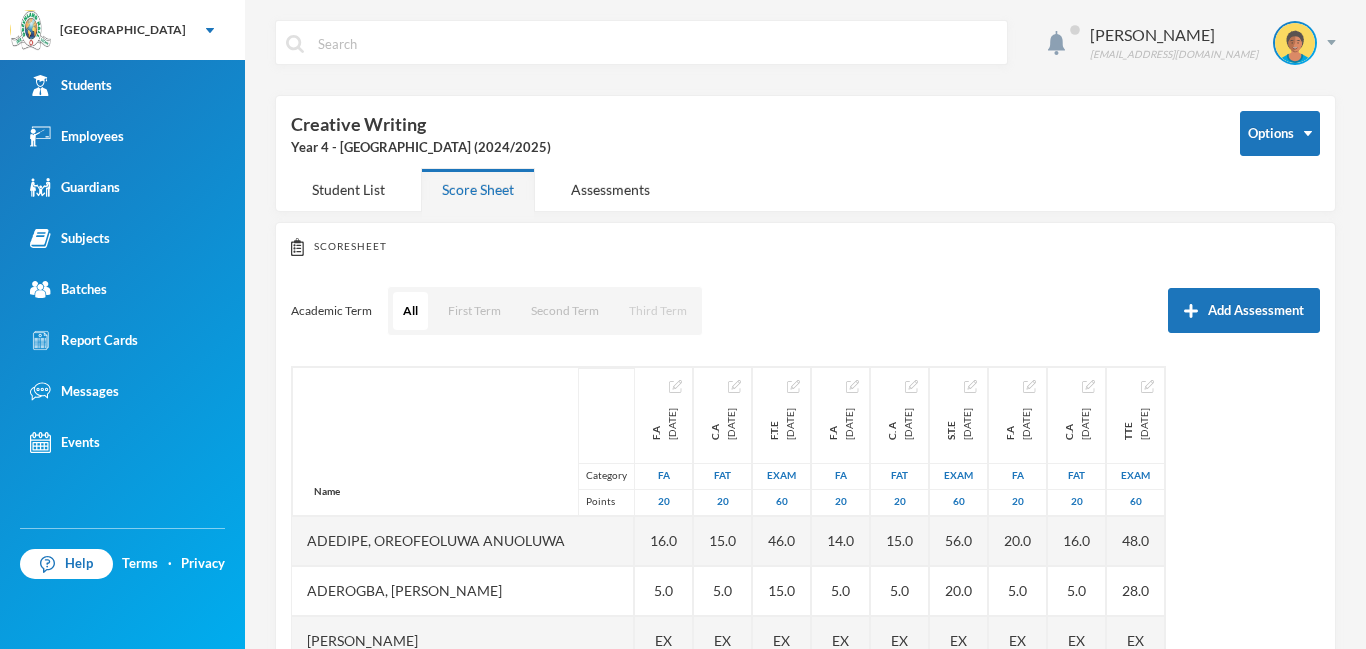 click on "Third Term" at bounding box center (658, 311) 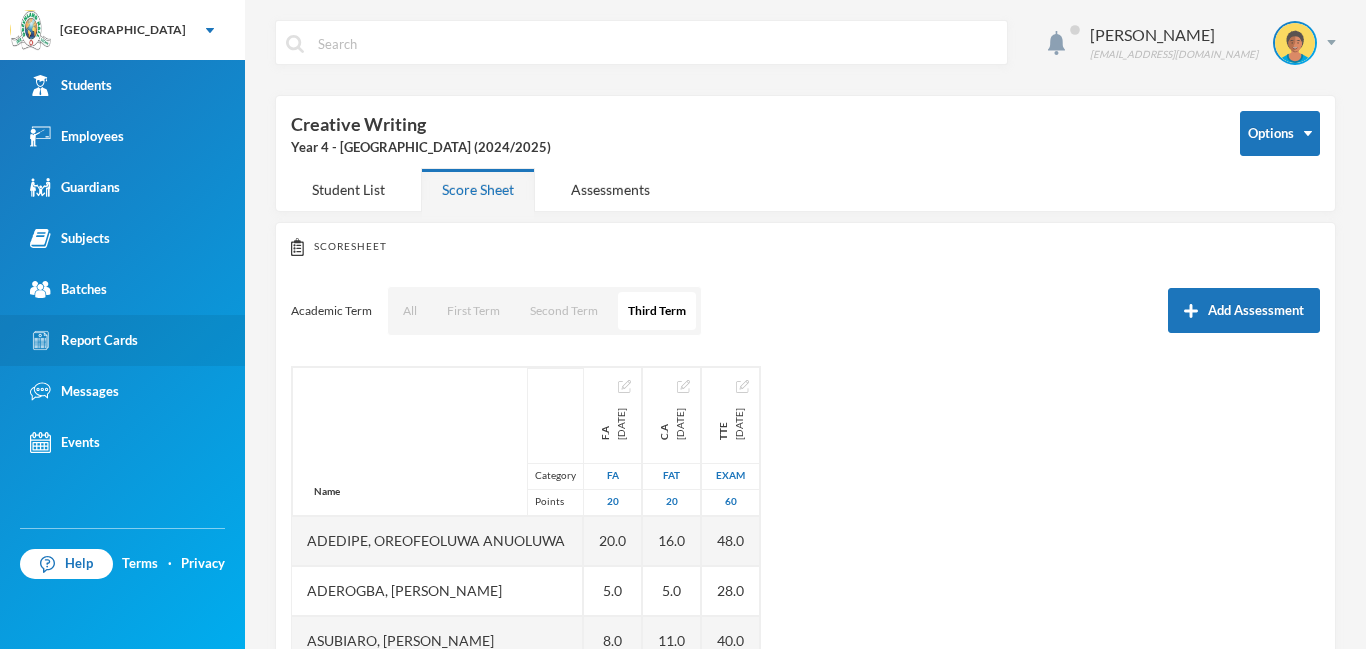 click on "Report Cards" at bounding box center (122, 340) 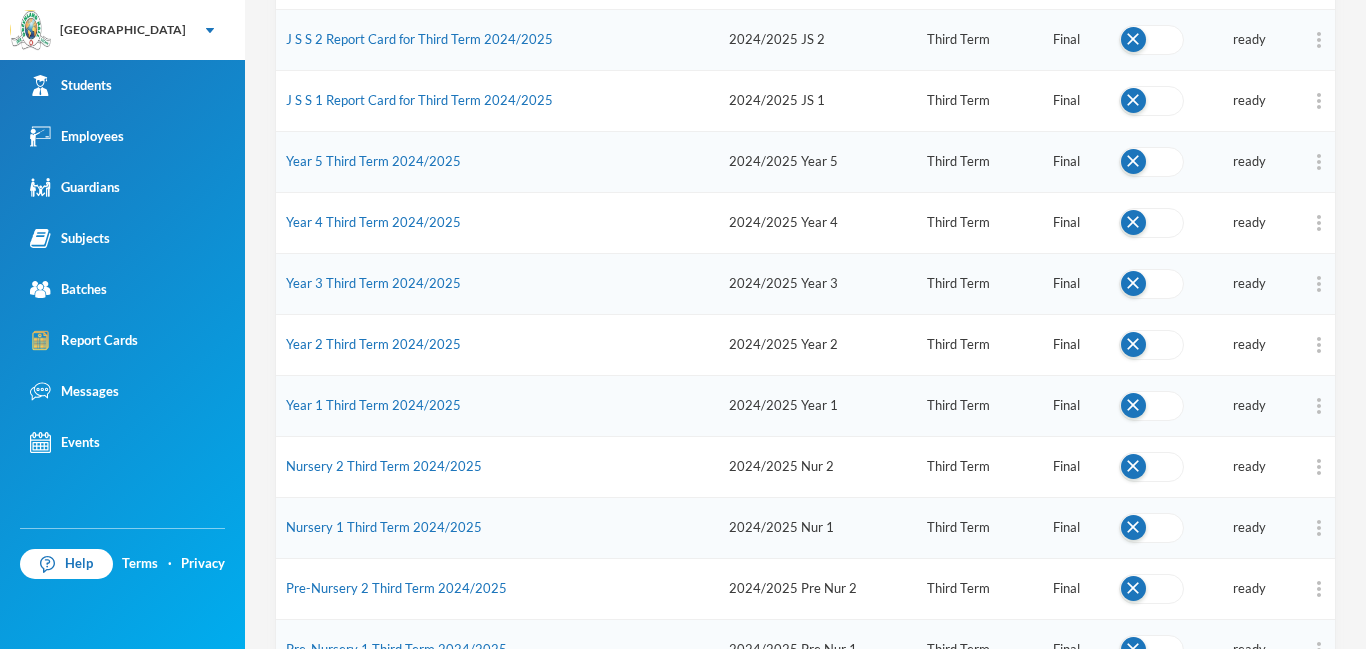 scroll, scrollTop: 452, scrollLeft: 0, axis: vertical 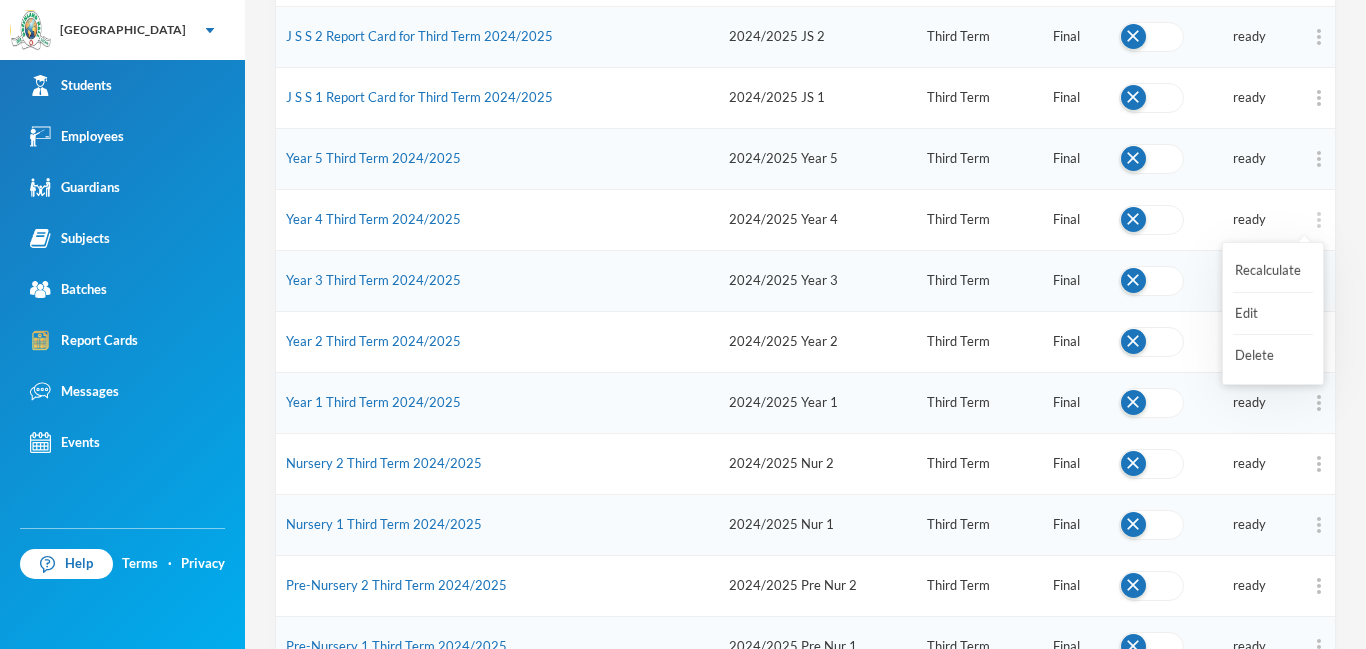 click at bounding box center (1319, 220) 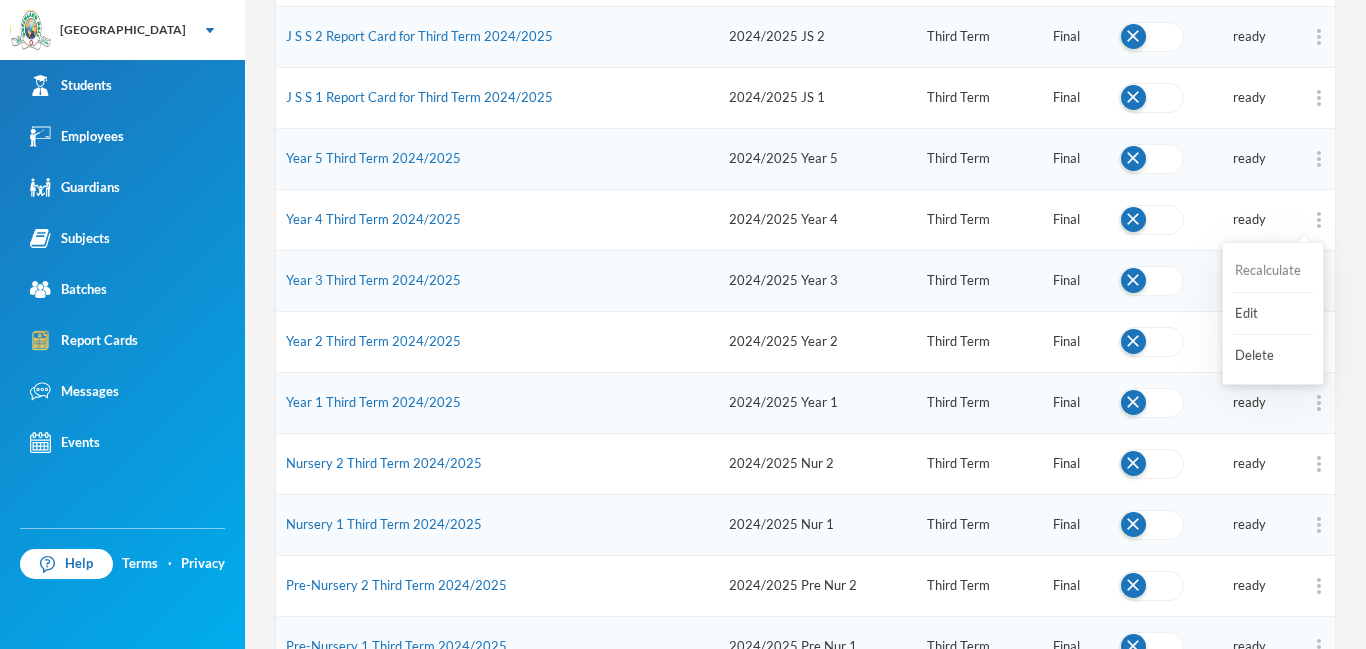 click on "Recalculate" at bounding box center (1273, 271) 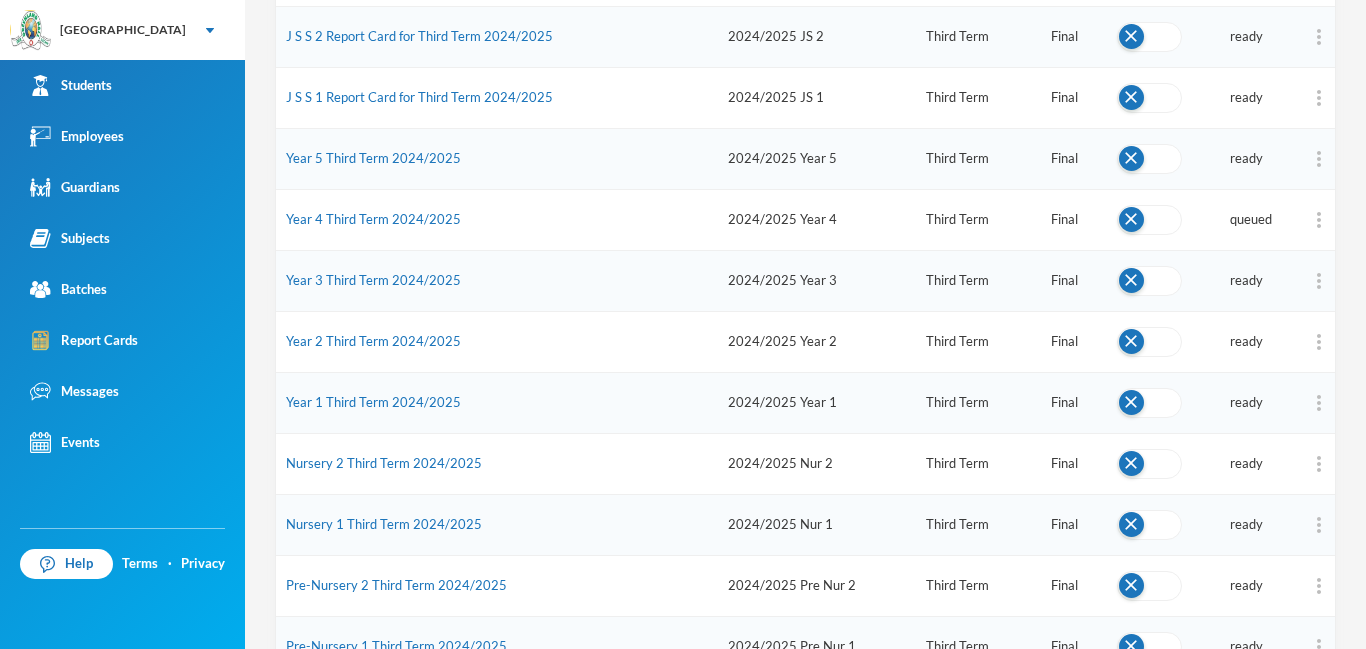click on "Subjects" at bounding box center (70, 238) 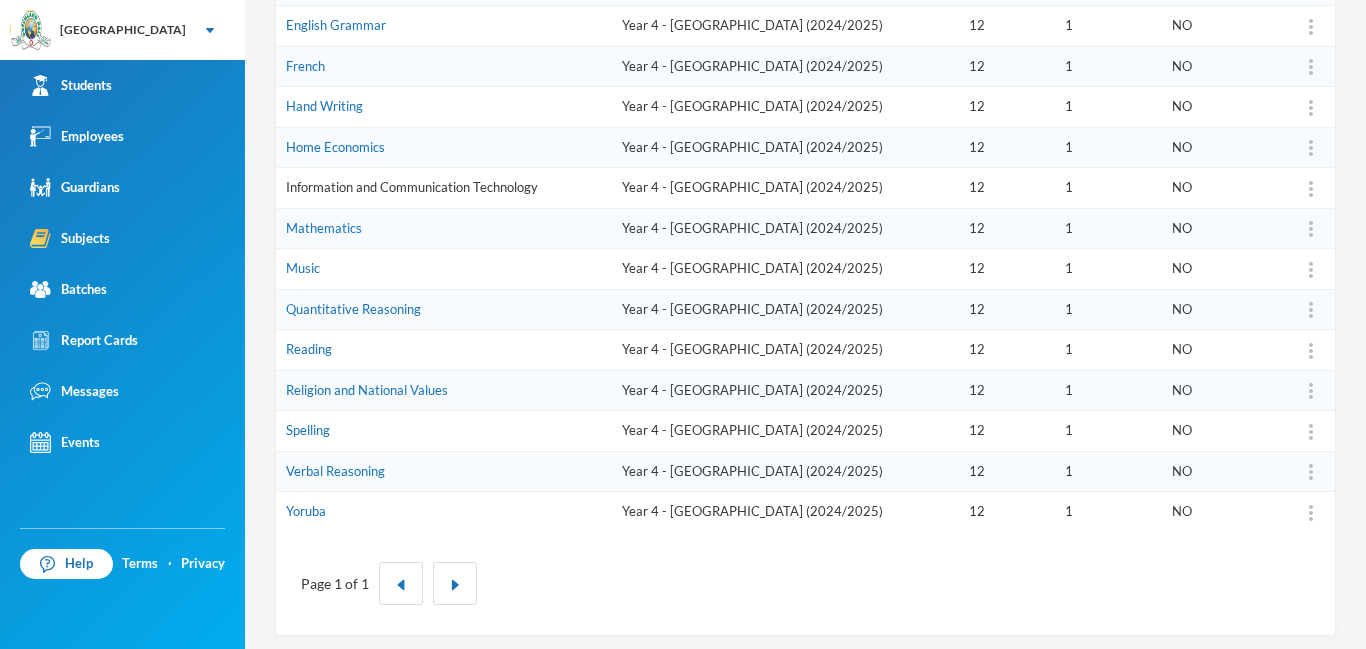 click on "Information and Communication Technology" at bounding box center [412, 187] 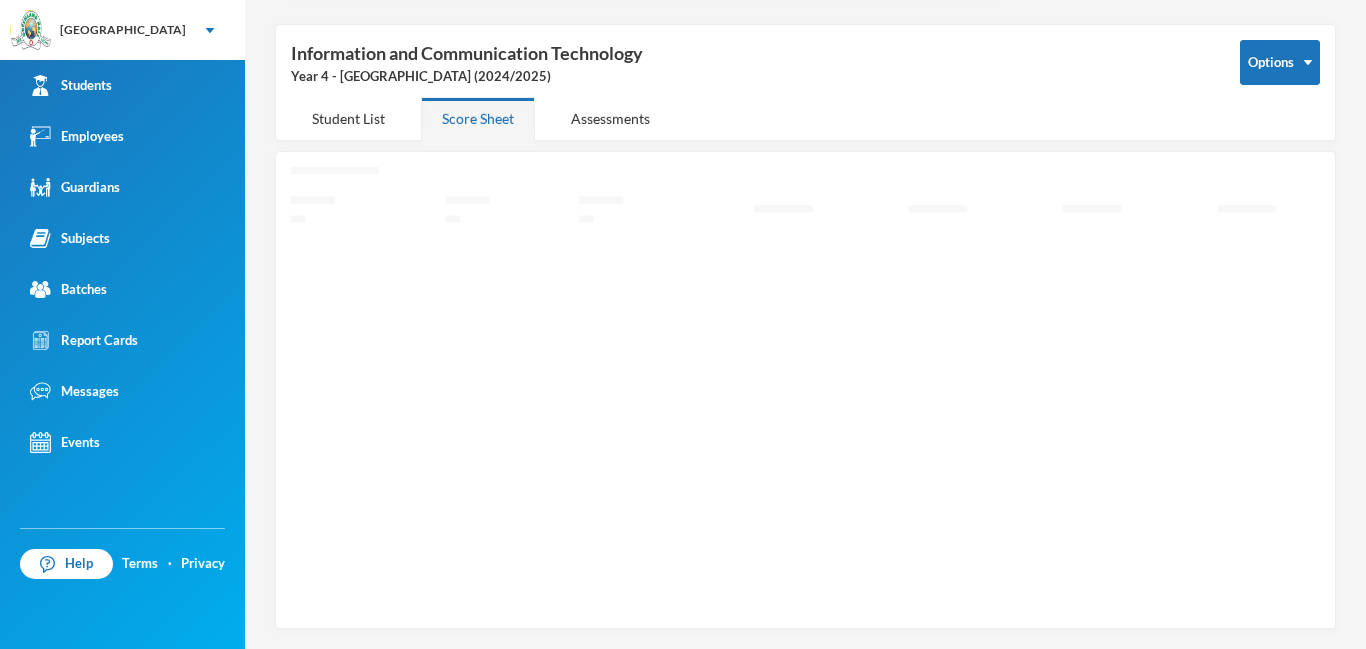 scroll, scrollTop: 71, scrollLeft: 0, axis: vertical 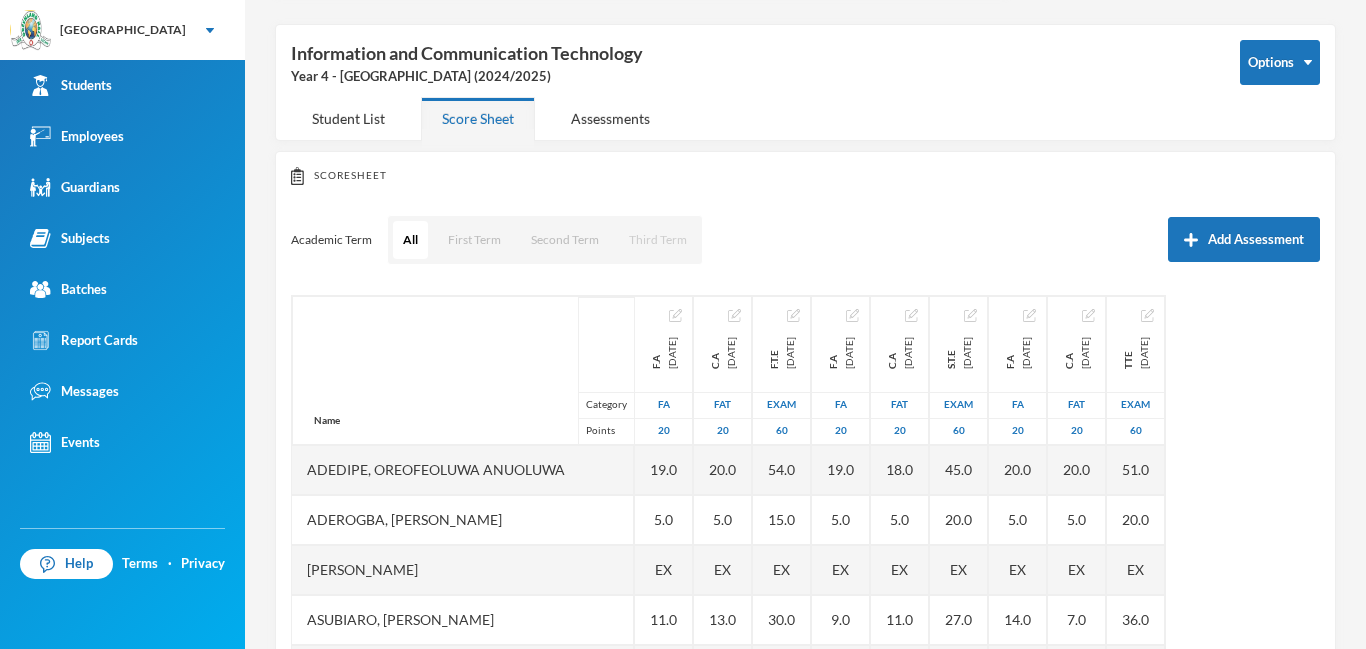 click on "Third Term" at bounding box center [658, 240] 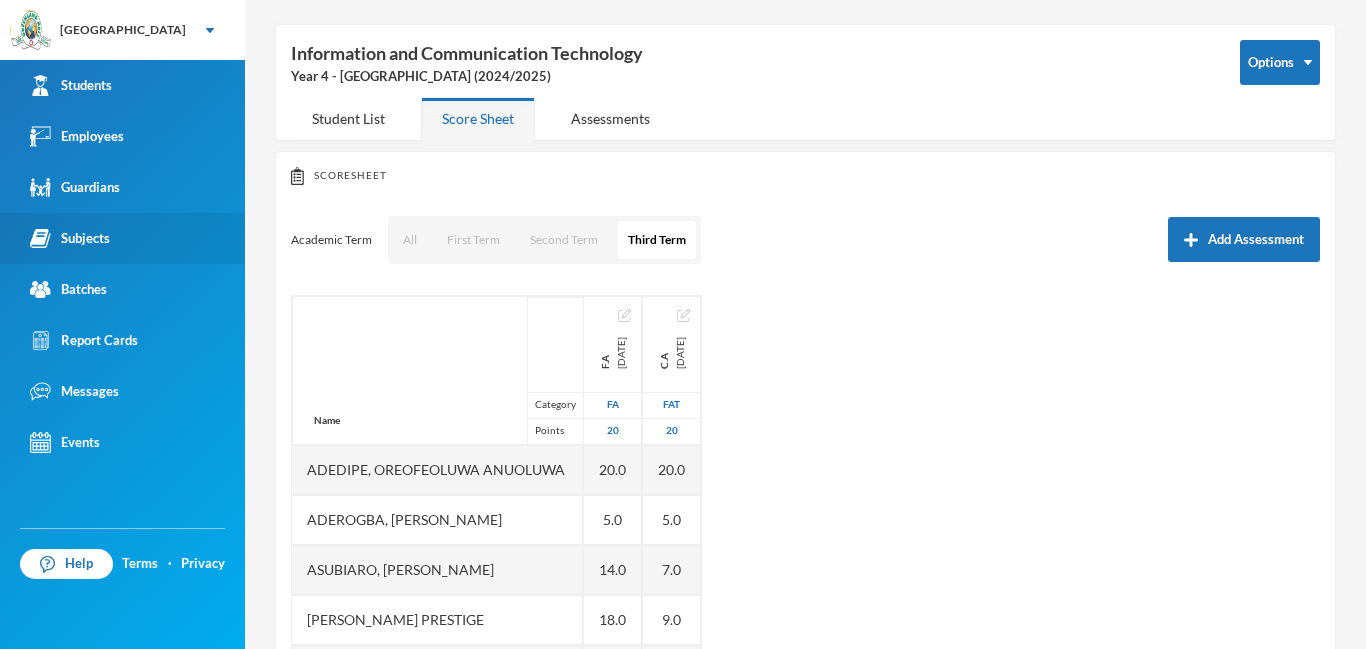 click on "Subjects" at bounding box center [70, 238] 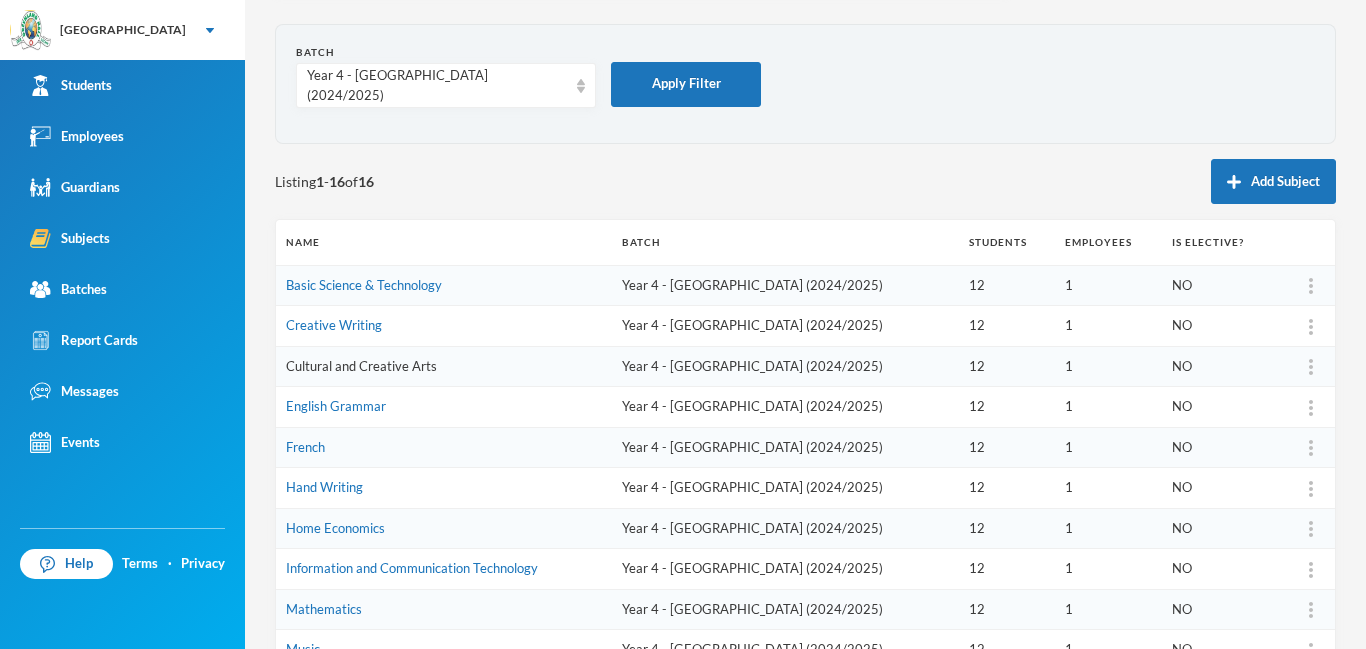 click on "Cultural and Creative Arts" at bounding box center [361, 366] 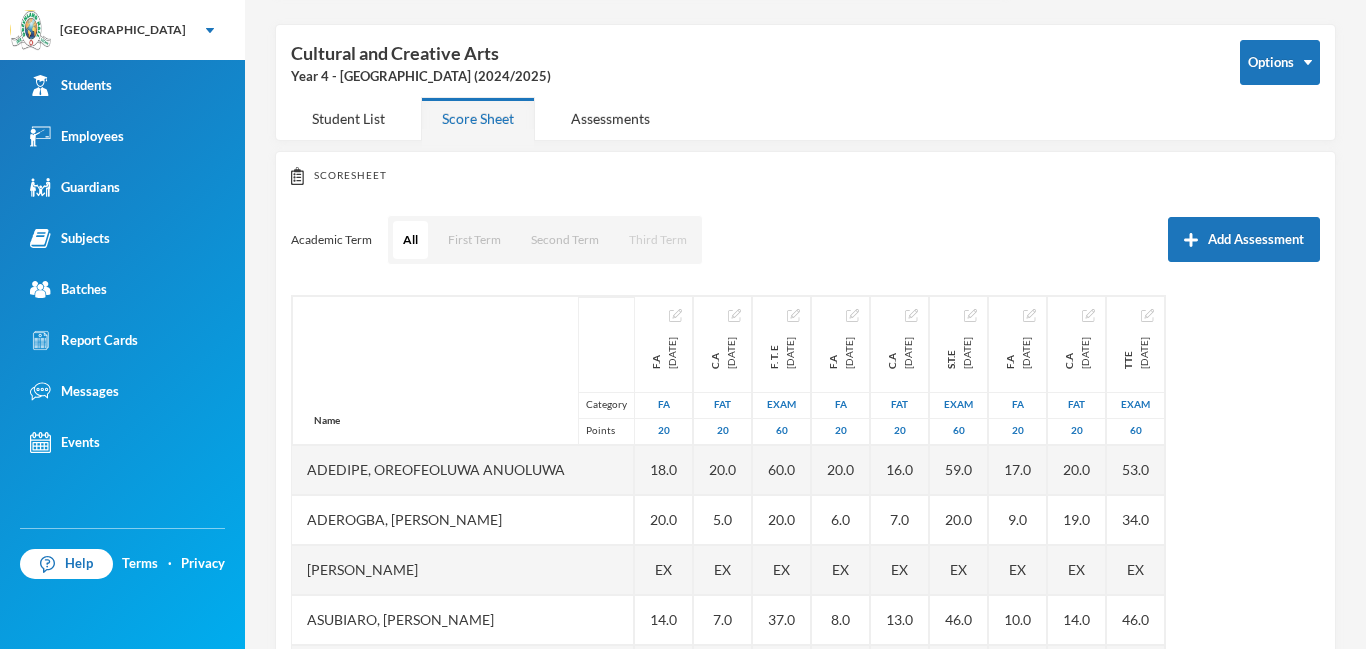 click on "Third Term" at bounding box center [658, 240] 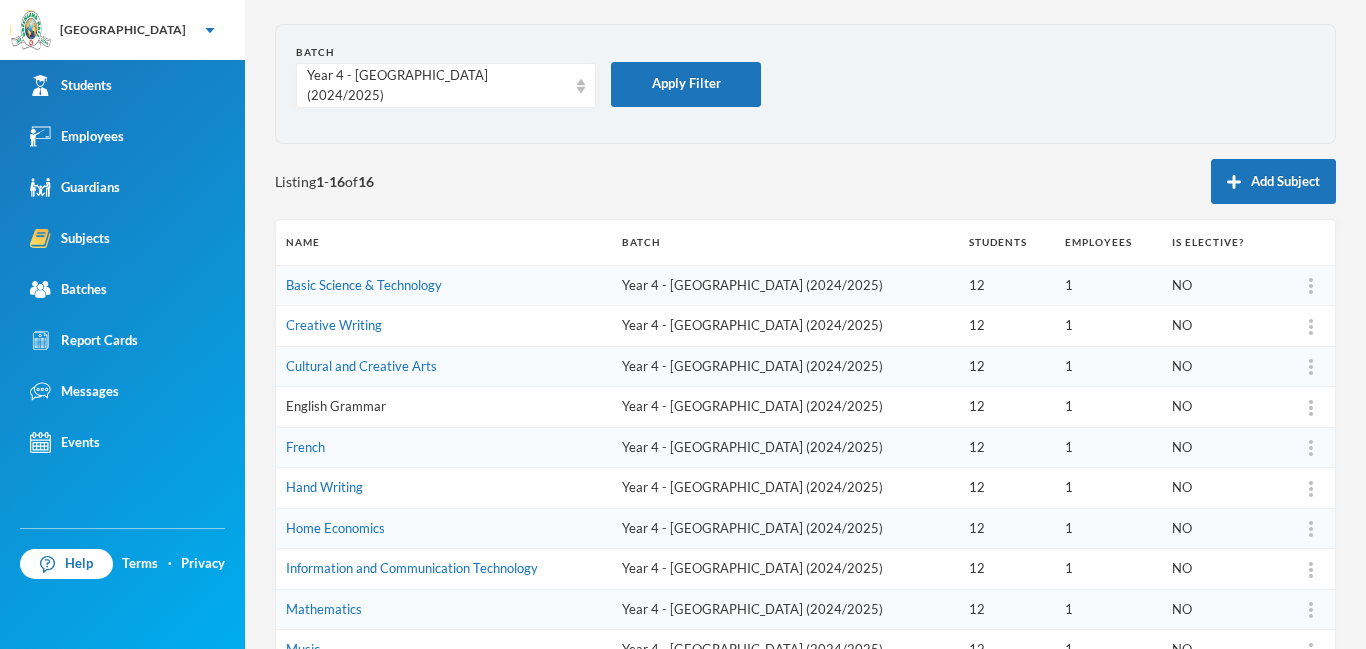 click on "English Grammar" at bounding box center (336, 406) 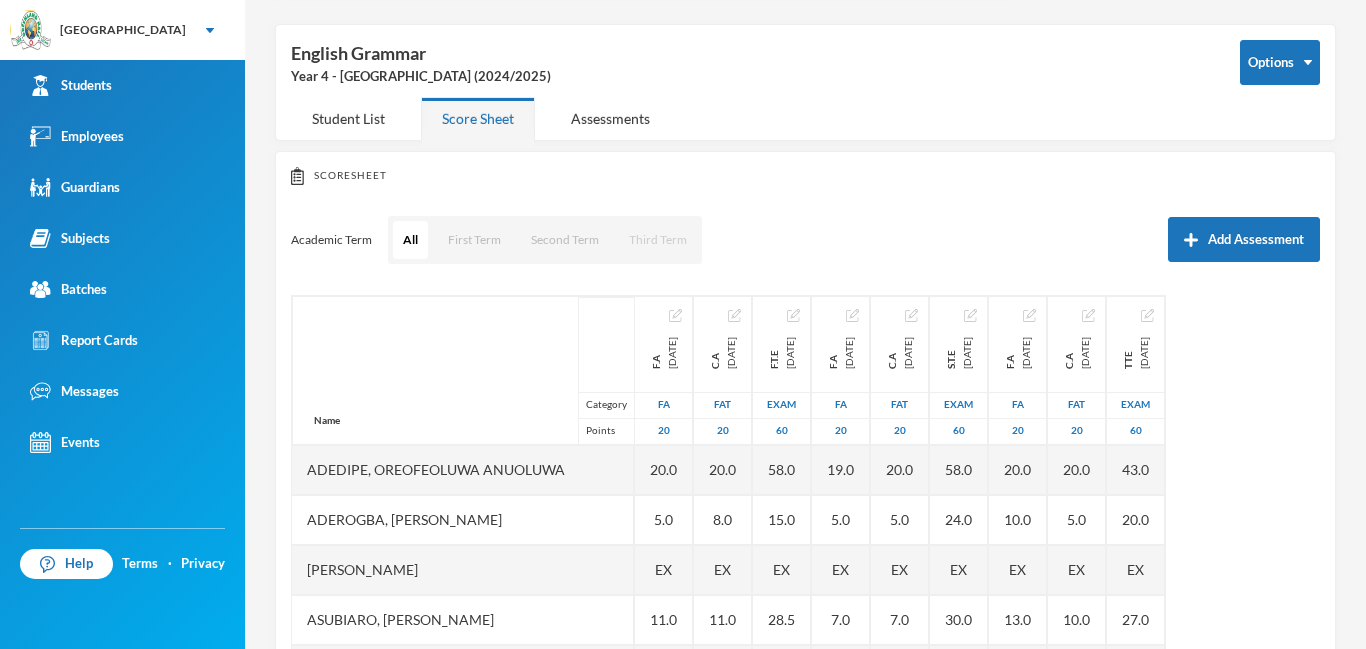 click on "Third Term" at bounding box center (658, 240) 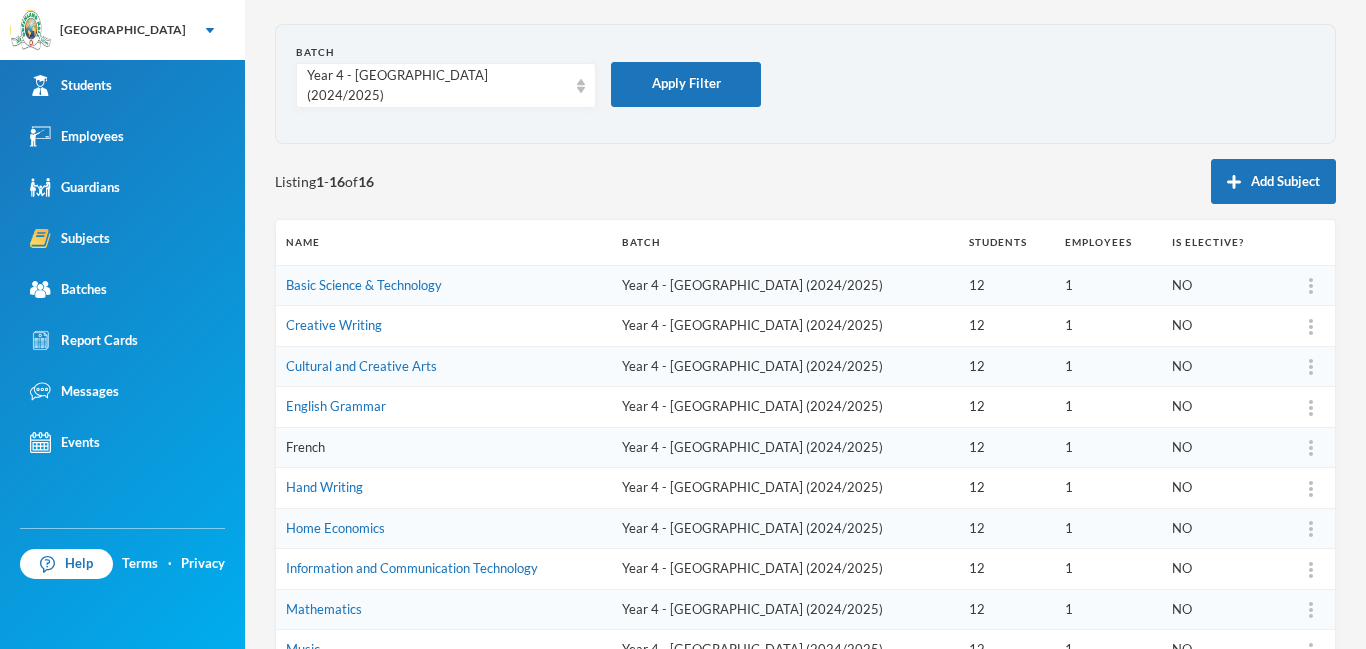 click on "French" at bounding box center (305, 447) 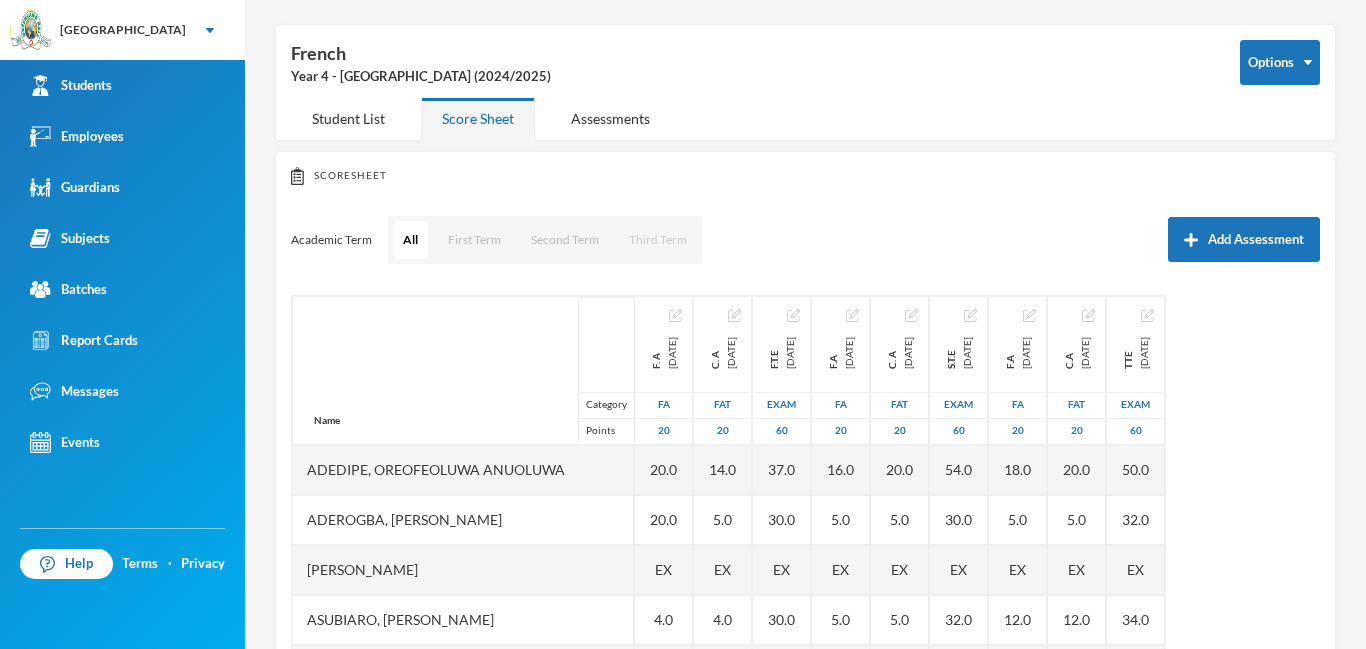 click on "Third Term" at bounding box center (658, 240) 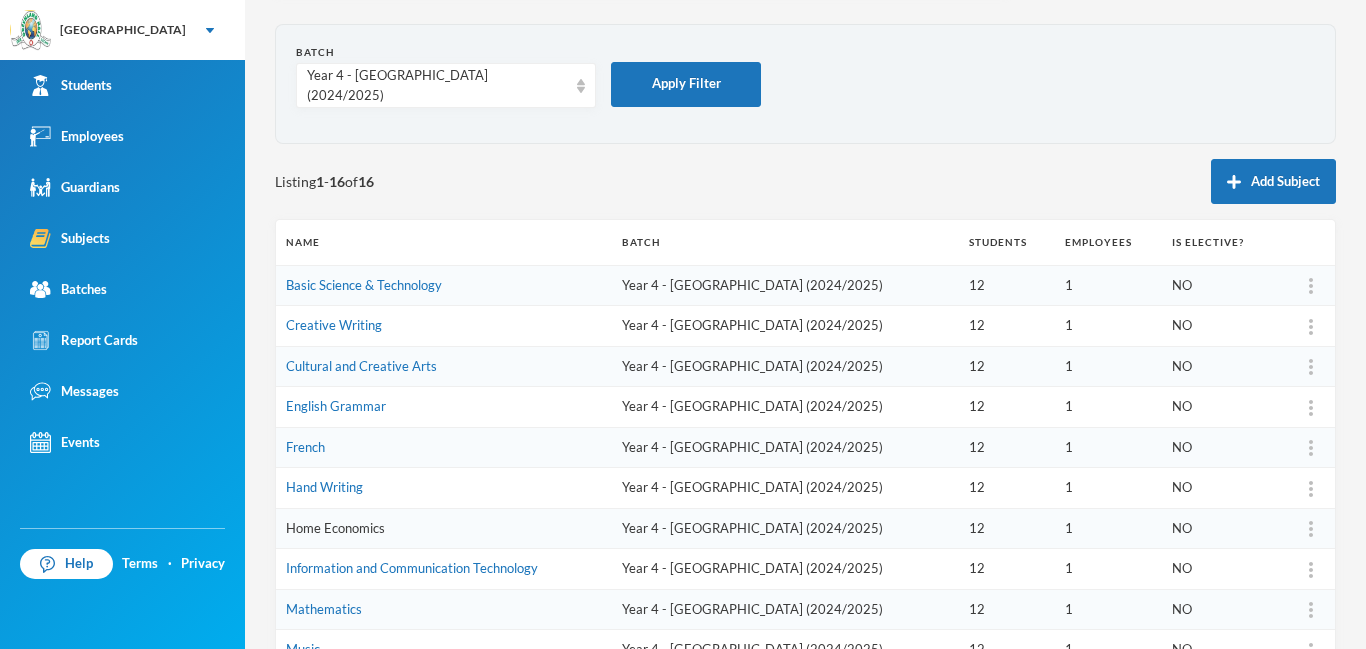 click on "Home Economics" at bounding box center [335, 528] 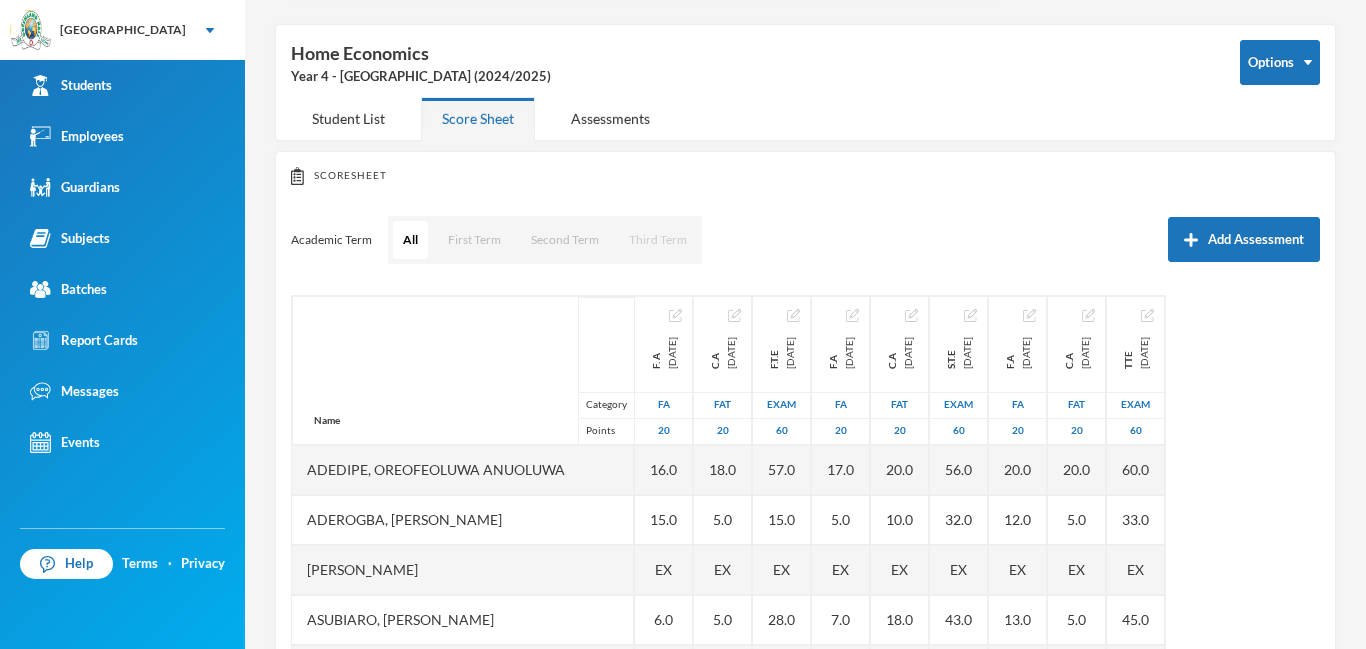 click on "Third Term" at bounding box center (658, 240) 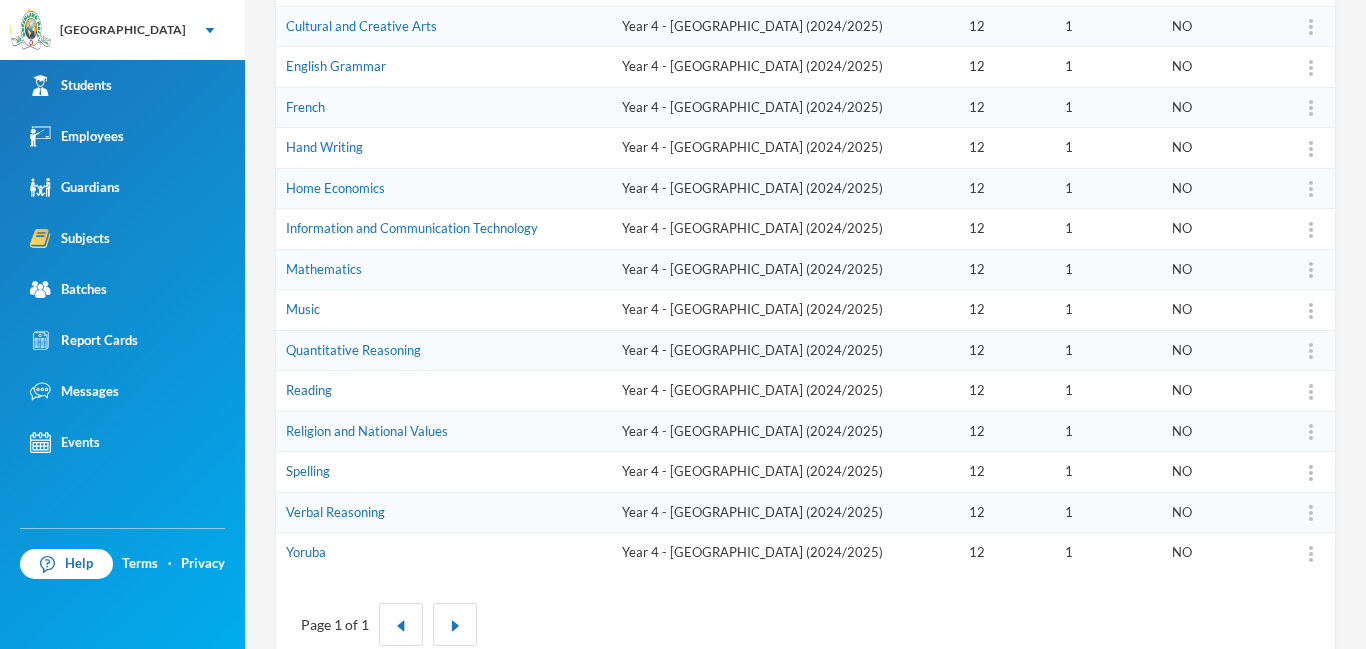 scroll, scrollTop: 459, scrollLeft: 0, axis: vertical 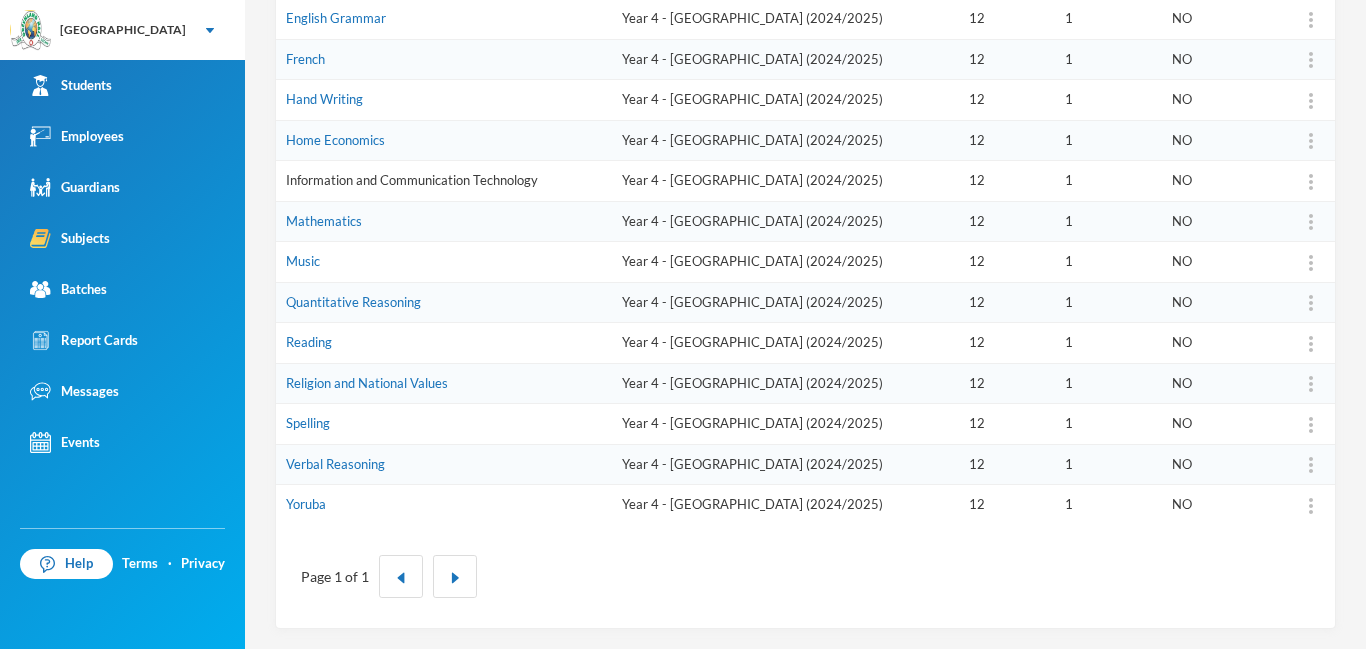 click on "Information and Communication Technology" at bounding box center (412, 180) 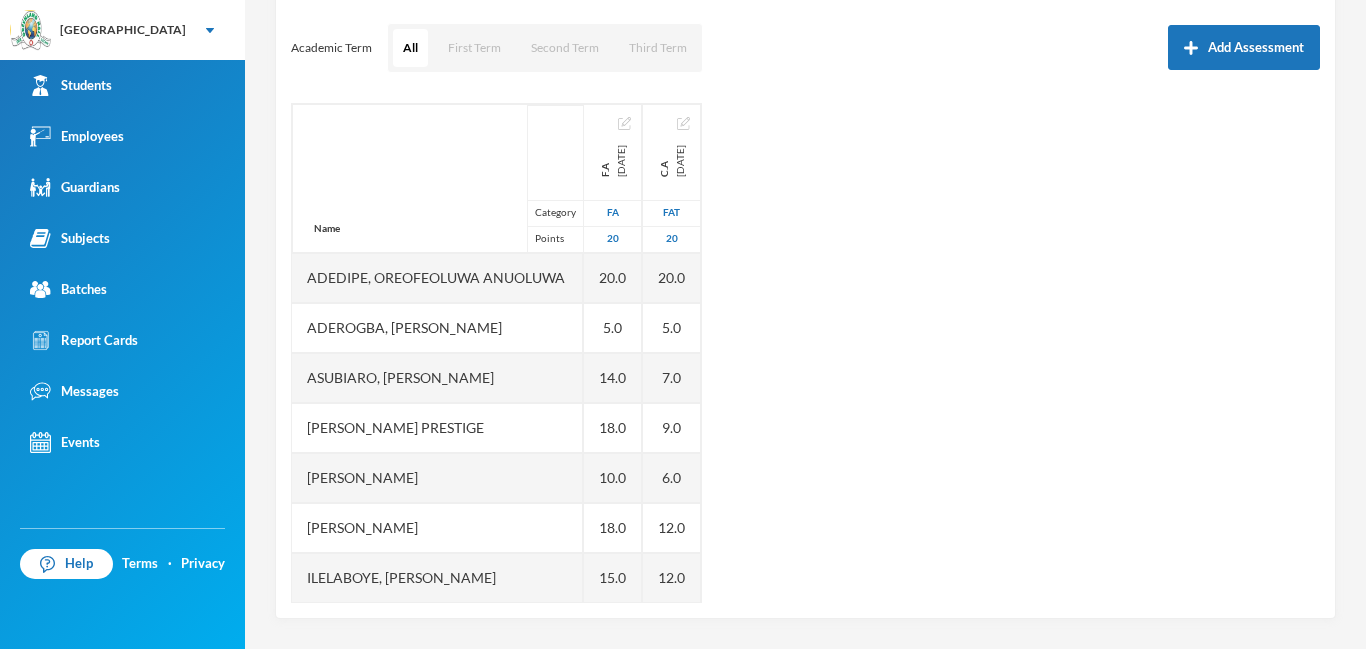 scroll, scrollTop: 263, scrollLeft: 0, axis: vertical 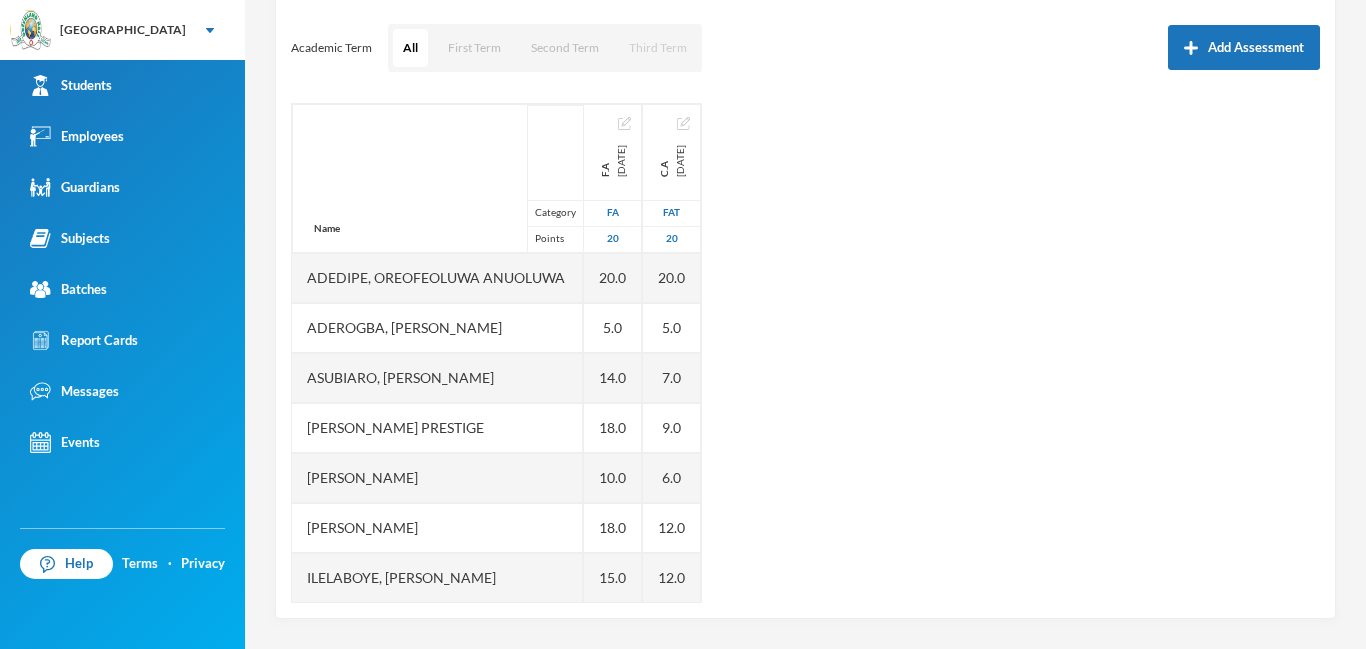 click on "Third Term" at bounding box center (658, 48) 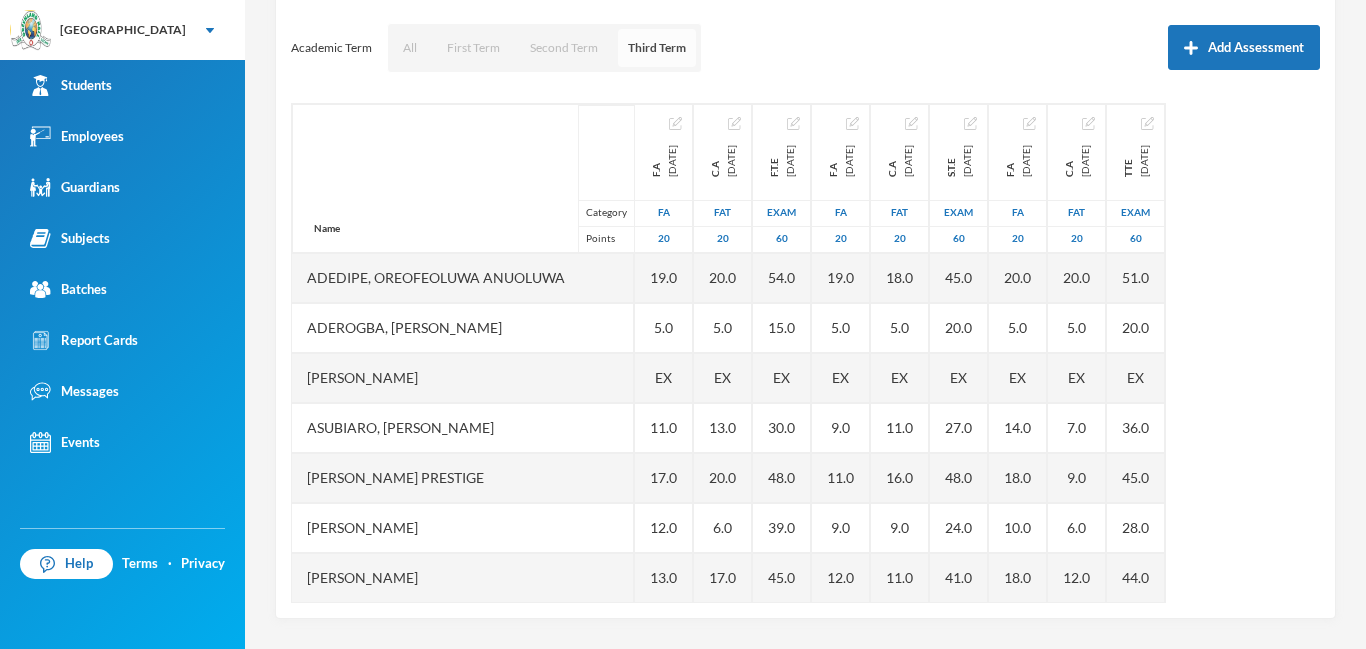 click on "Third Term" at bounding box center (657, 48) 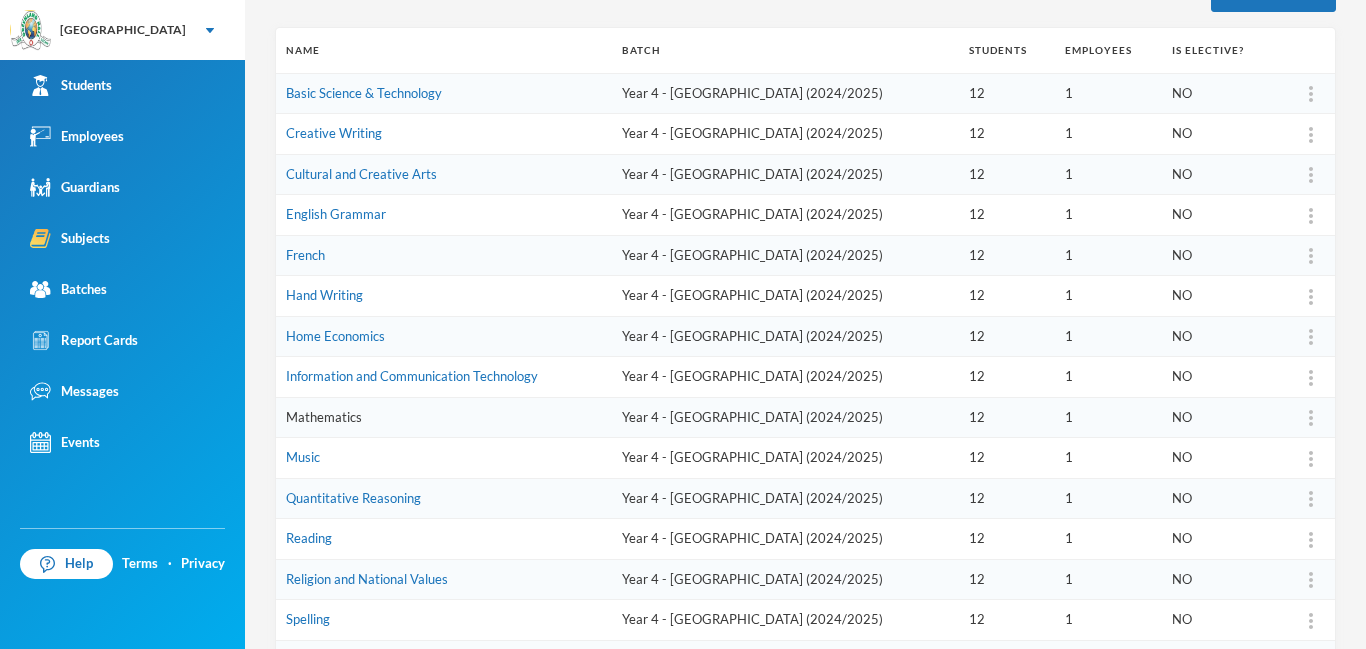 click on "Mathematics" at bounding box center (324, 417) 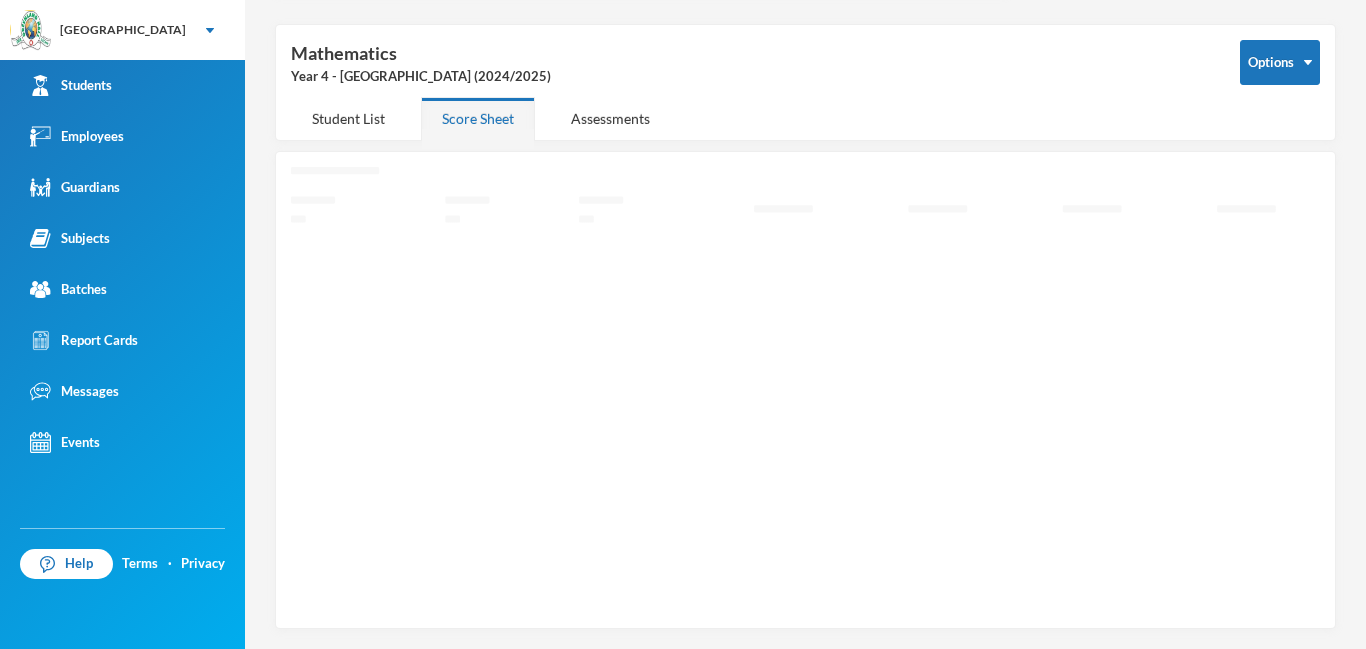scroll, scrollTop: 71, scrollLeft: 0, axis: vertical 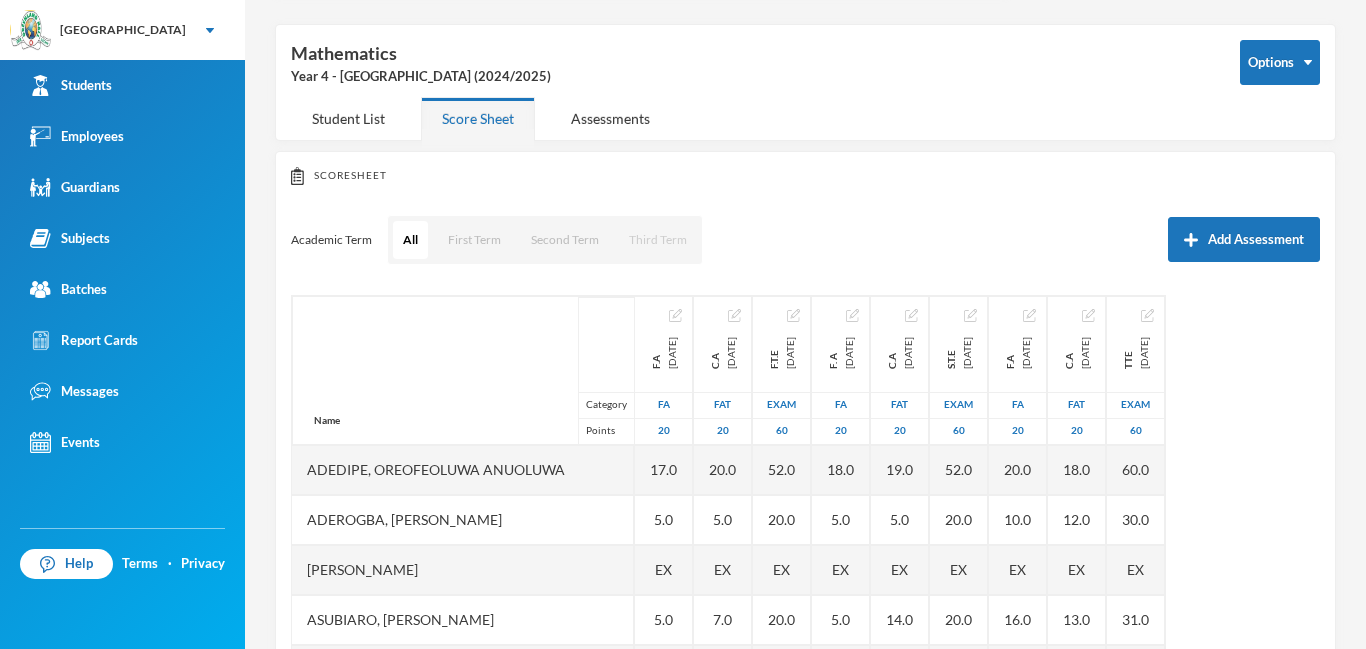 click on "Third Term" at bounding box center (658, 240) 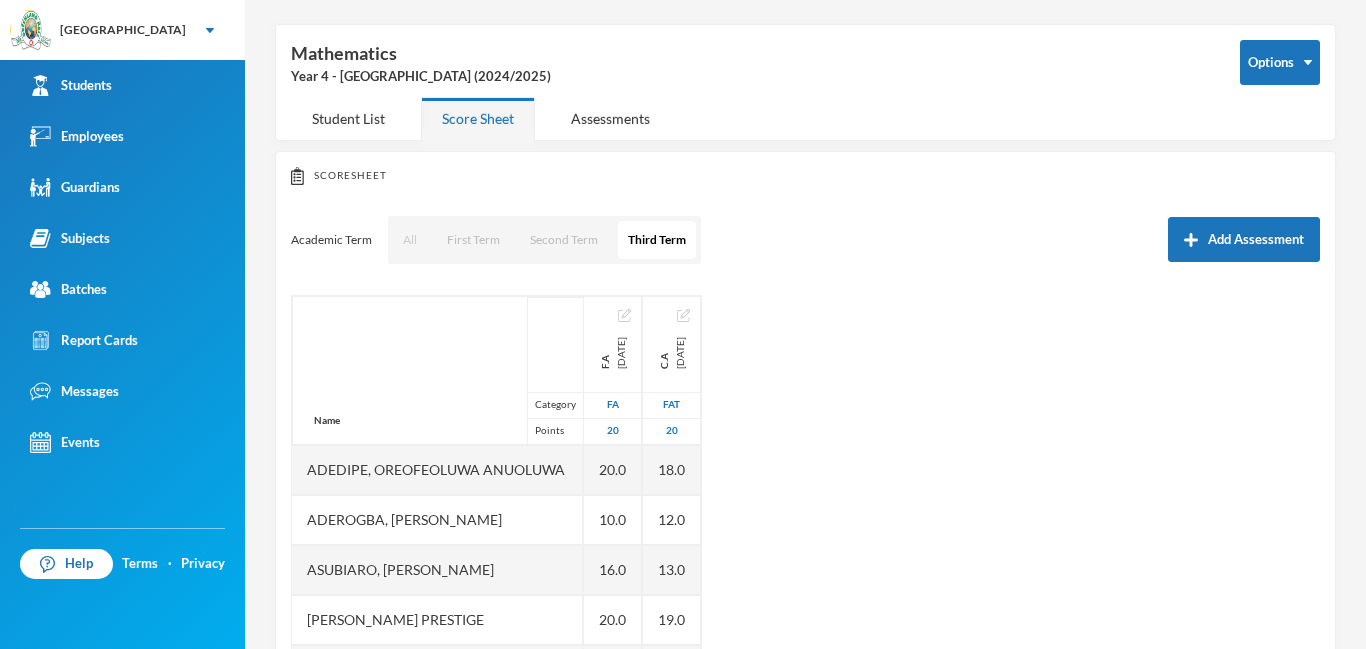 click on "All" at bounding box center [410, 240] 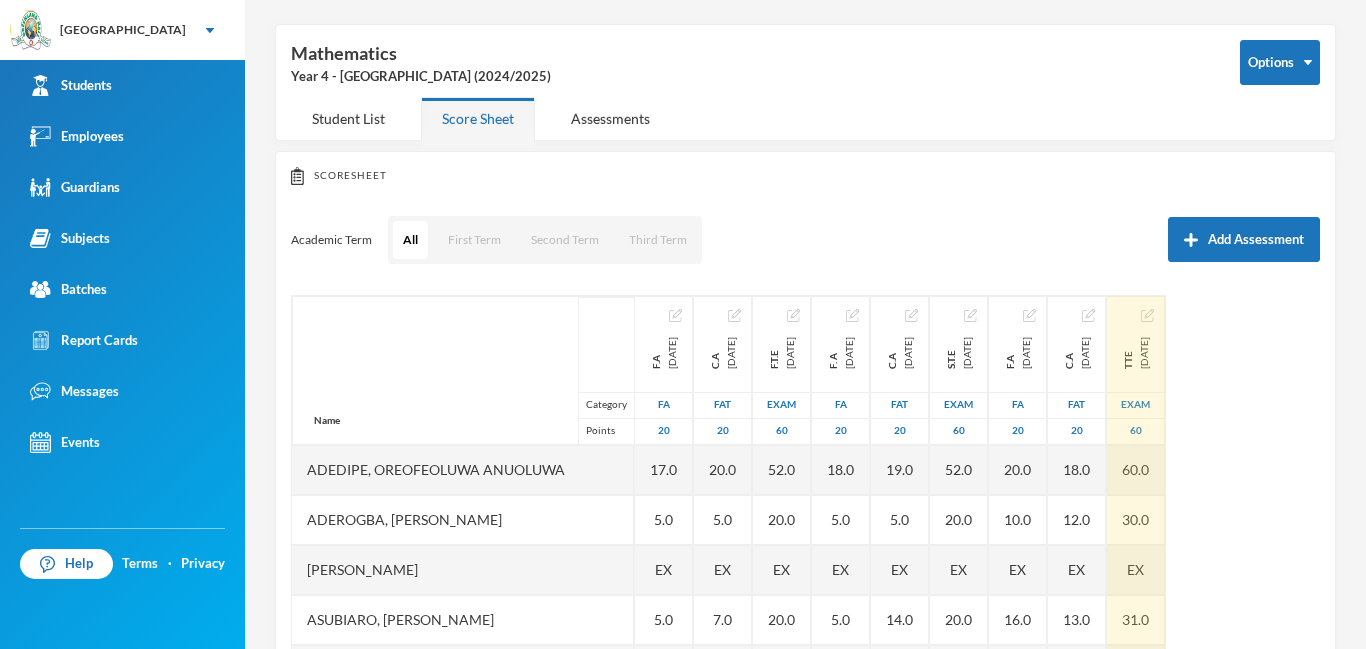 click at bounding box center [1147, 315] 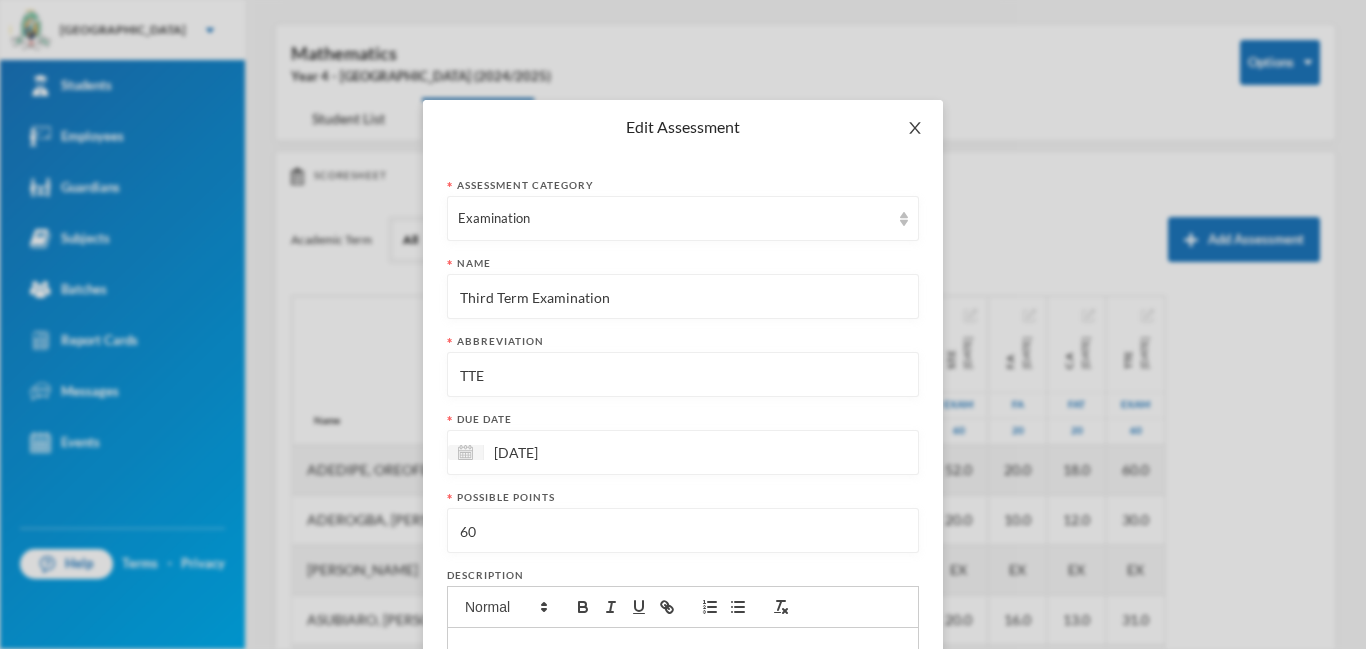 click 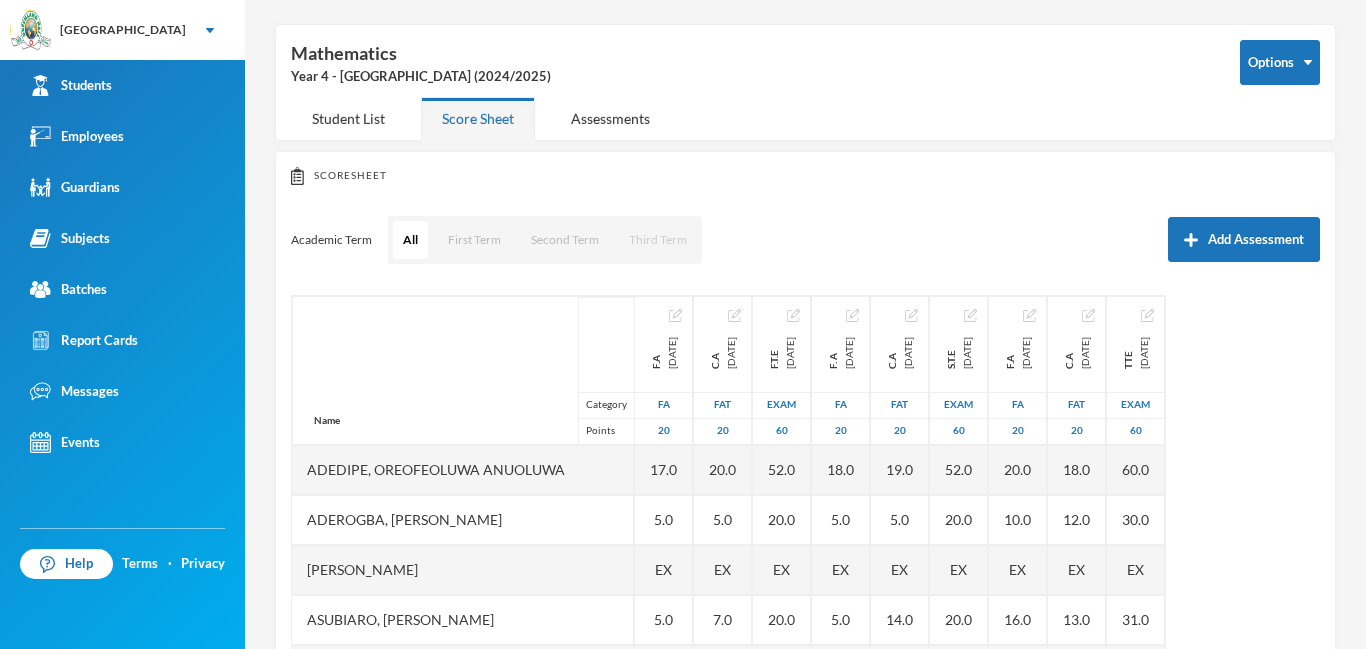 click on "Third Term" at bounding box center (658, 240) 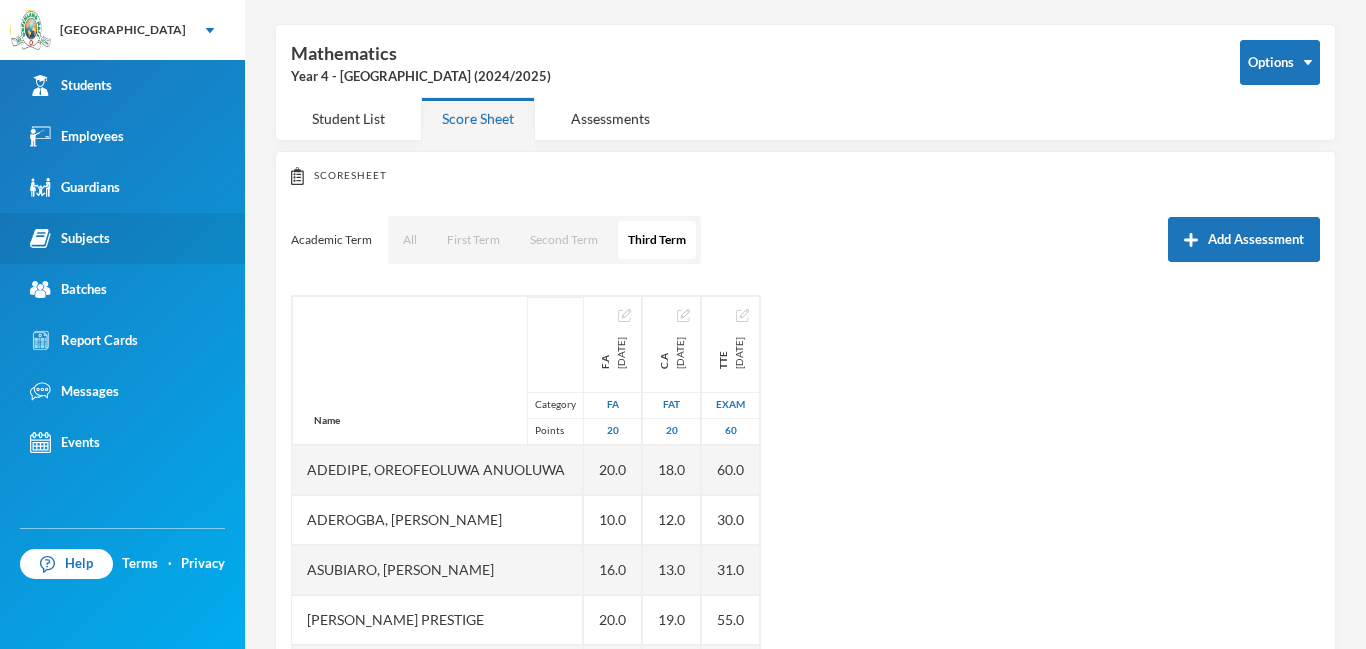 click on "Subjects" at bounding box center [70, 238] 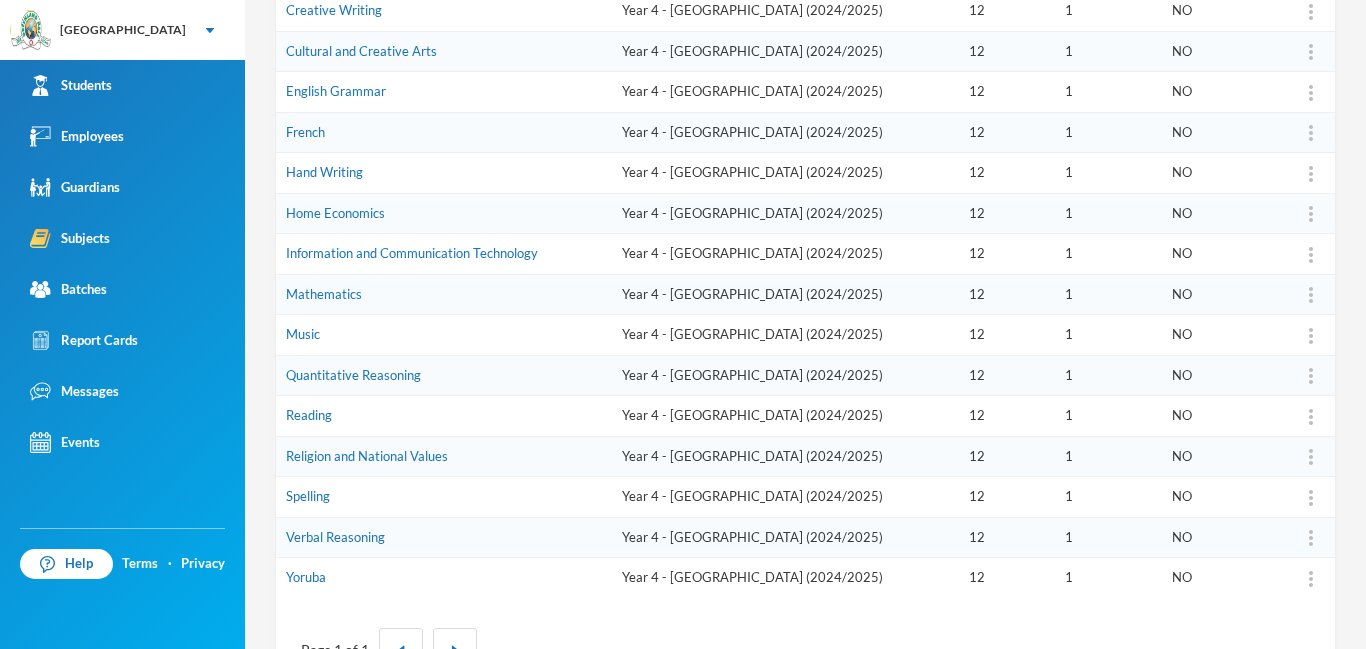 scroll, scrollTop: 390, scrollLeft: 0, axis: vertical 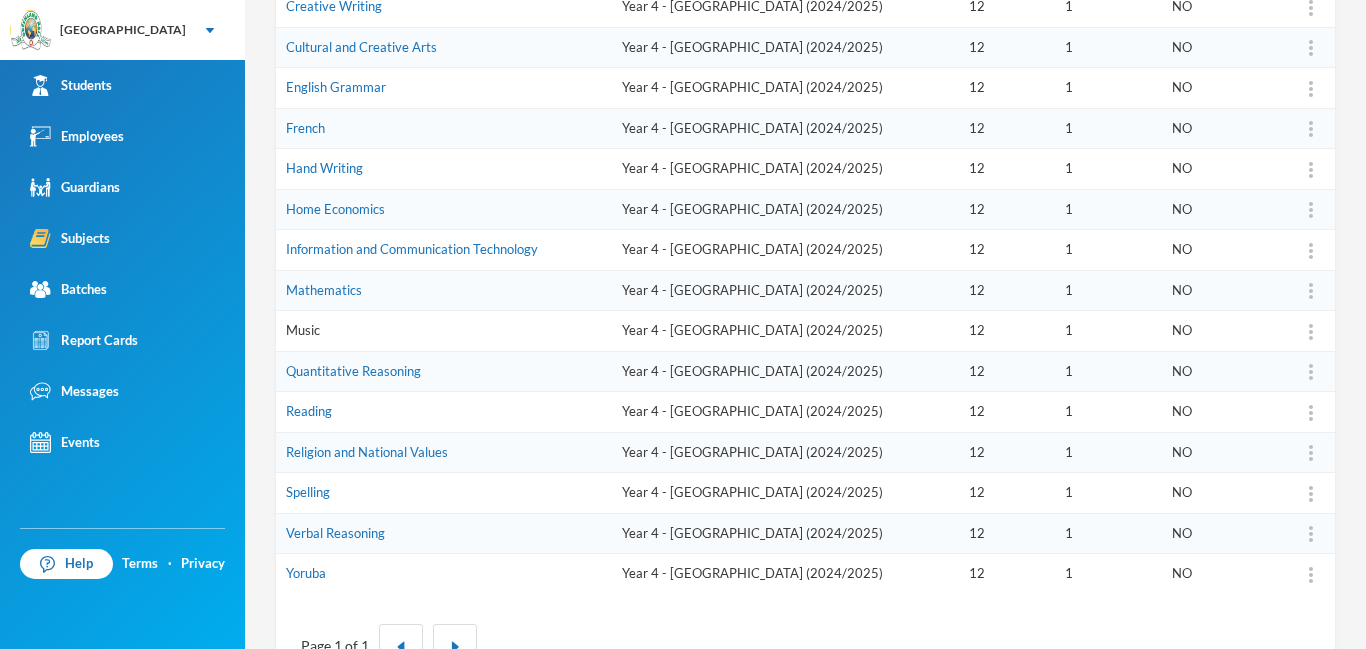click on "Music" at bounding box center [303, 330] 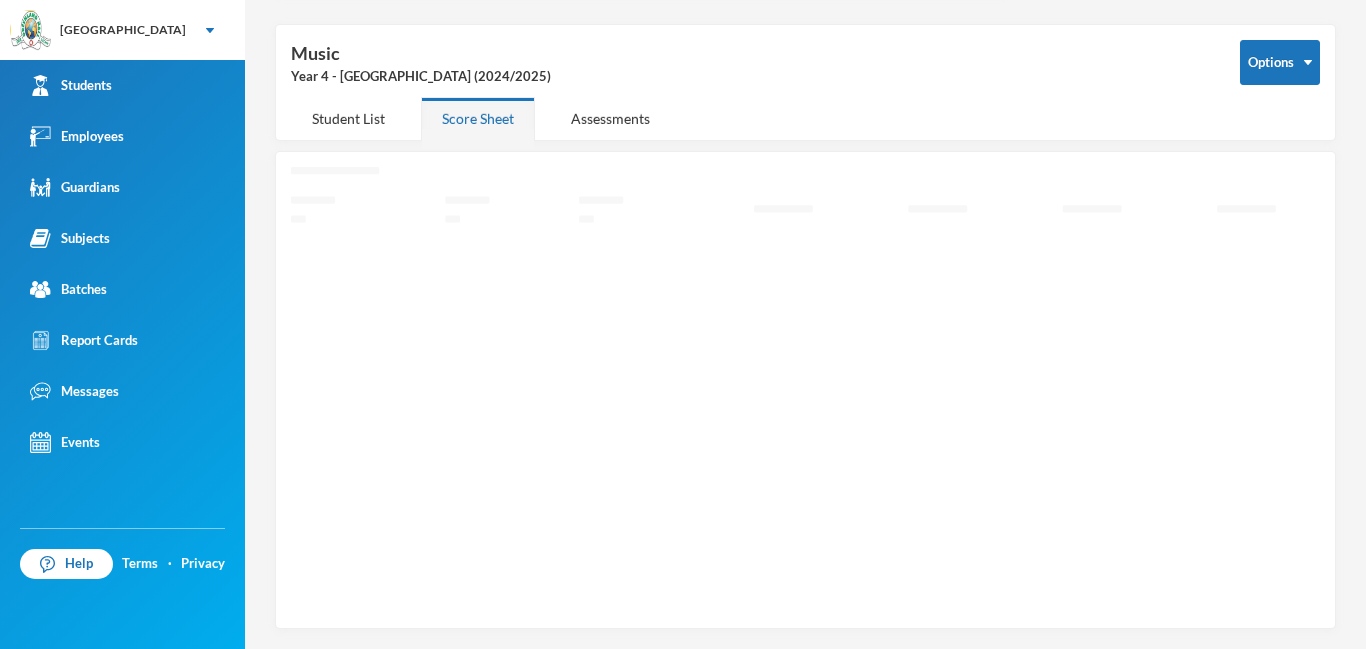scroll, scrollTop: 71, scrollLeft: 0, axis: vertical 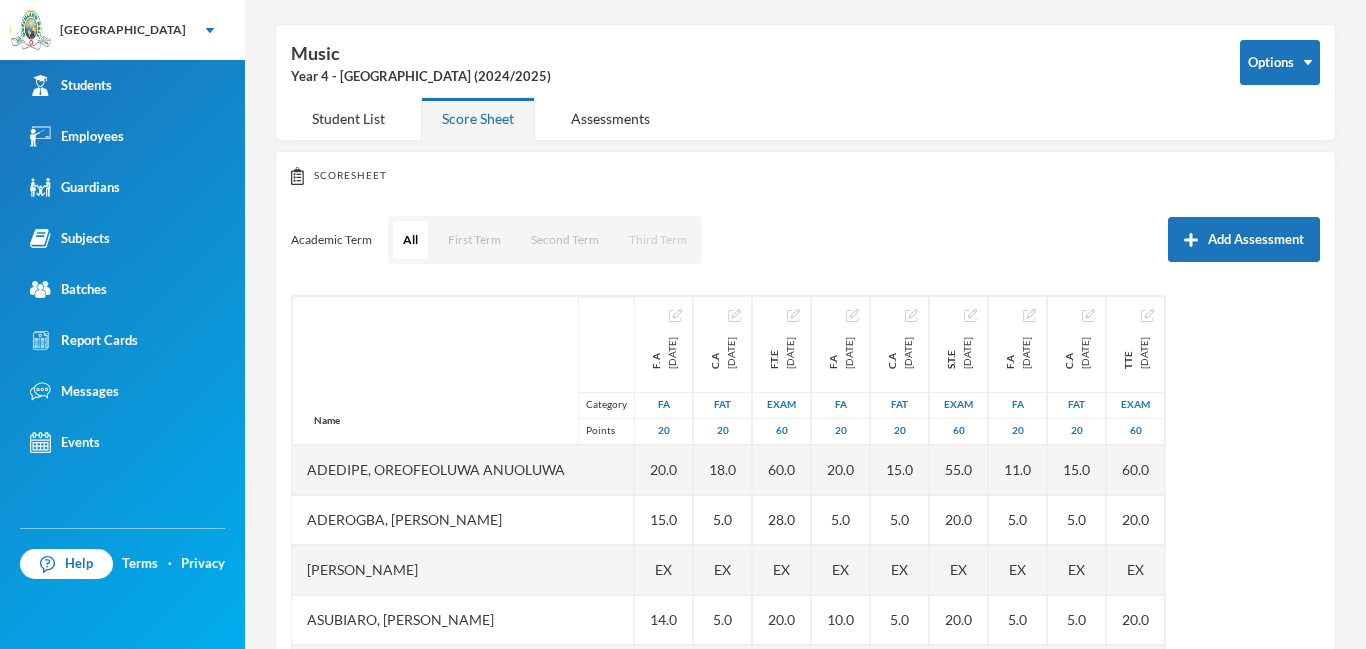 click on "Third Term" at bounding box center (658, 240) 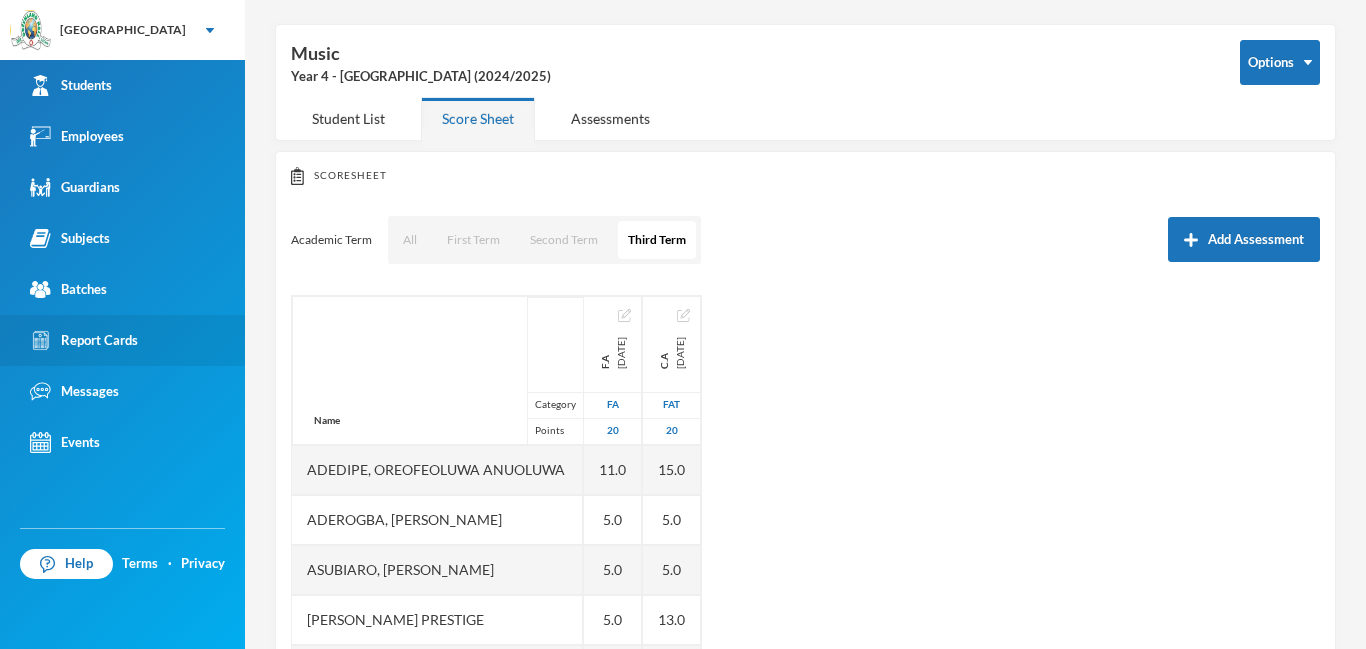 click on "Report Cards" at bounding box center (122, 340) 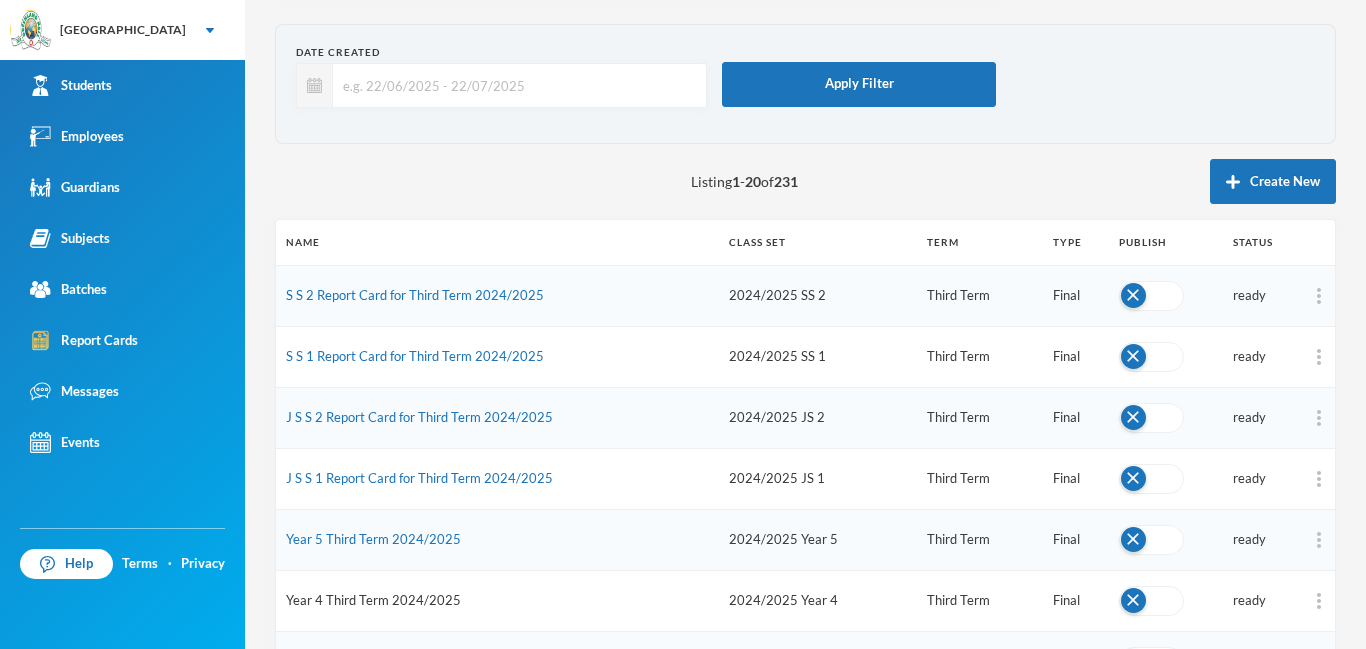 click on "Year 4 Third Term 2024/2025" at bounding box center [373, 600] 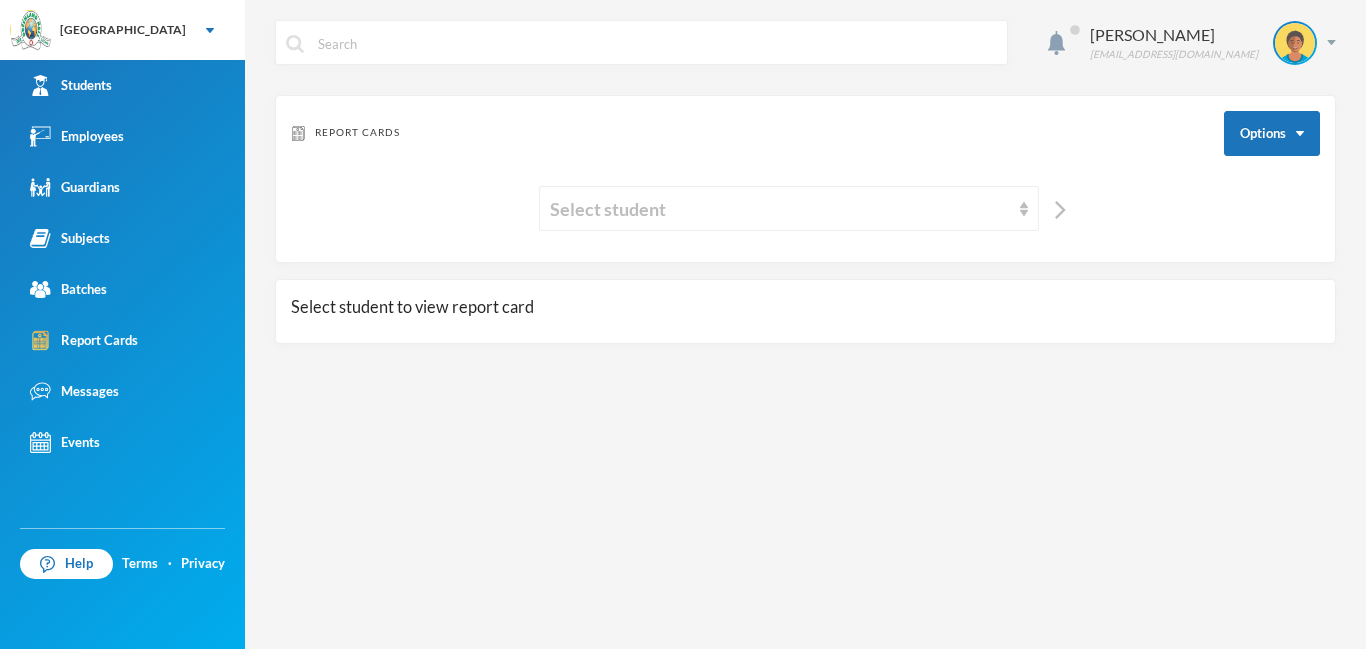 scroll, scrollTop: 0, scrollLeft: 0, axis: both 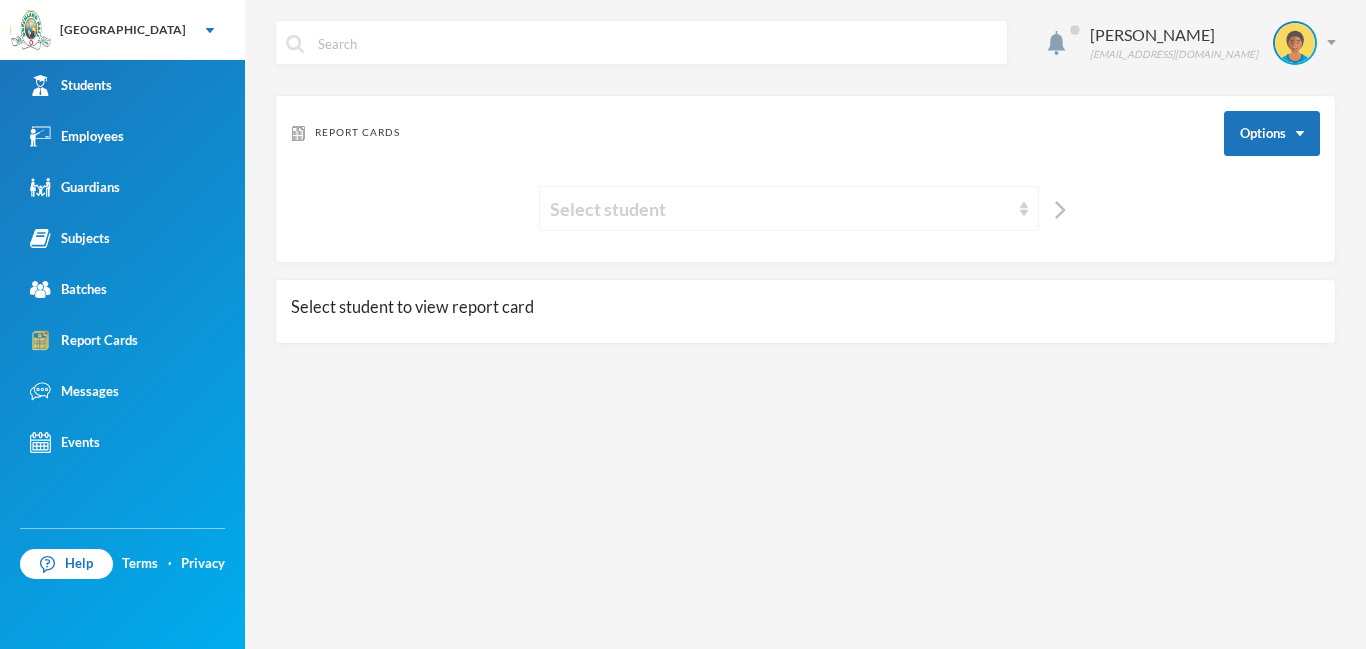 click on "Select student" at bounding box center [780, 209] 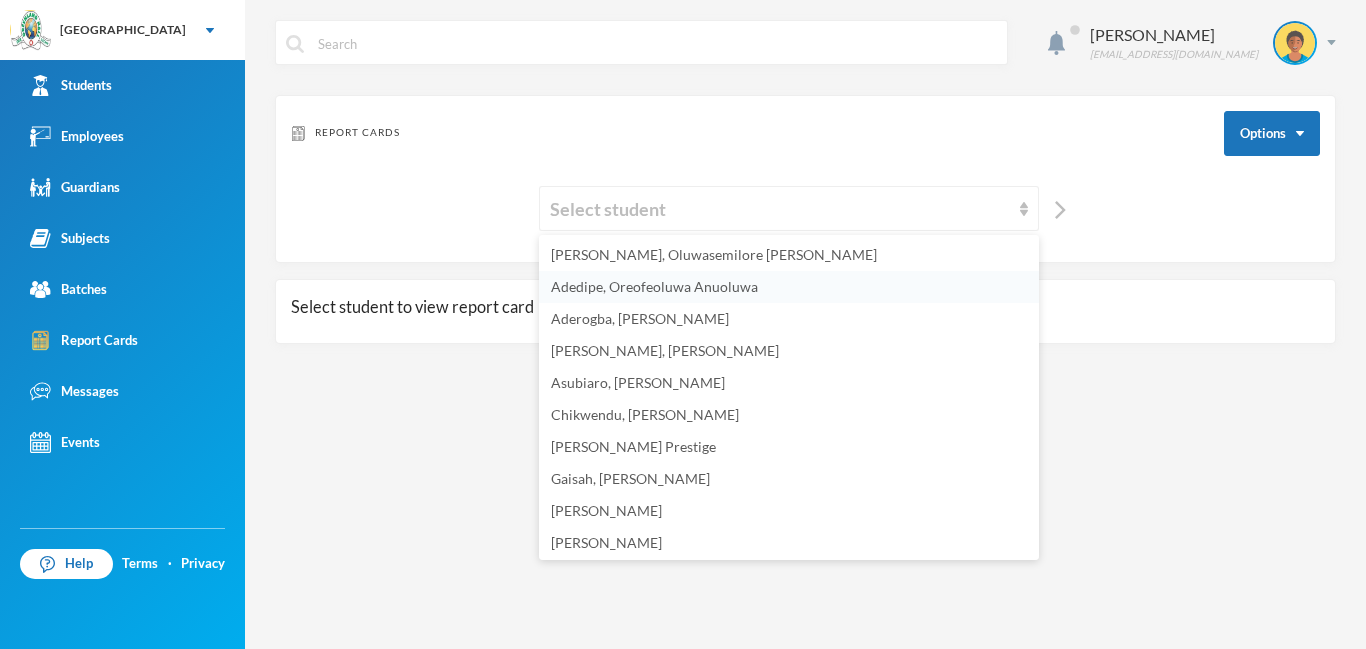 click on "Adedipe, Oreofeoluwa Anuoluwa" at bounding box center [654, 286] 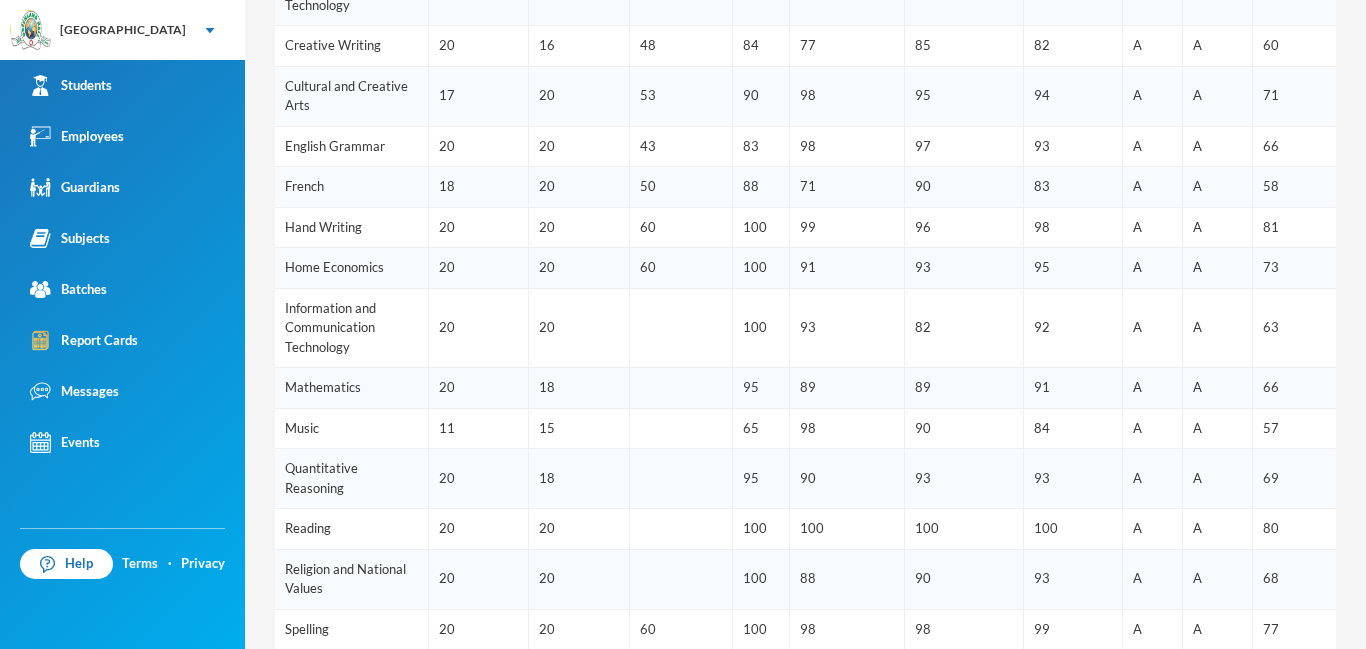 scroll, scrollTop: 589, scrollLeft: 0, axis: vertical 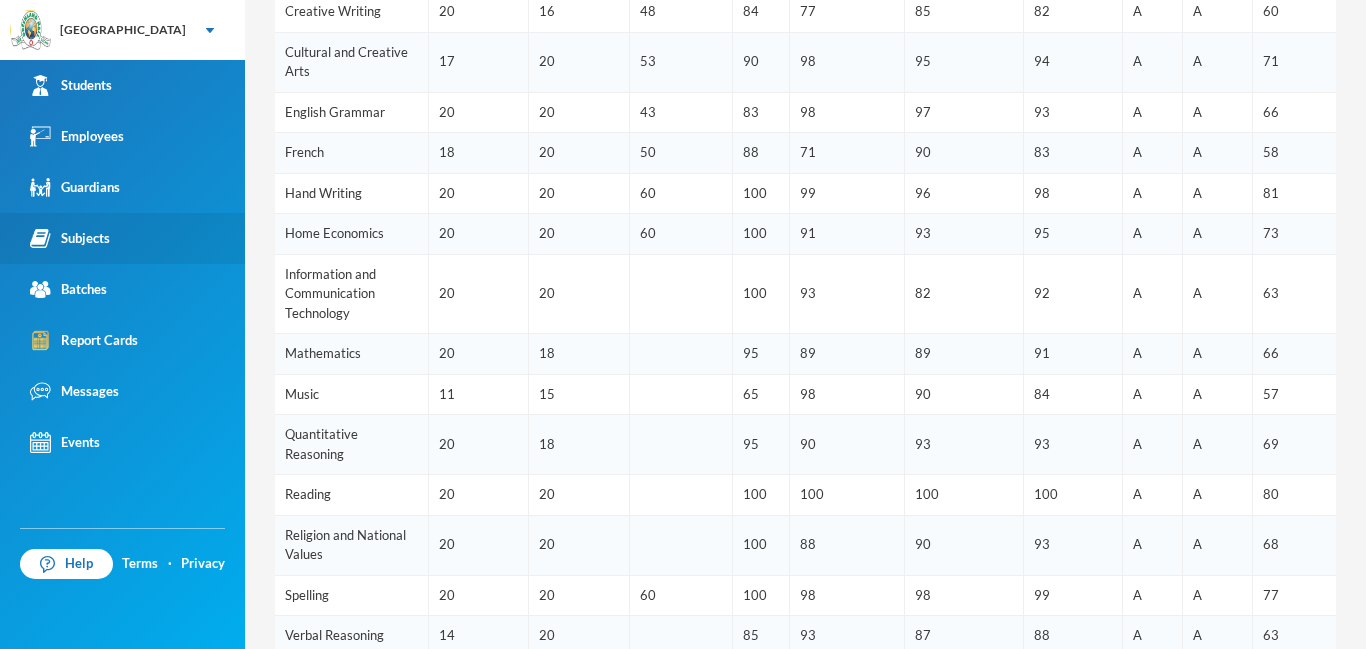 click on "Subjects" at bounding box center (122, 238) 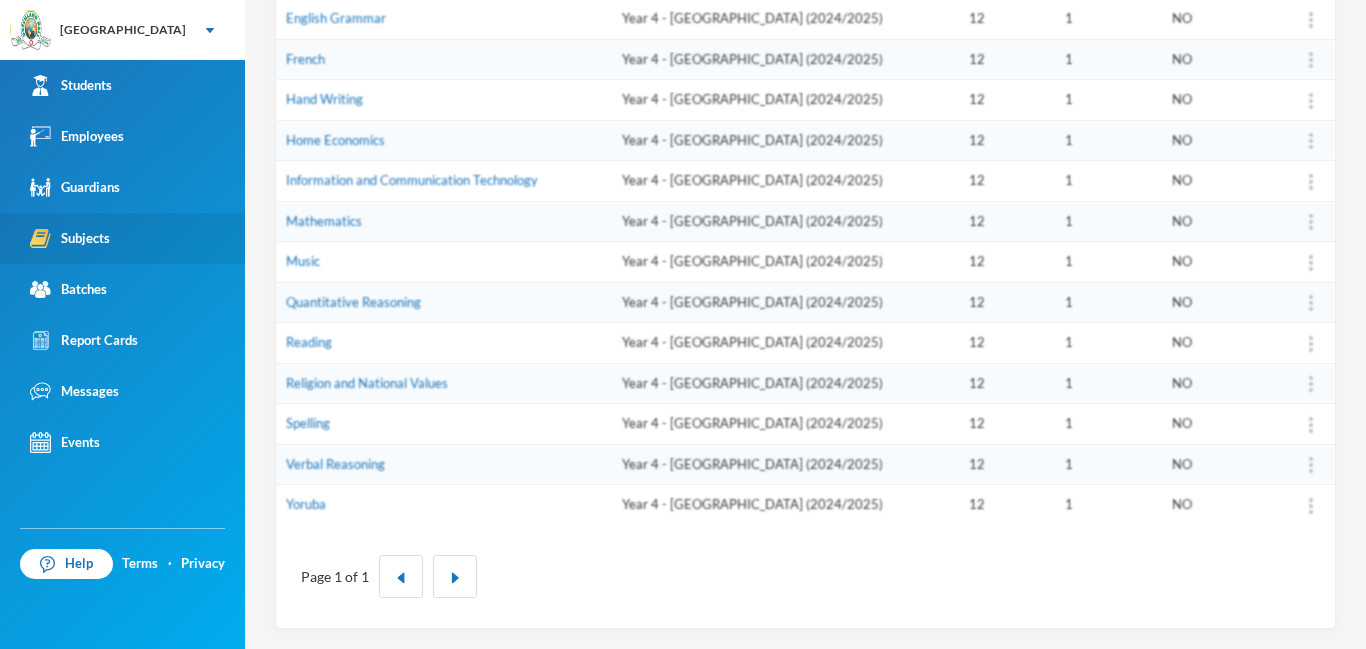 scroll, scrollTop: 459, scrollLeft: 0, axis: vertical 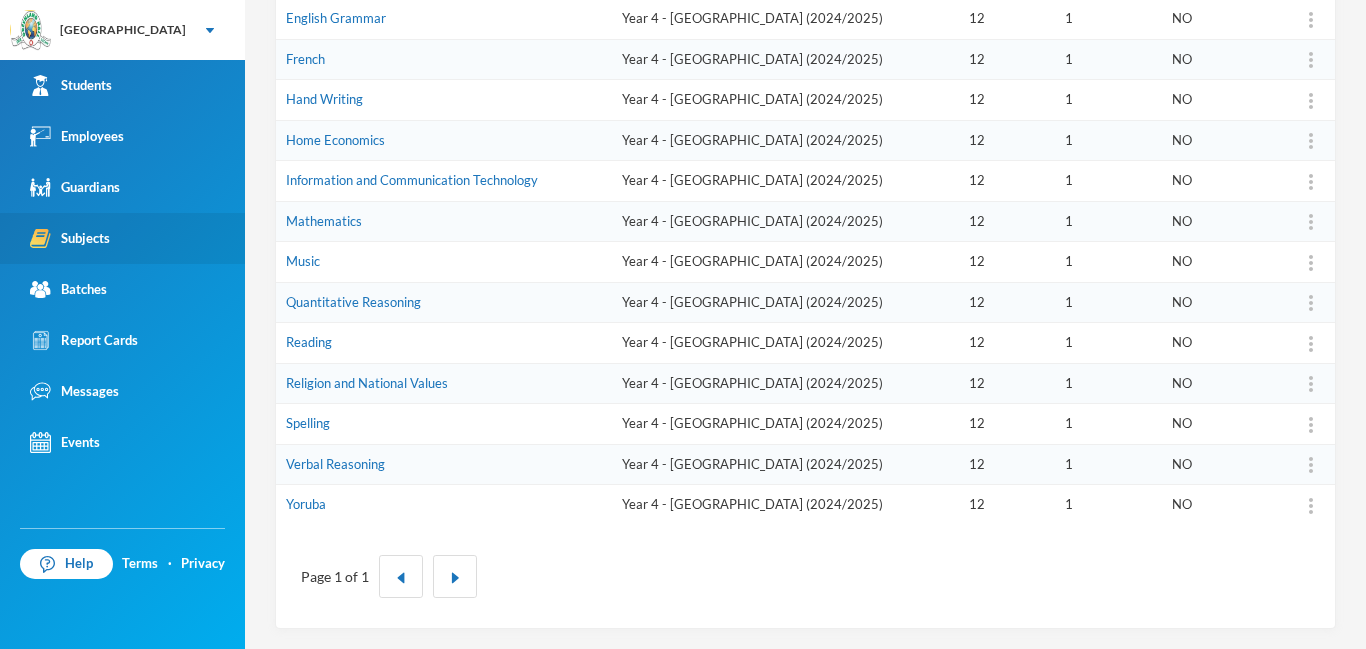 click on "Subjects" at bounding box center [122, 238] 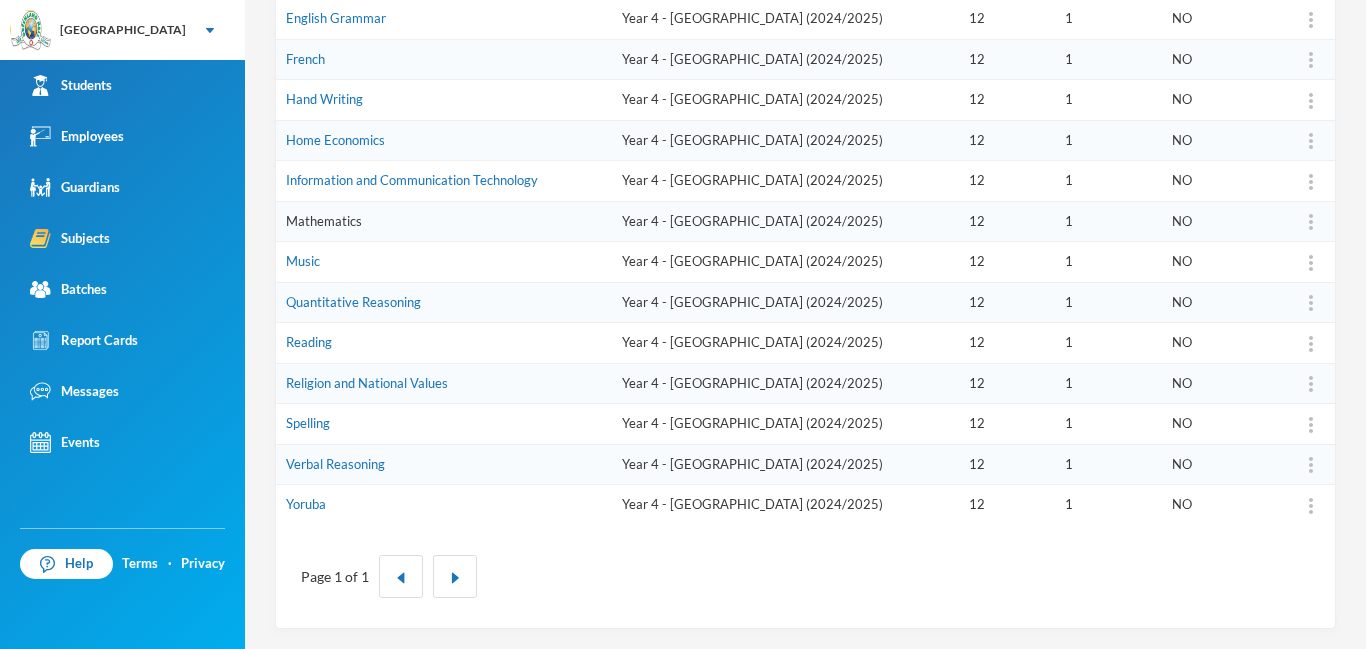 click on "Mathematics" at bounding box center (324, 221) 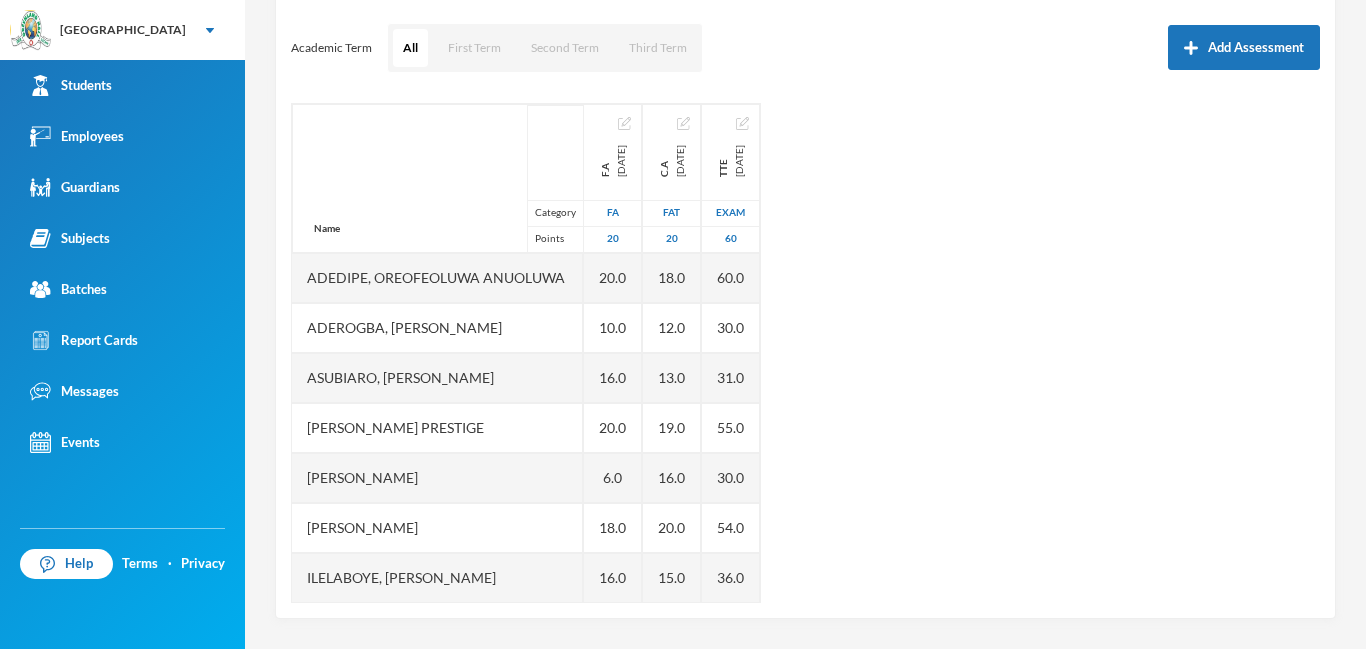 scroll, scrollTop: 263, scrollLeft: 0, axis: vertical 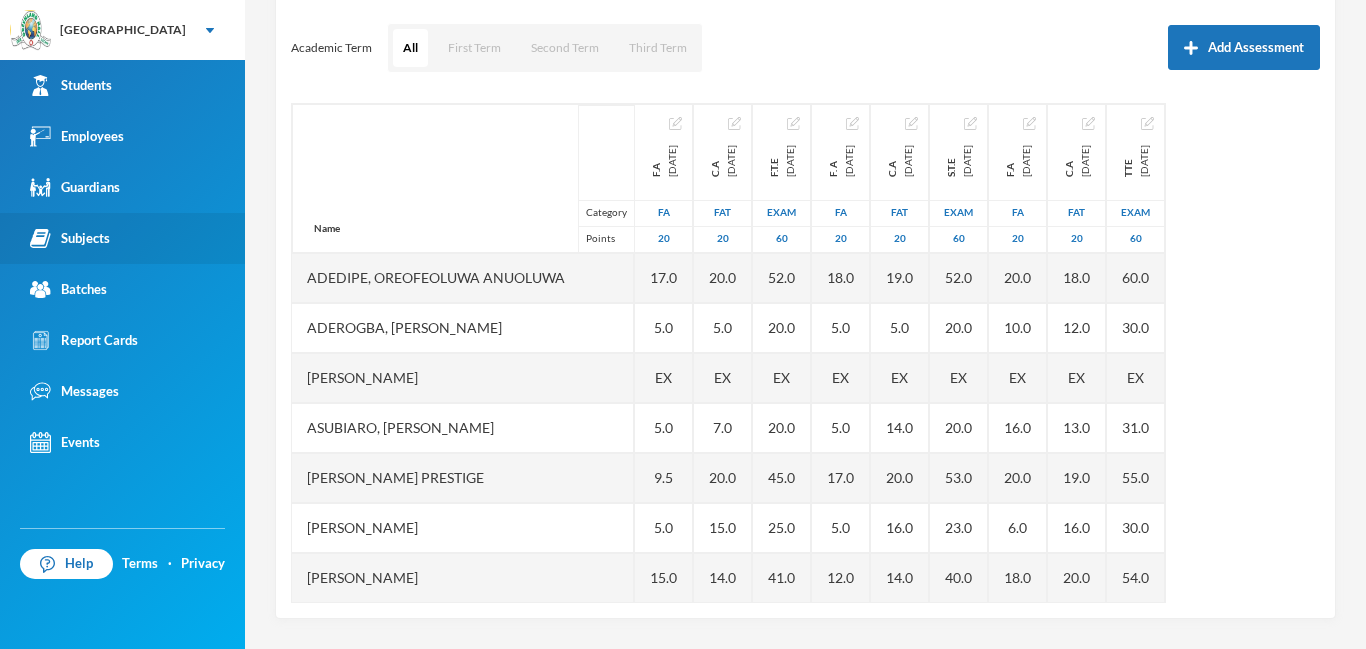 click on "Subjects" at bounding box center (70, 238) 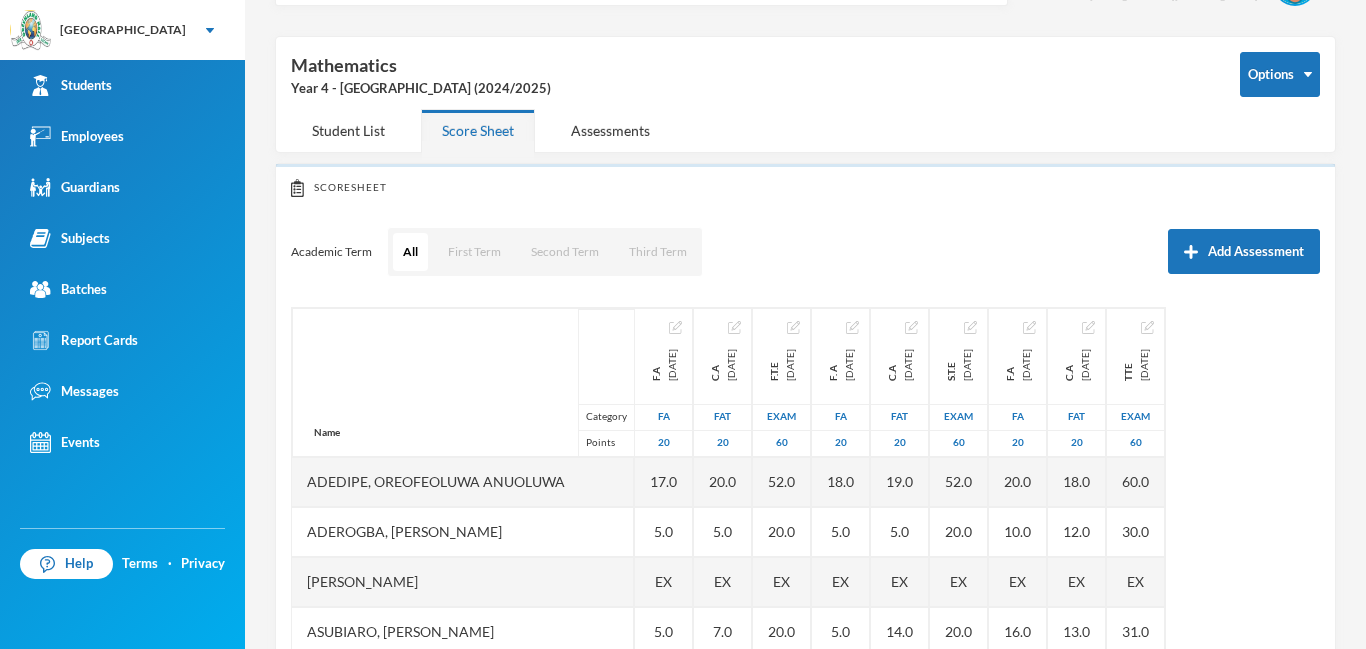 scroll, scrollTop: 57, scrollLeft: 0, axis: vertical 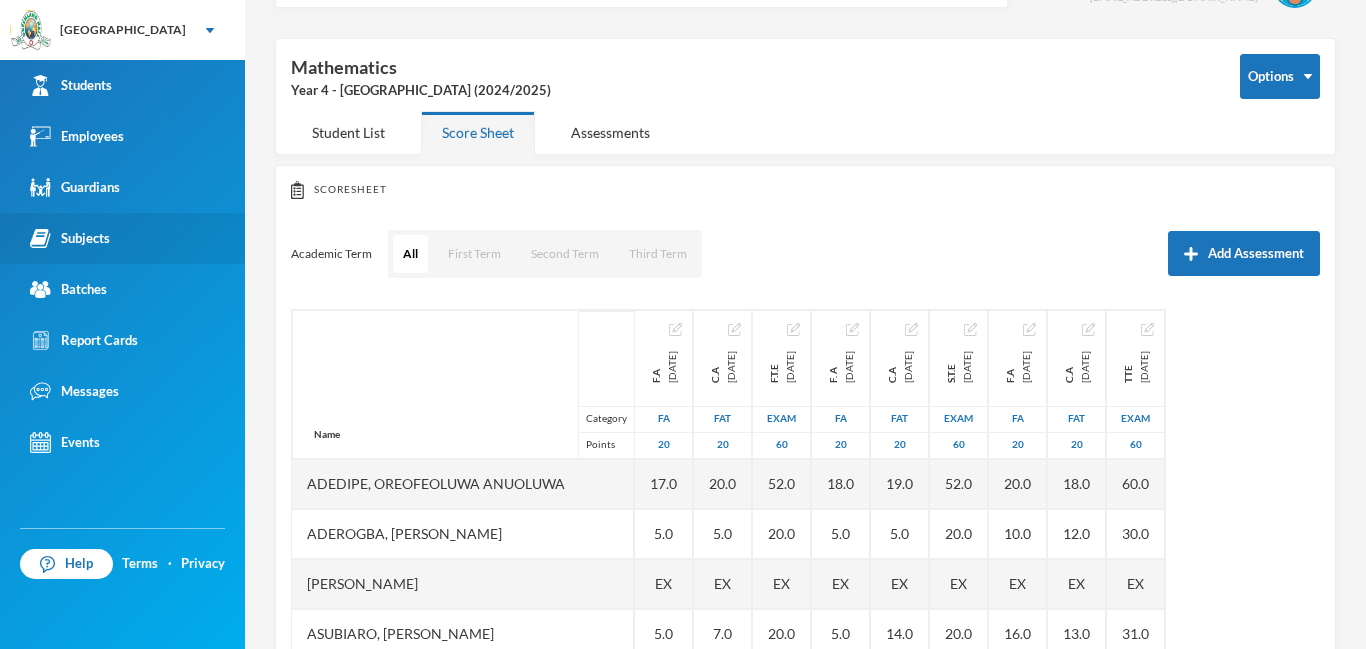 click on "Subjects" at bounding box center (70, 238) 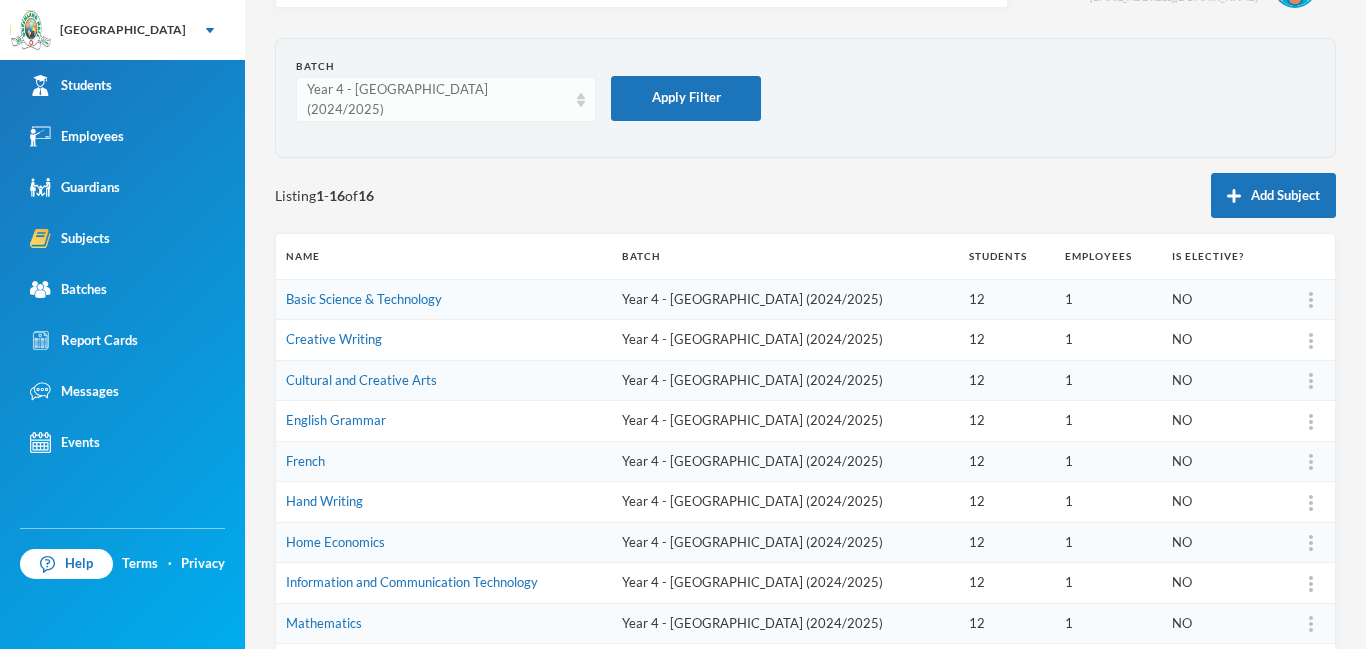 click at bounding box center [581, 100] 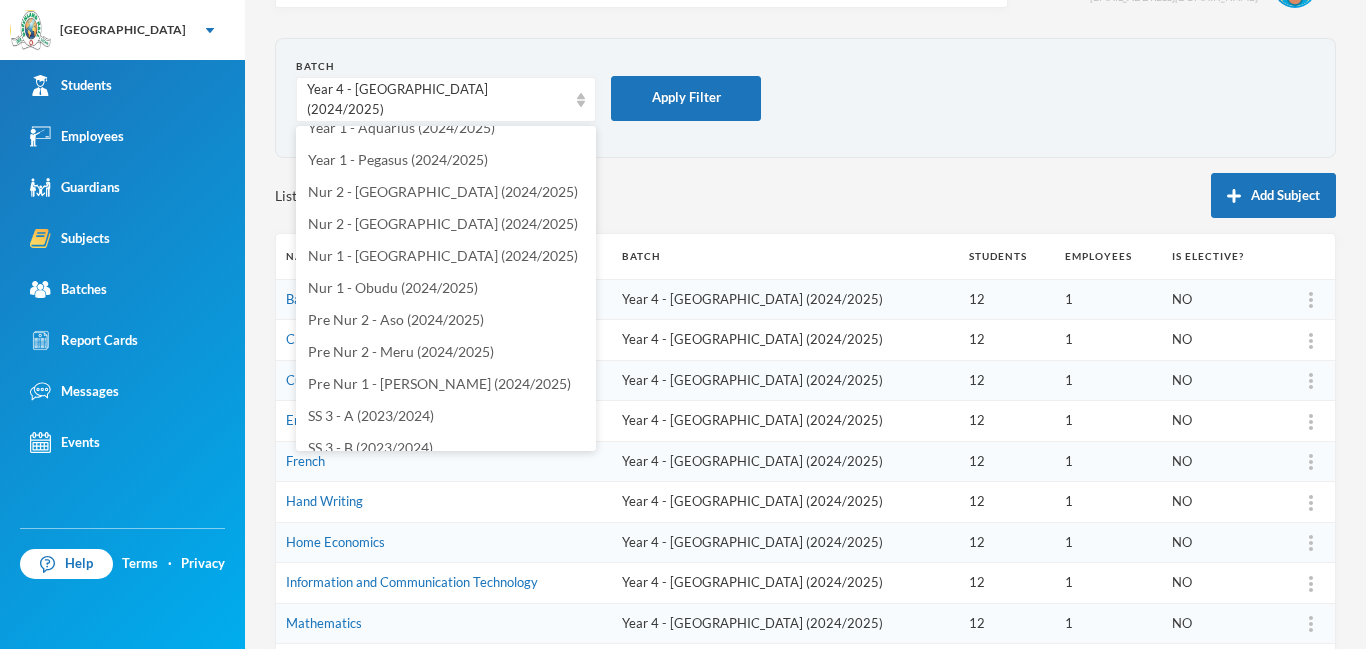 scroll, scrollTop: 758, scrollLeft: 0, axis: vertical 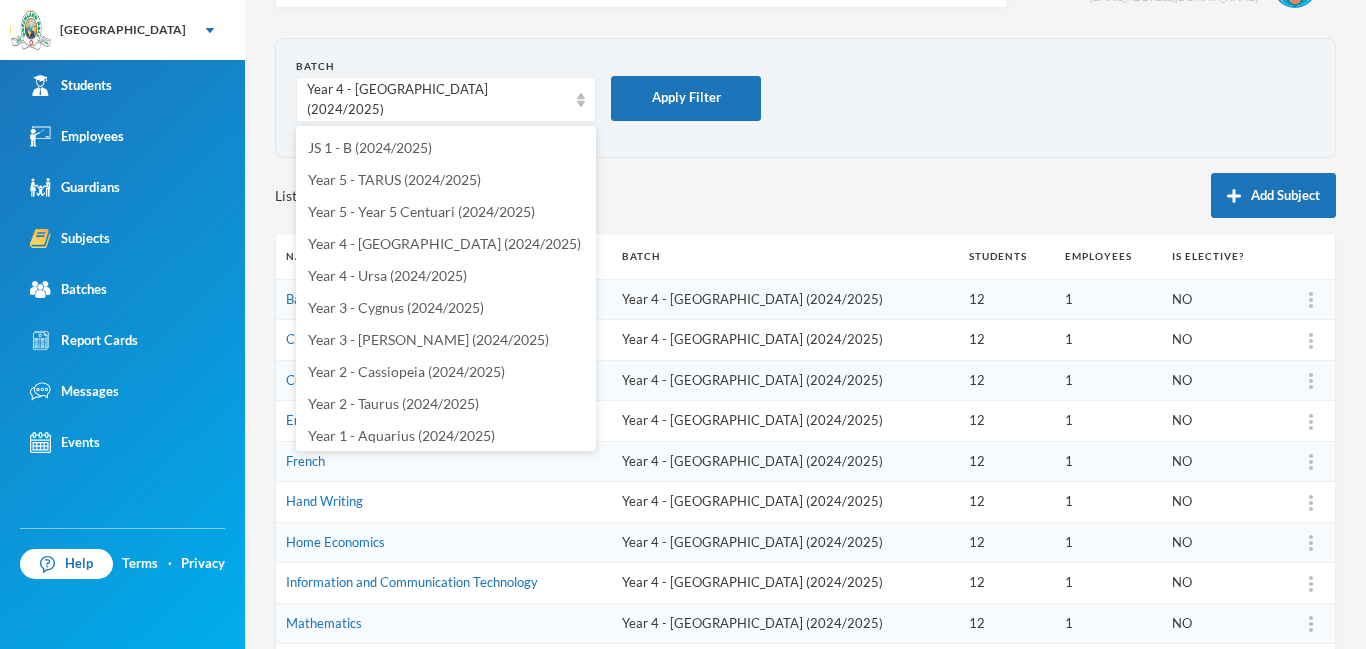 click on "Batch Year 4 - Orion (2024/2025) Apply Filter" at bounding box center [805, 98] 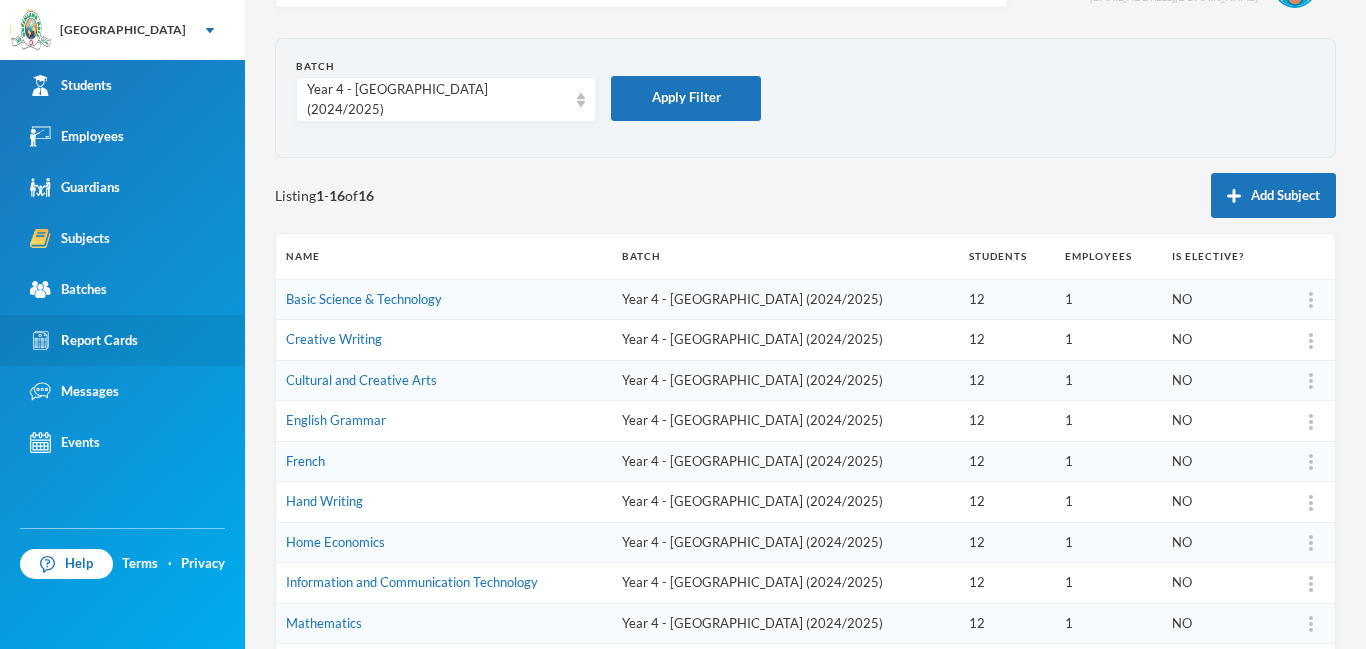 click on "Report Cards" at bounding box center (84, 340) 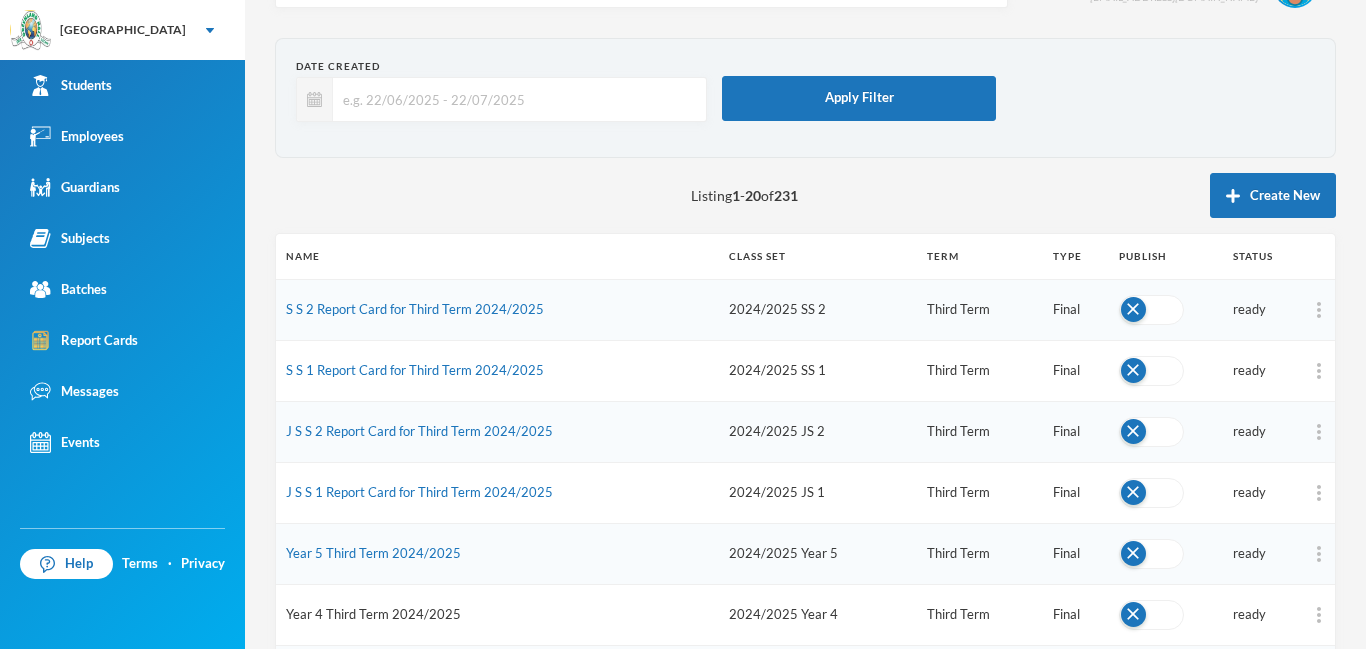 click on "Year 4 Third Term 2024/2025" at bounding box center (373, 614) 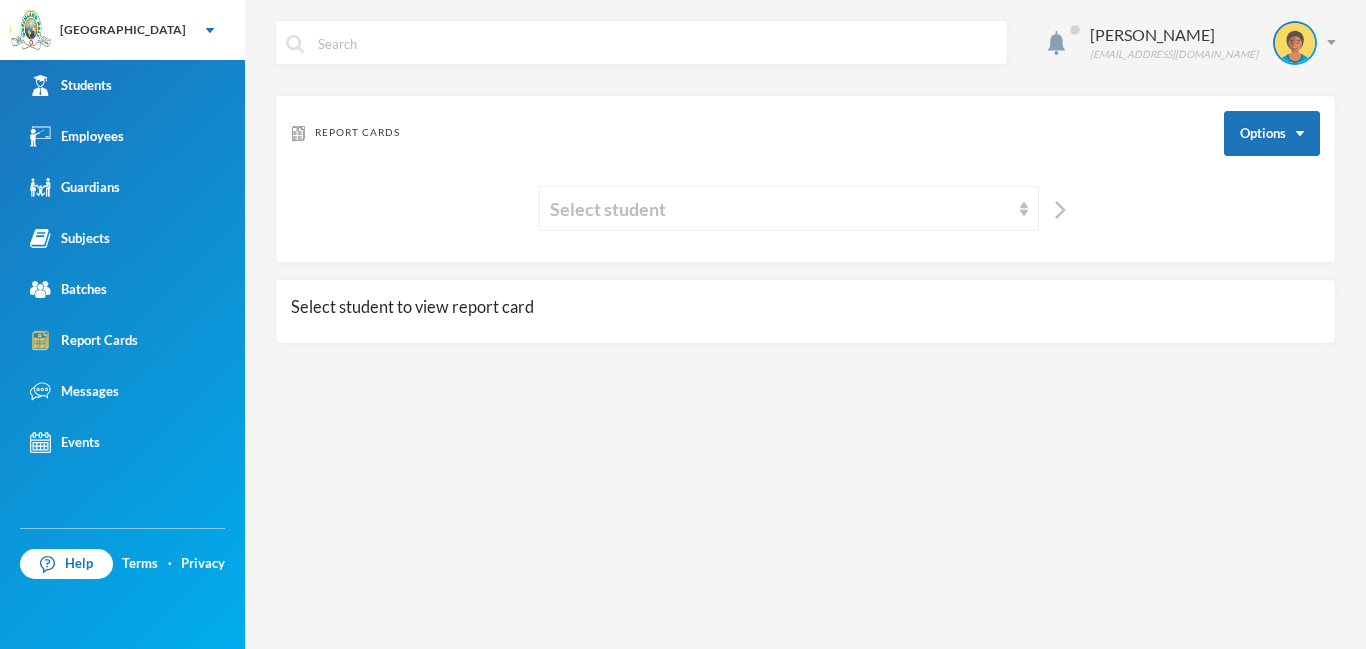 scroll, scrollTop: 0, scrollLeft: 0, axis: both 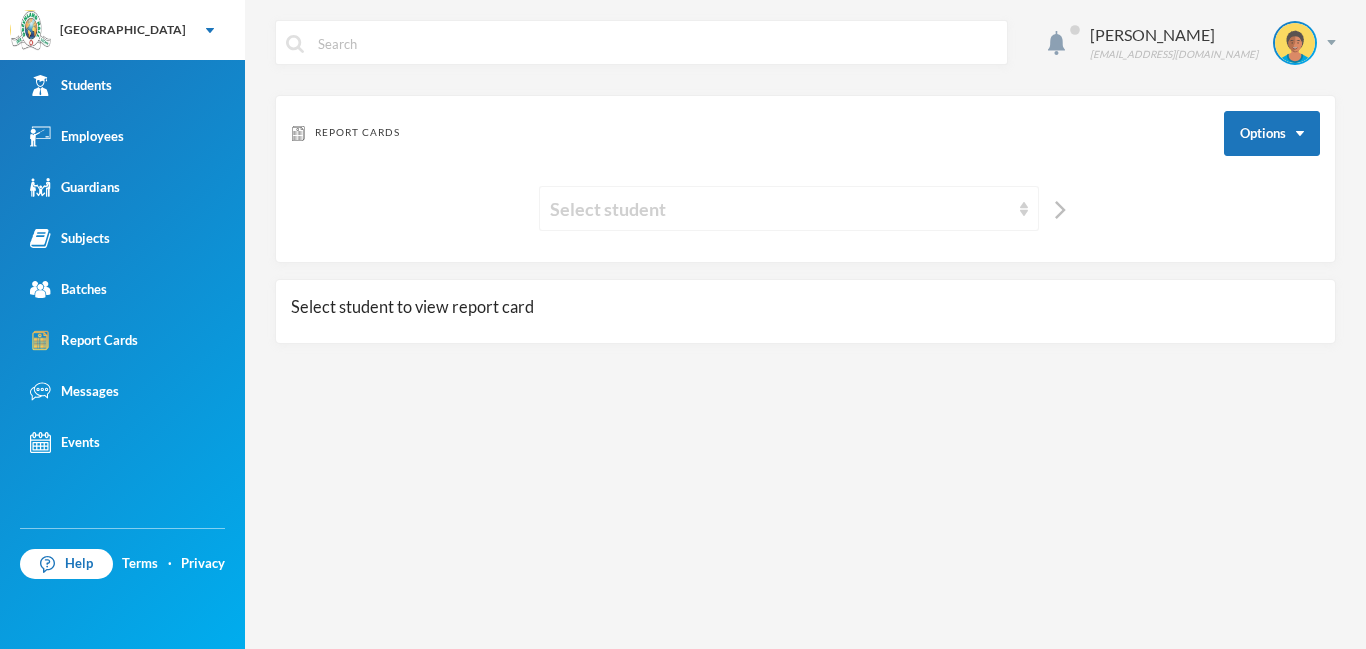 click on "Select student" at bounding box center (780, 209) 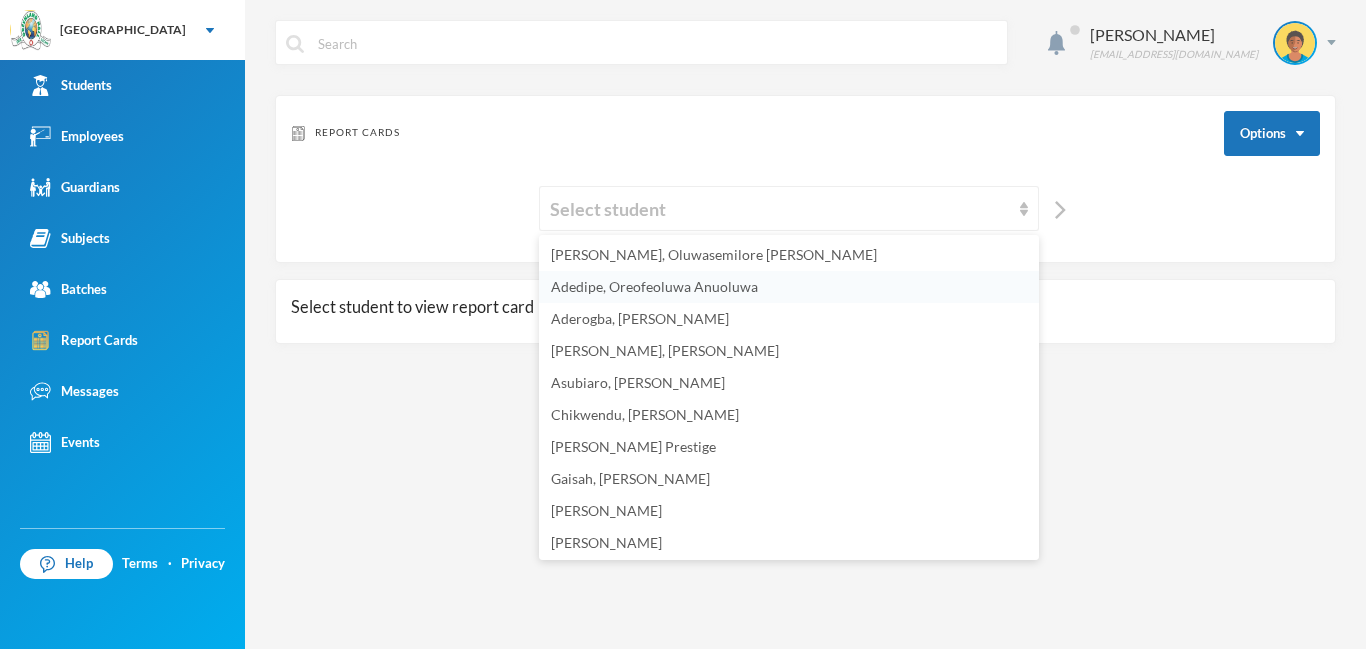 click on "Adedipe, Oreofeoluwa Anuoluwa" at bounding box center [654, 286] 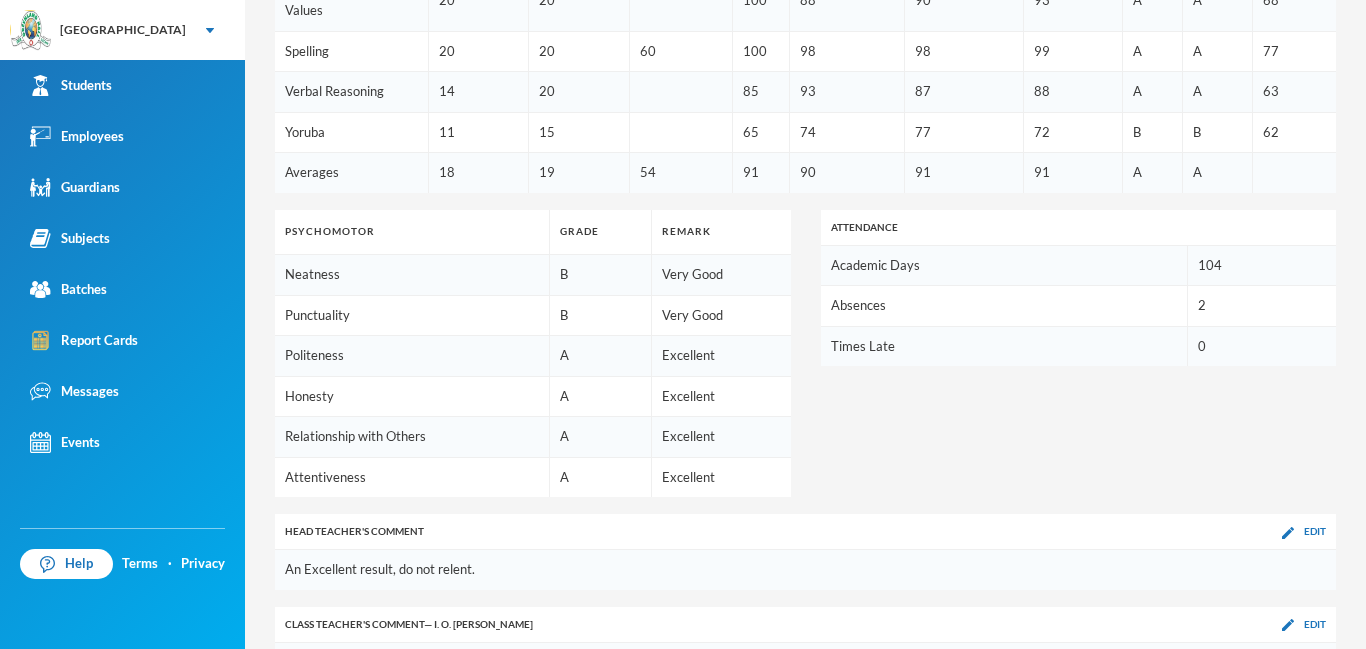 scroll, scrollTop: 1202, scrollLeft: 0, axis: vertical 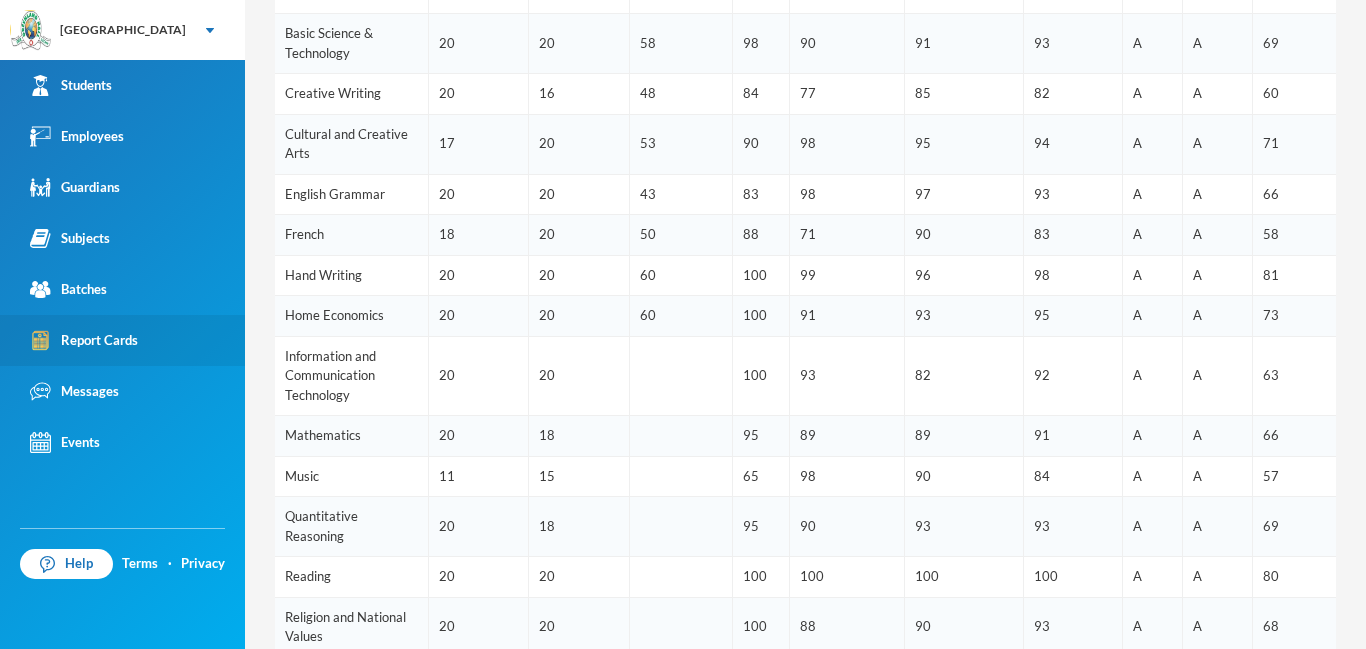 click on "Report Cards" at bounding box center [122, 340] 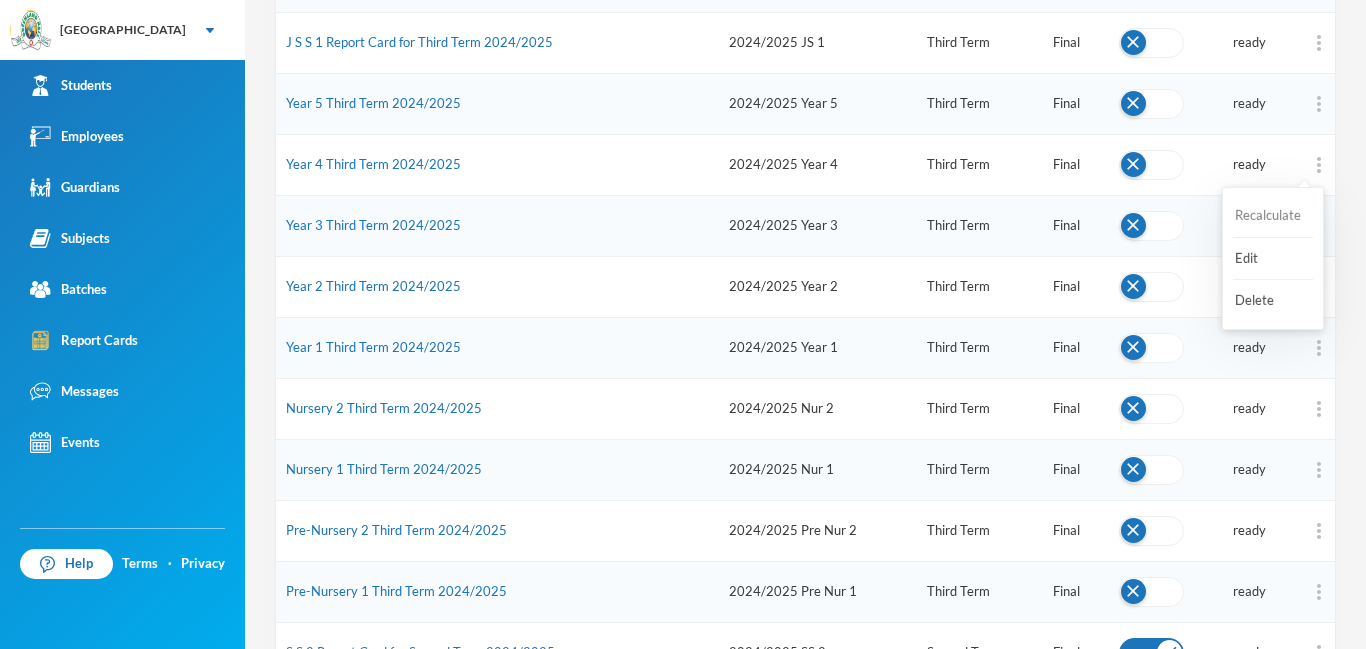 click on "Recalculate" at bounding box center (1273, 216) 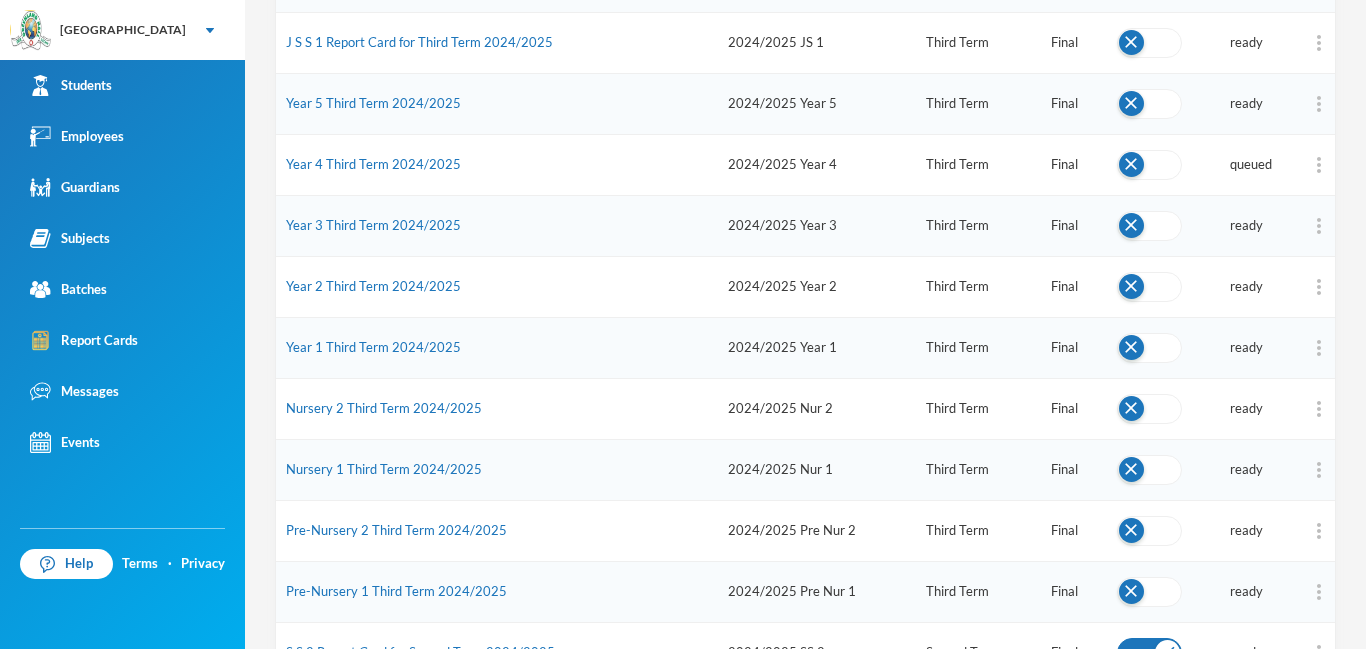 click on "2024/2025 Year 2" at bounding box center [817, 286] 